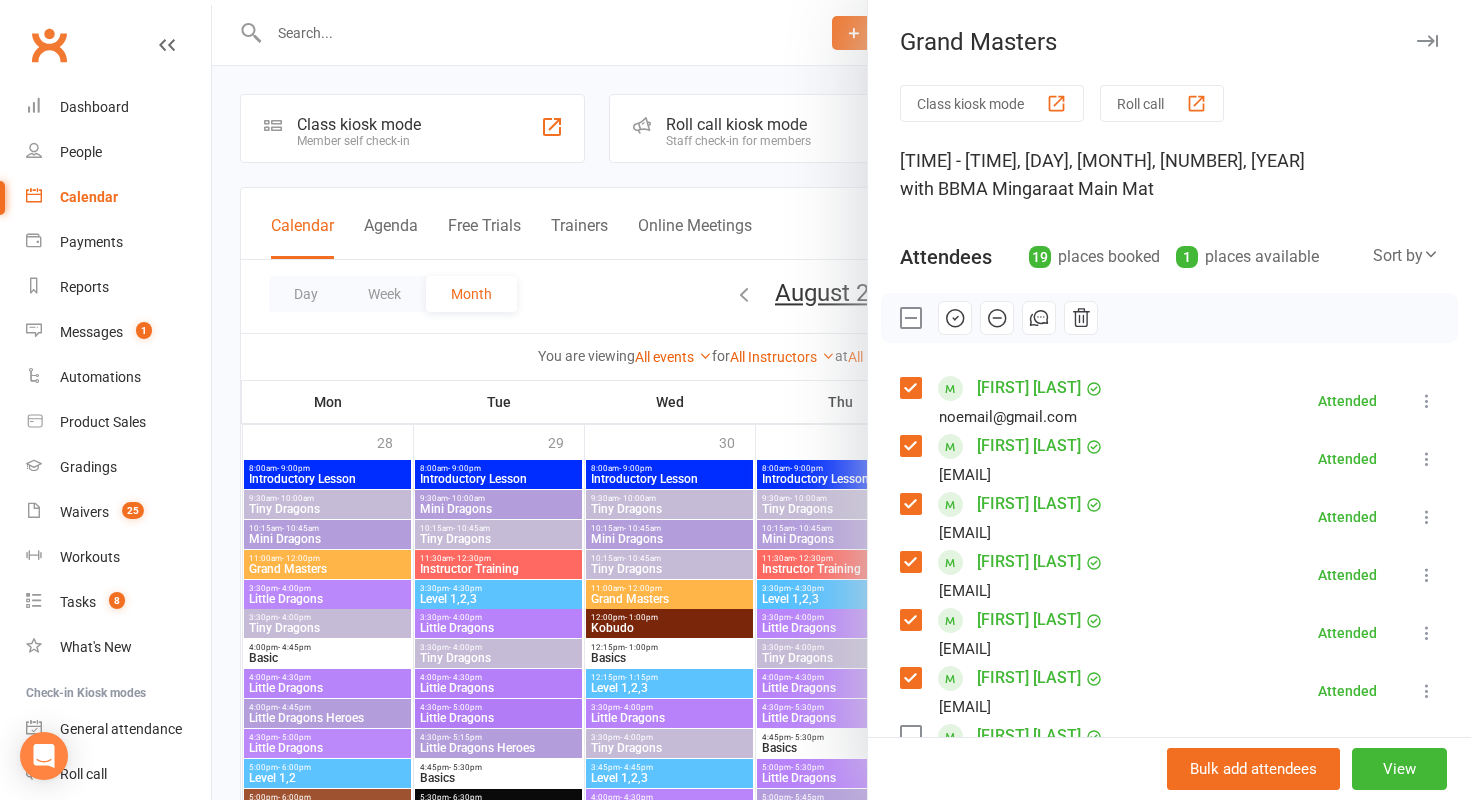 scroll, scrollTop: 816, scrollLeft: 0, axis: vertical 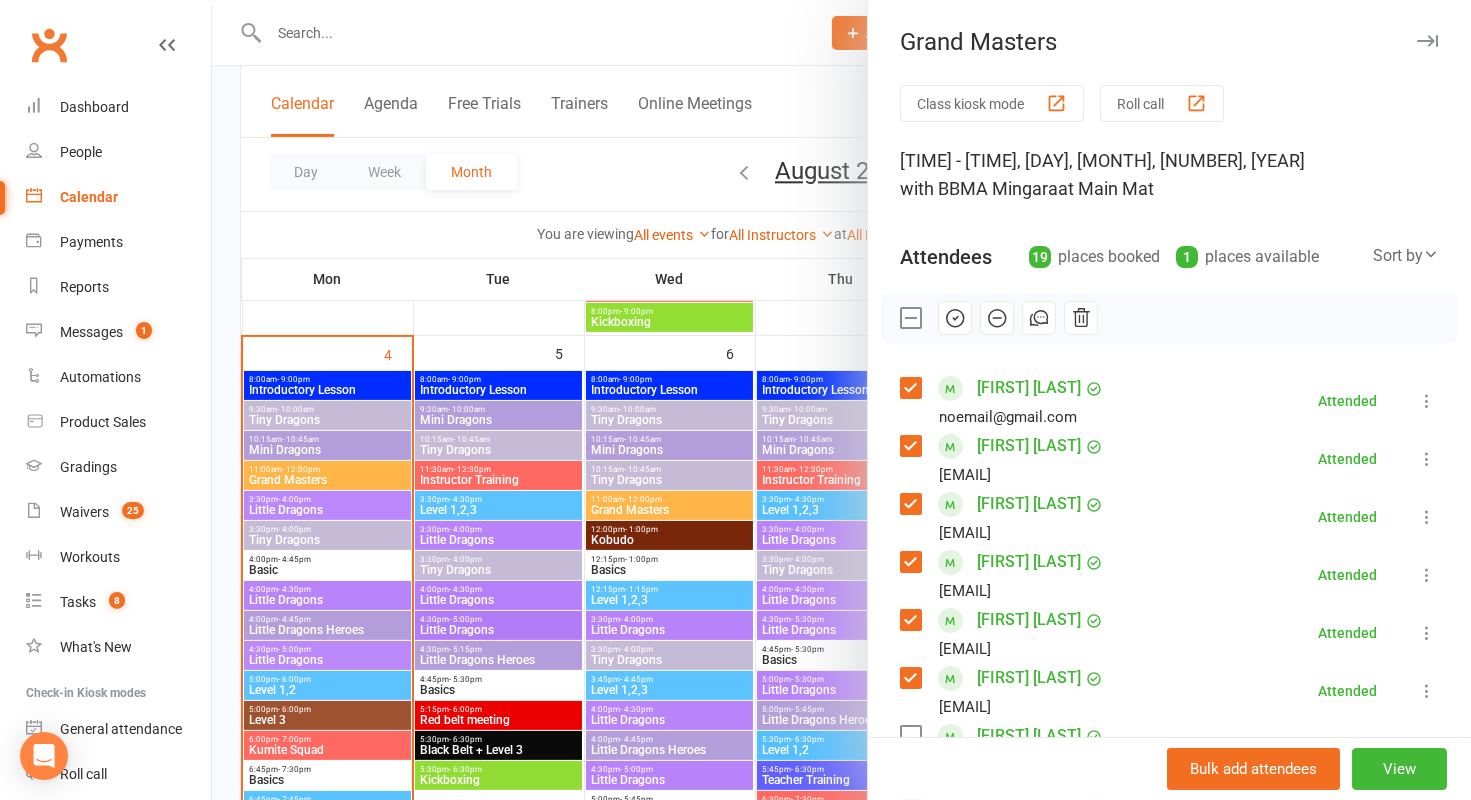 click at bounding box center [841, 400] 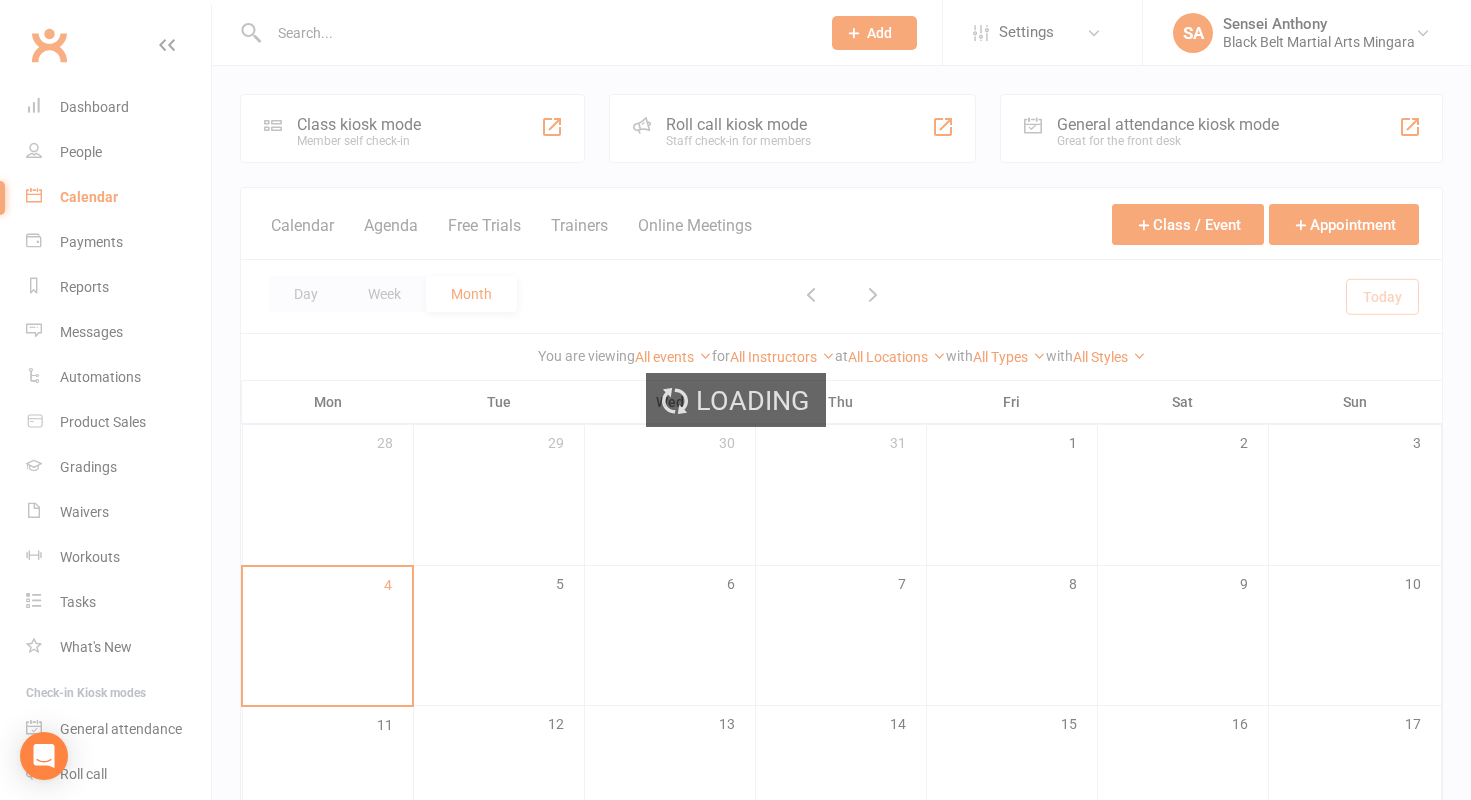 scroll, scrollTop: 0, scrollLeft: 0, axis: both 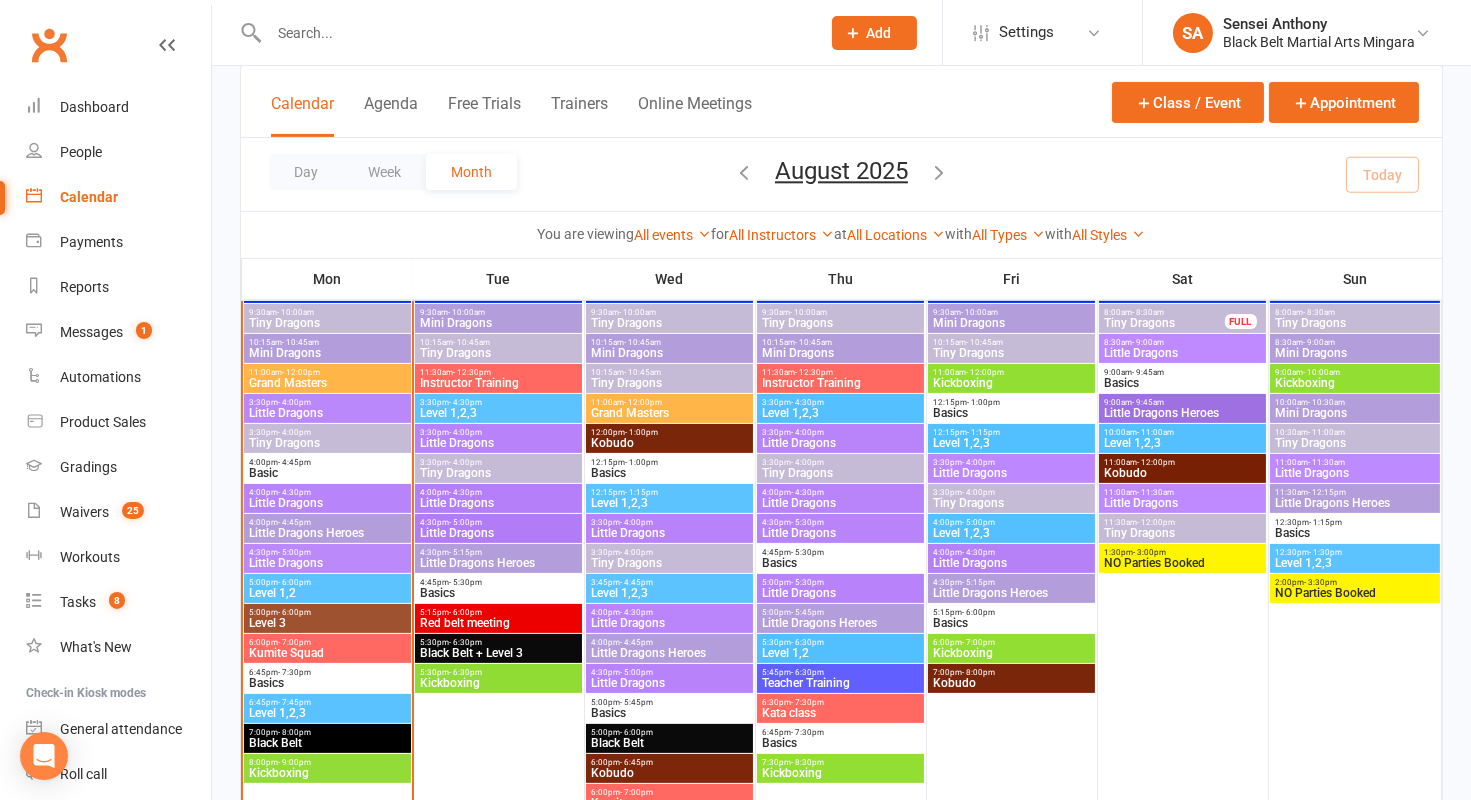 click at bounding box center [534, 33] 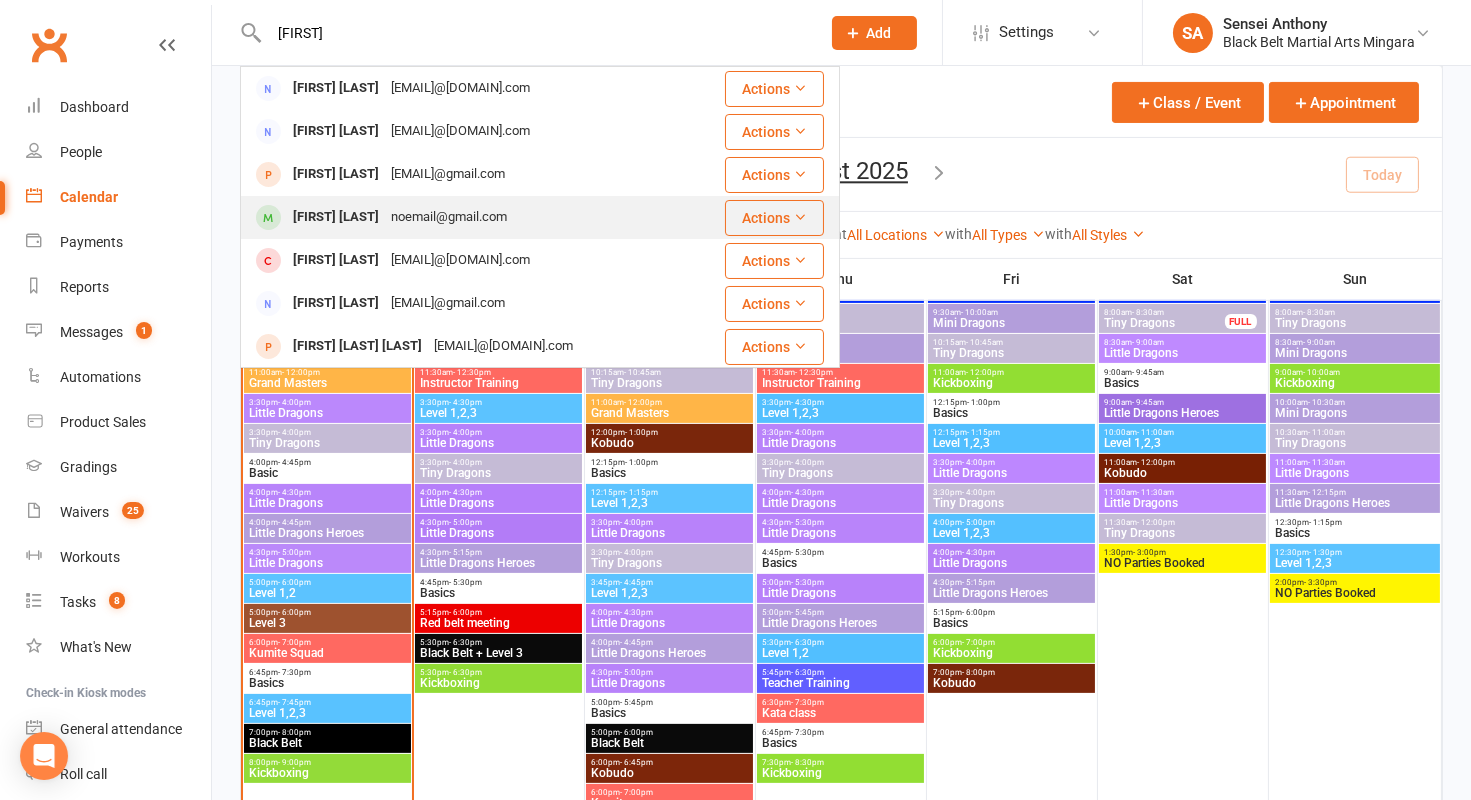 type on "Maur" 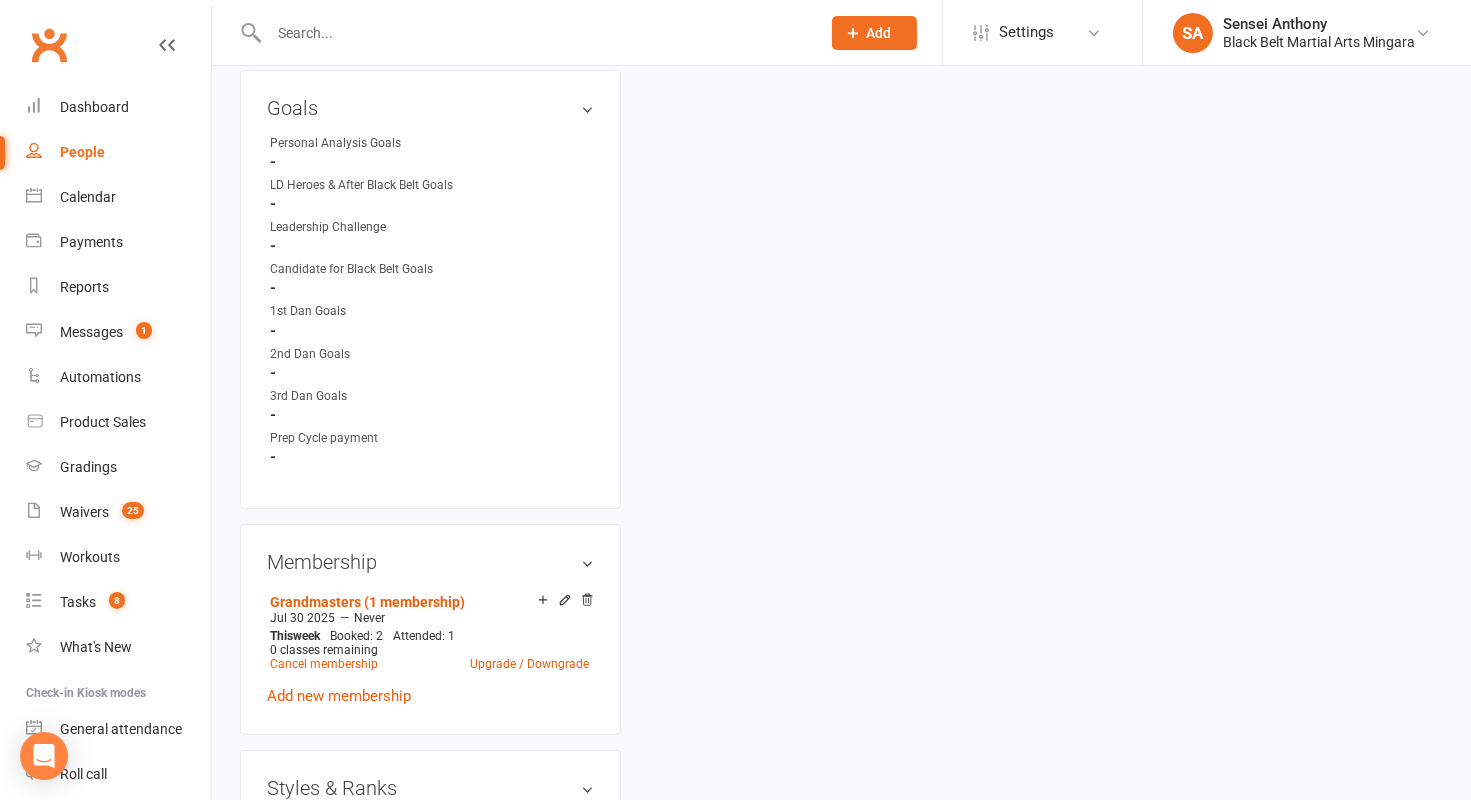 scroll, scrollTop: 0, scrollLeft: 0, axis: both 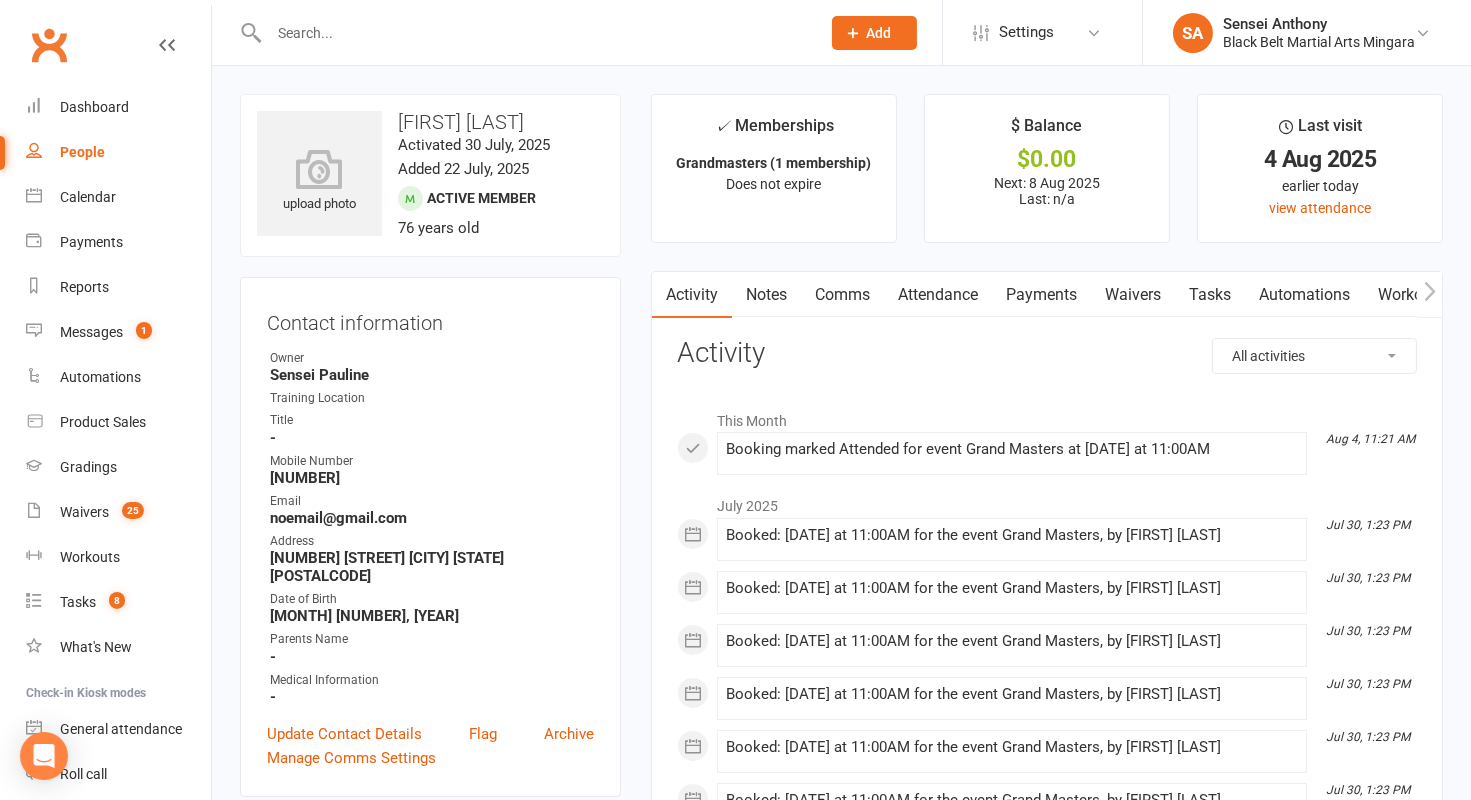 click on "Payments" at bounding box center [1041, 295] 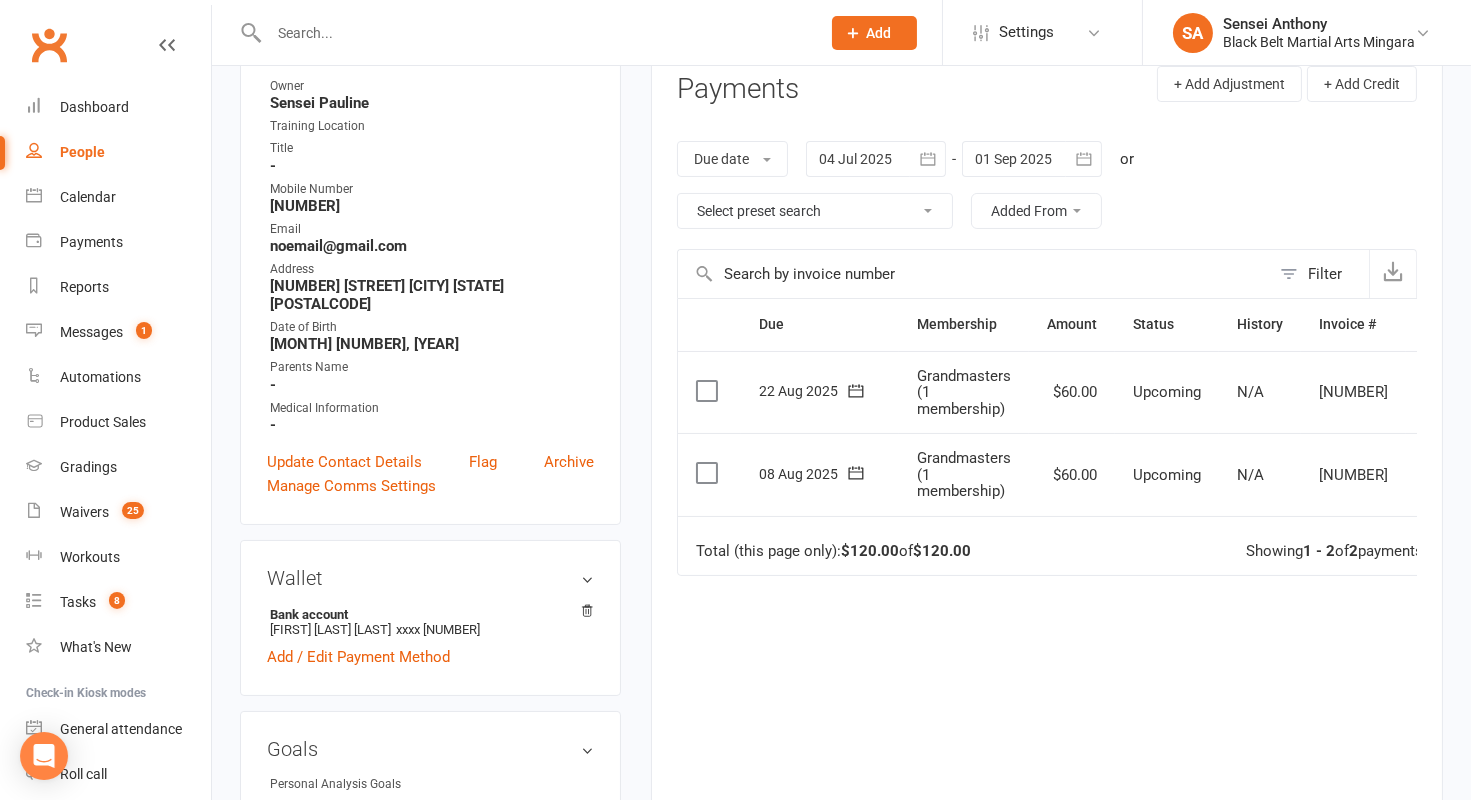 scroll, scrollTop: 0, scrollLeft: 0, axis: both 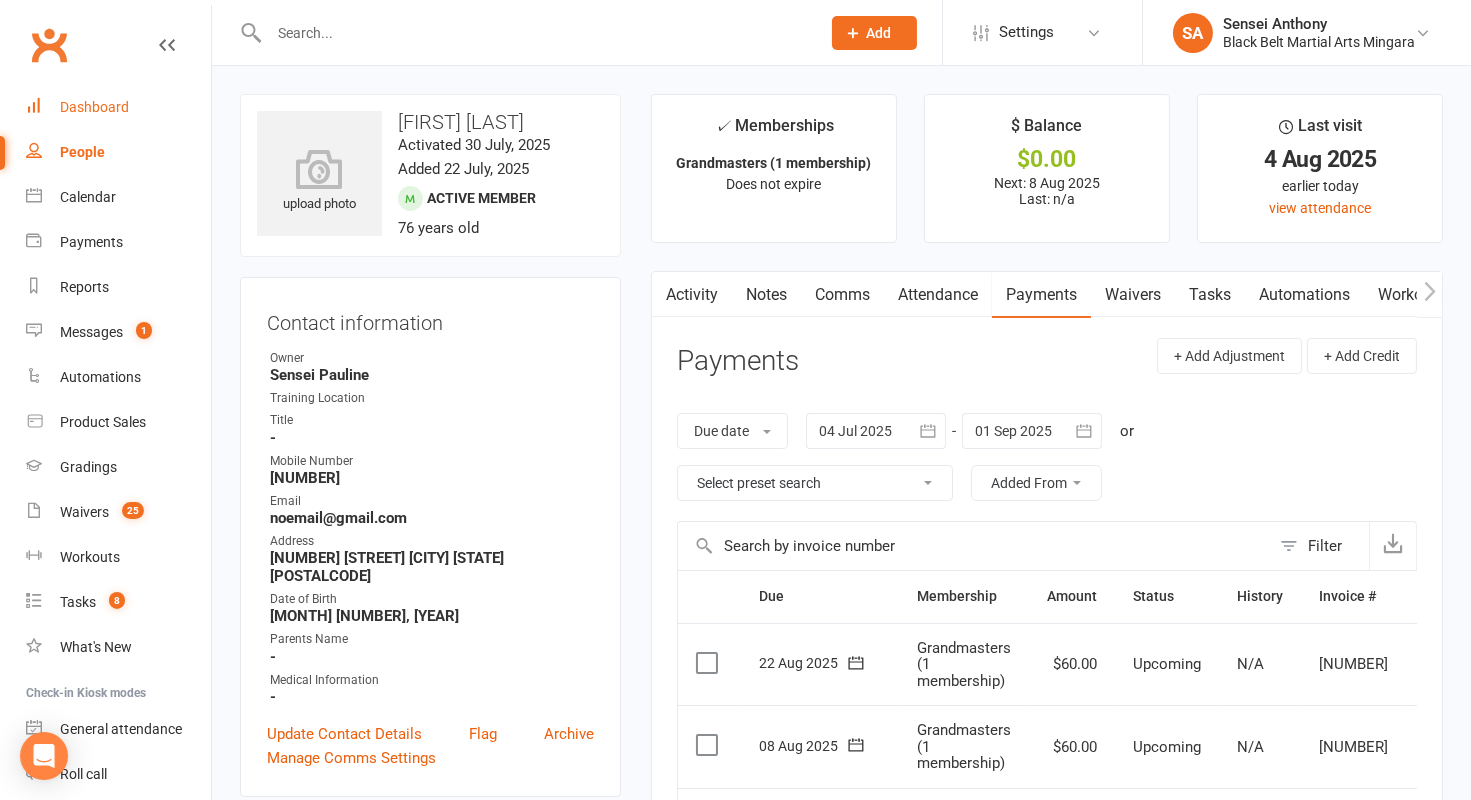click on "Dashboard" at bounding box center [94, 107] 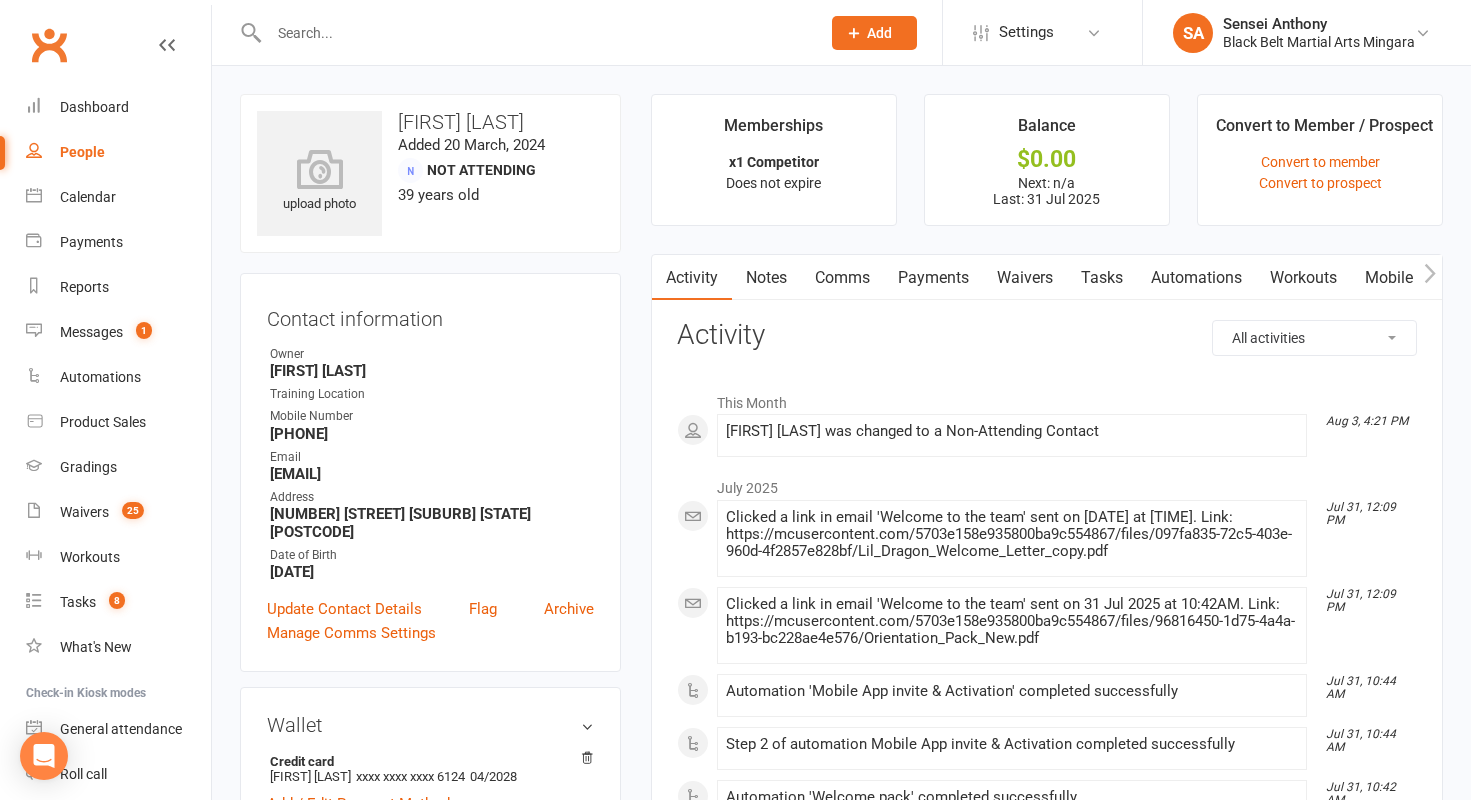 scroll, scrollTop: 0, scrollLeft: 0, axis: both 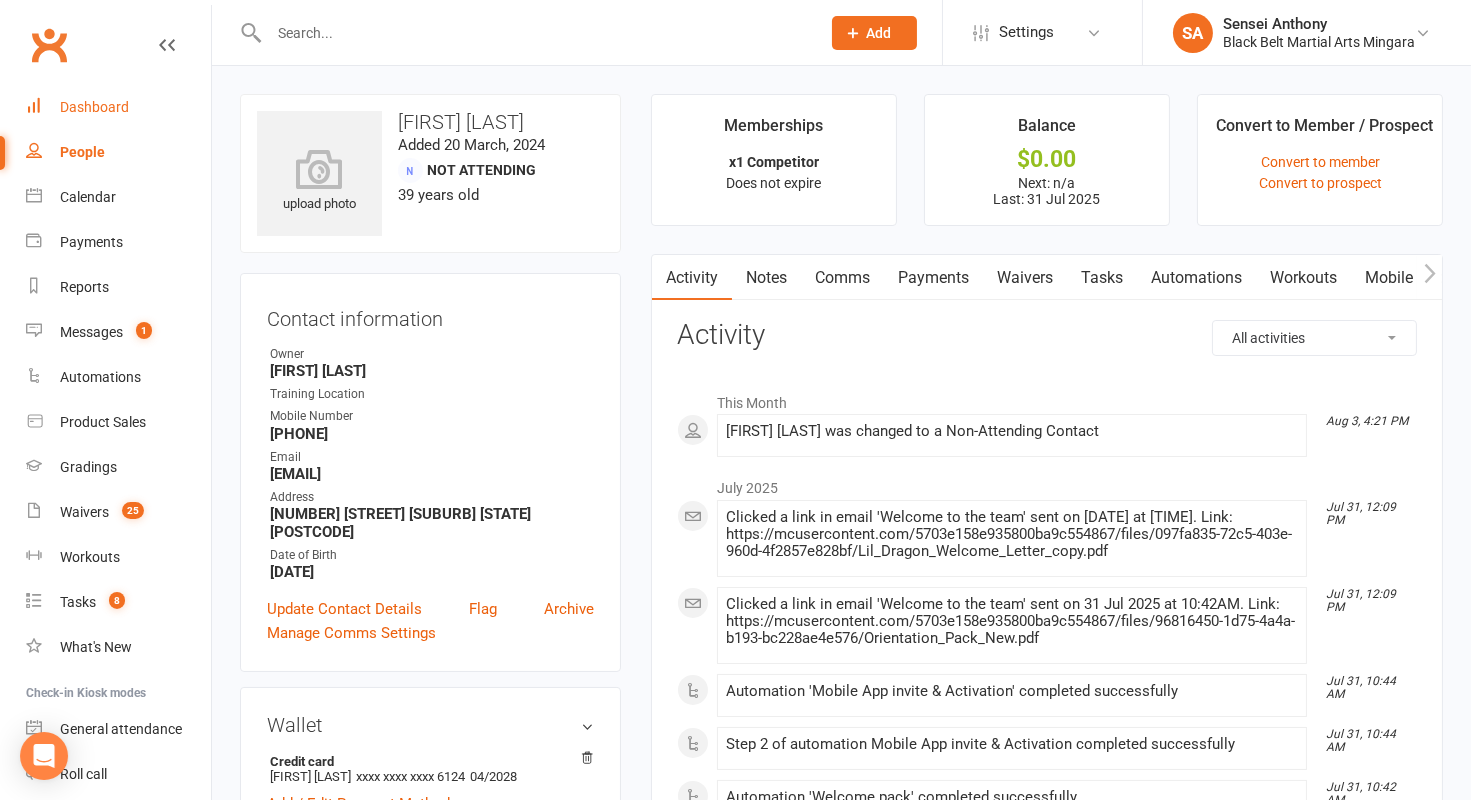 click on "Dashboard" at bounding box center (94, 107) 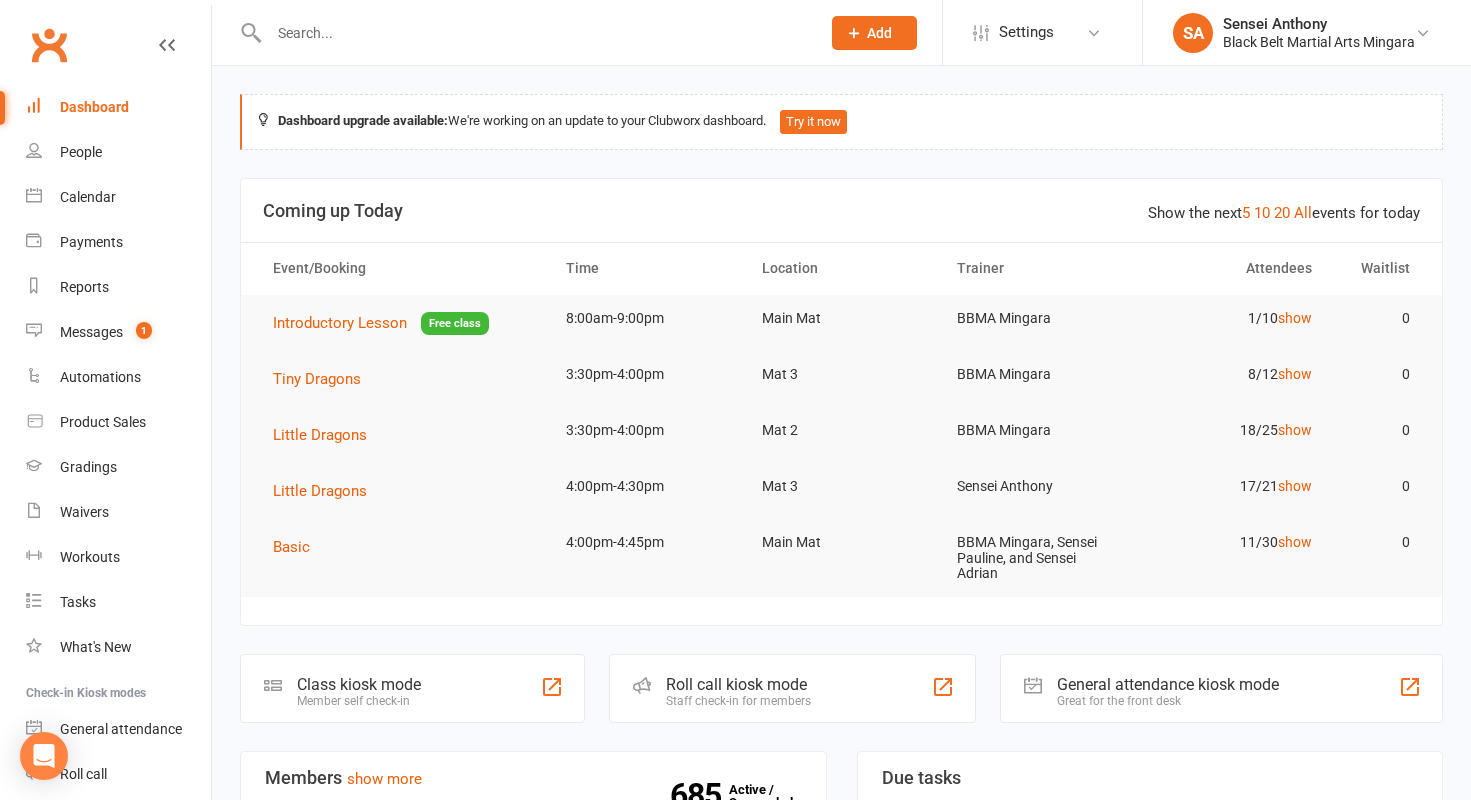 scroll, scrollTop: 707, scrollLeft: 0, axis: vertical 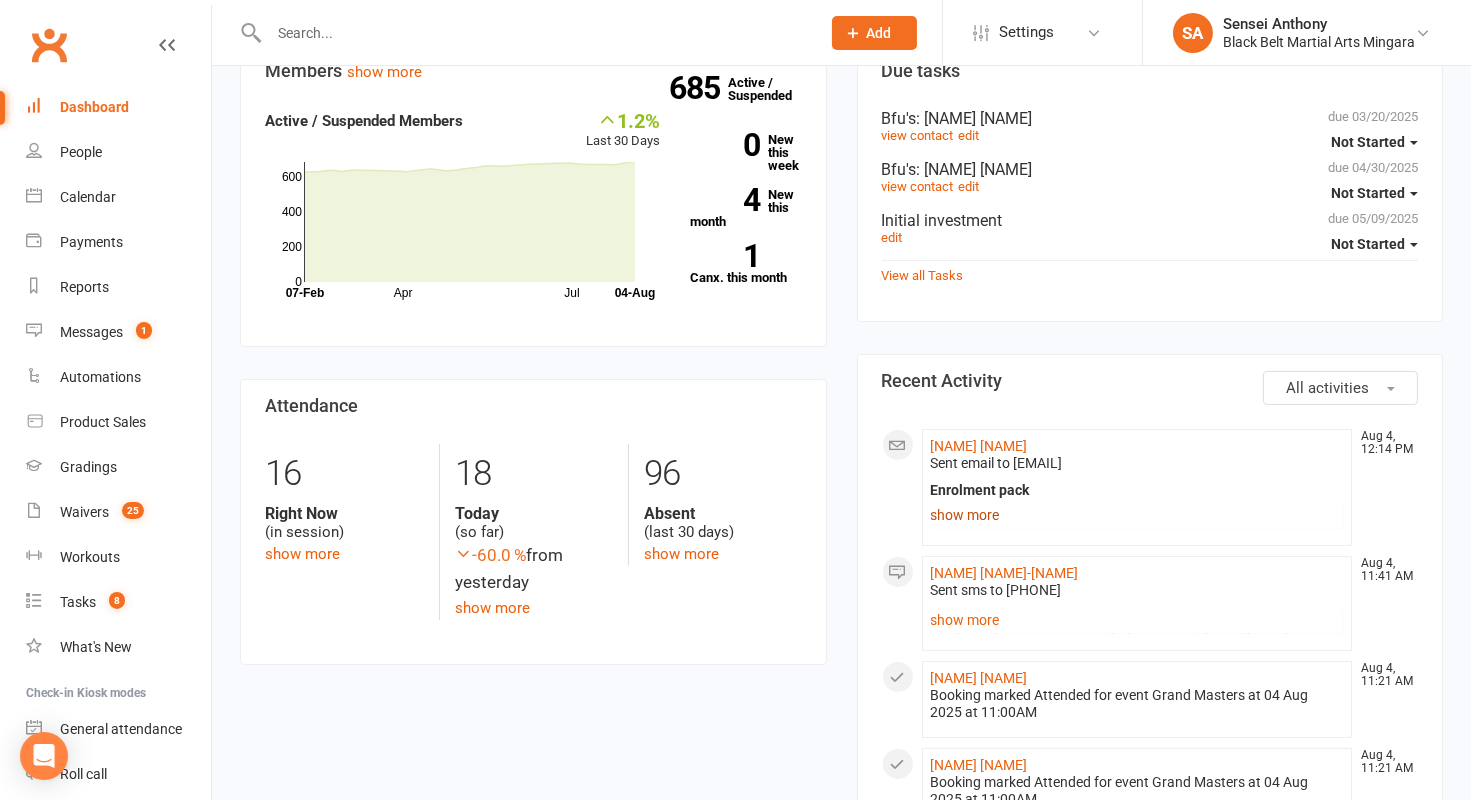 click on "show more" 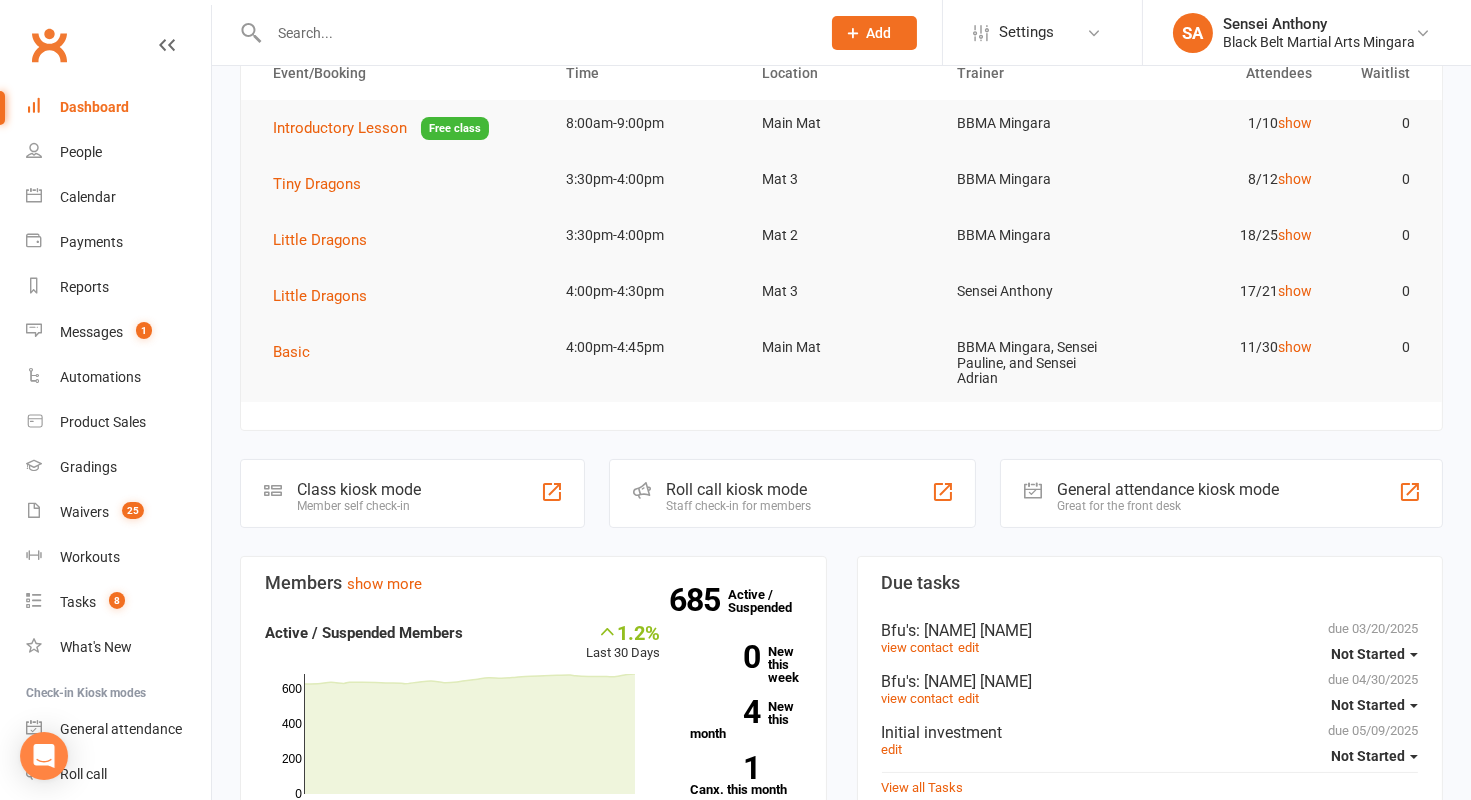 scroll, scrollTop: 0, scrollLeft: 0, axis: both 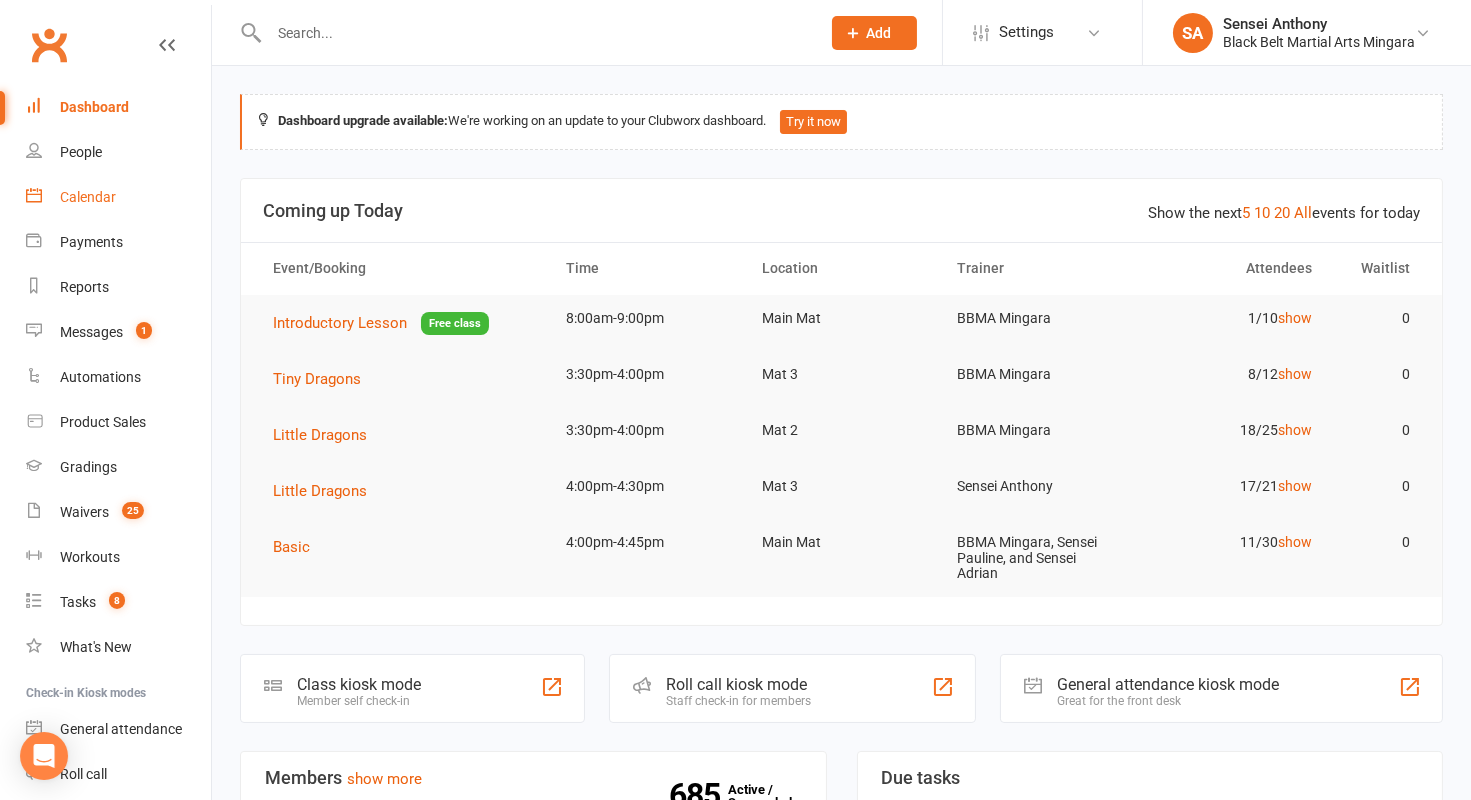 click on "Calendar" at bounding box center [88, 197] 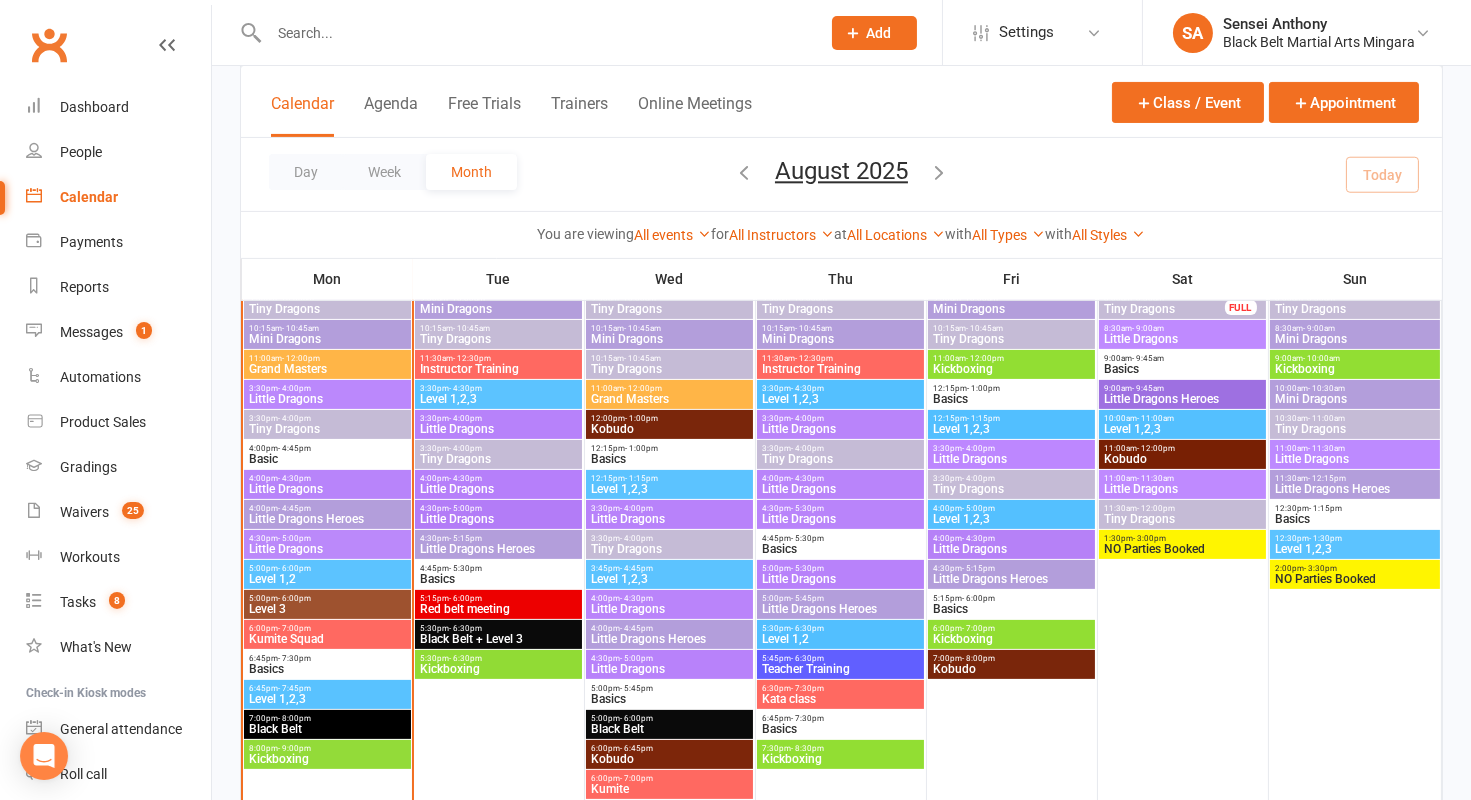 scroll, scrollTop: 865, scrollLeft: 0, axis: vertical 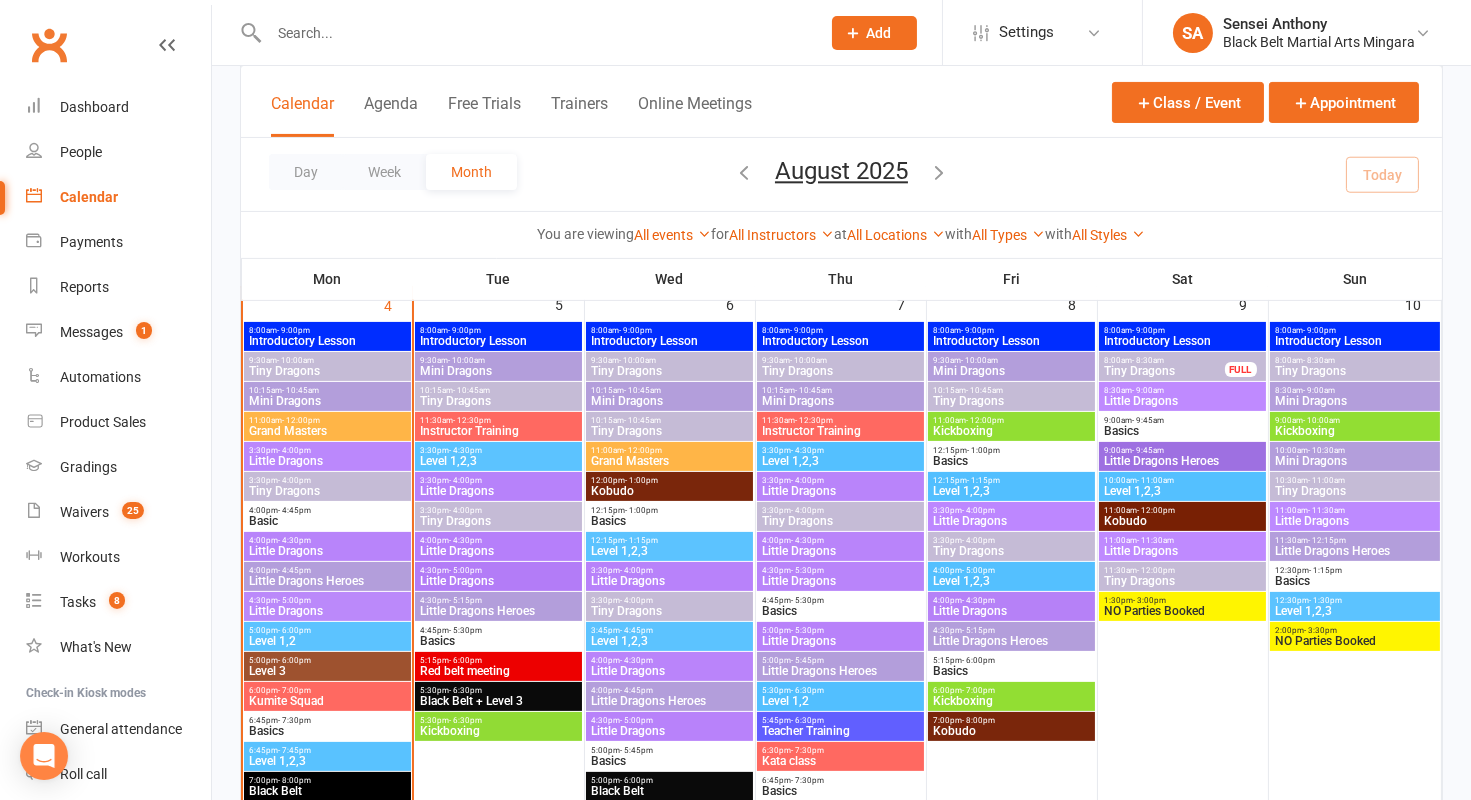 click on "Tiny Dragons" at bounding box center (327, 371) 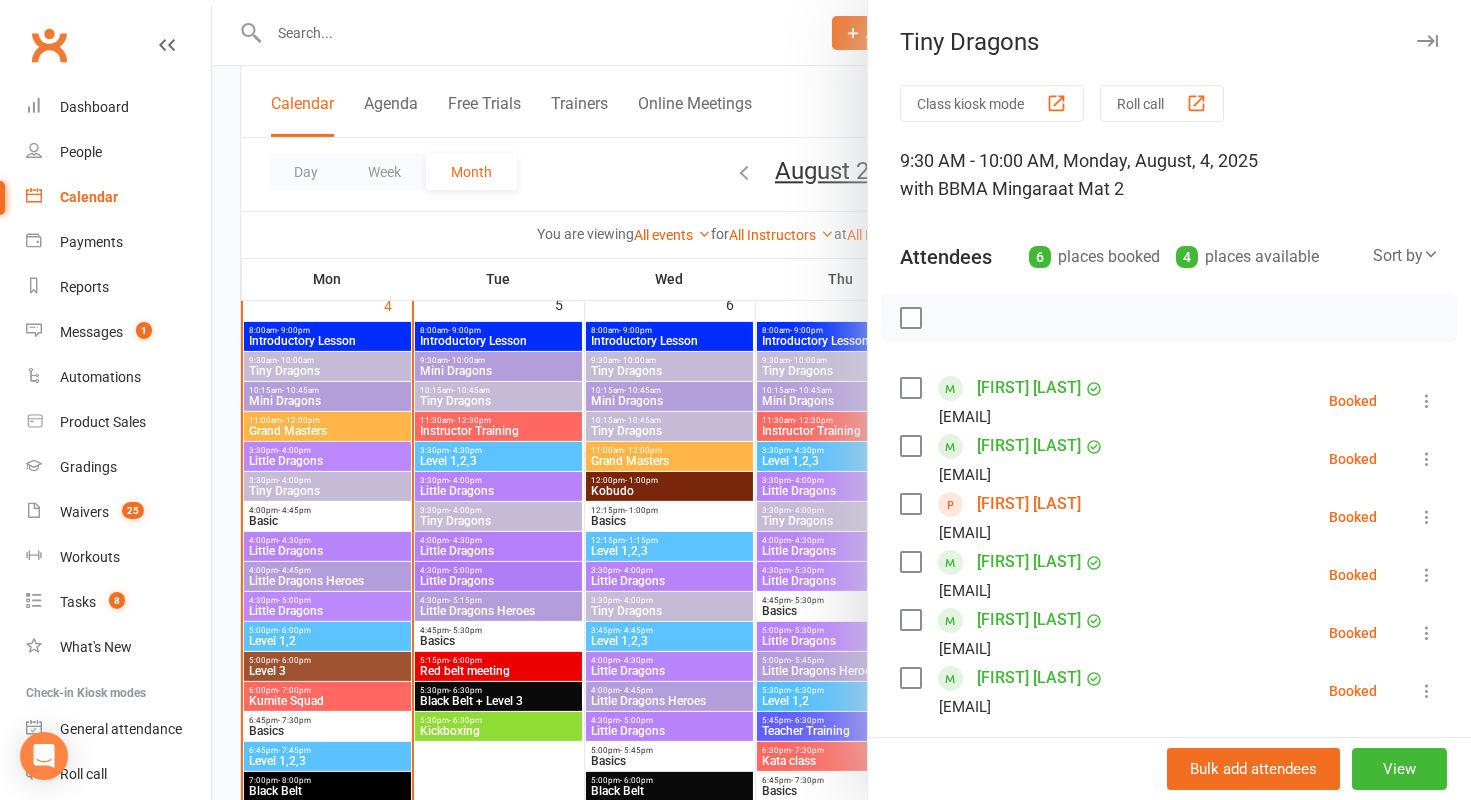click at bounding box center (910, 388) 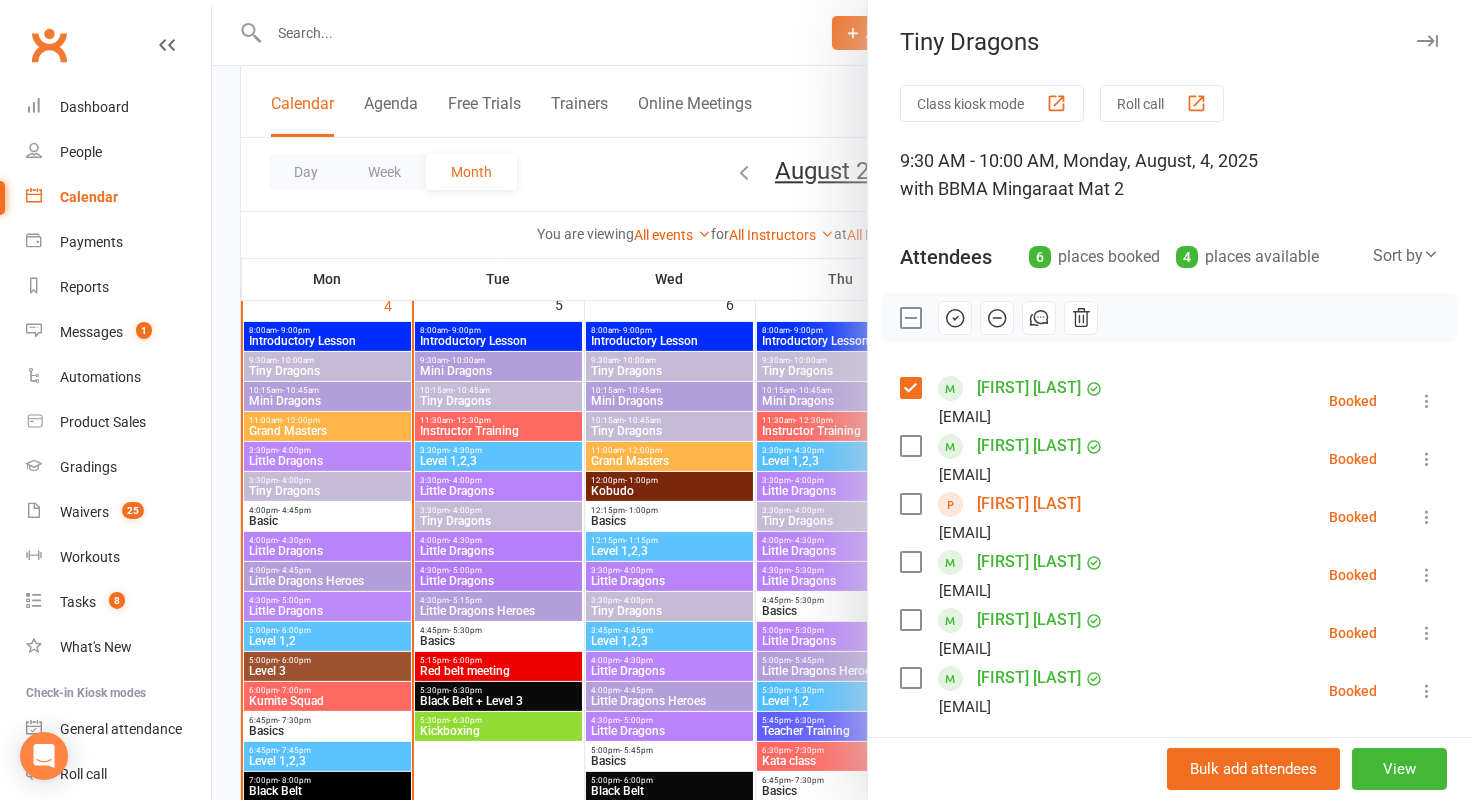 scroll, scrollTop: 41, scrollLeft: 0, axis: vertical 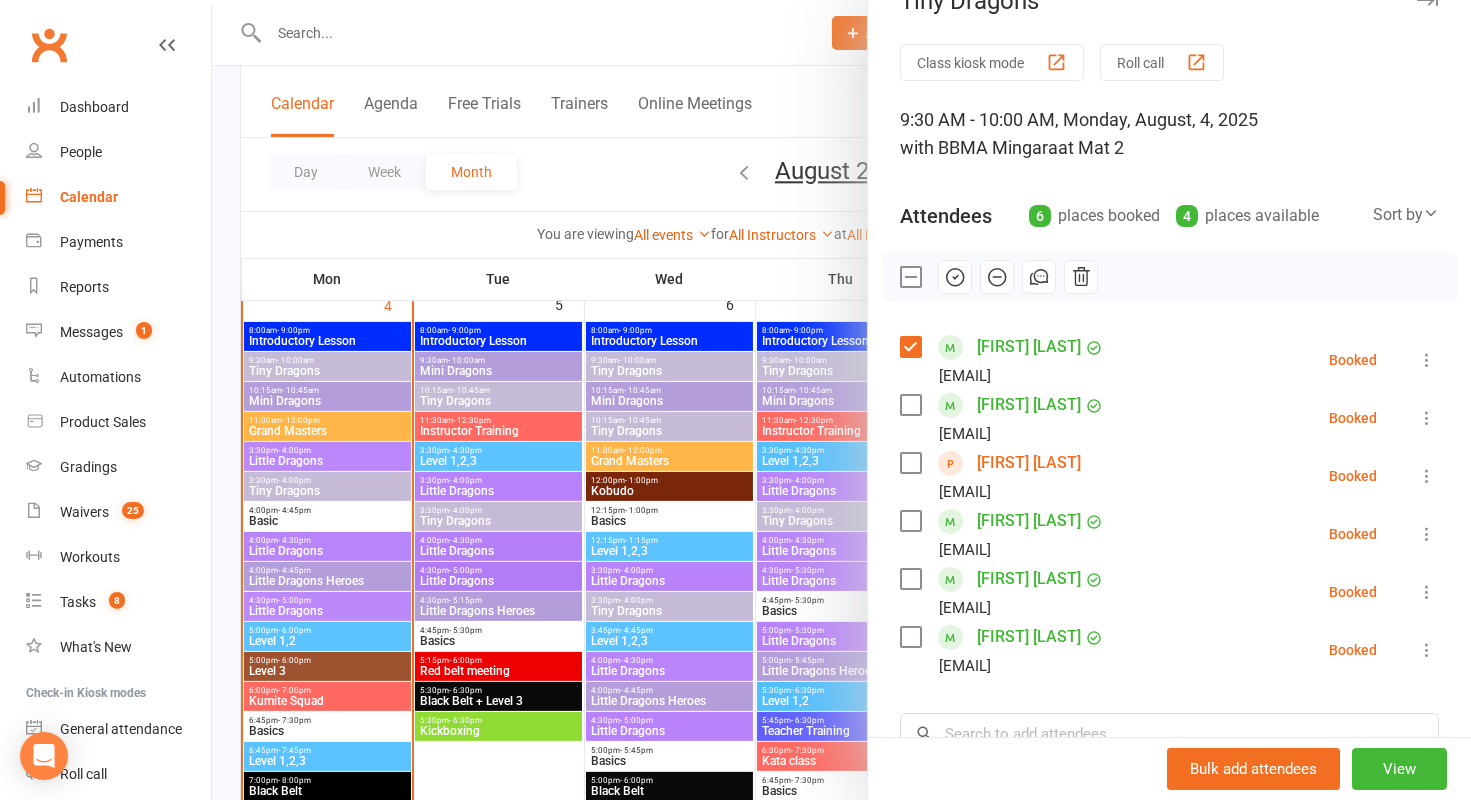 click at bounding box center [910, 579] 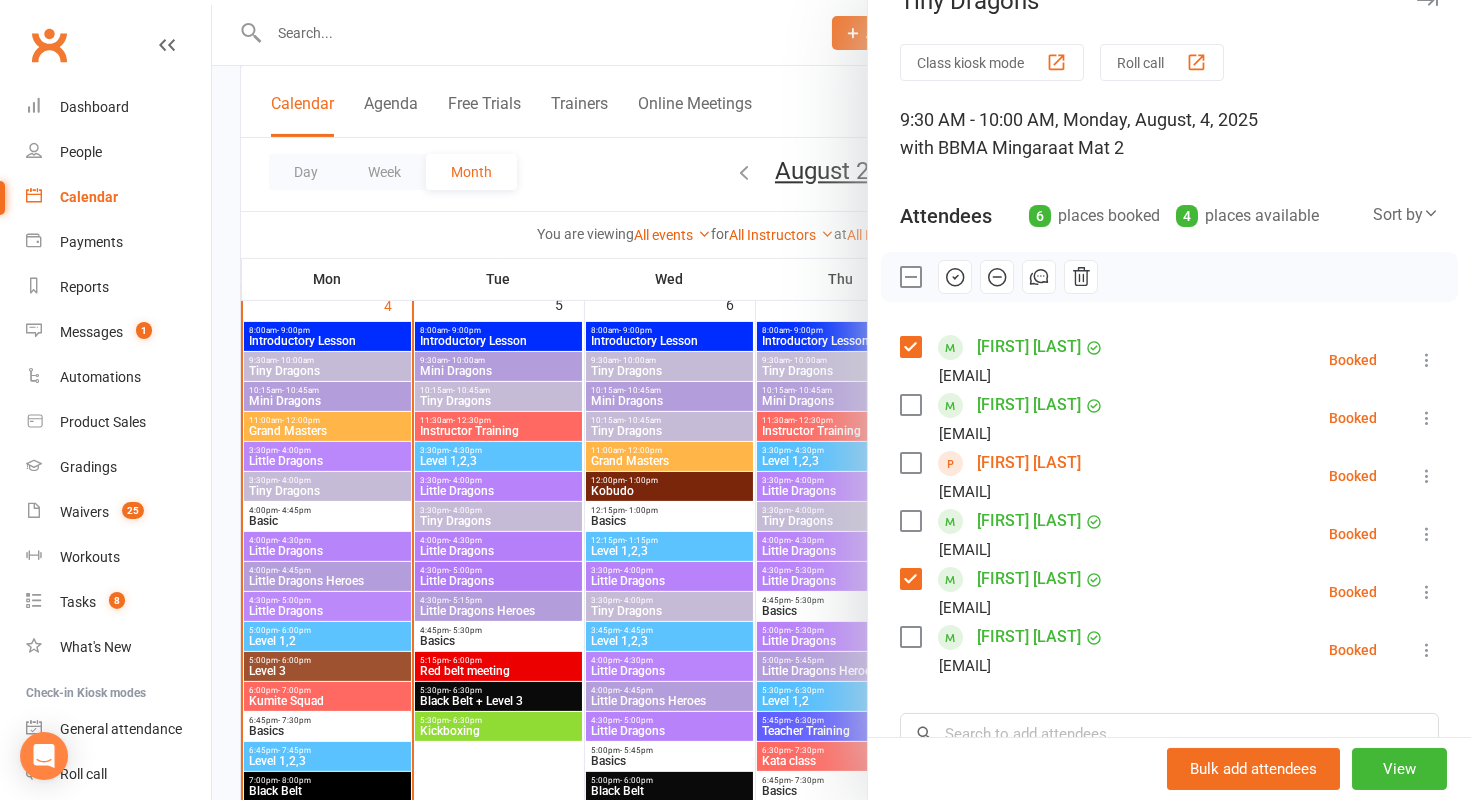 click at bounding box center [910, 637] 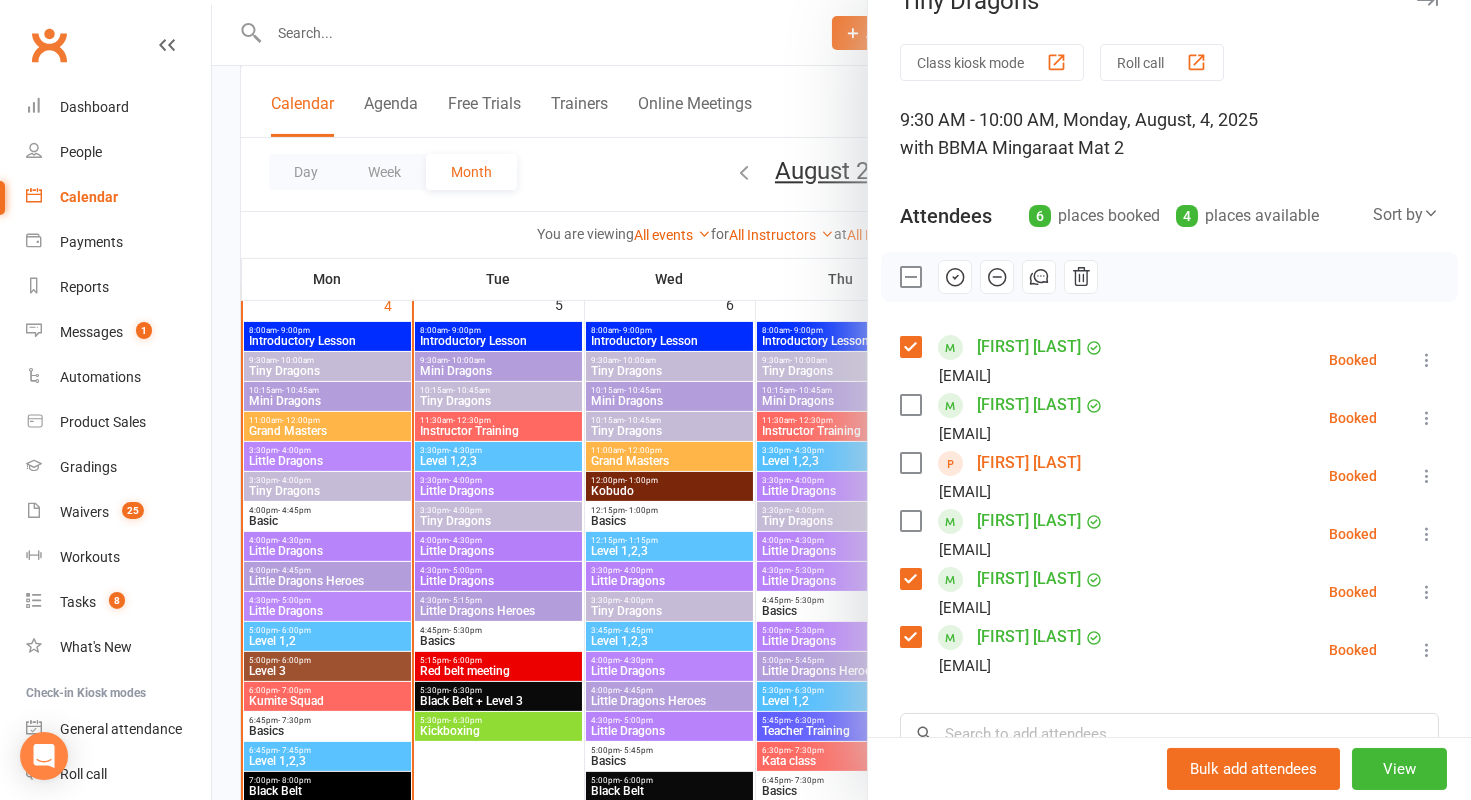 click at bounding box center (910, 521) 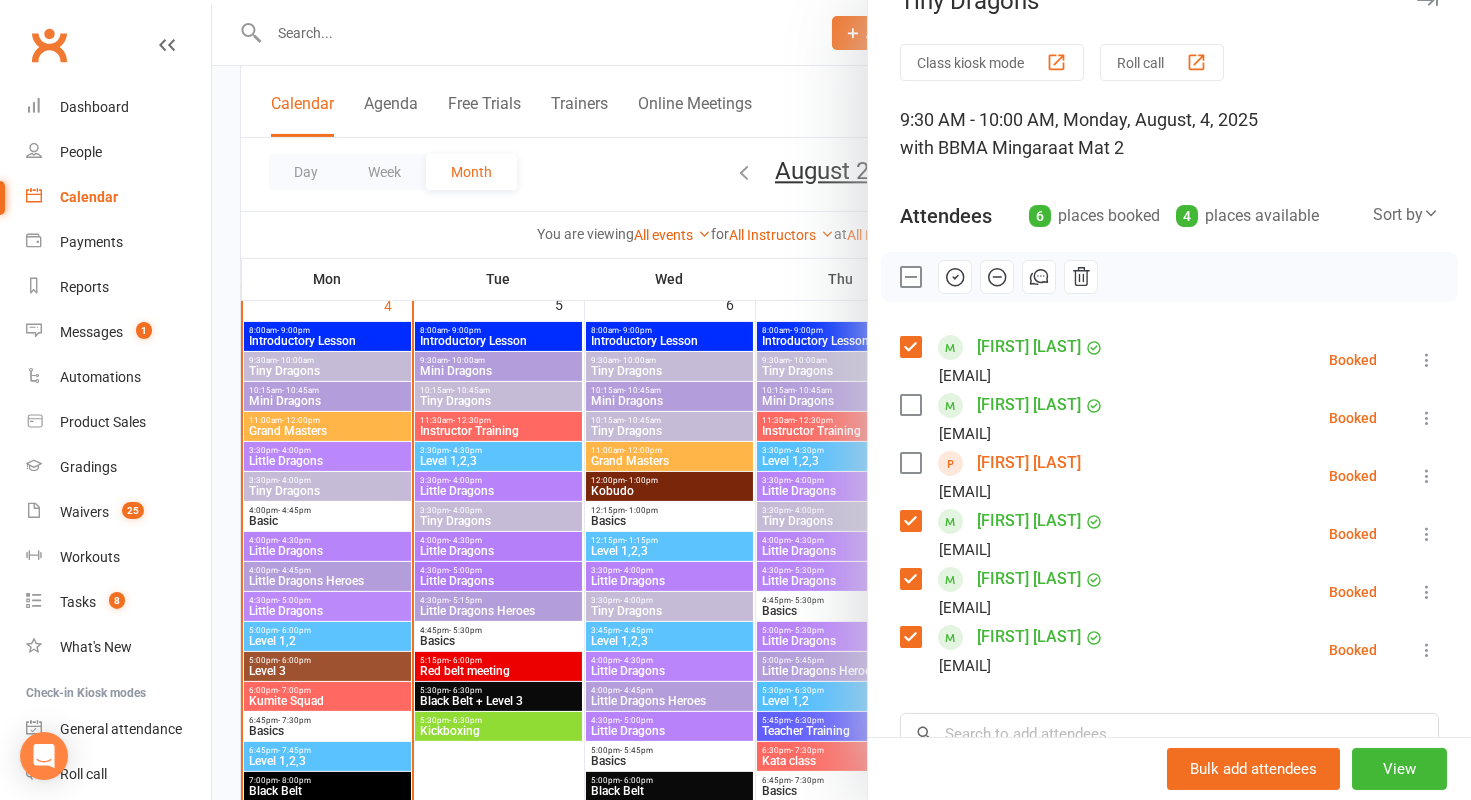click on "Nathaniel Mall  ethanoliviamall@gmail.com" at bounding box center [995, 476] 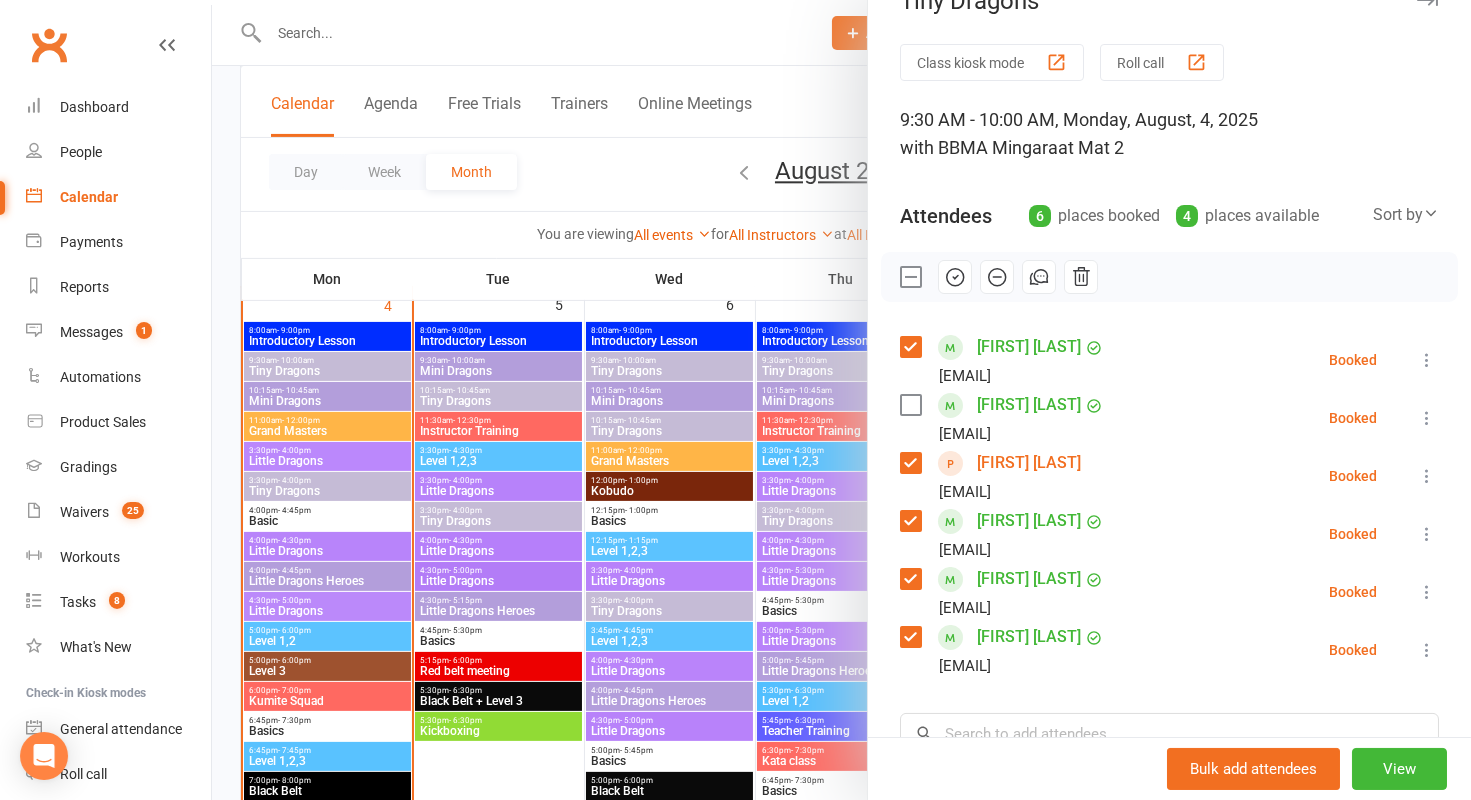 click at bounding box center [1169, 277] 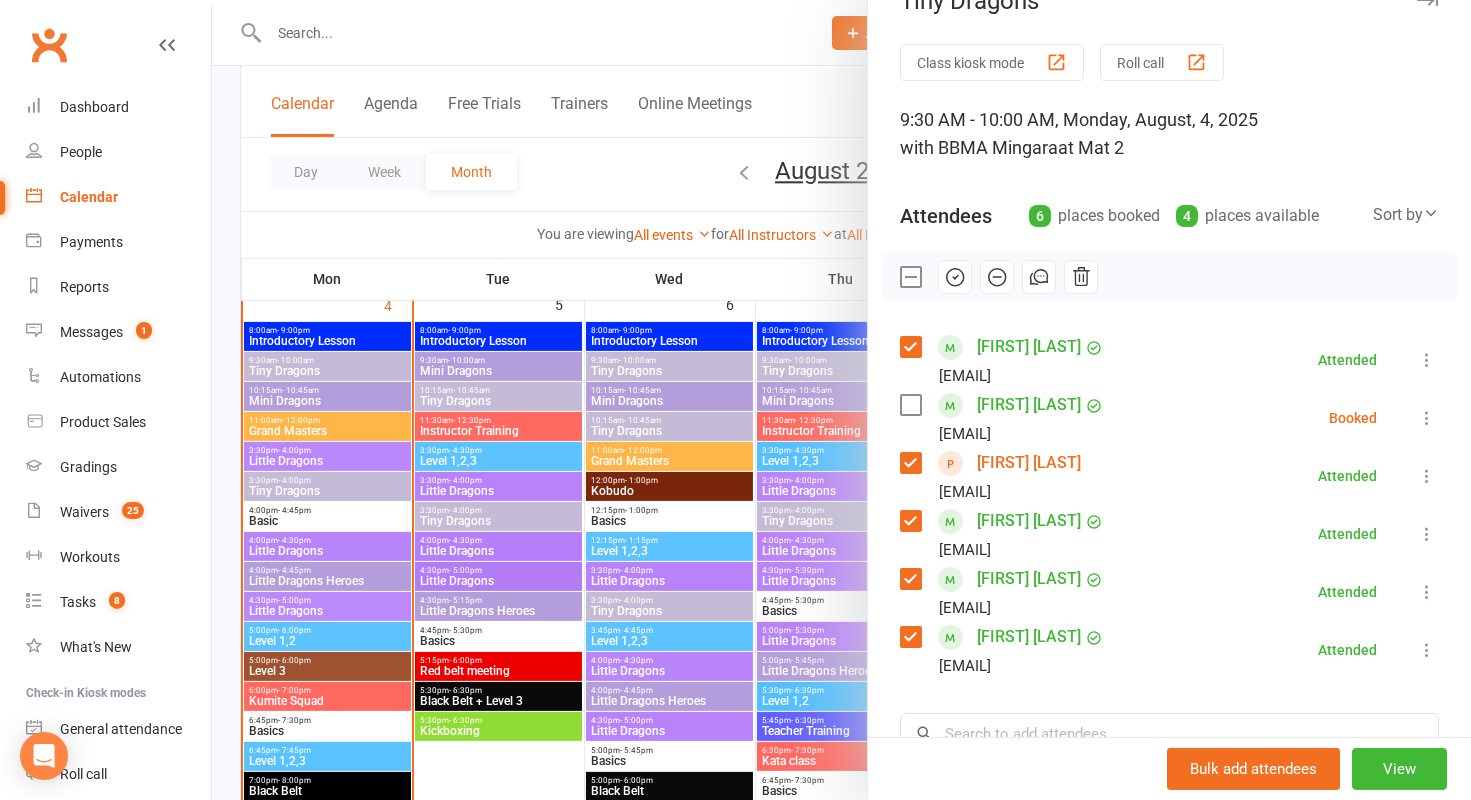 click at bounding box center [910, 277] 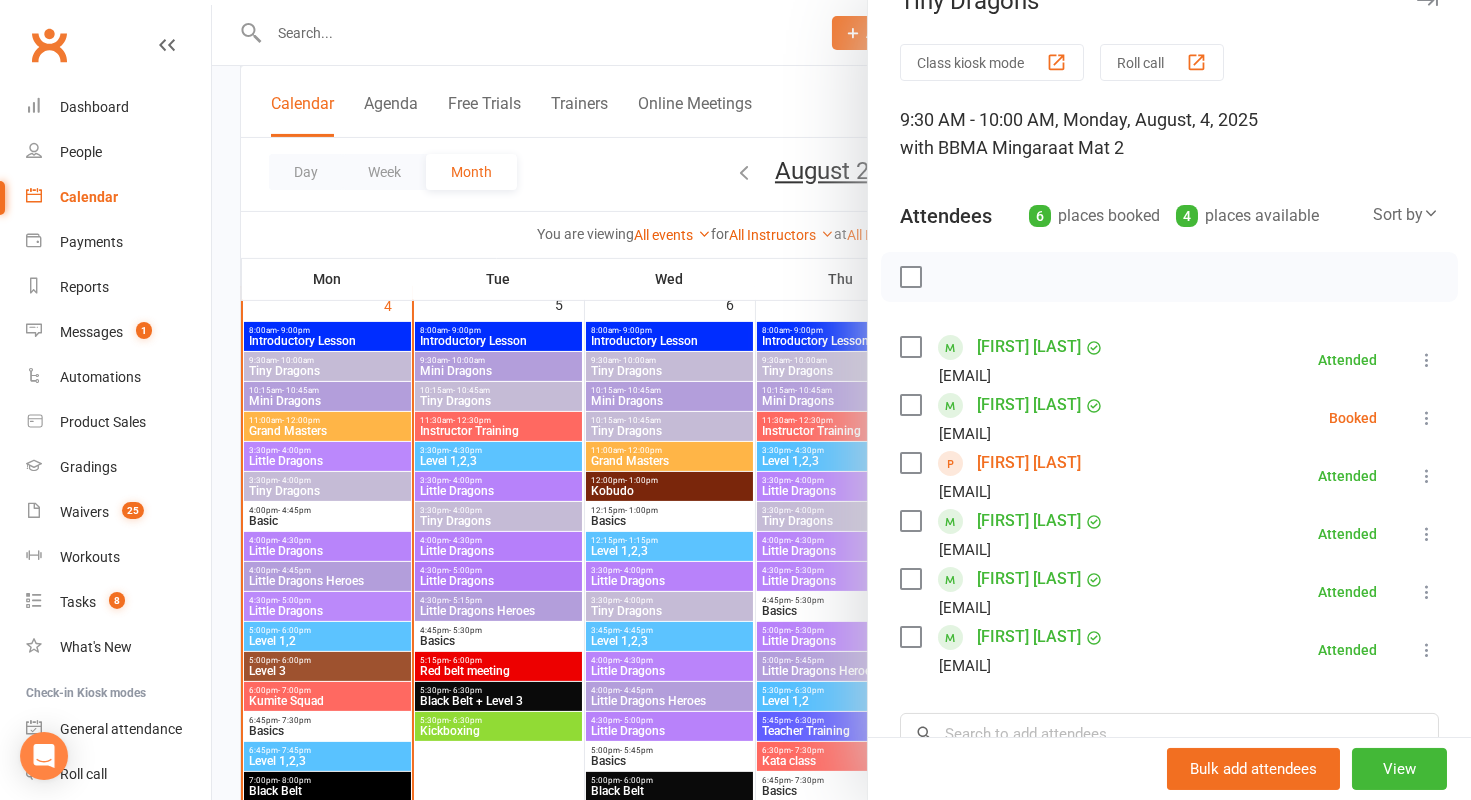 click at bounding box center [910, 405] 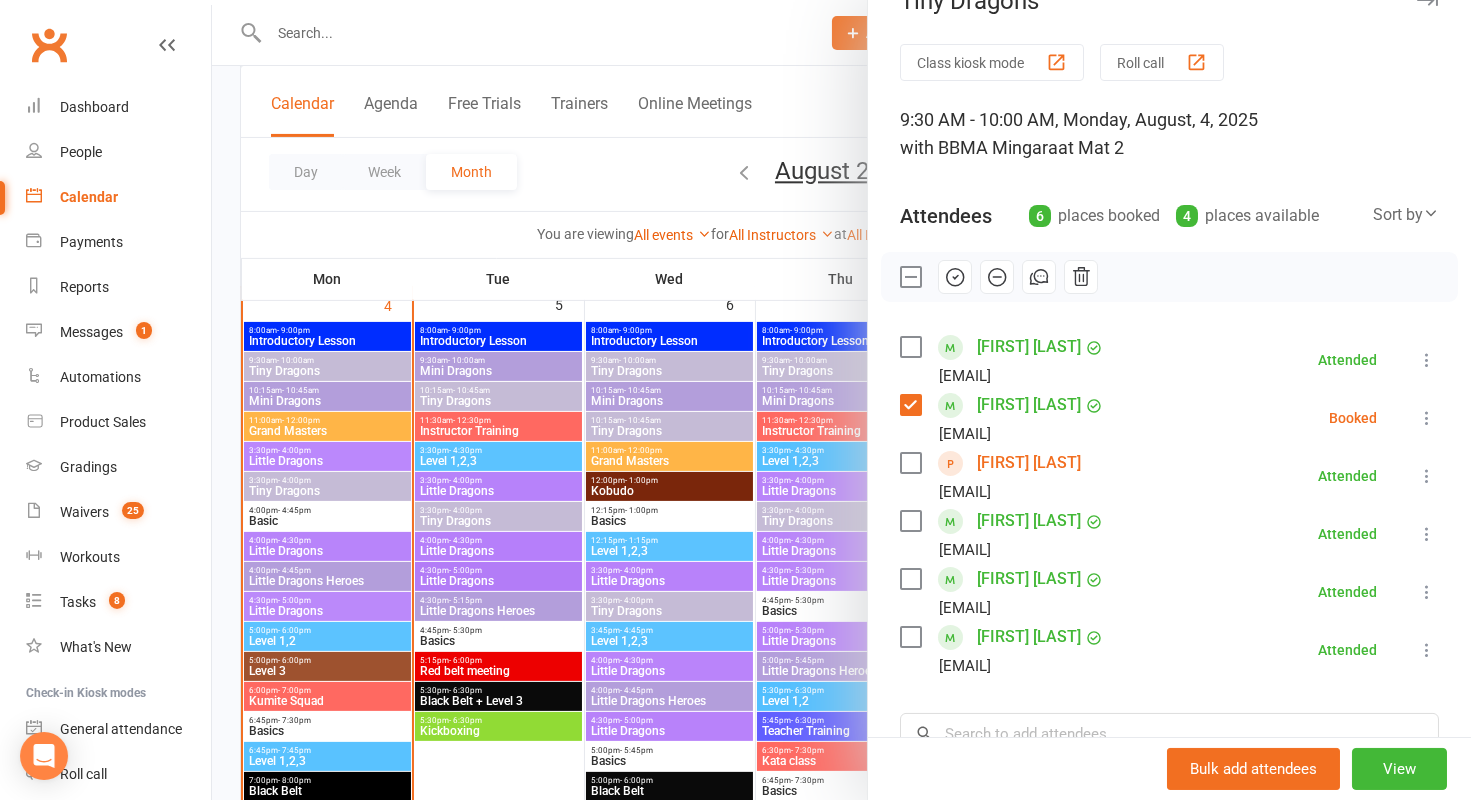click at bounding box center [997, 277] 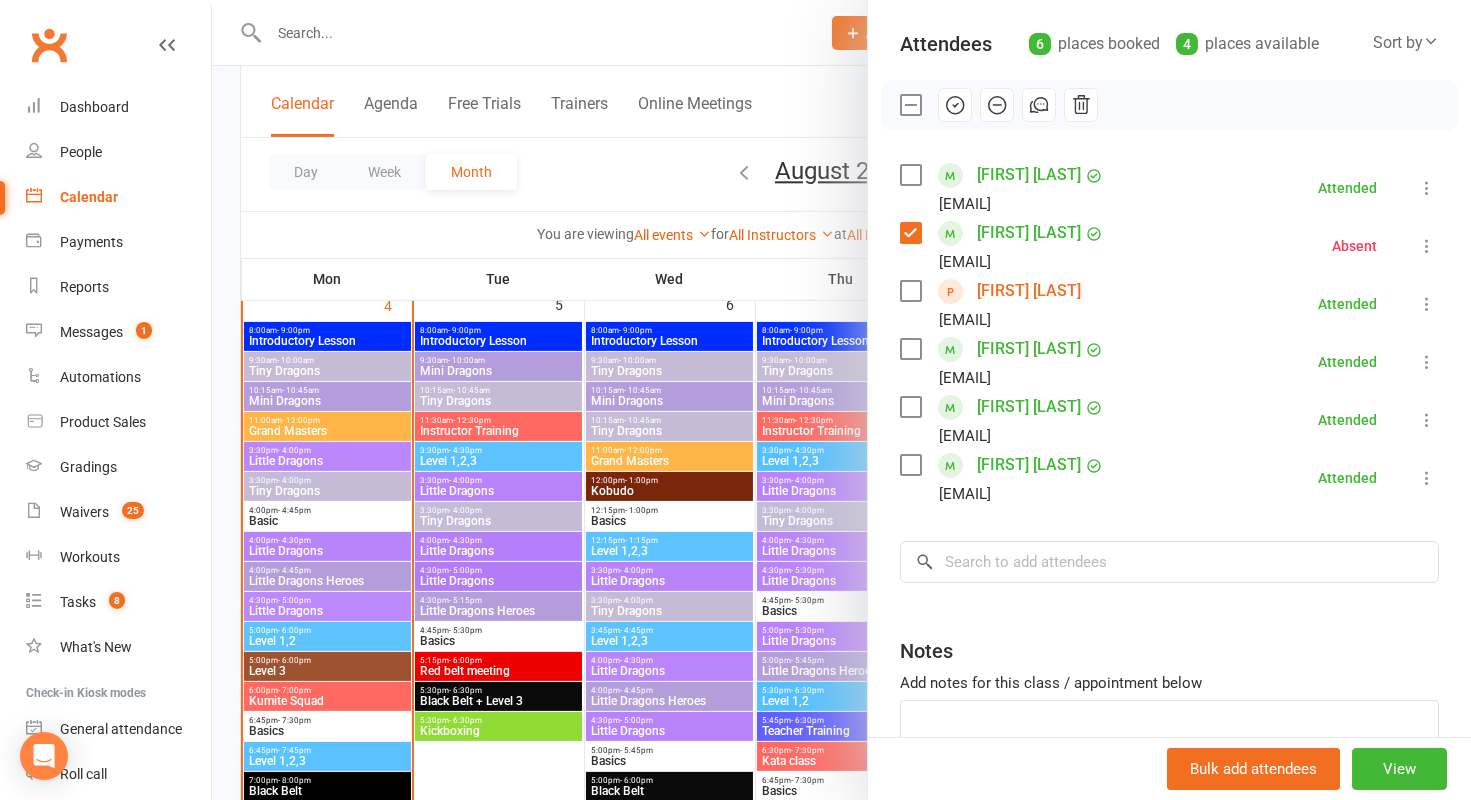 scroll, scrollTop: 245, scrollLeft: 0, axis: vertical 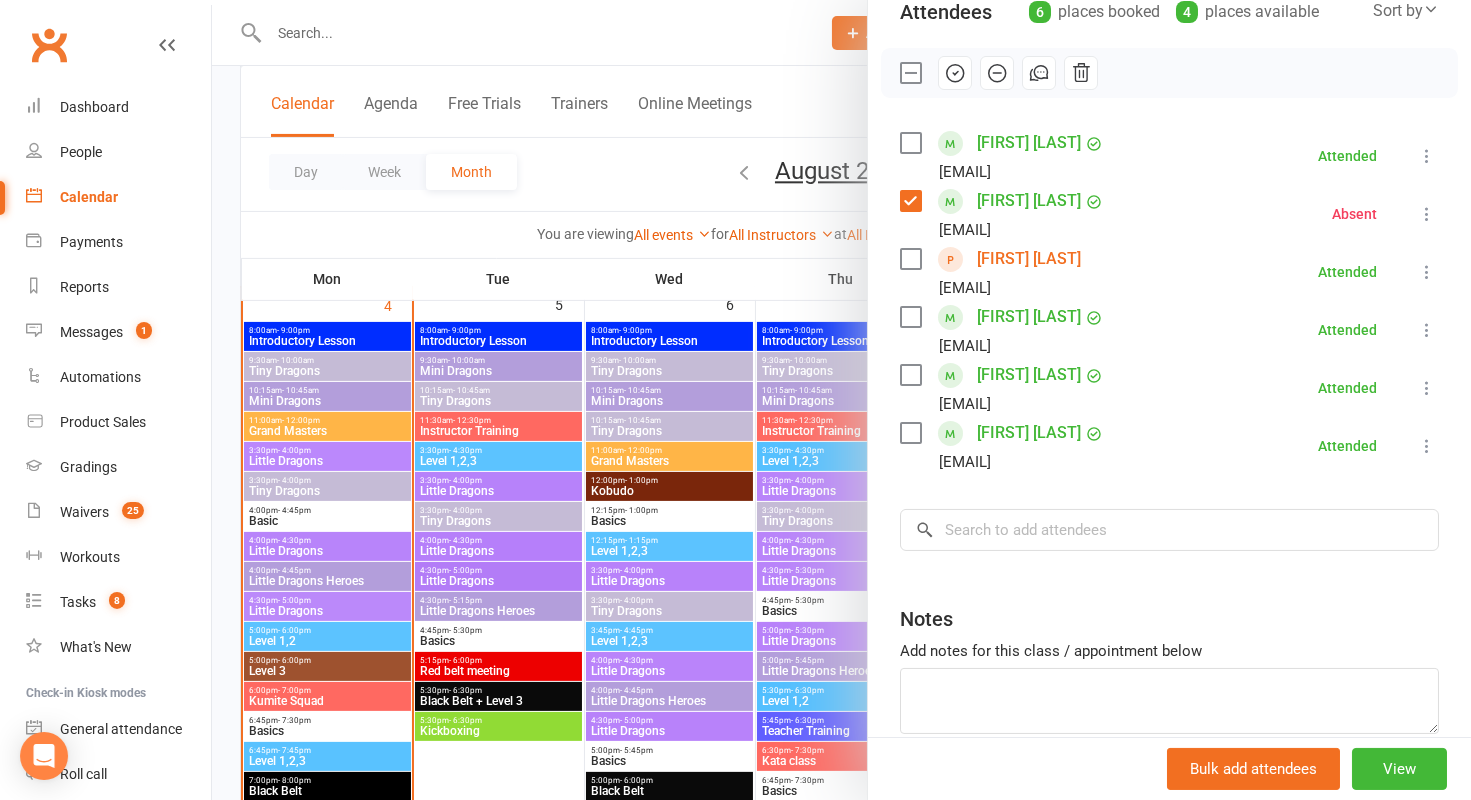 click at bounding box center [841, 400] 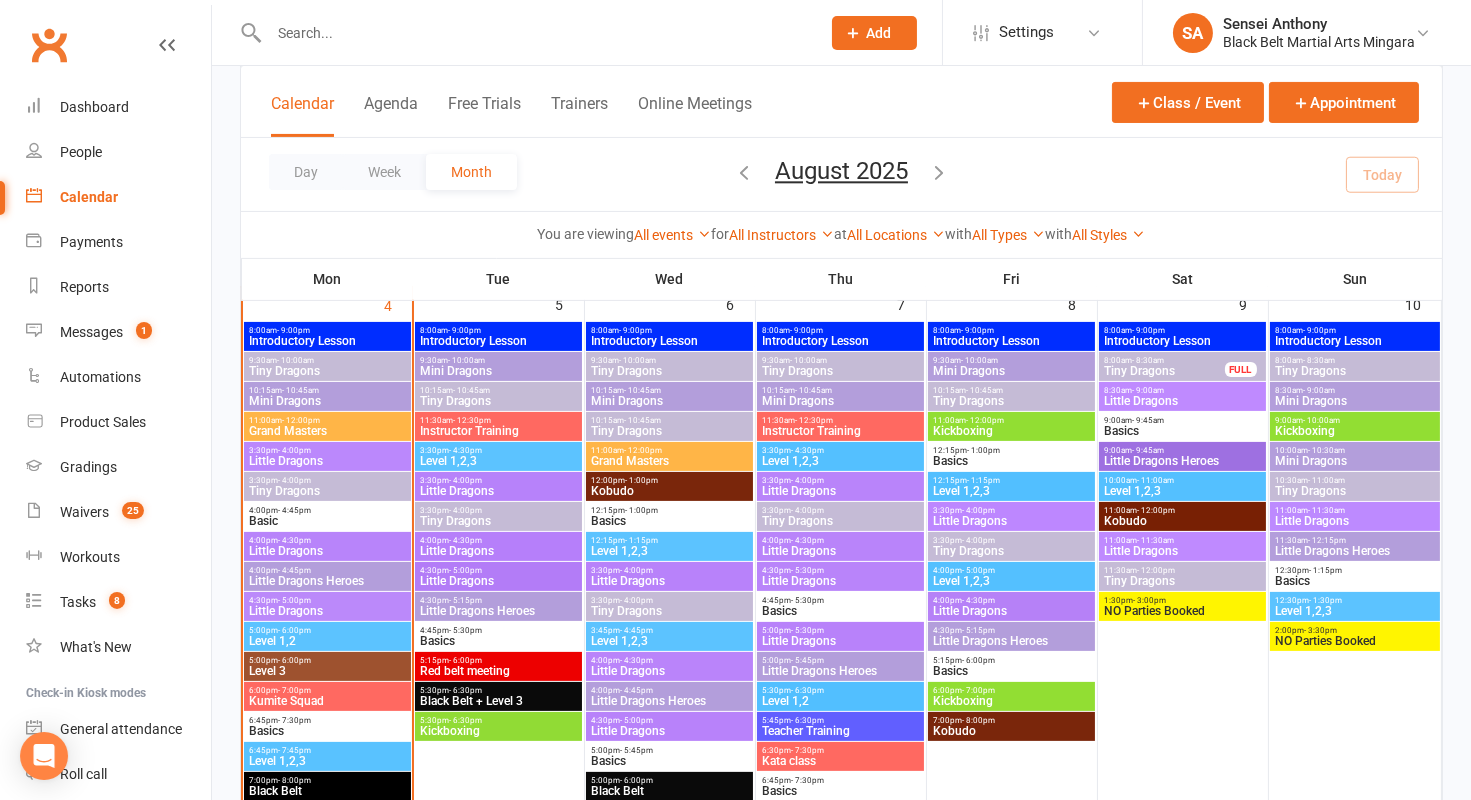 click on "Mini Dragons" at bounding box center (327, 401) 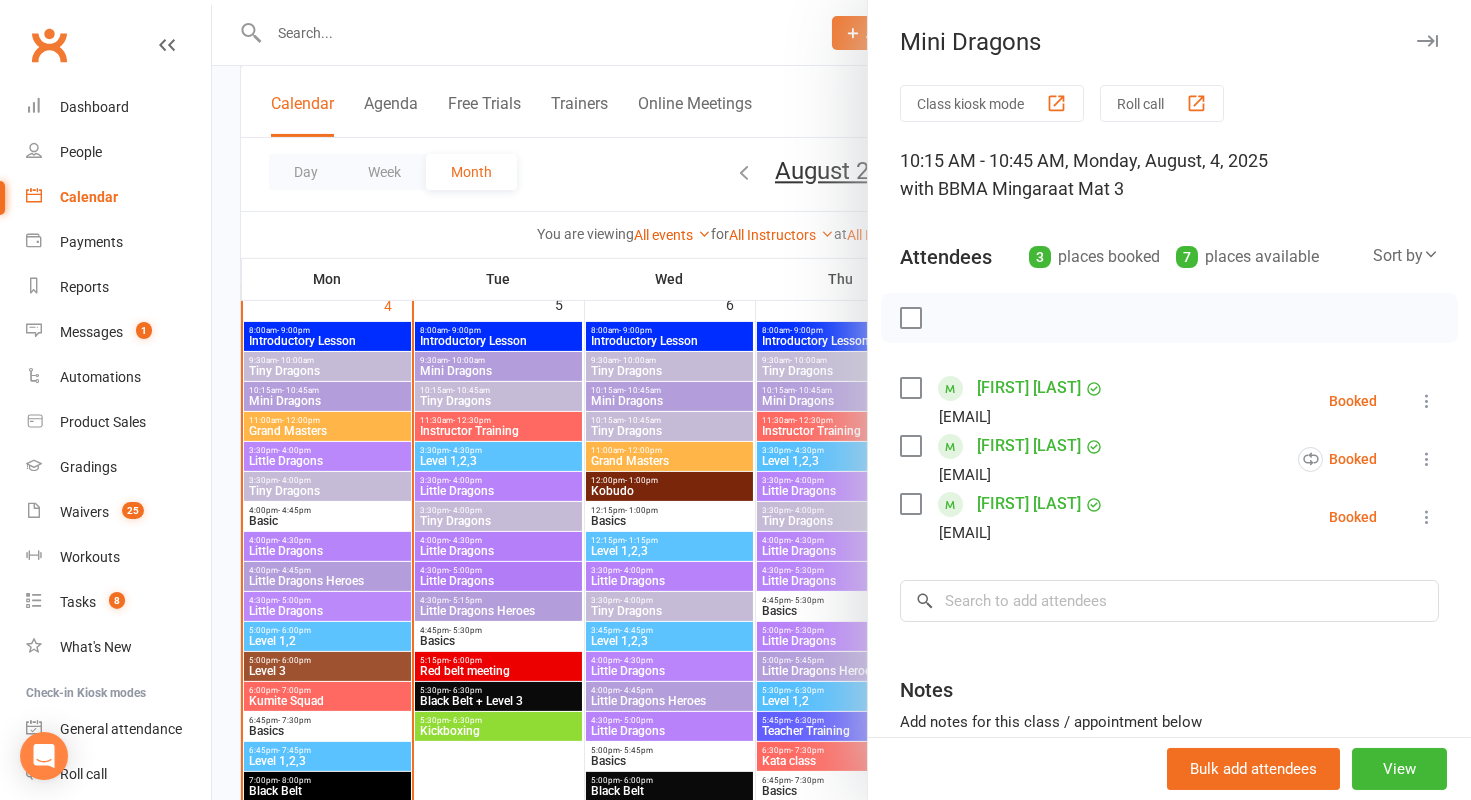 click at bounding box center [910, 318] 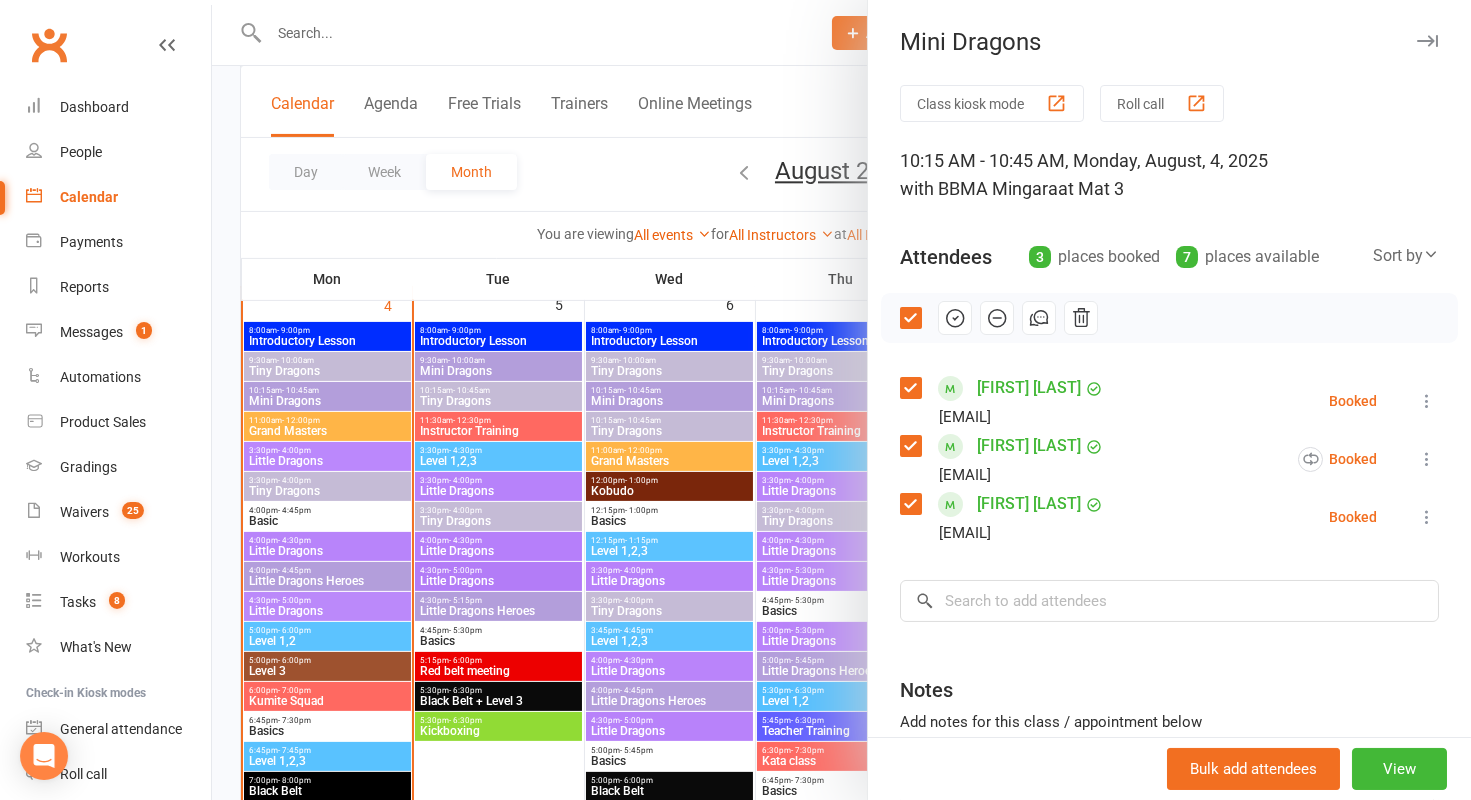 click 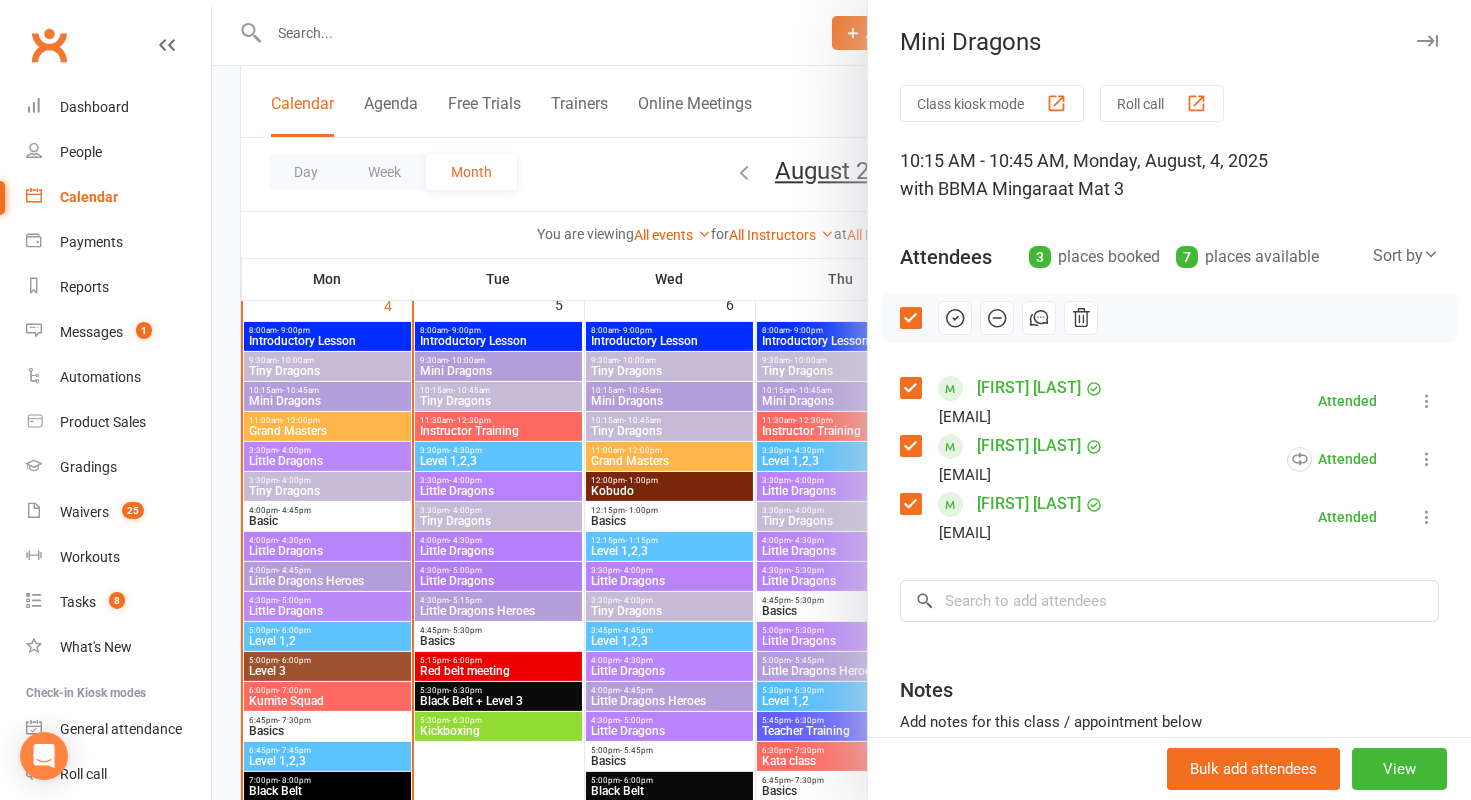click at bounding box center (841, 400) 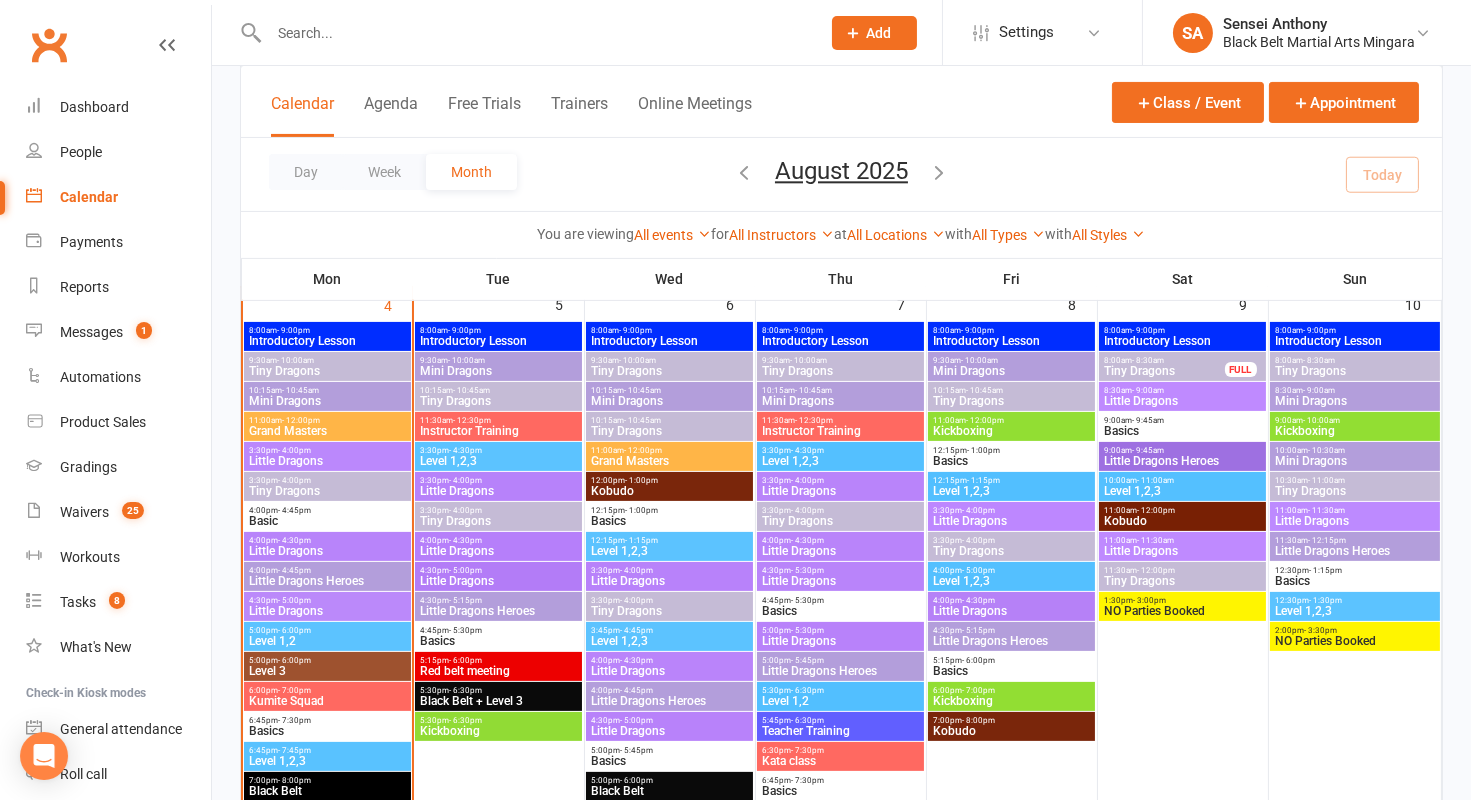 click on "Grand Masters" at bounding box center [327, 431] 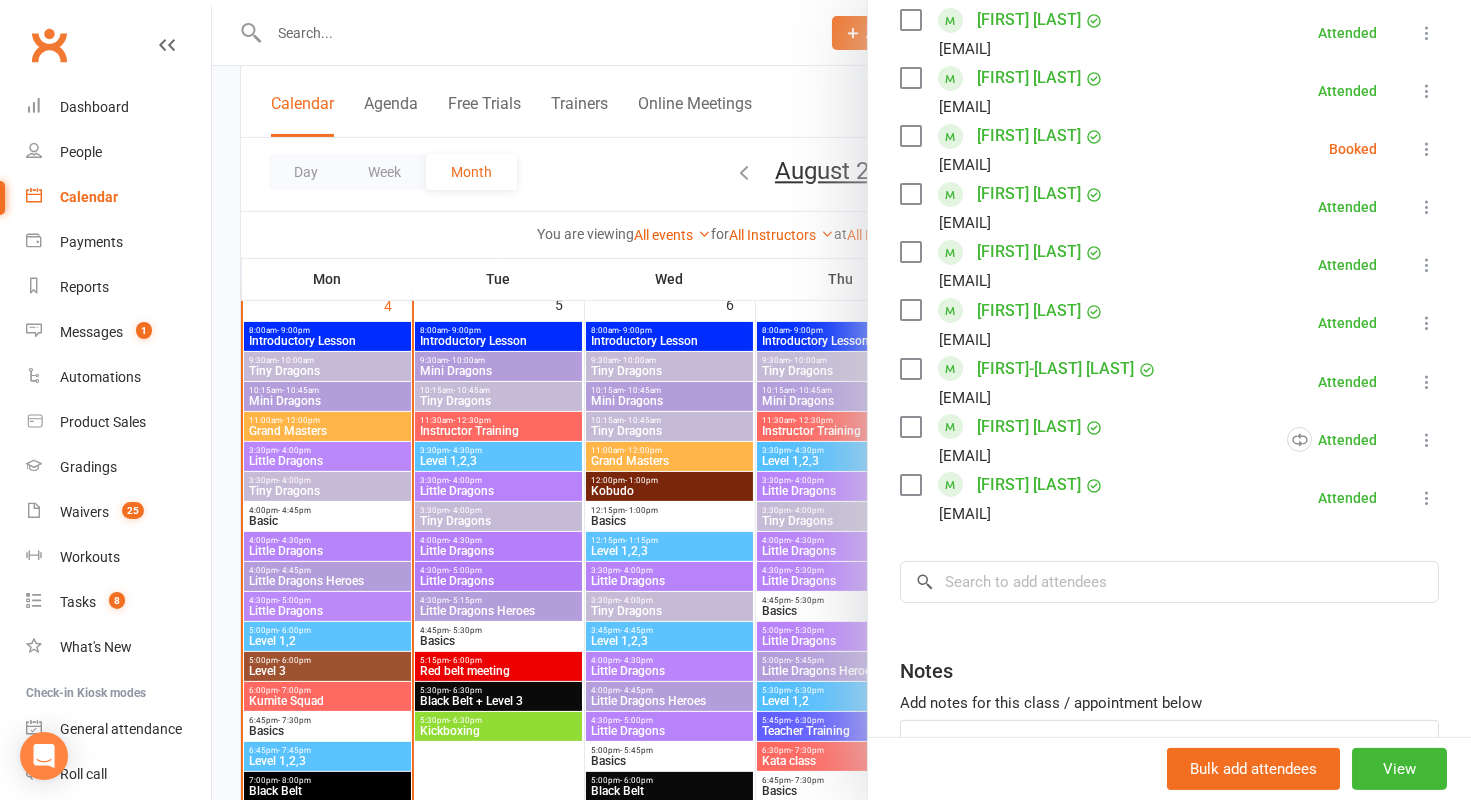scroll, scrollTop: 976, scrollLeft: 0, axis: vertical 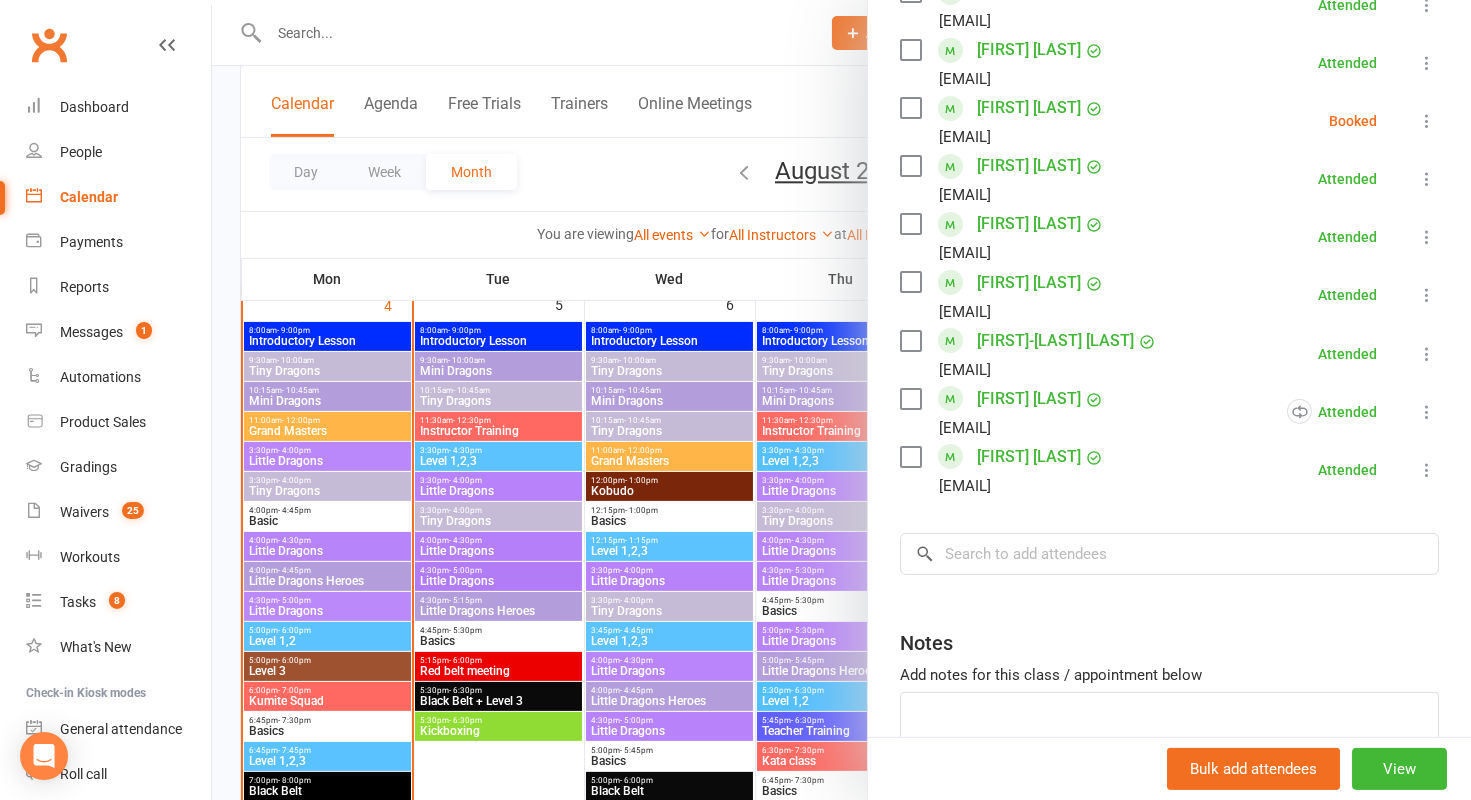 click at bounding box center [841, 400] 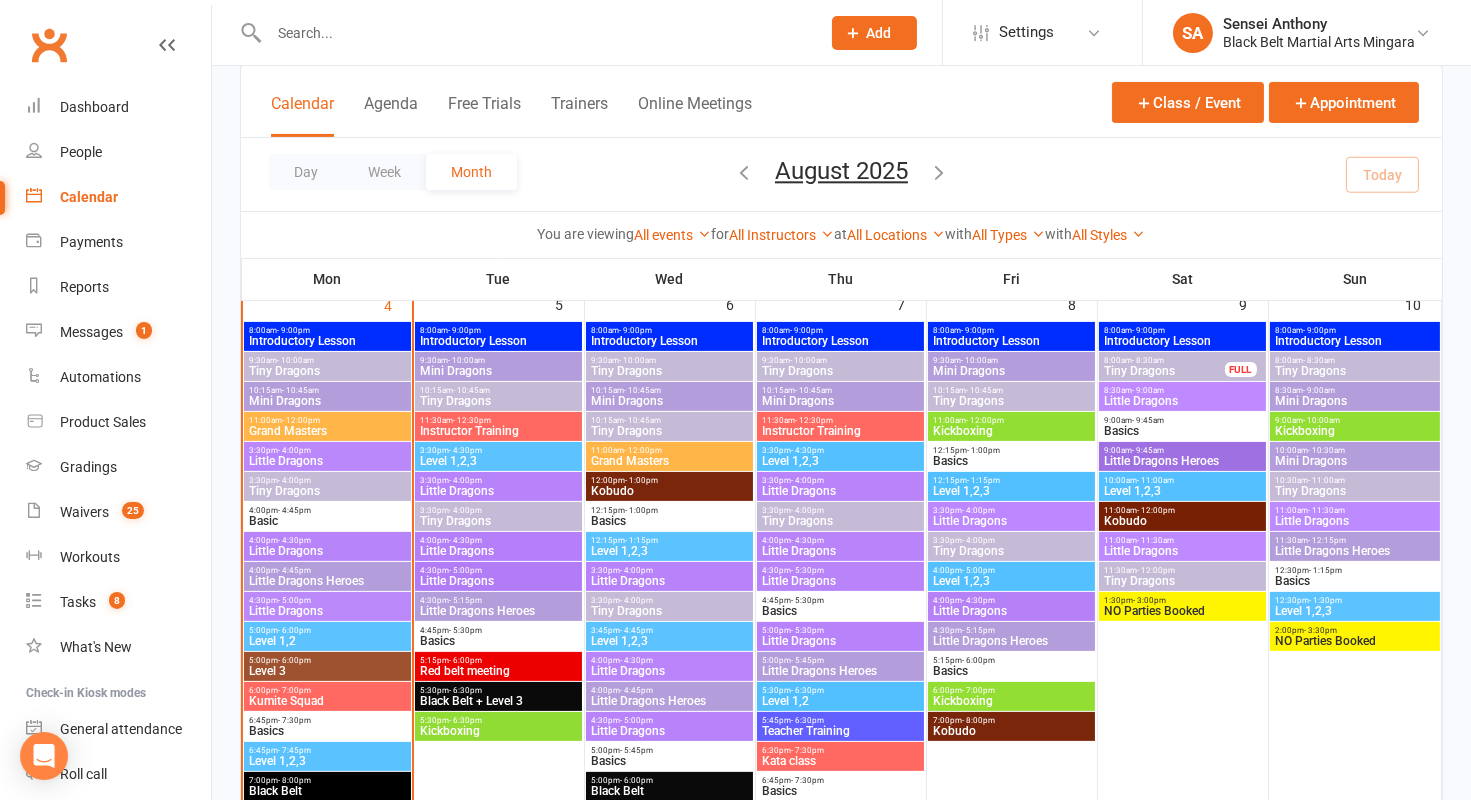 scroll, scrollTop: 968, scrollLeft: 0, axis: vertical 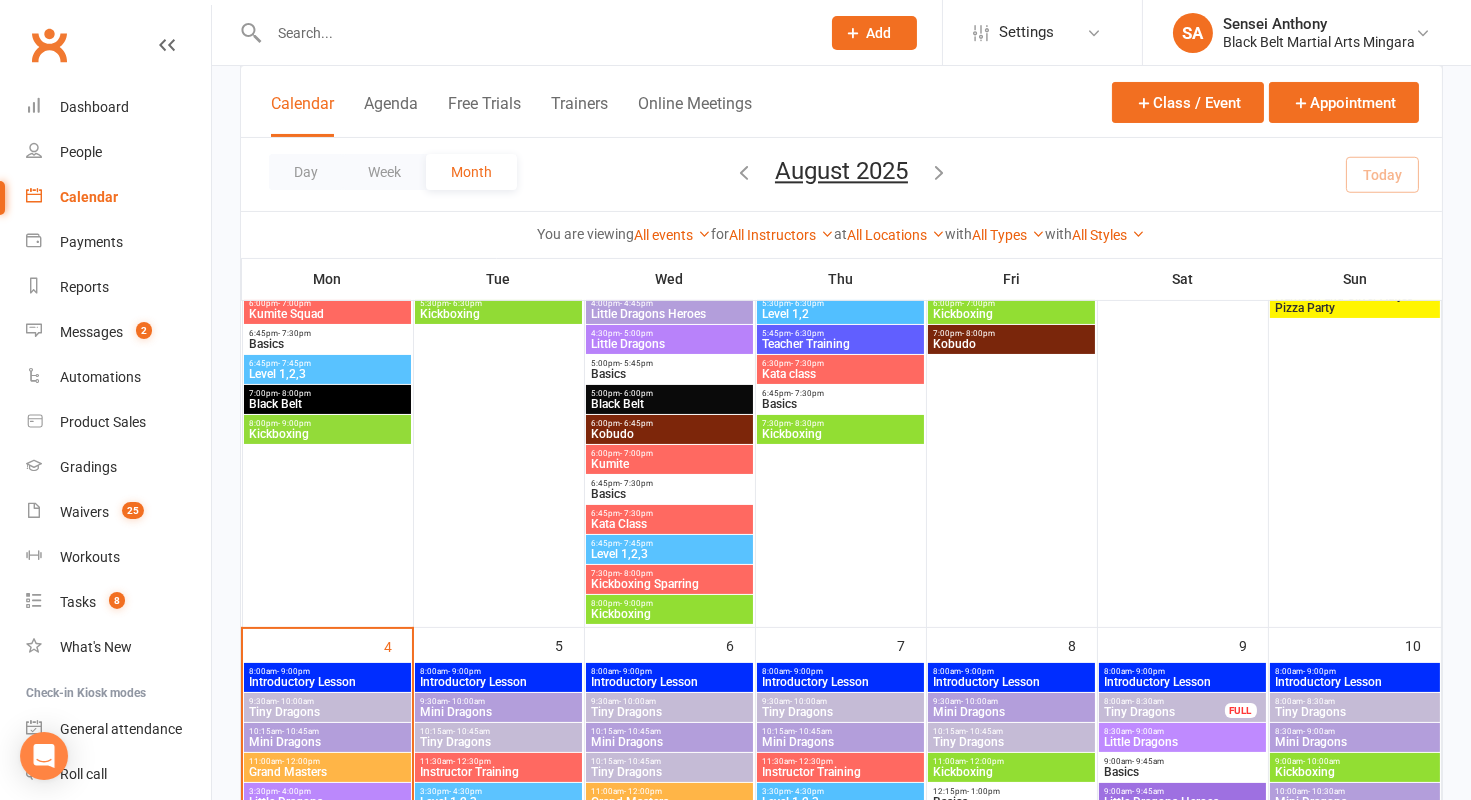 click at bounding box center [534, 33] 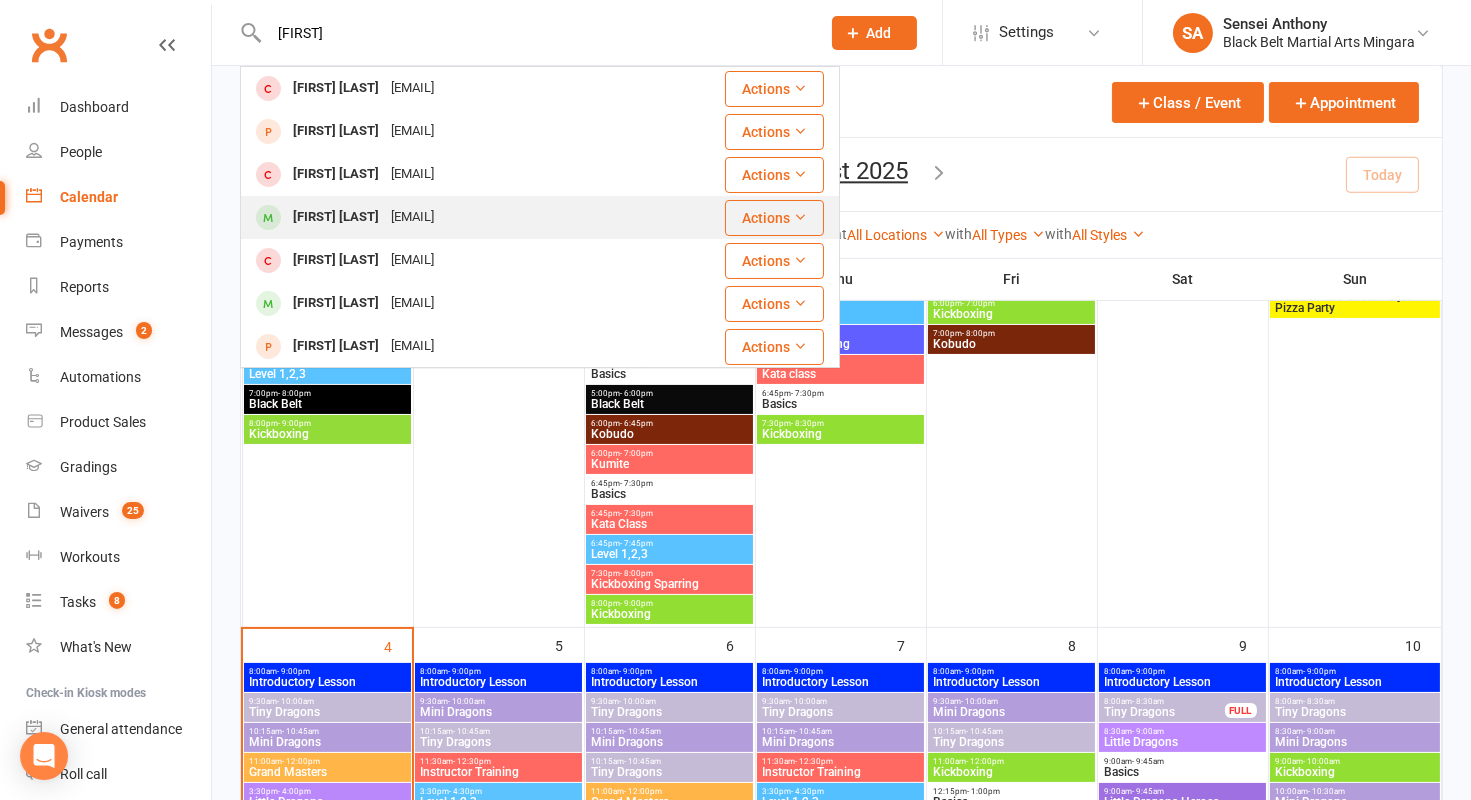 type on "[FIRST]" 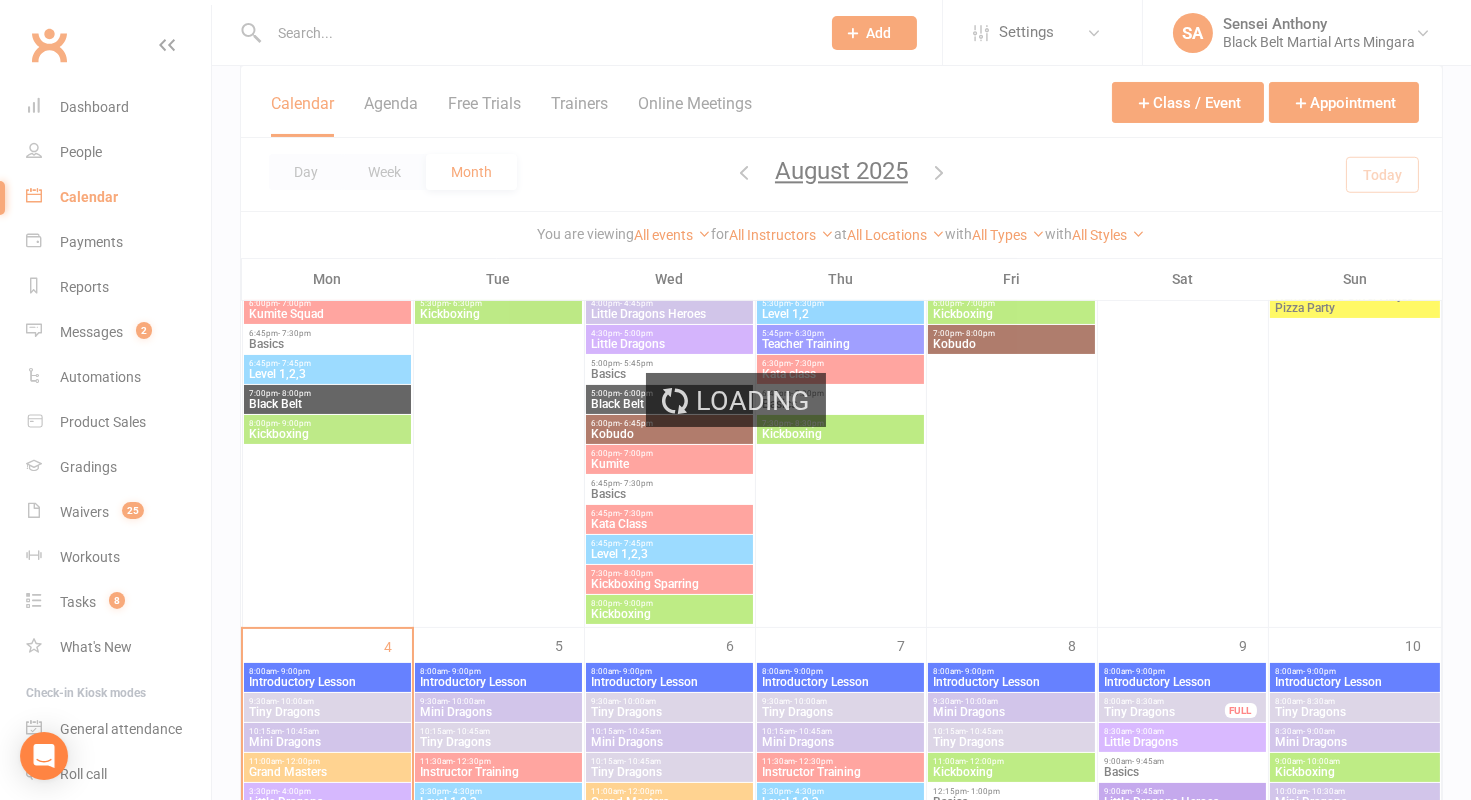 scroll, scrollTop: 0, scrollLeft: 0, axis: both 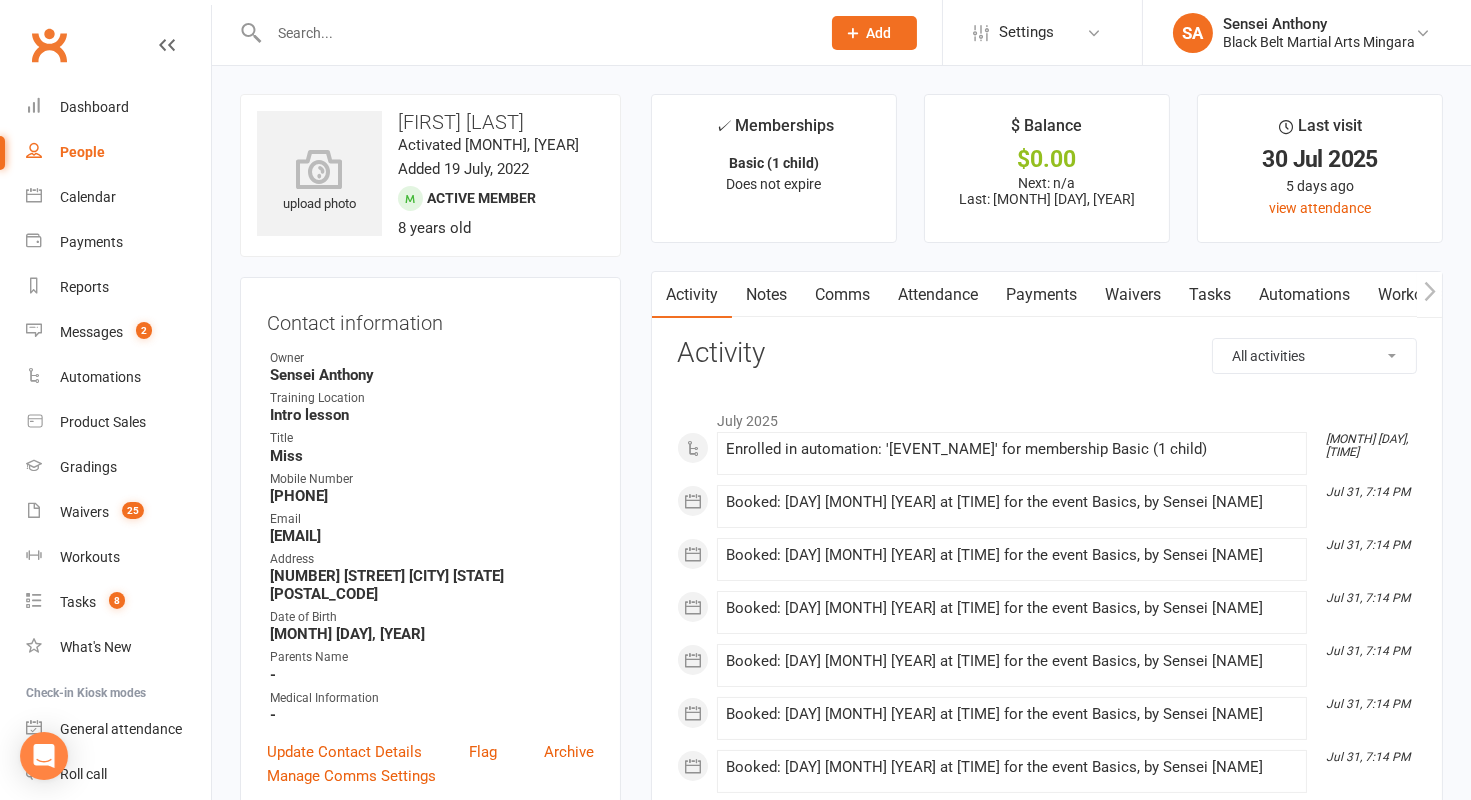 click at bounding box center (534, 33) 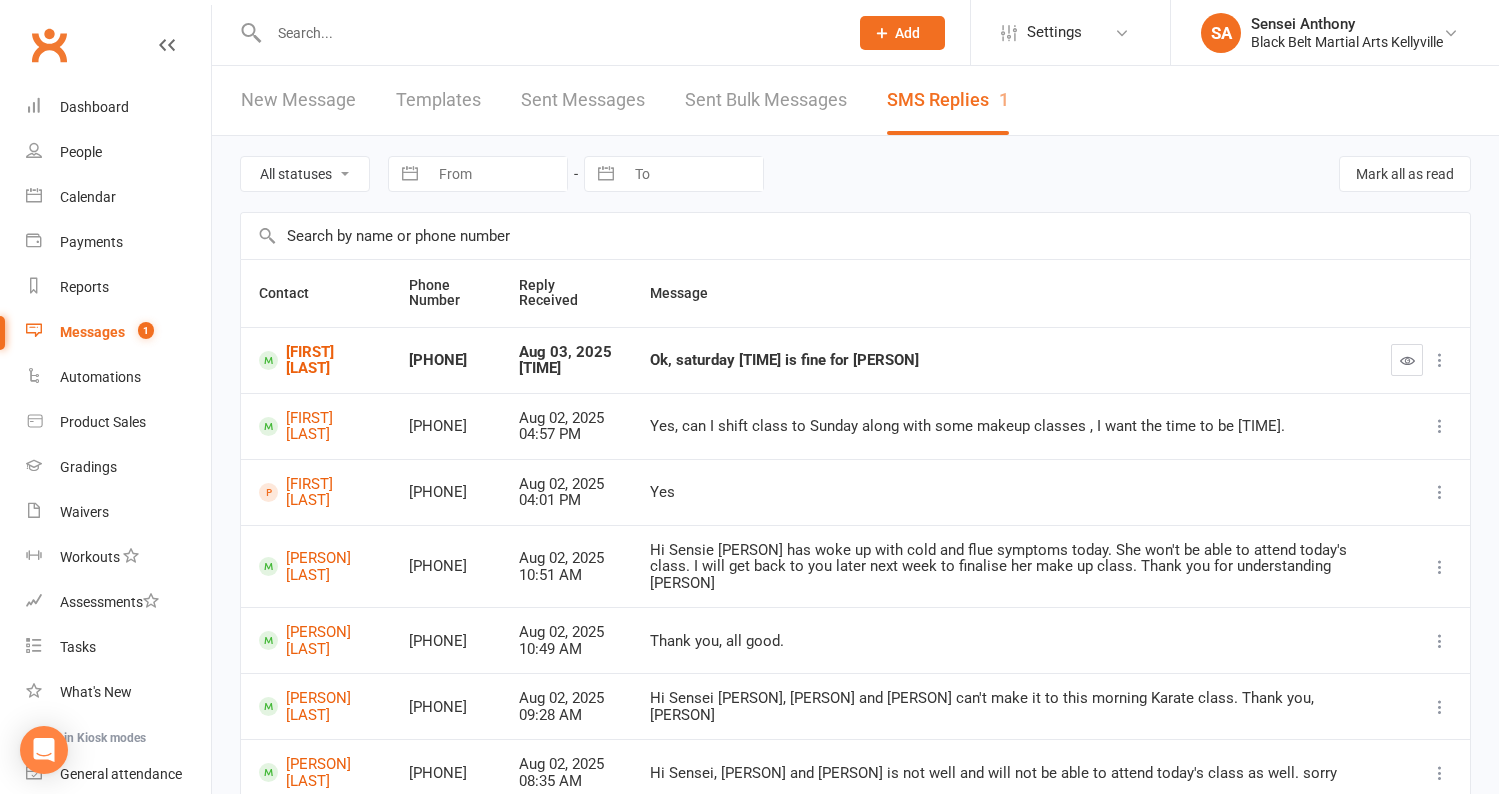 scroll, scrollTop: 0, scrollLeft: 0, axis: both 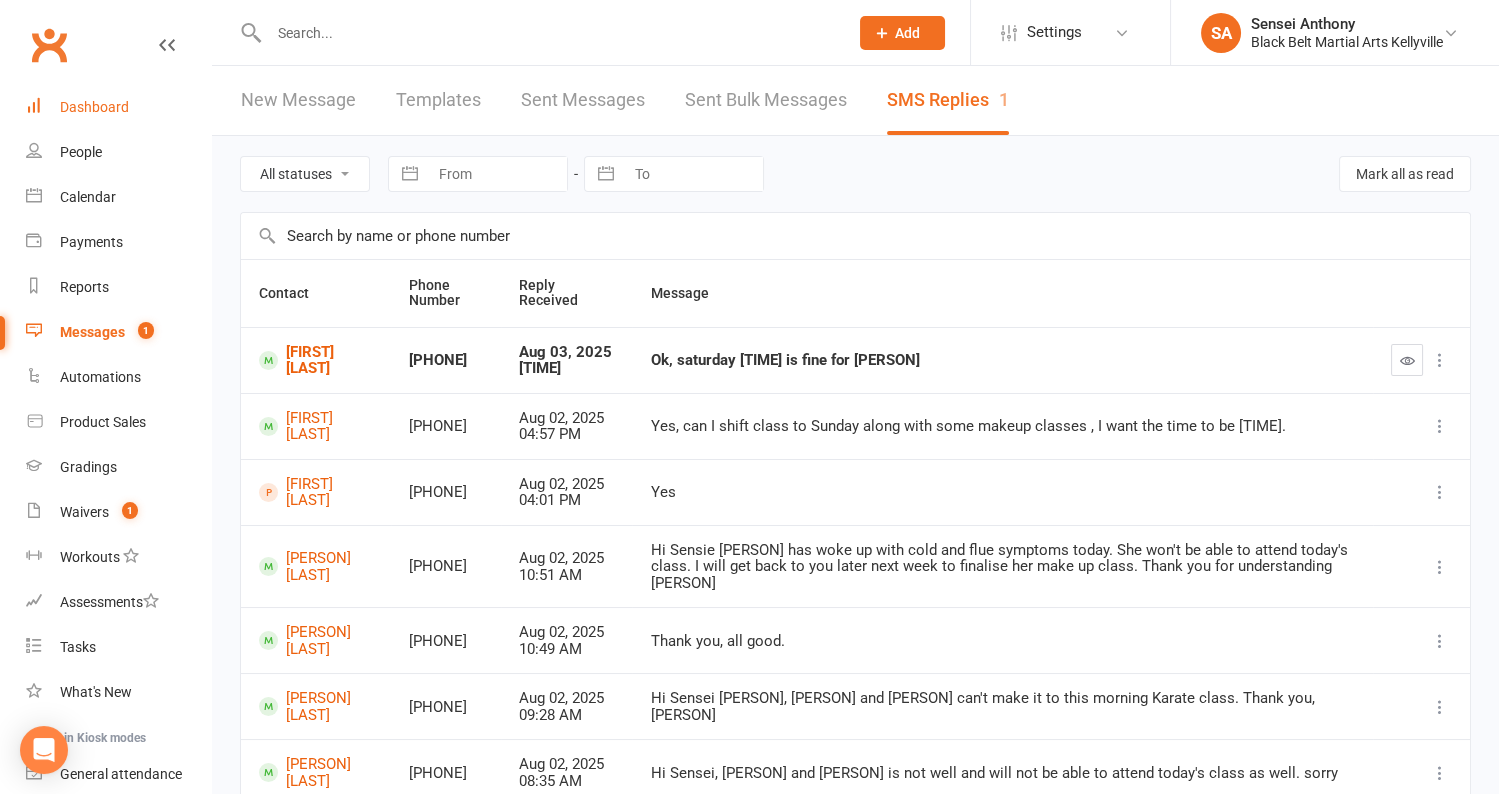 click on "Dashboard" at bounding box center [94, 107] 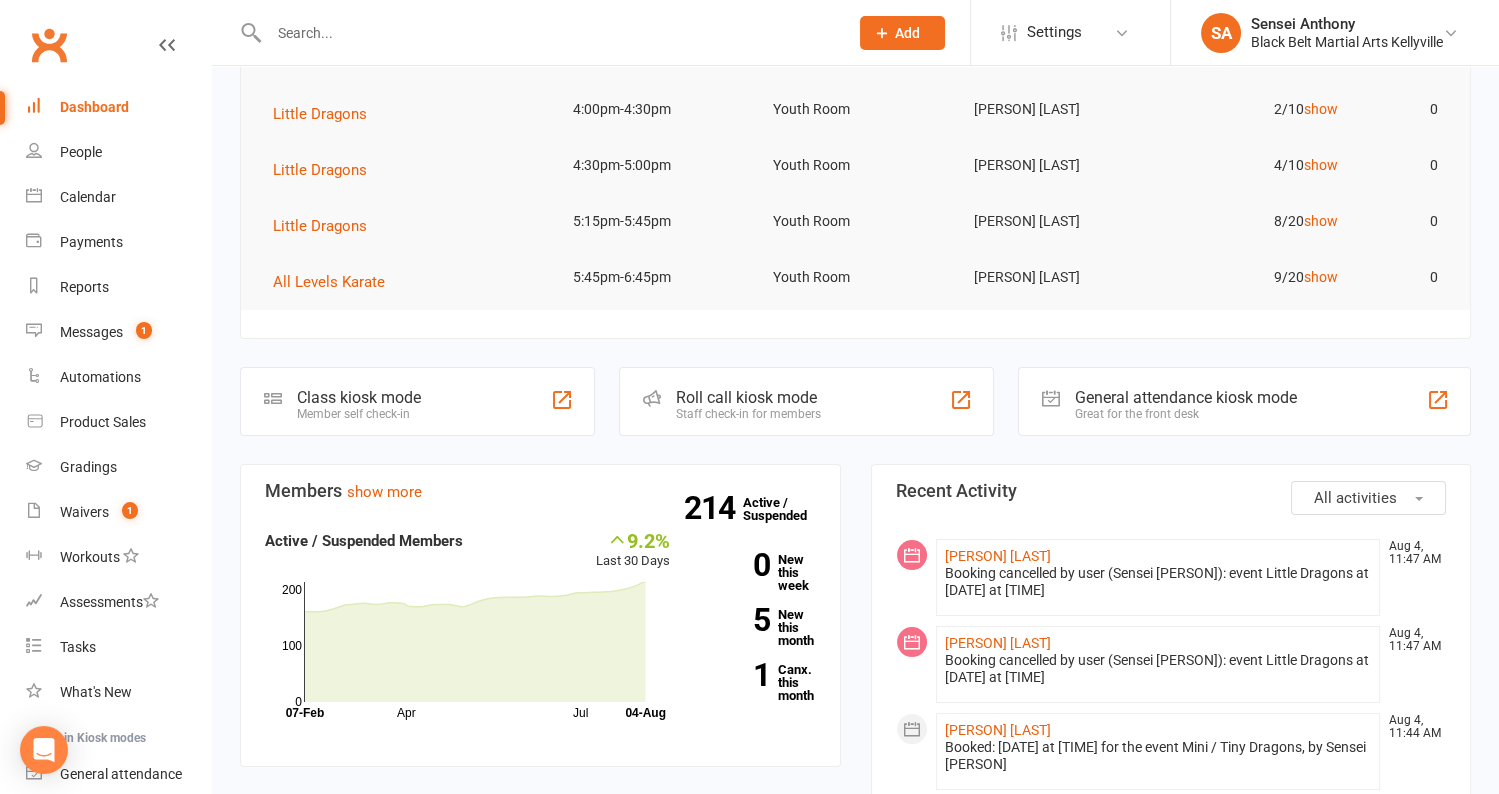 scroll, scrollTop: 0, scrollLeft: 0, axis: both 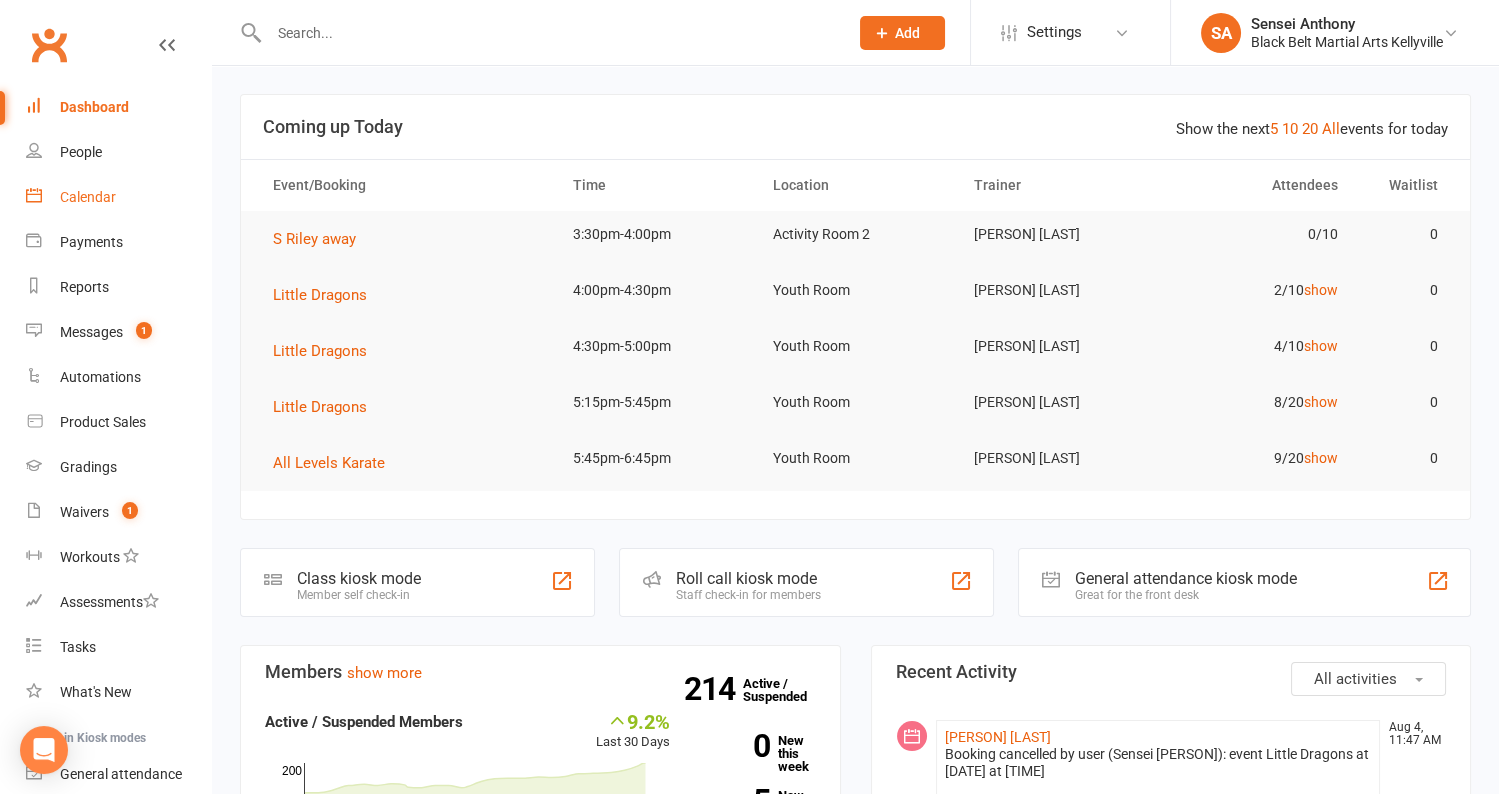 click on "Calendar" at bounding box center (88, 197) 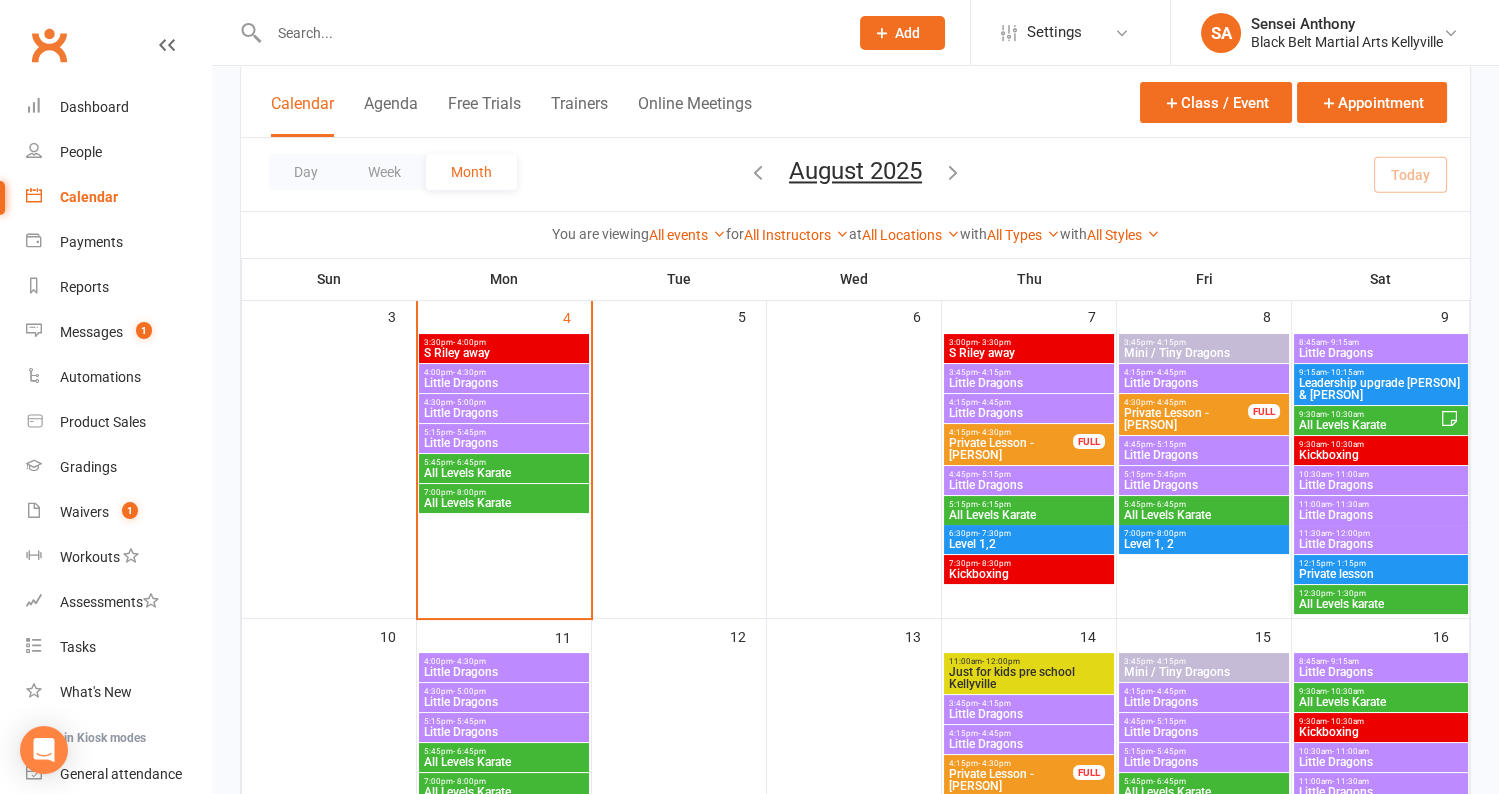 scroll, scrollTop: 456, scrollLeft: 0, axis: vertical 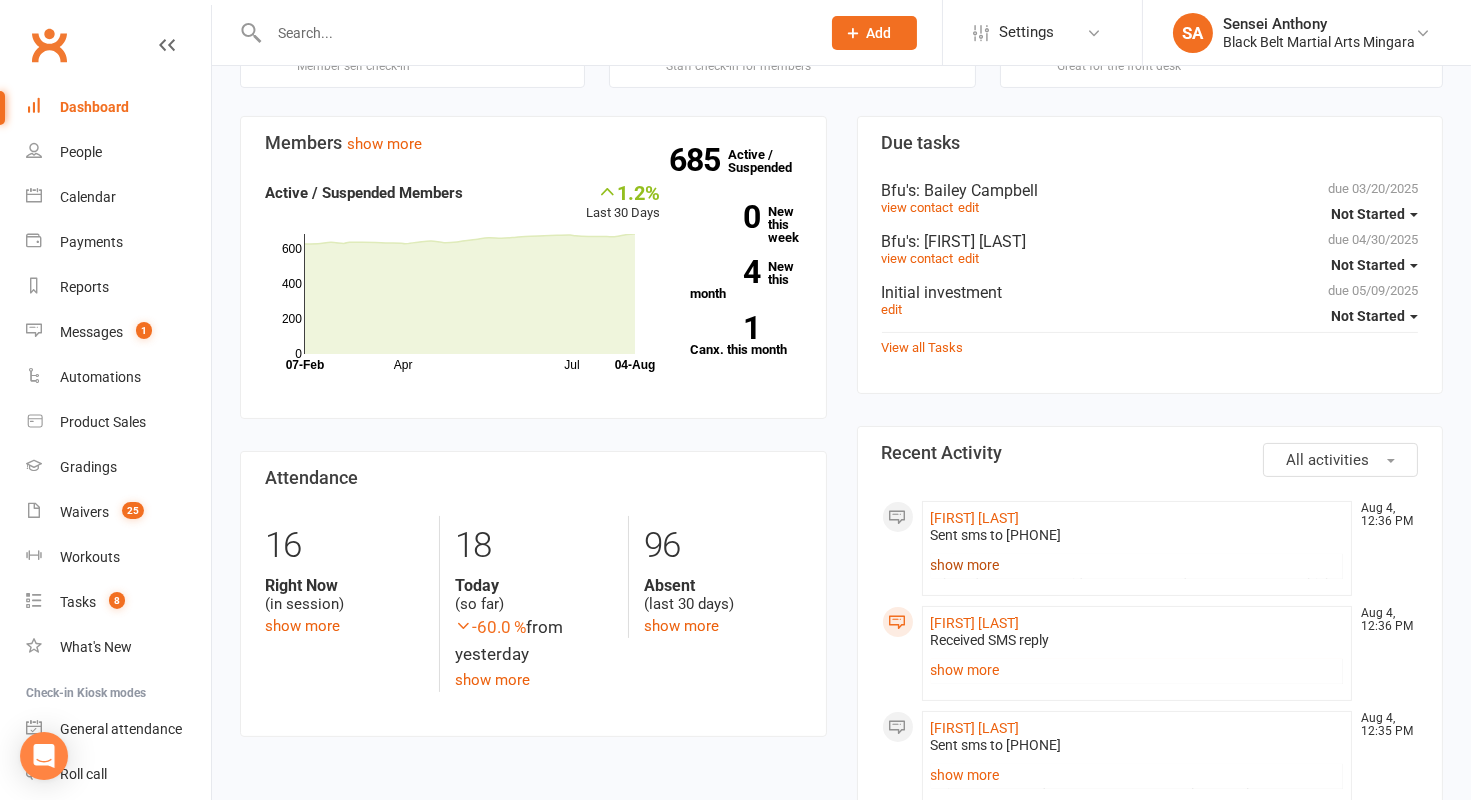 click on "show more" 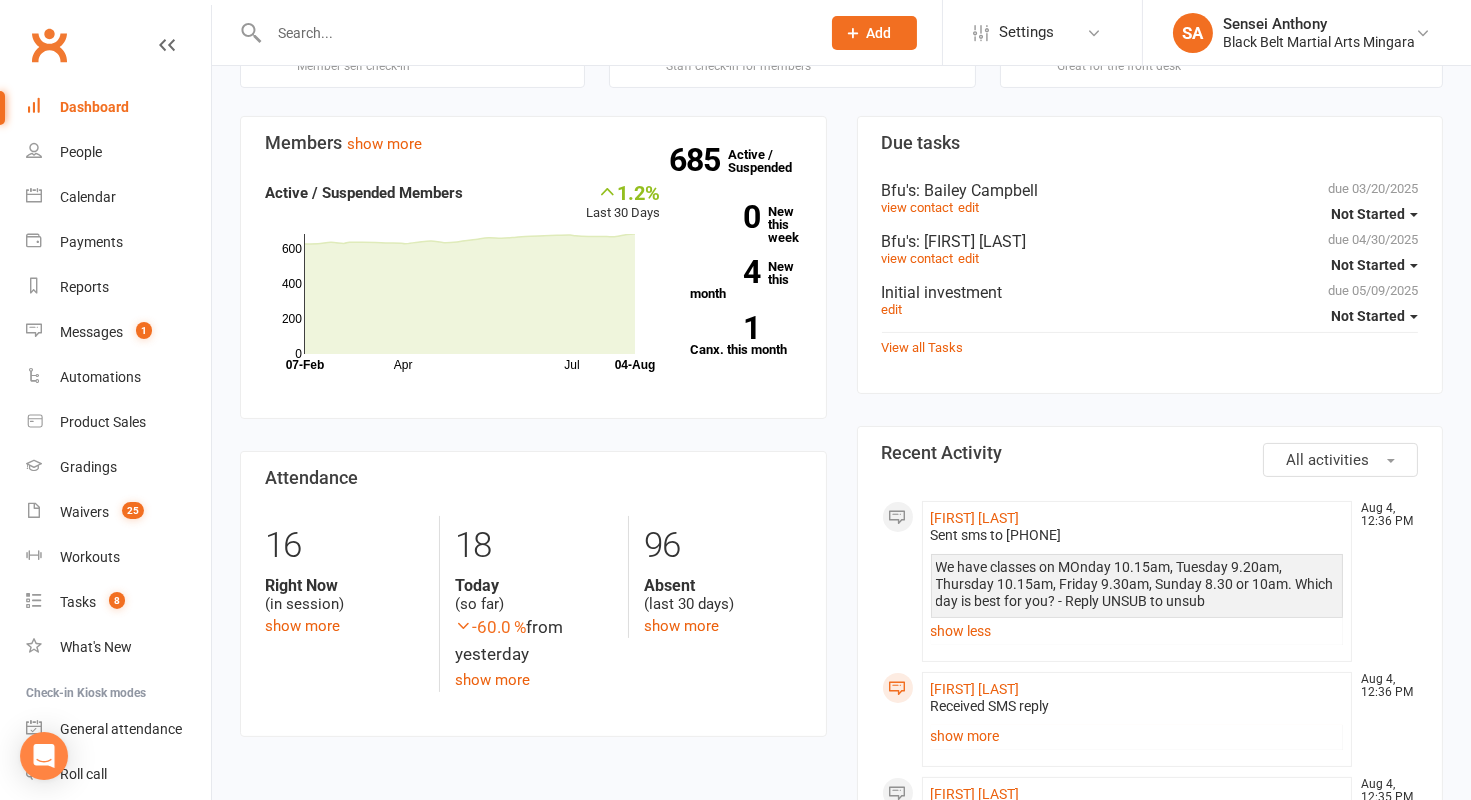 scroll, scrollTop: 776, scrollLeft: 0, axis: vertical 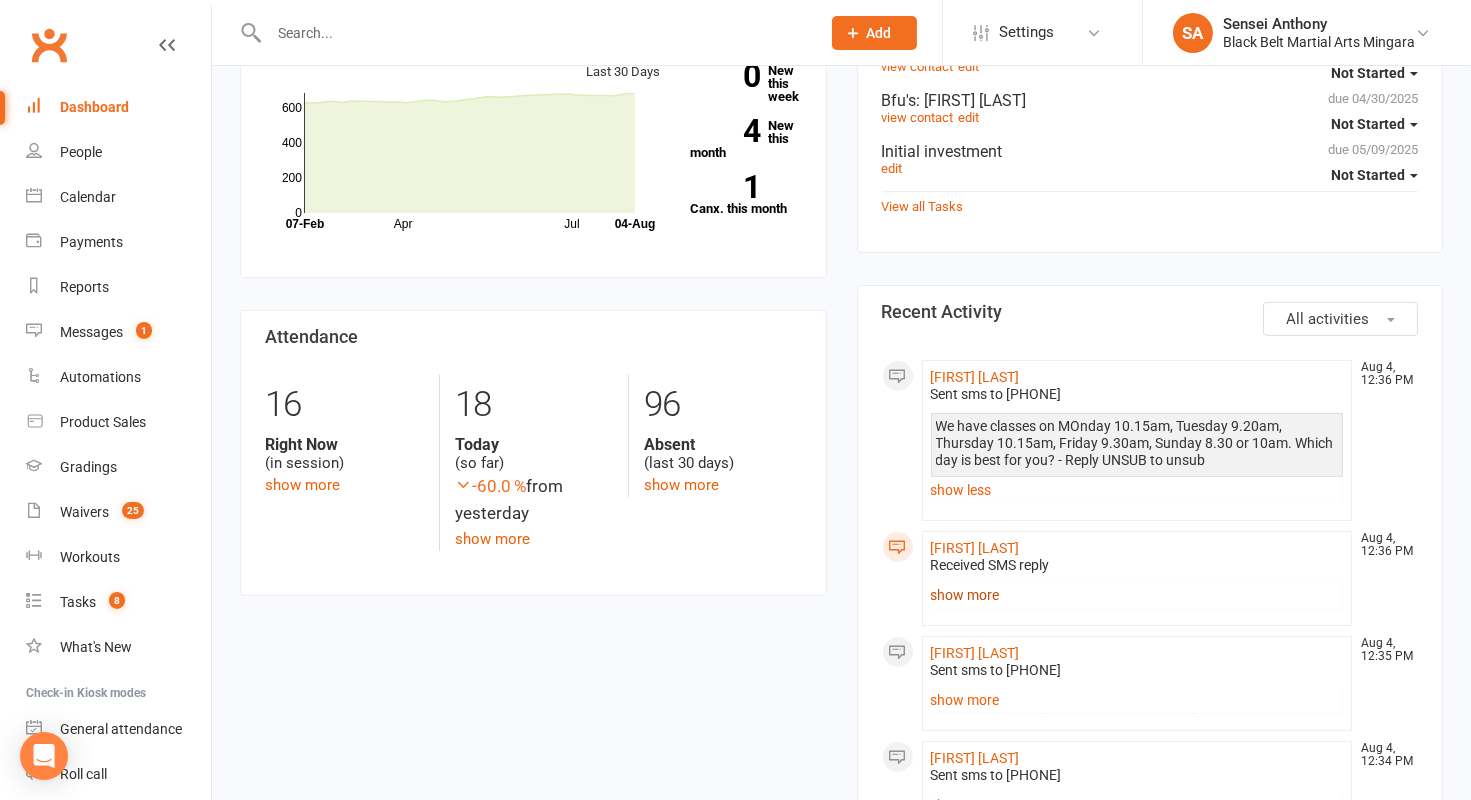 click on "show more" 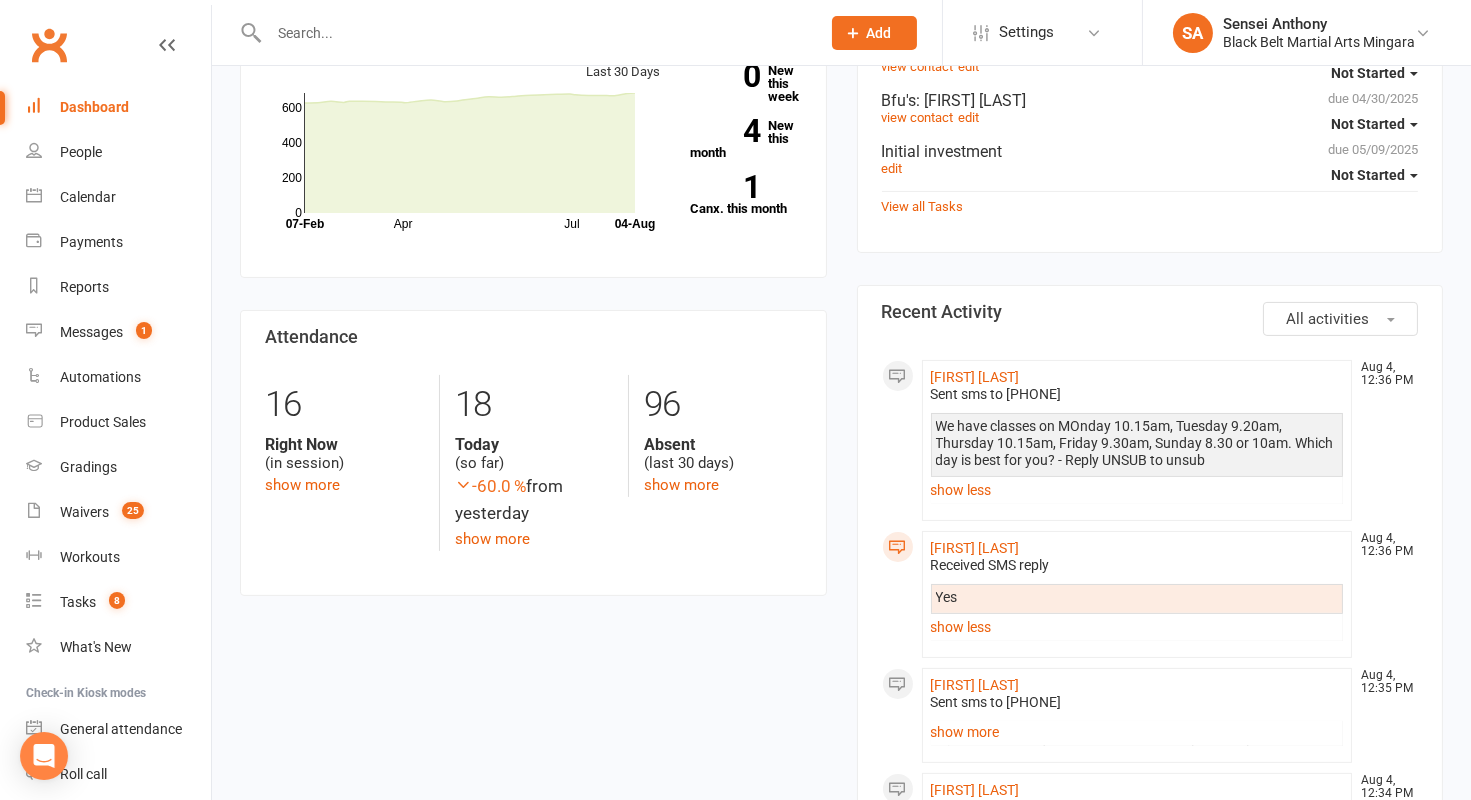 scroll, scrollTop: 0, scrollLeft: 0, axis: both 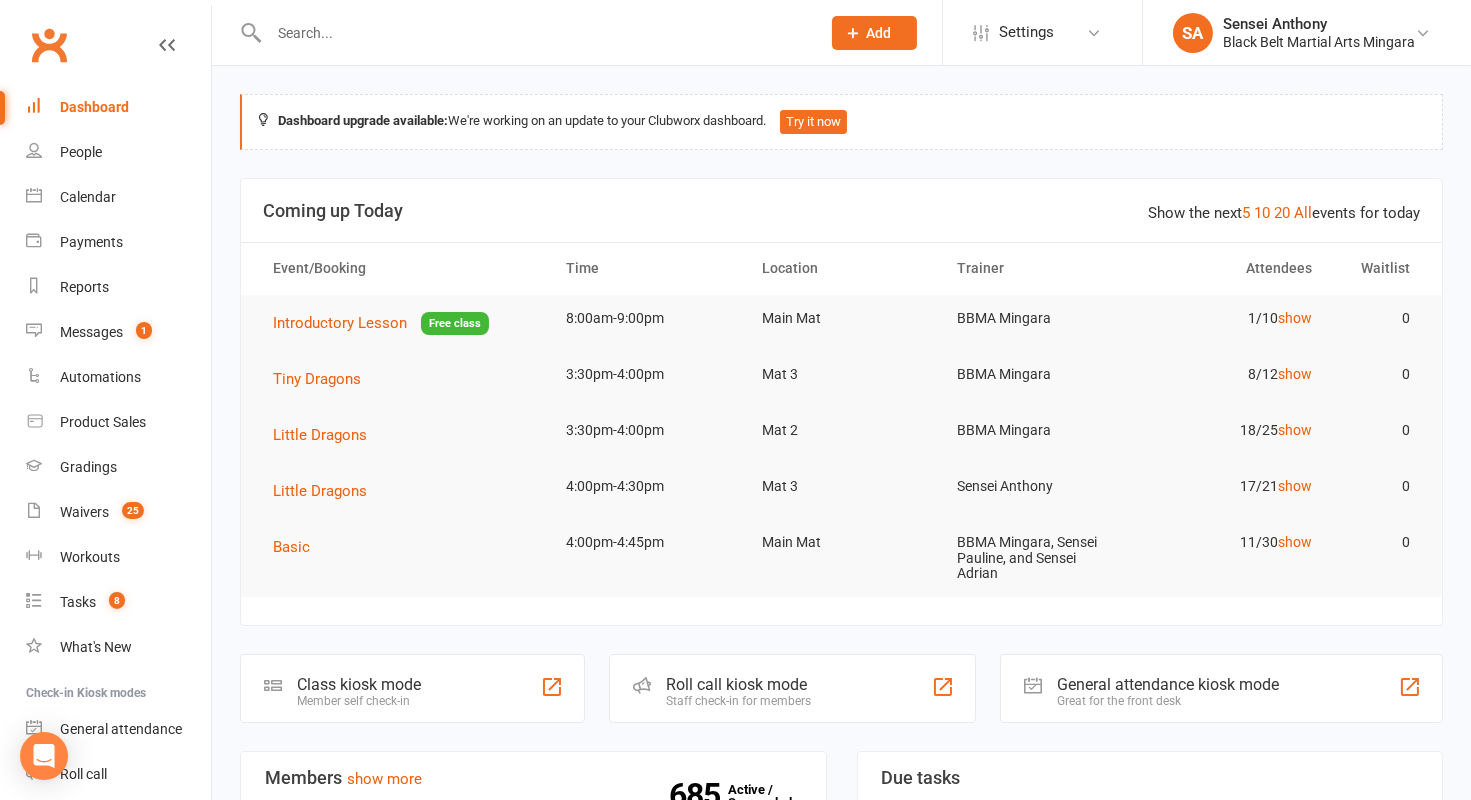 click at bounding box center (534, 33) 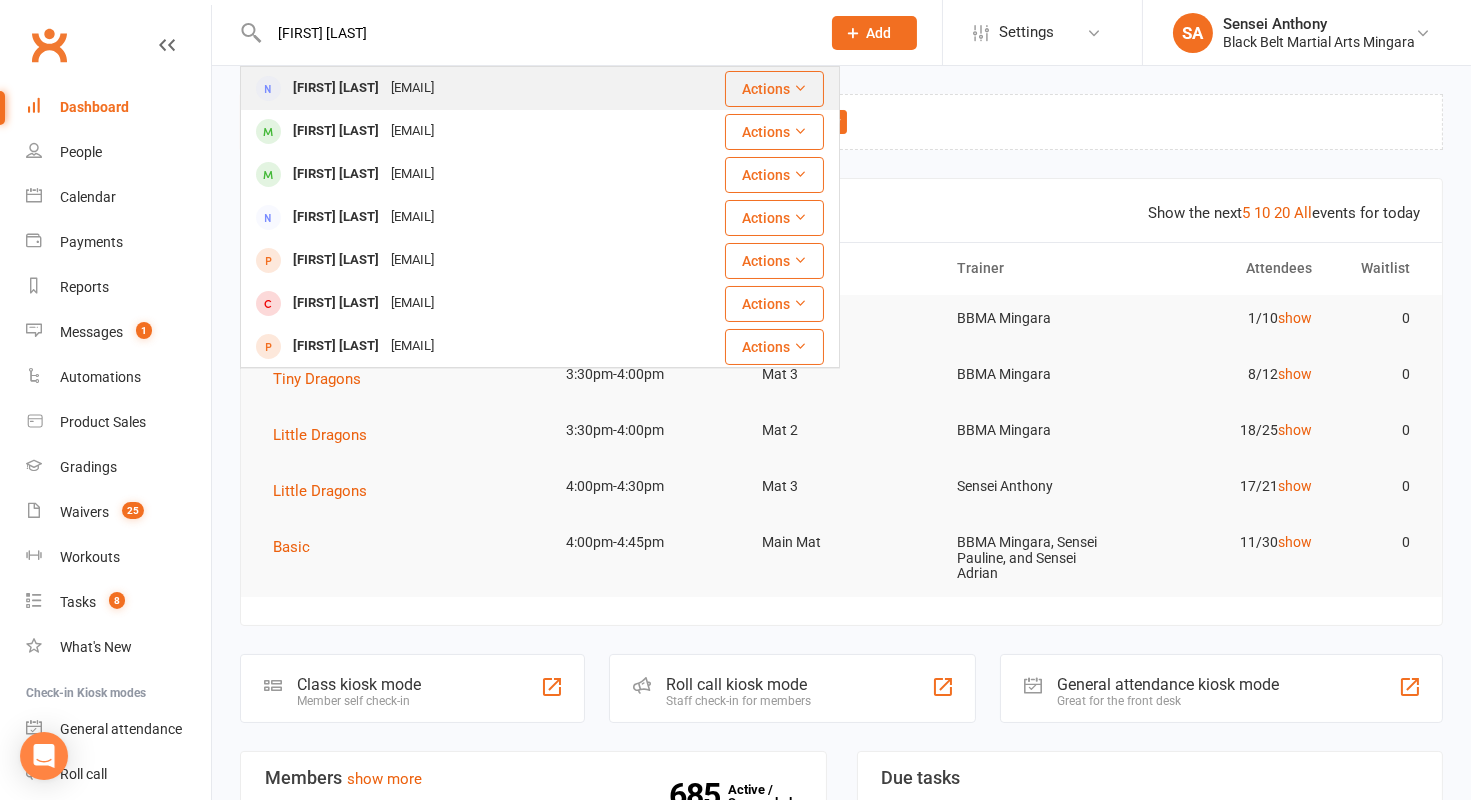 type on "[FIRST] [LAST]" 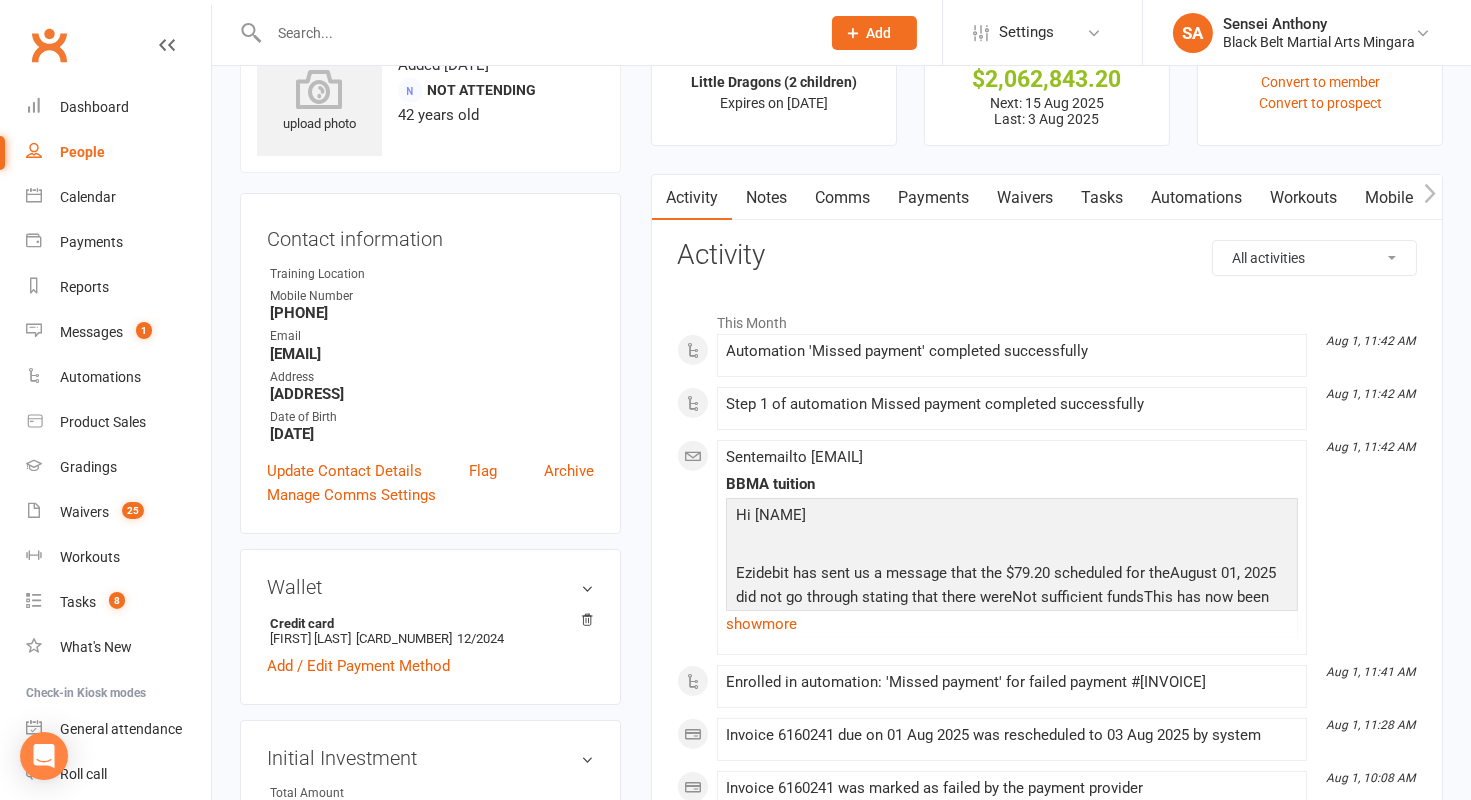 scroll, scrollTop: 87, scrollLeft: 0, axis: vertical 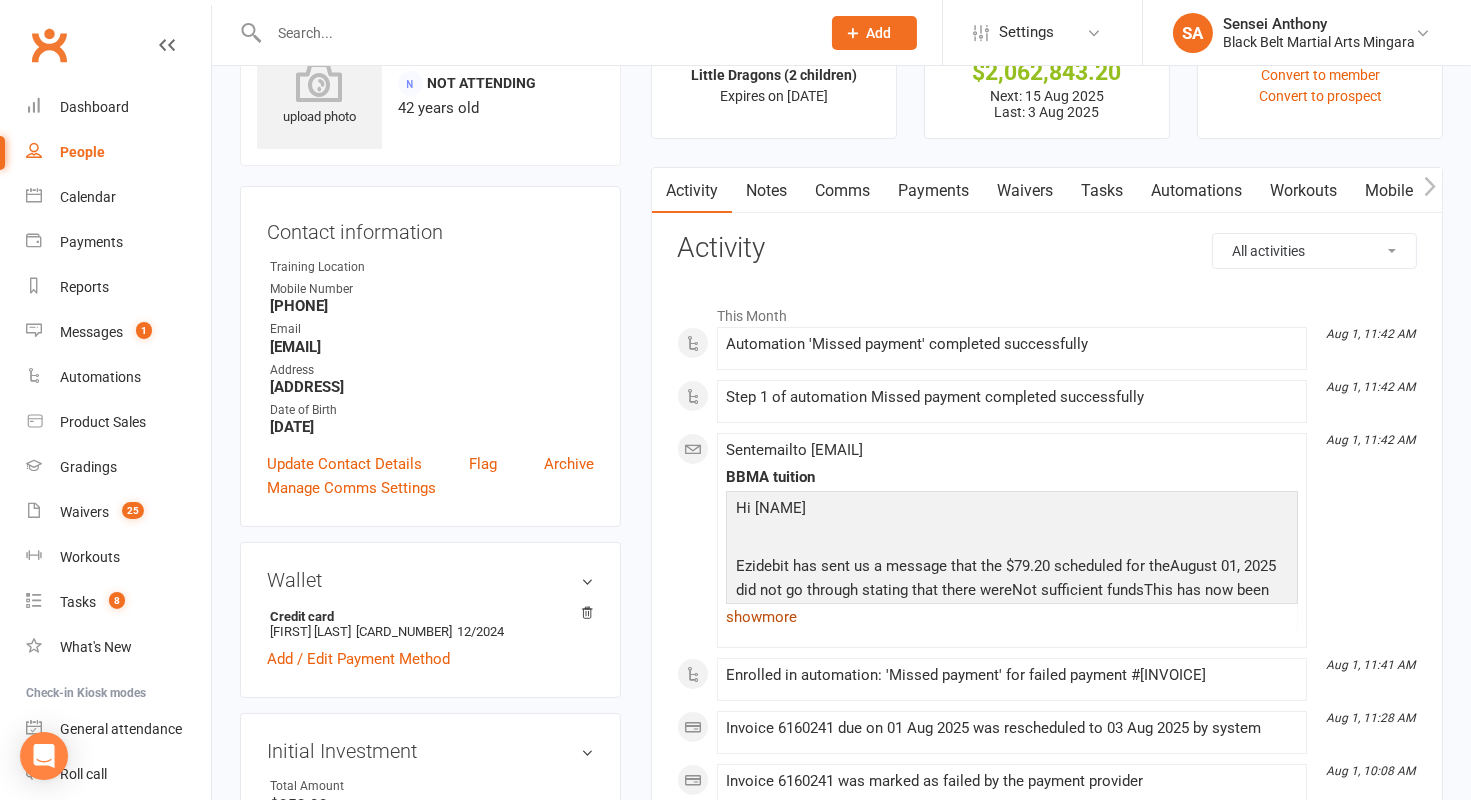 click on "show  more" at bounding box center (1012, 617) 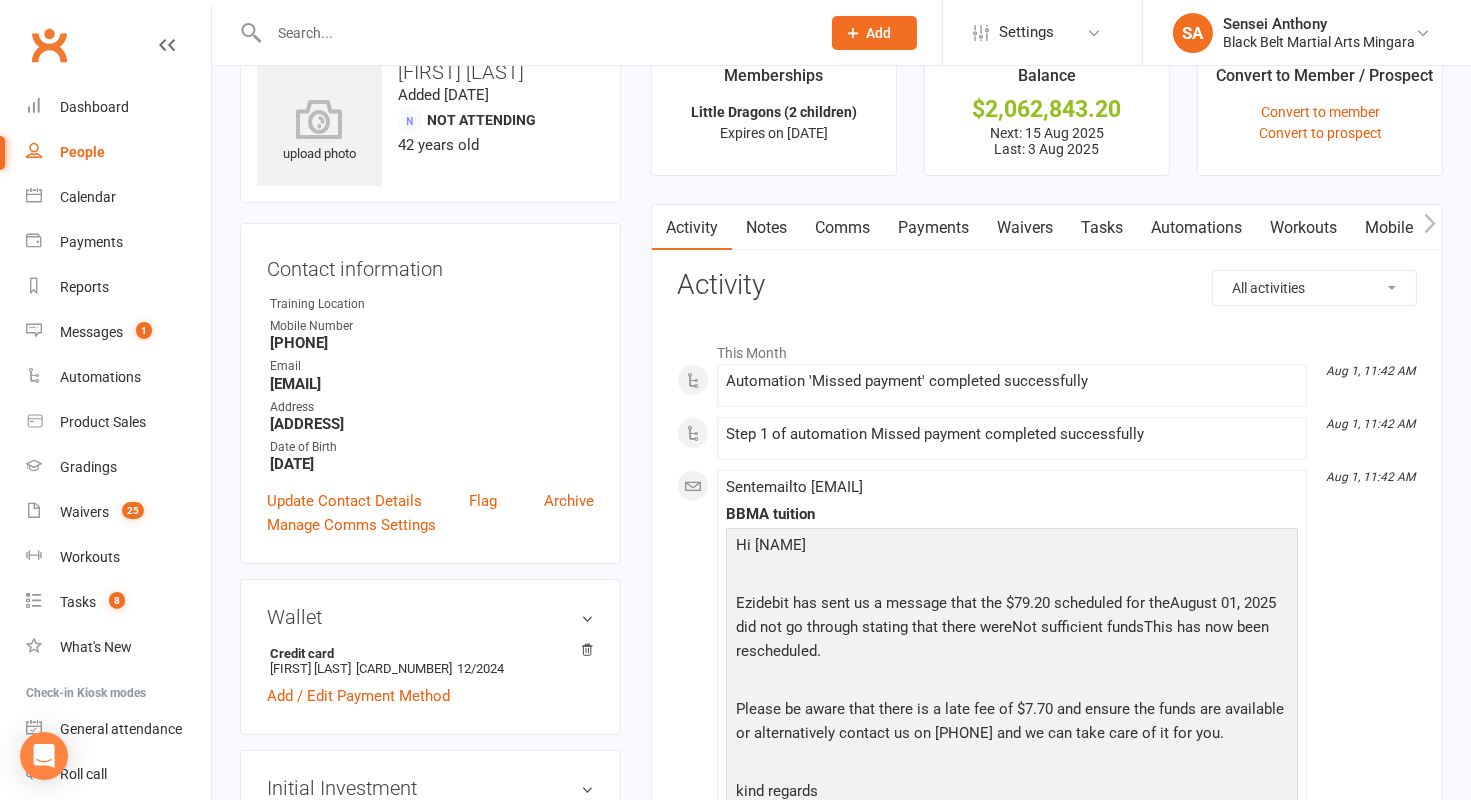 scroll, scrollTop: 0, scrollLeft: 0, axis: both 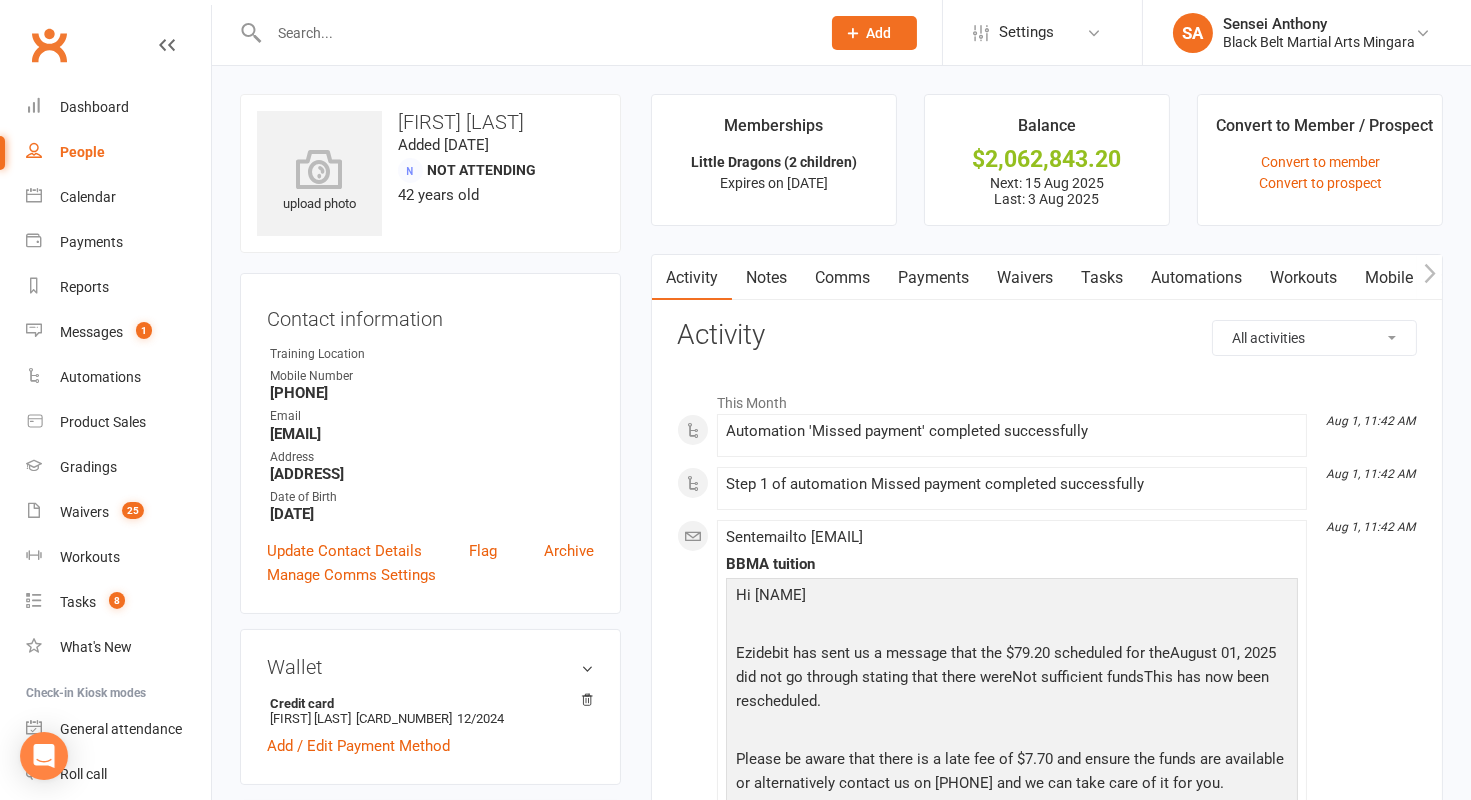 click on "Payments" at bounding box center [933, 278] 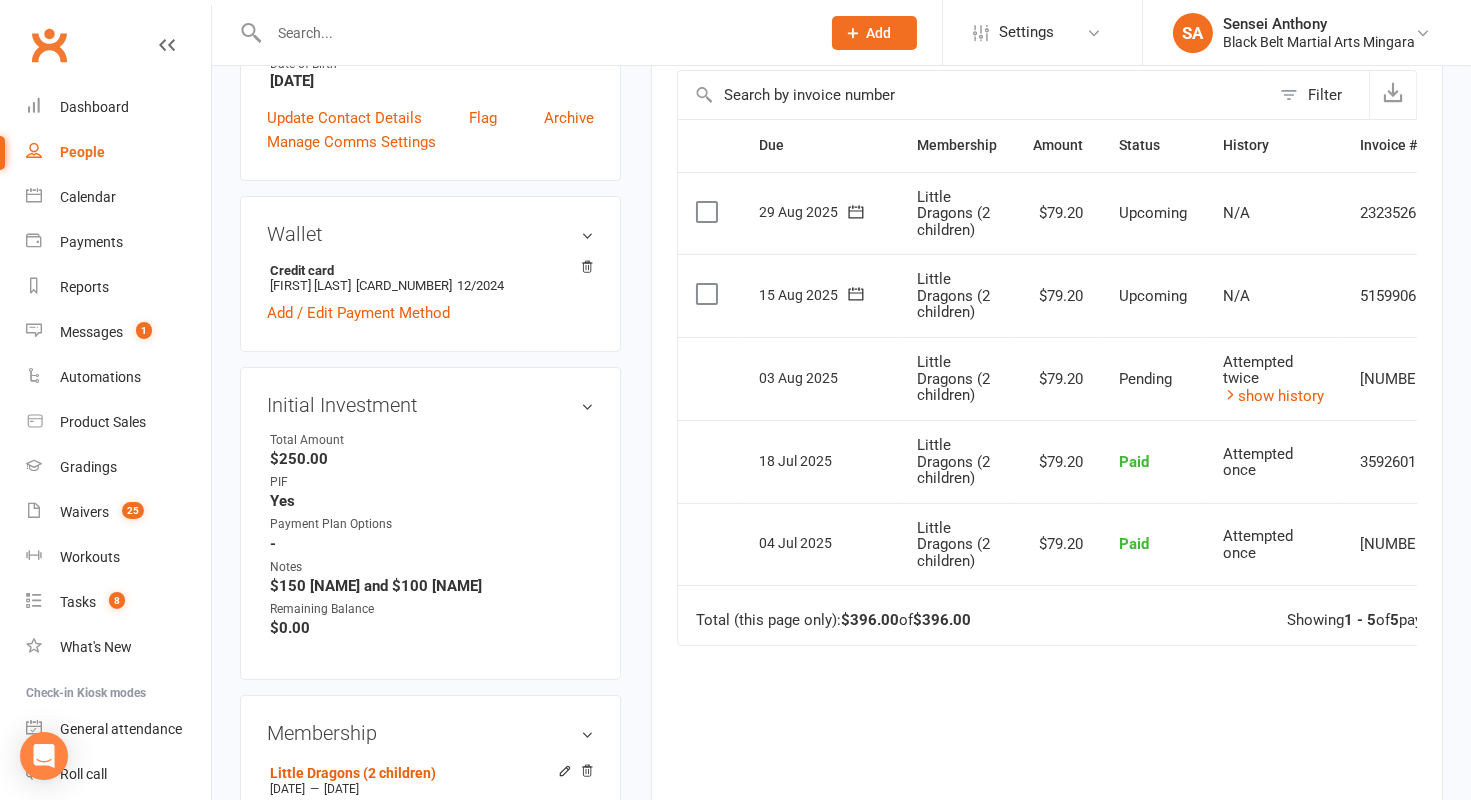scroll, scrollTop: 446, scrollLeft: 0, axis: vertical 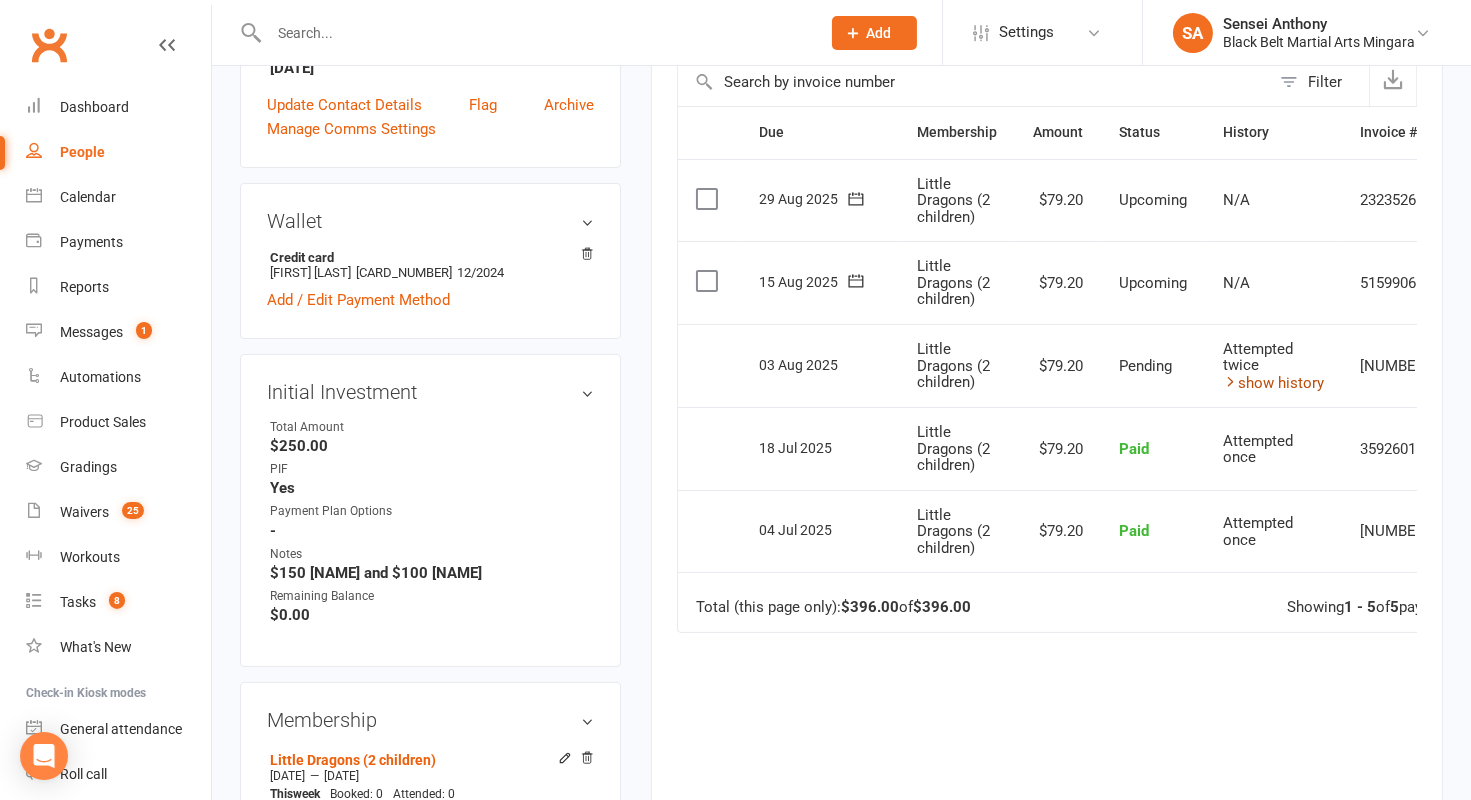 click on "show history" at bounding box center [1273, 383] 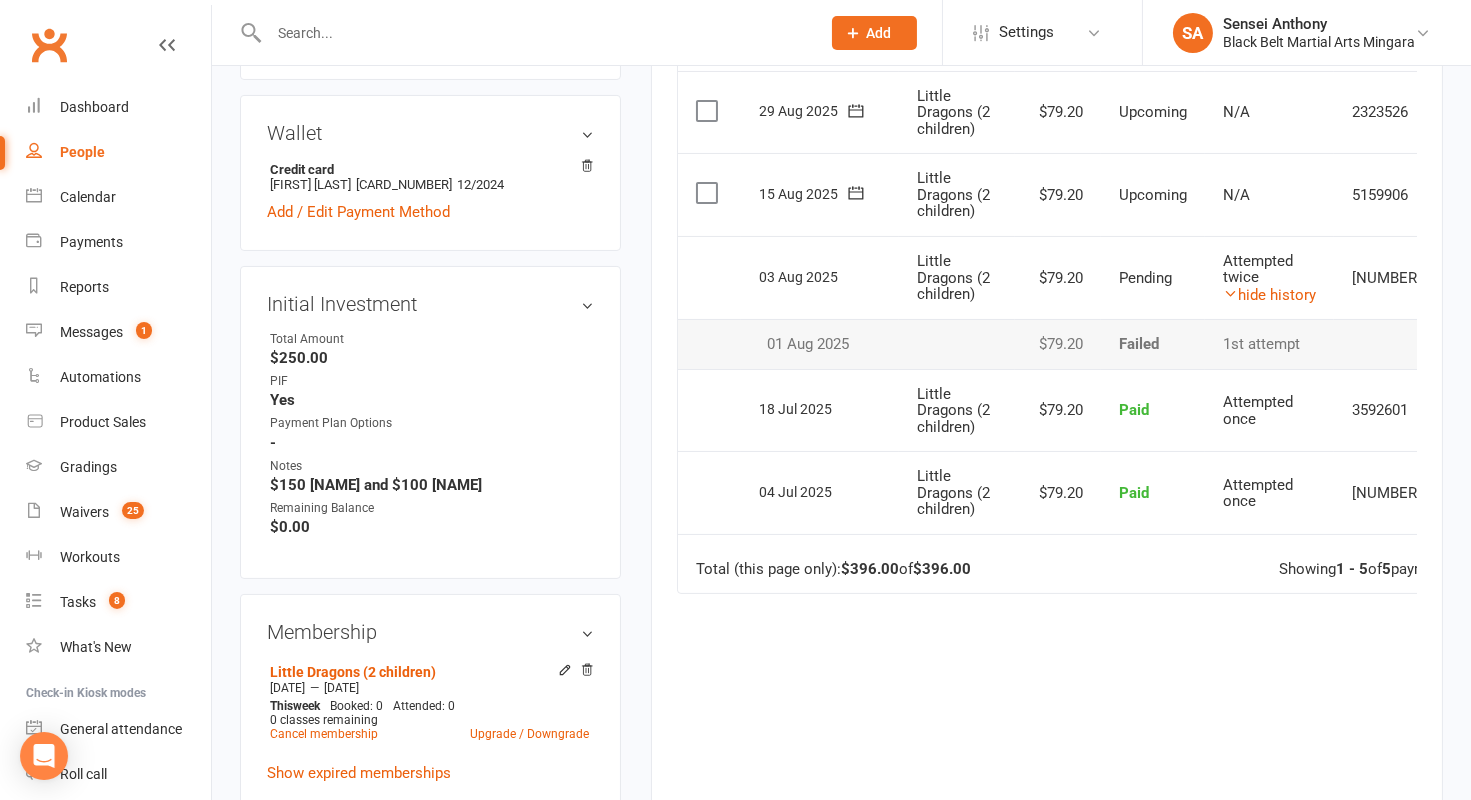 scroll, scrollTop: 523, scrollLeft: 0, axis: vertical 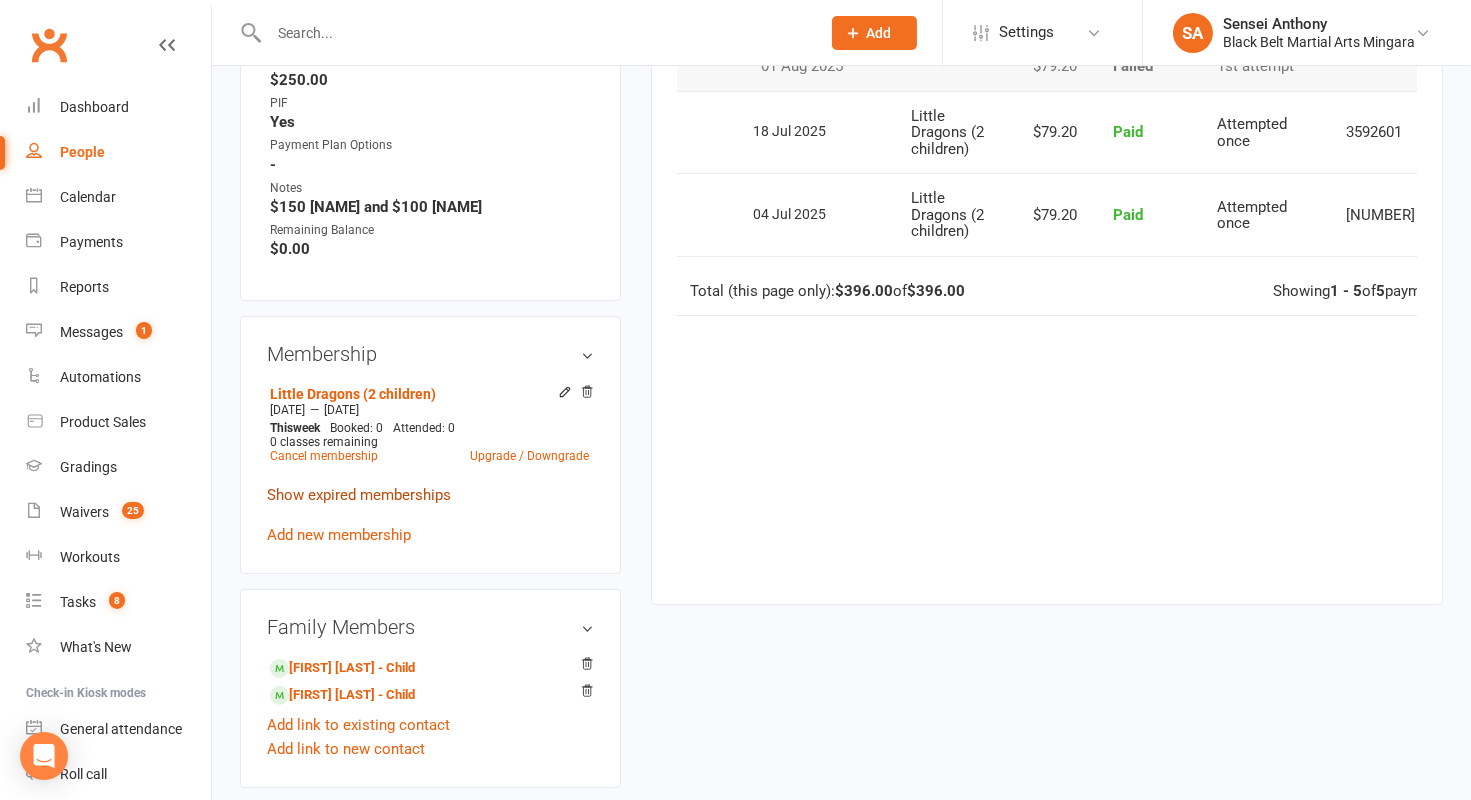 click on "Show expired memberships" at bounding box center [359, 495] 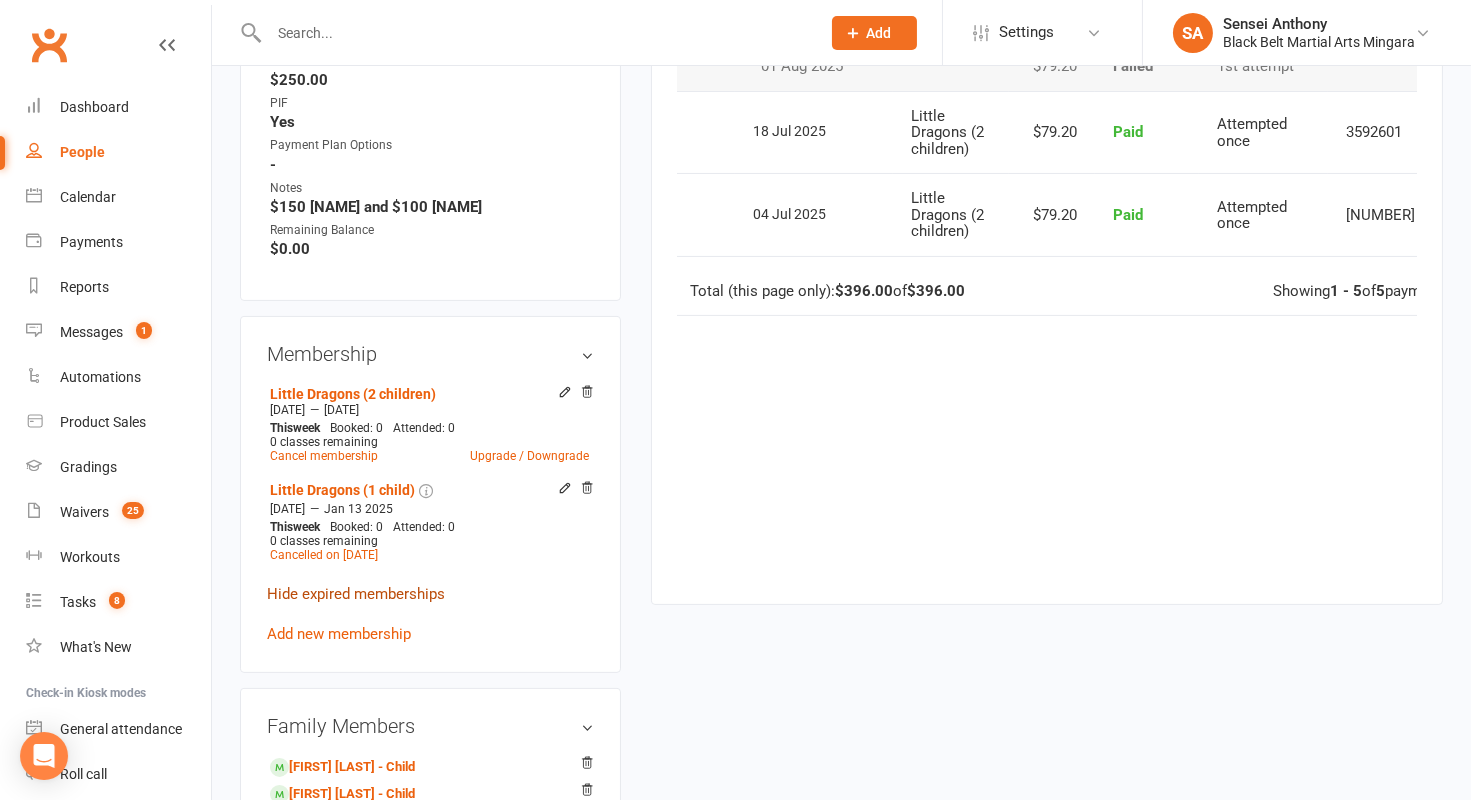click on "Hide expired memberships" at bounding box center [356, 594] 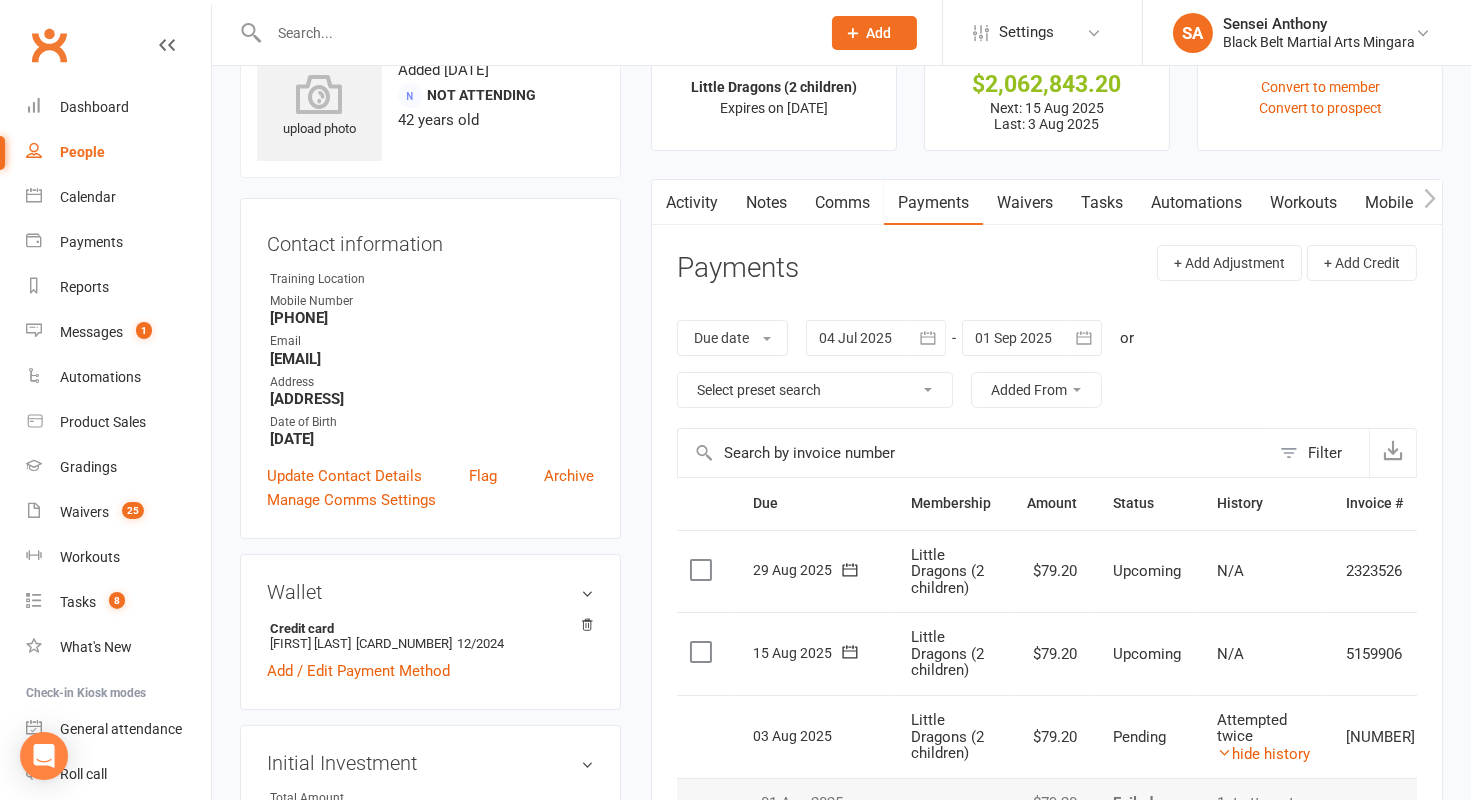 scroll, scrollTop: 0, scrollLeft: 0, axis: both 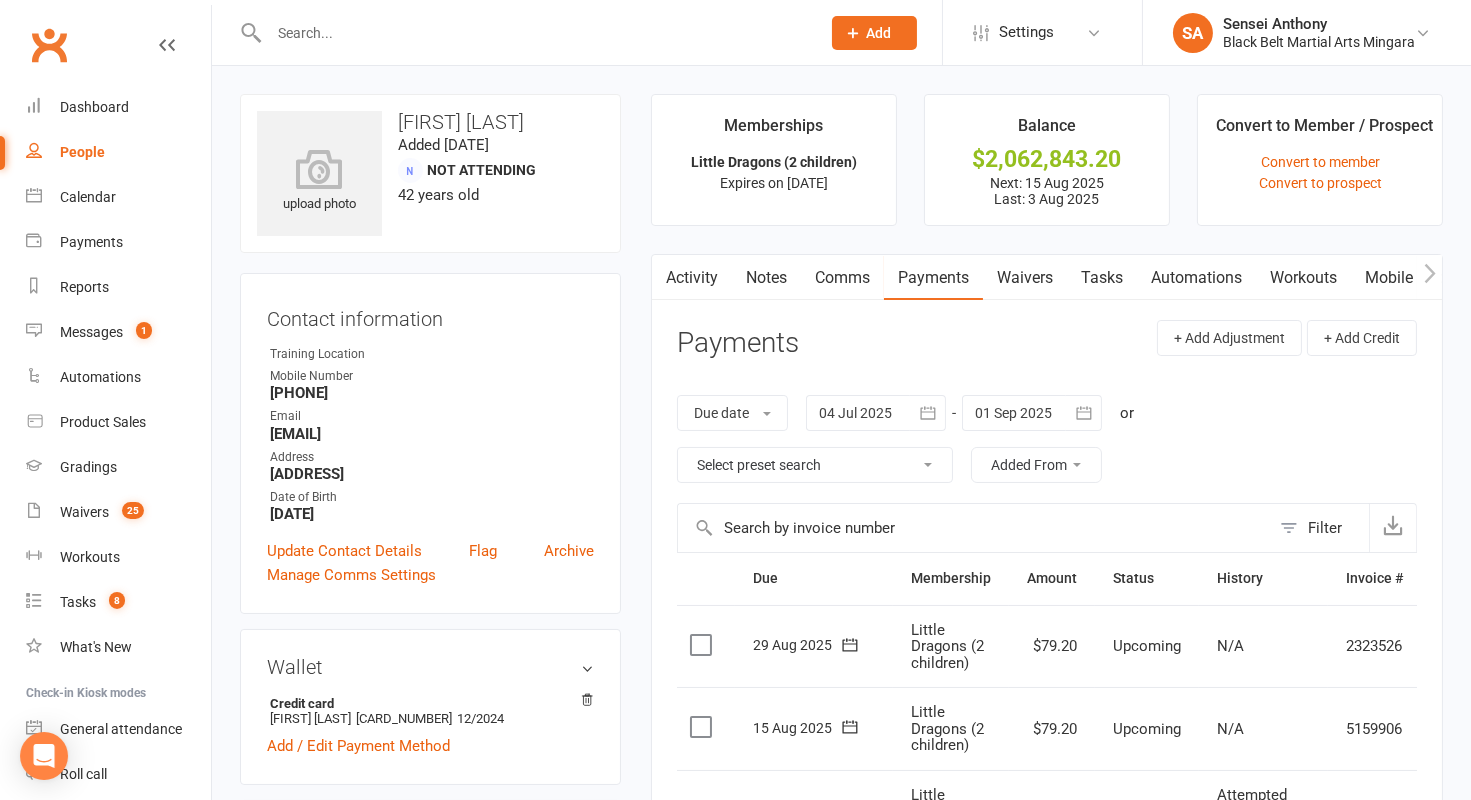 click at bounding box center [534, 33] 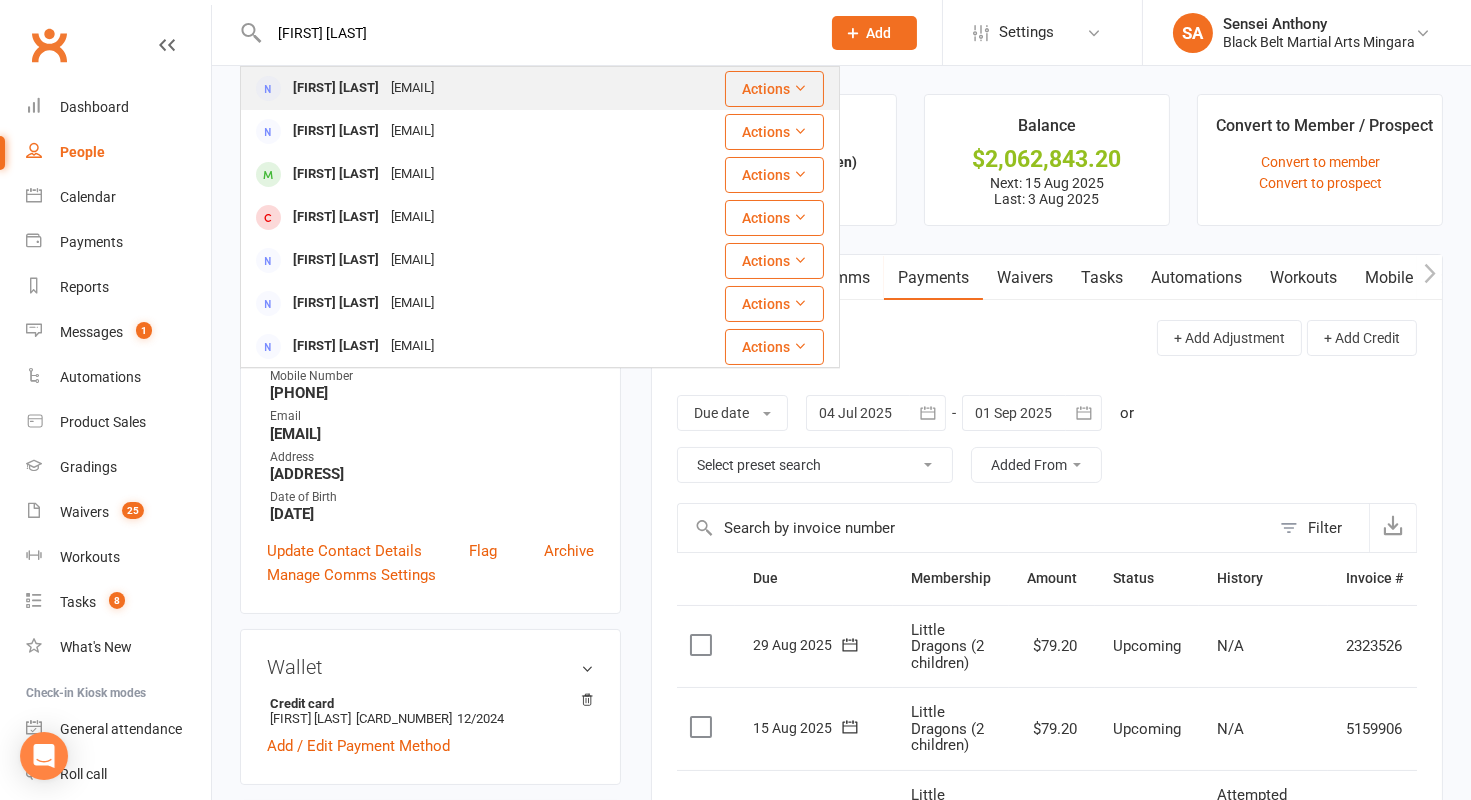 type on "Rachel Roberts" 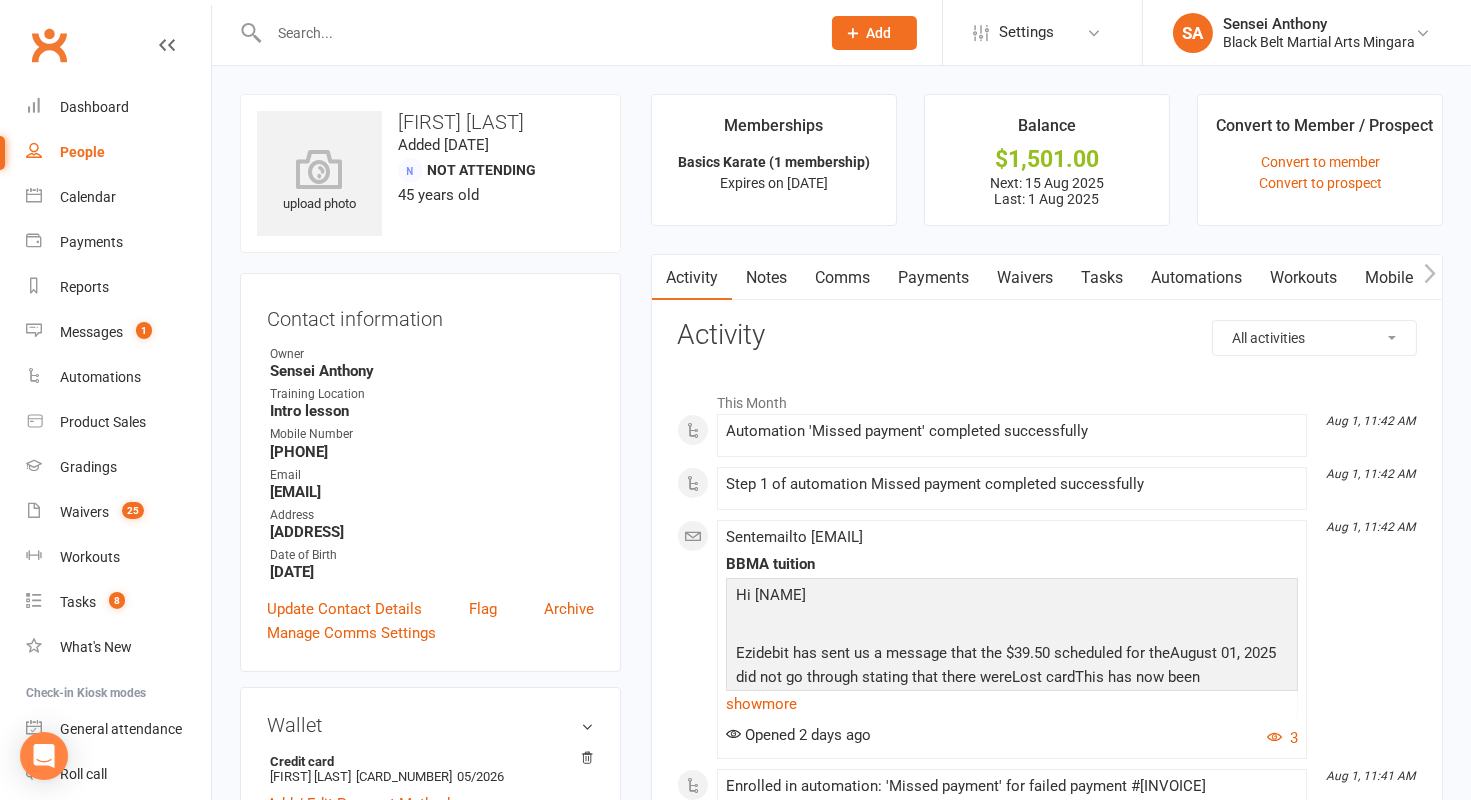 click on "Activity Notes Comms Payments Waivers Tasks Automations Workouts Mobile App Assessments Credit balance
All activities Bookings / Attendances Communications Notes Failed SMSes Gradings Members Memberships Mobile App POS Sales Payments Credit Vouchers Prospects Reports Automations Tasks Waivers Workouts Kiosk Mode Consent Assessments Contact Flags Family Relationships Activity This Month Aug 1, 11:42 AM Automation 'Missed payment' completed successfully   Aug 1, 11:42 AM Step 1 of automation Missed payment completed successfully   Aug 1, 11:42 AM   Sent  email  to   rachaelpejic@hotmail.com   BBMA tuition Hi Rachael     Ezidebit has sent us a message that the $39.50    scheduled for the  August 01, 2025    did not go through stating that there were  Lost card   This has now been rescheduled.    Please be aware that there is a late fee of $7.70 and ensure the funds are available or alternatively contact us on 4388 4788 and we can take care of it for you.   kind regards   Sensei Pauline    BBMA Director" at bounding box center [1047, 1301] 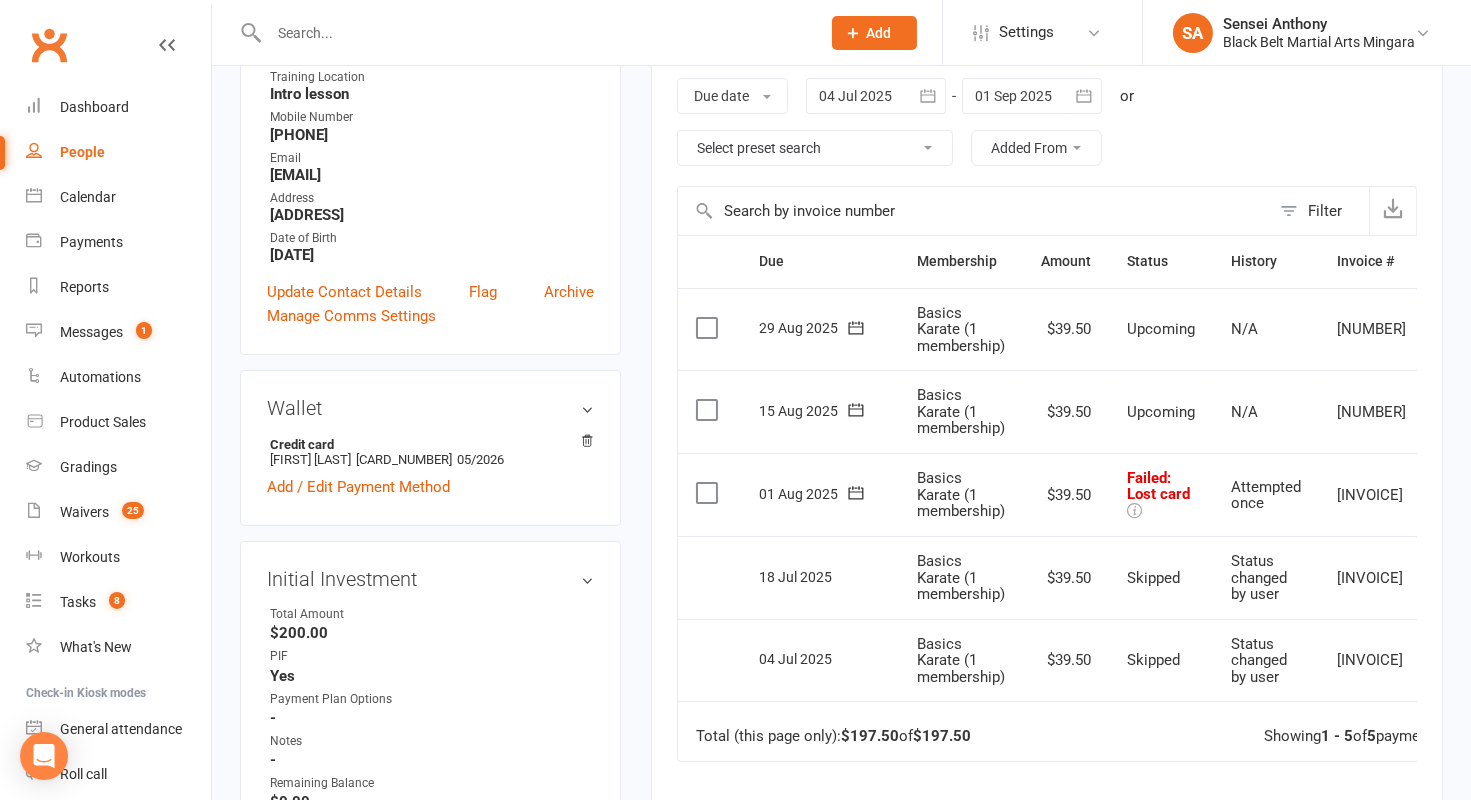 scroll, scrollTop: 318, scrollLeft: 0, axis: vertical 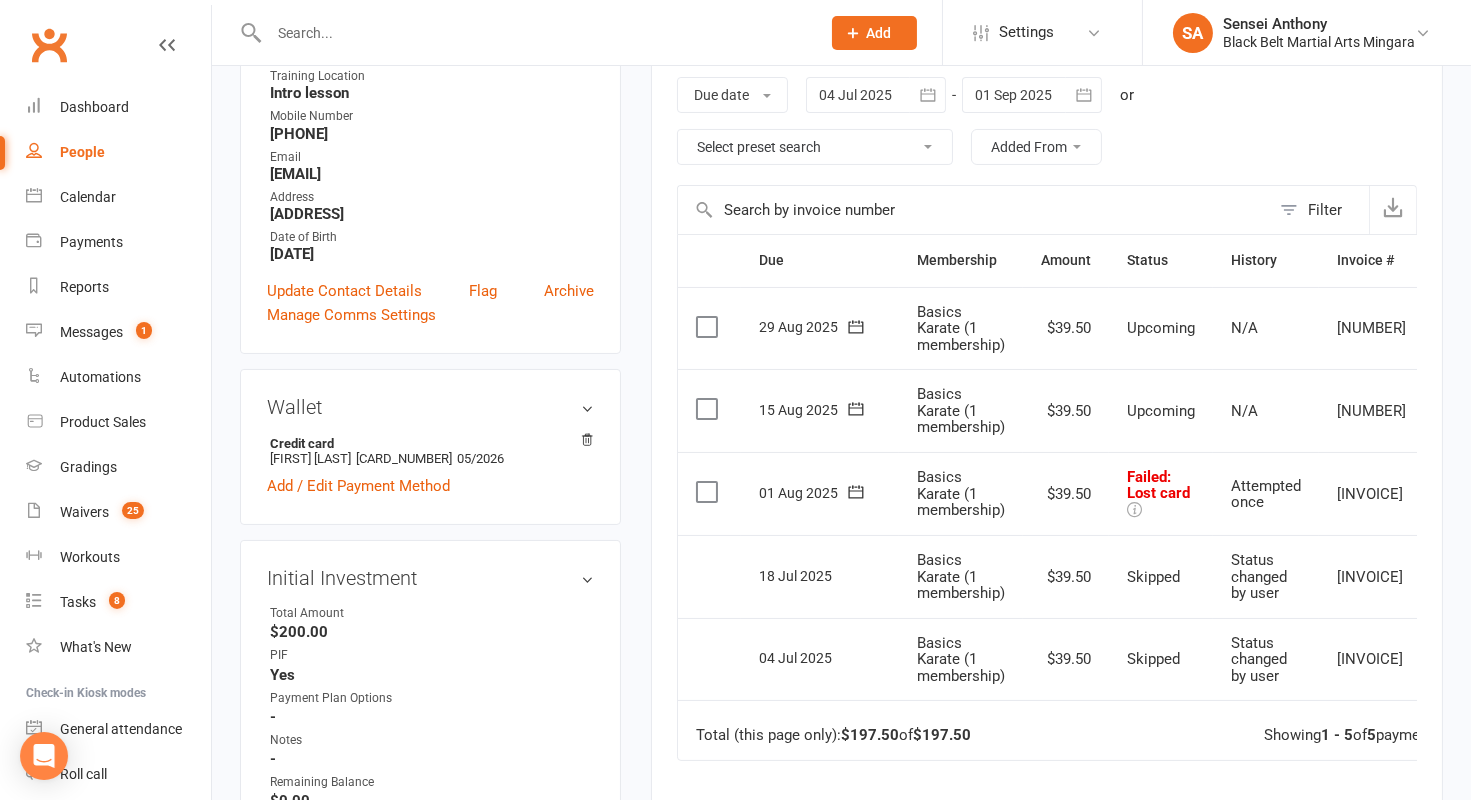 click at bounding box center (534, 33) 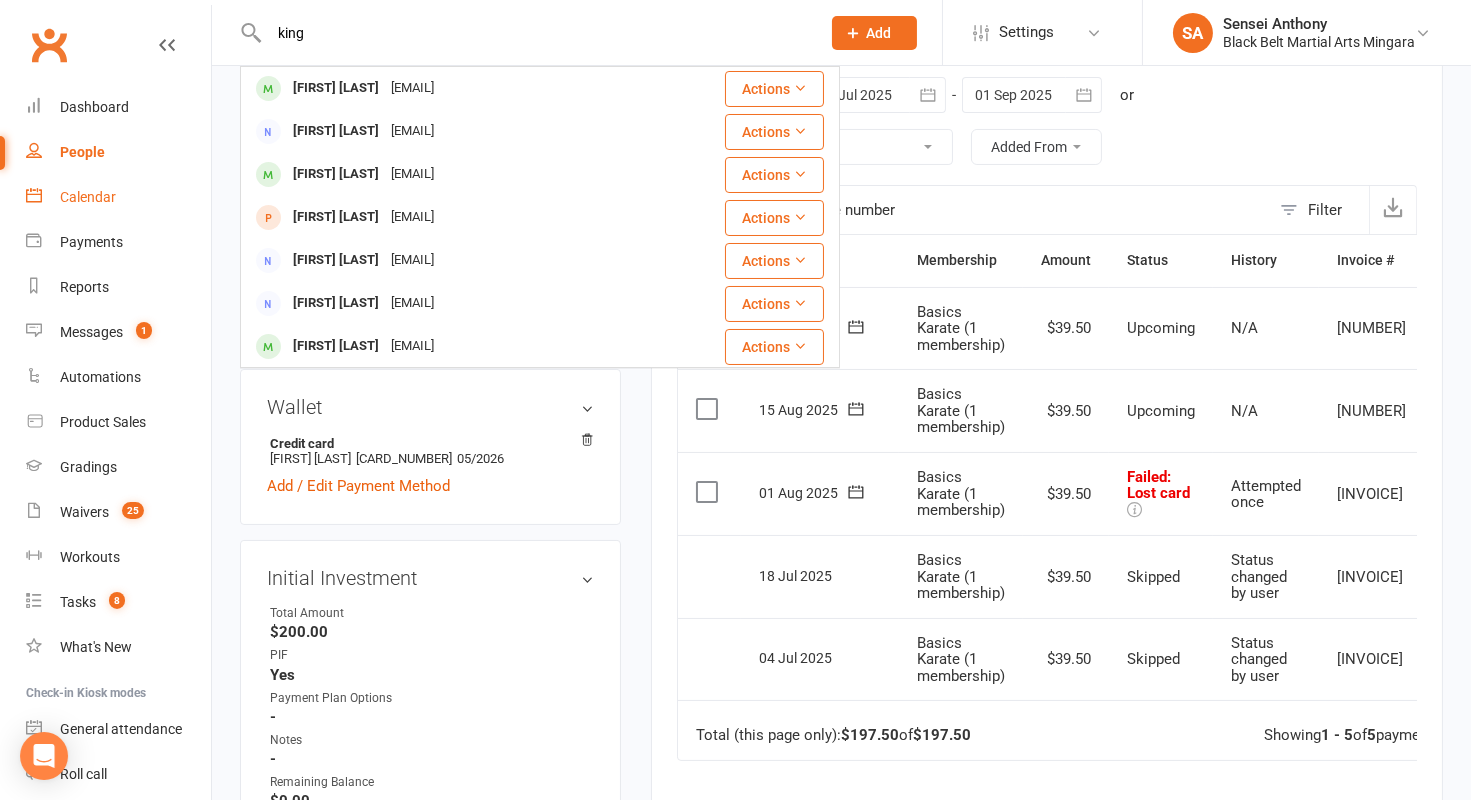 type on "king" 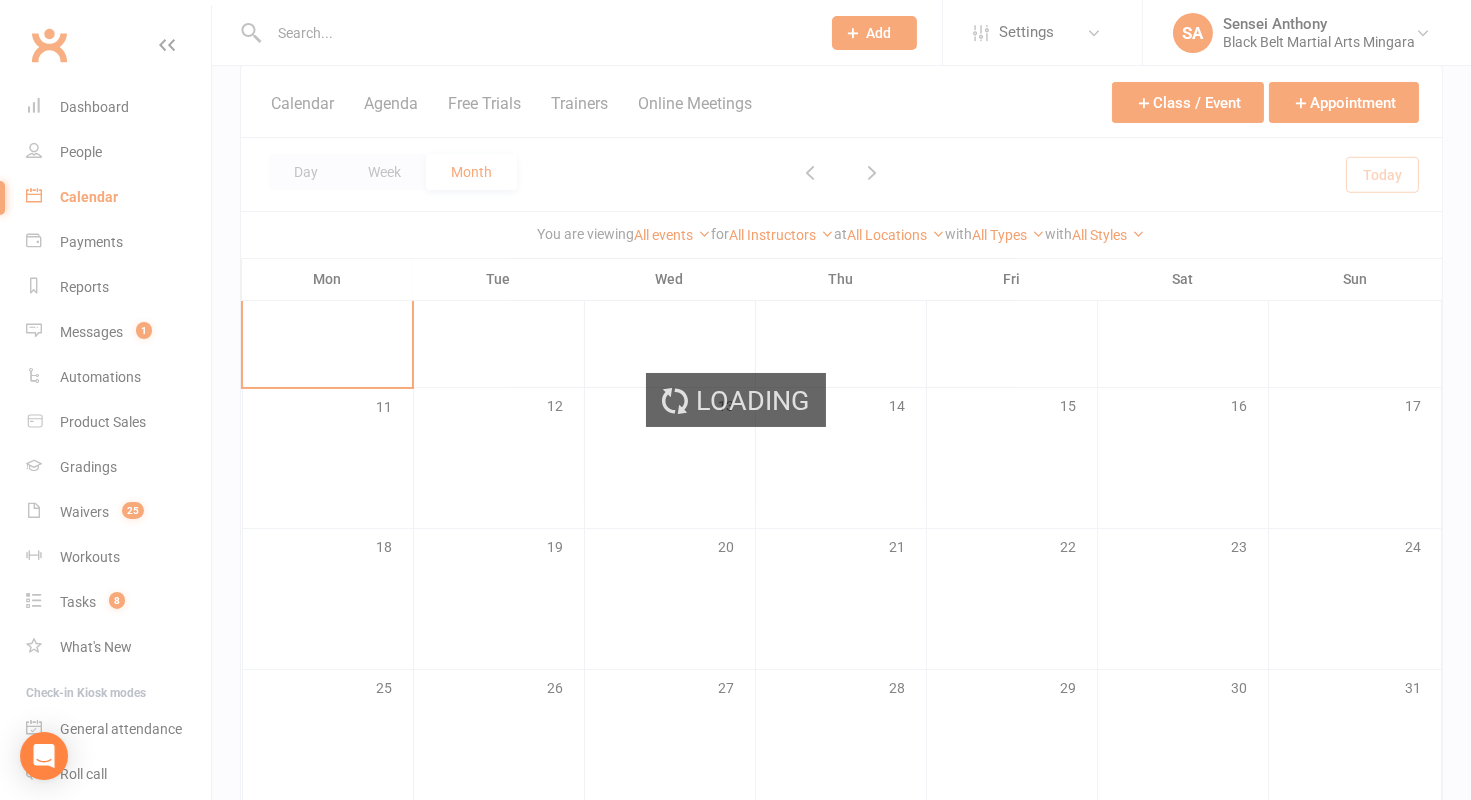scroll, scrollTop: 0, scrollLeft: 0, axis: both 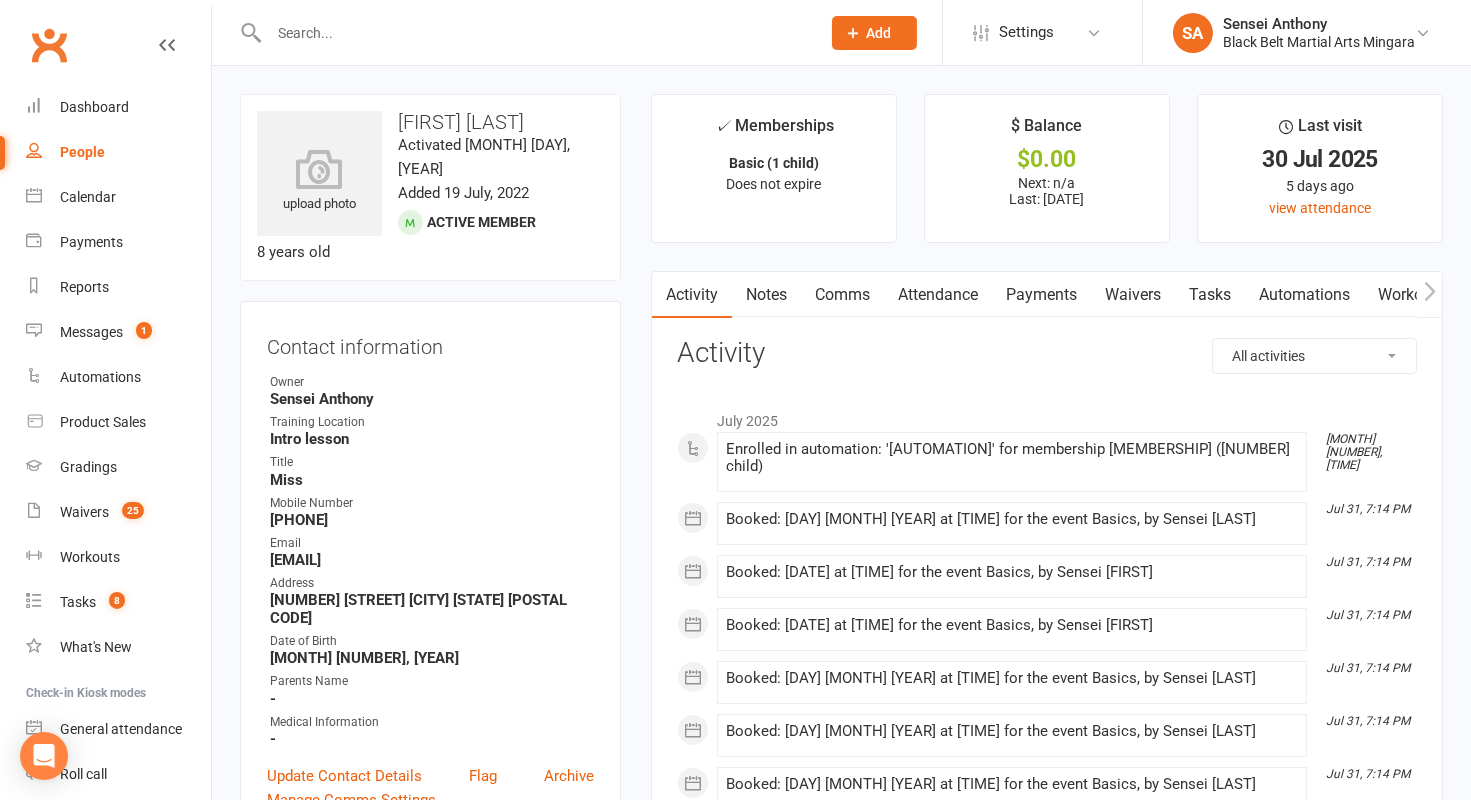click at bounding box center [523, 32] 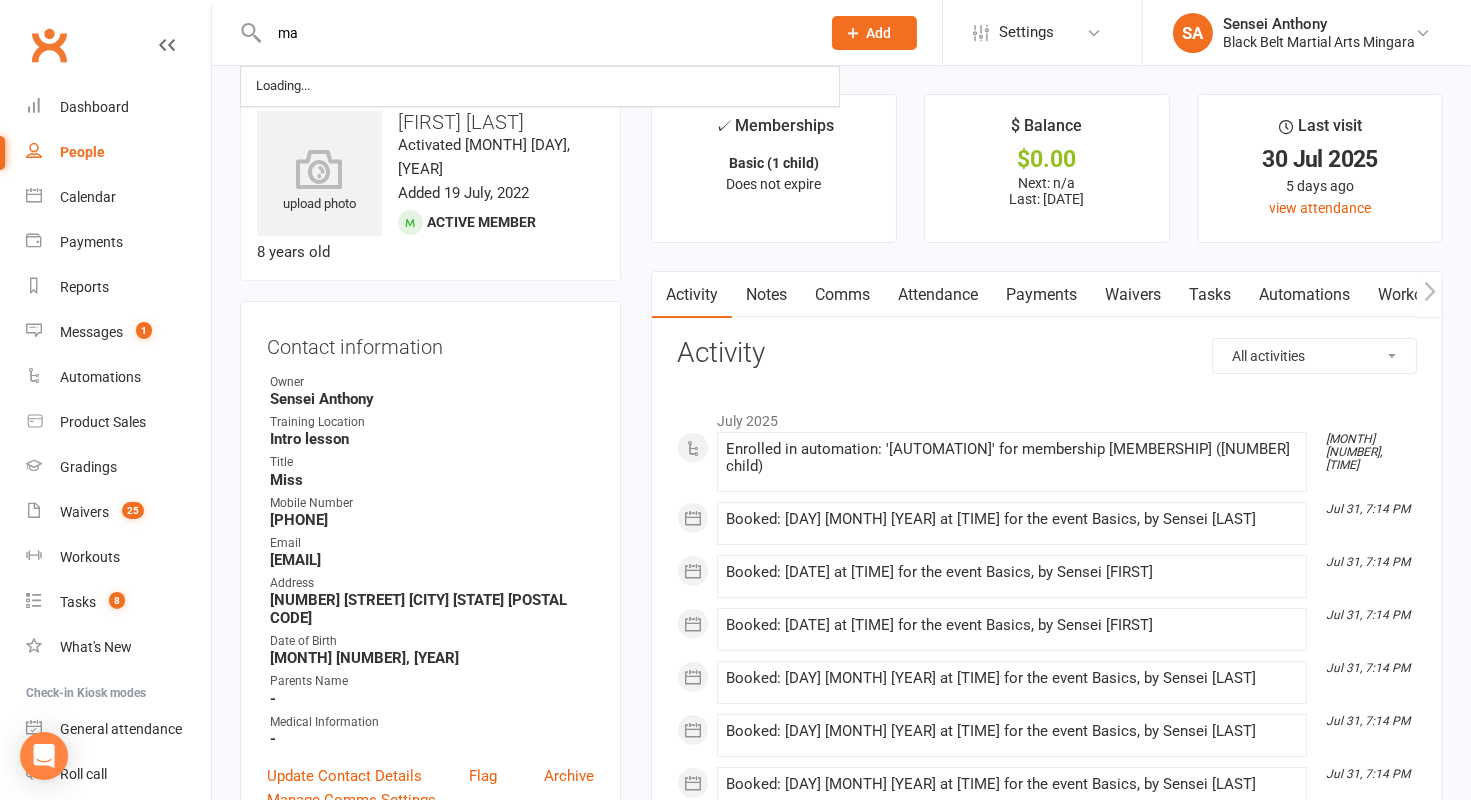 type on "m" 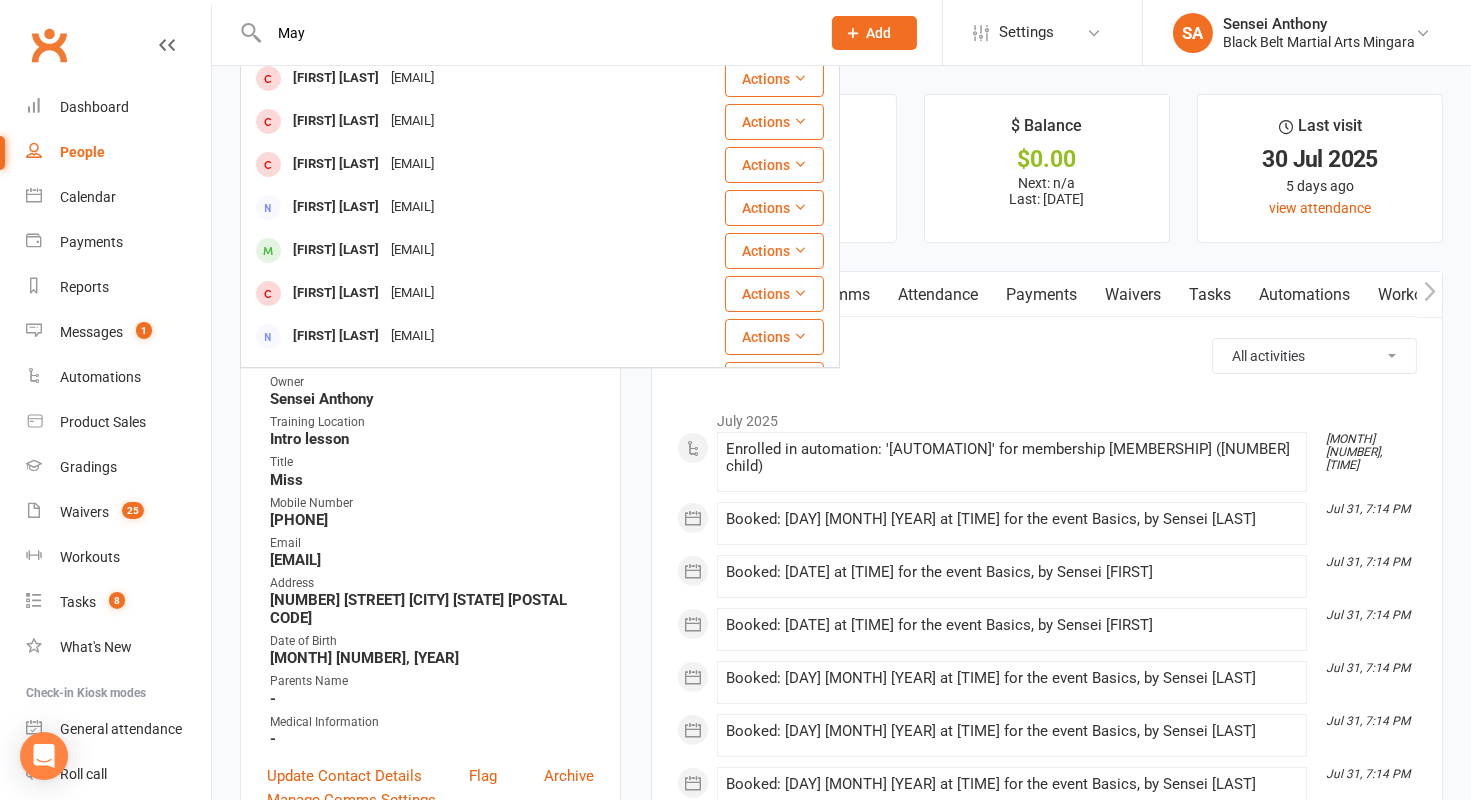 scroll, scrollTop: 0, scrollLeft: 0, axis: both 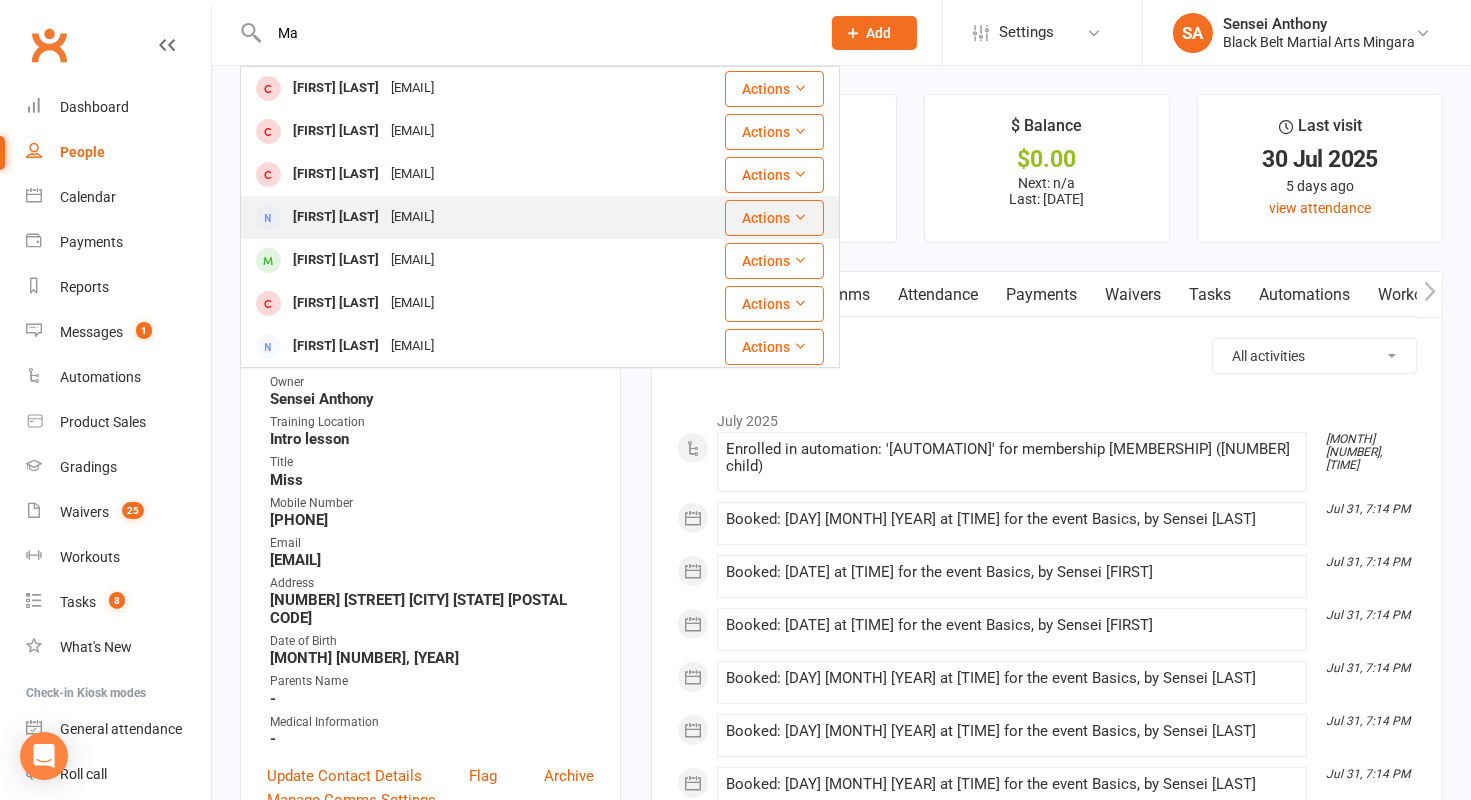 type on "M" 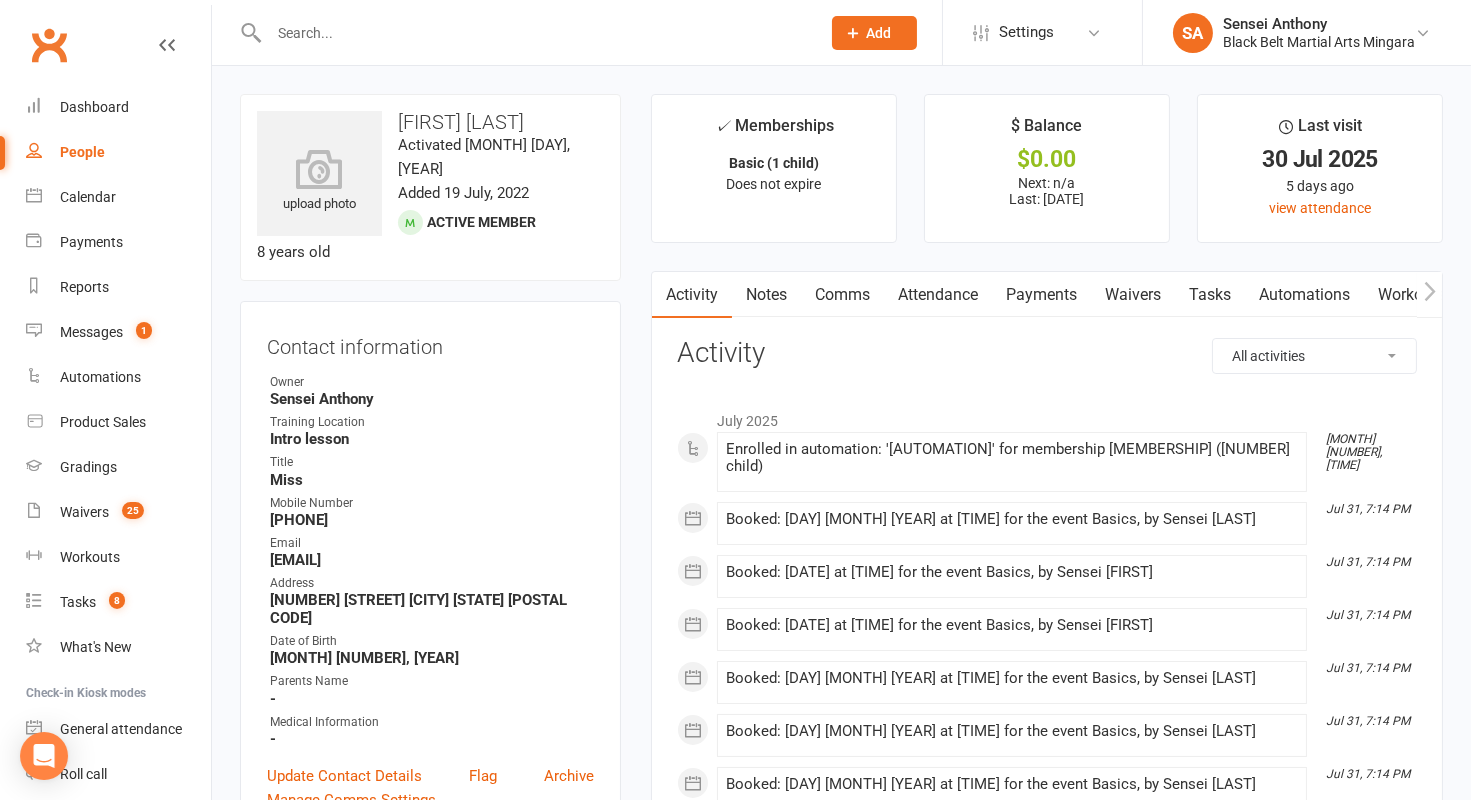 type on "v" 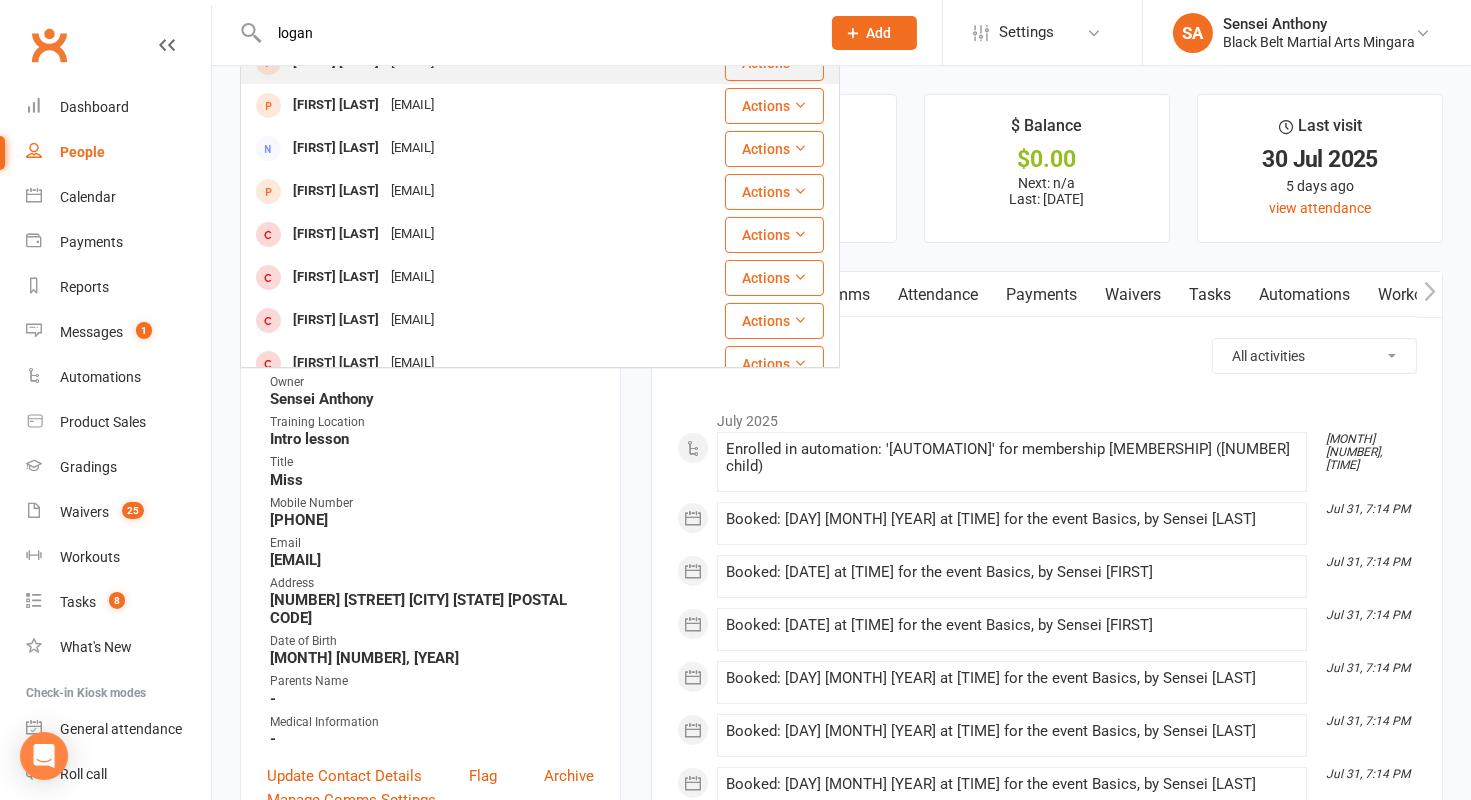 scroll, scrollTop: 61, scrollLeft: 0, axis: vertical 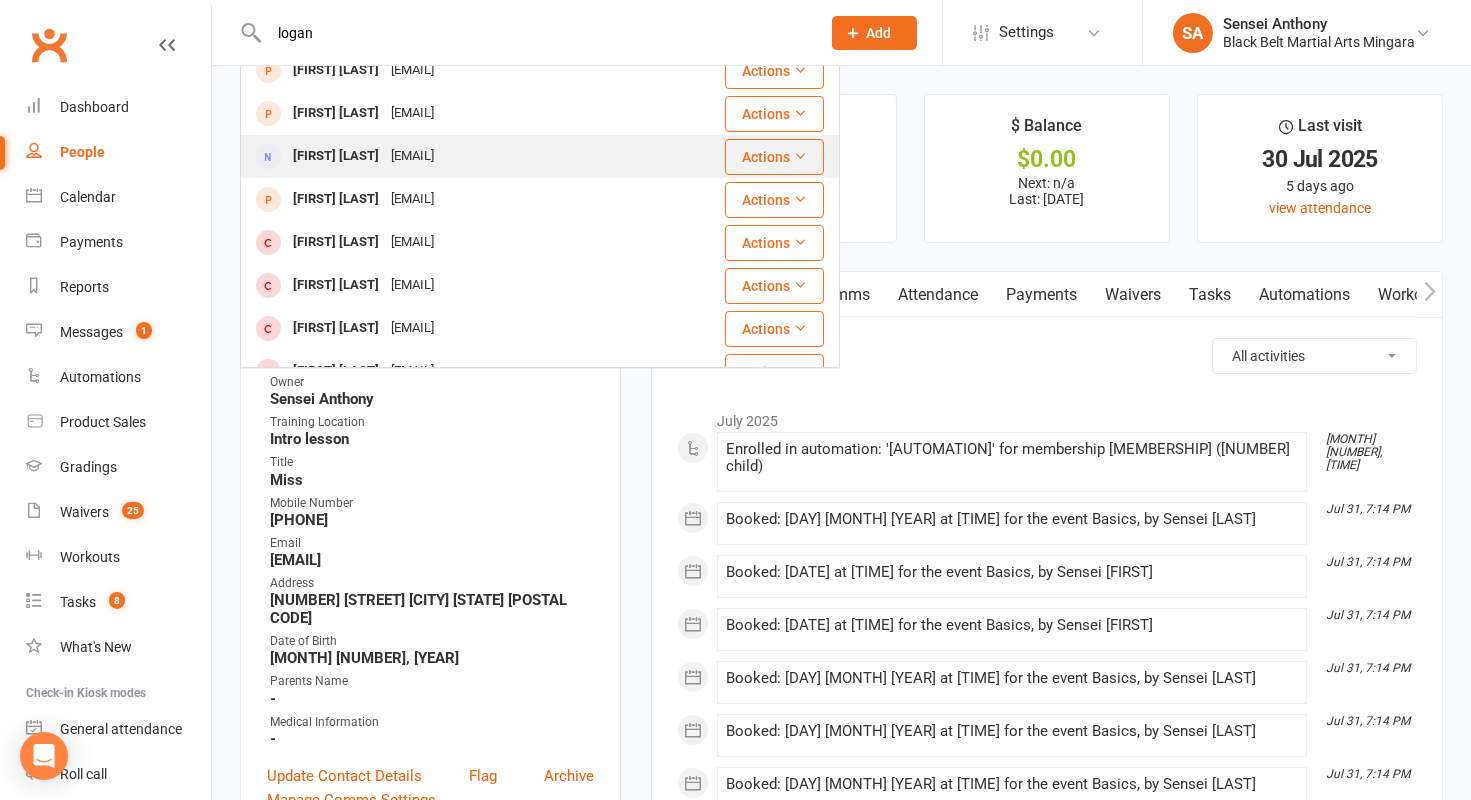 type on "logan" 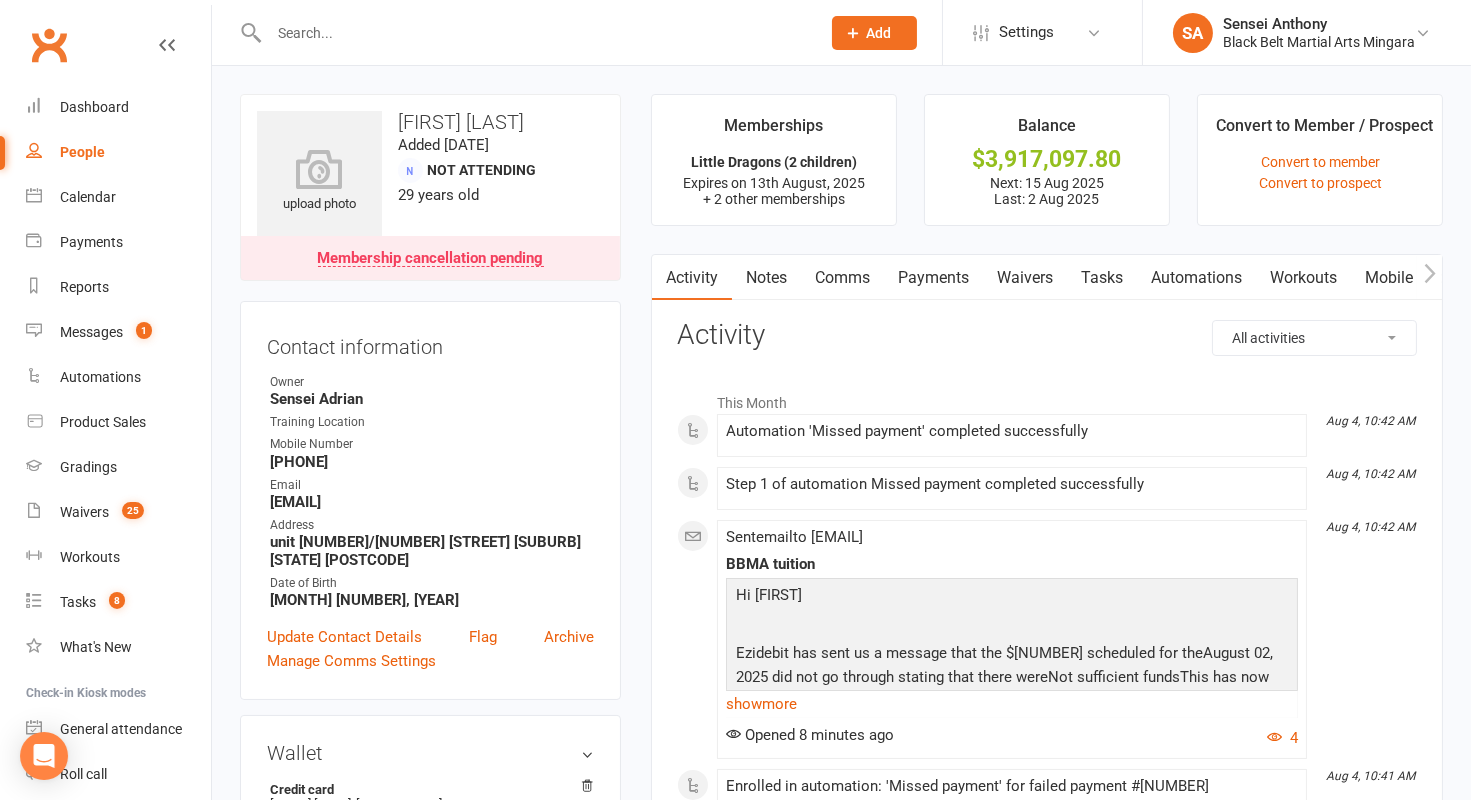 click on "Payments" at bounding box center [933, 278] 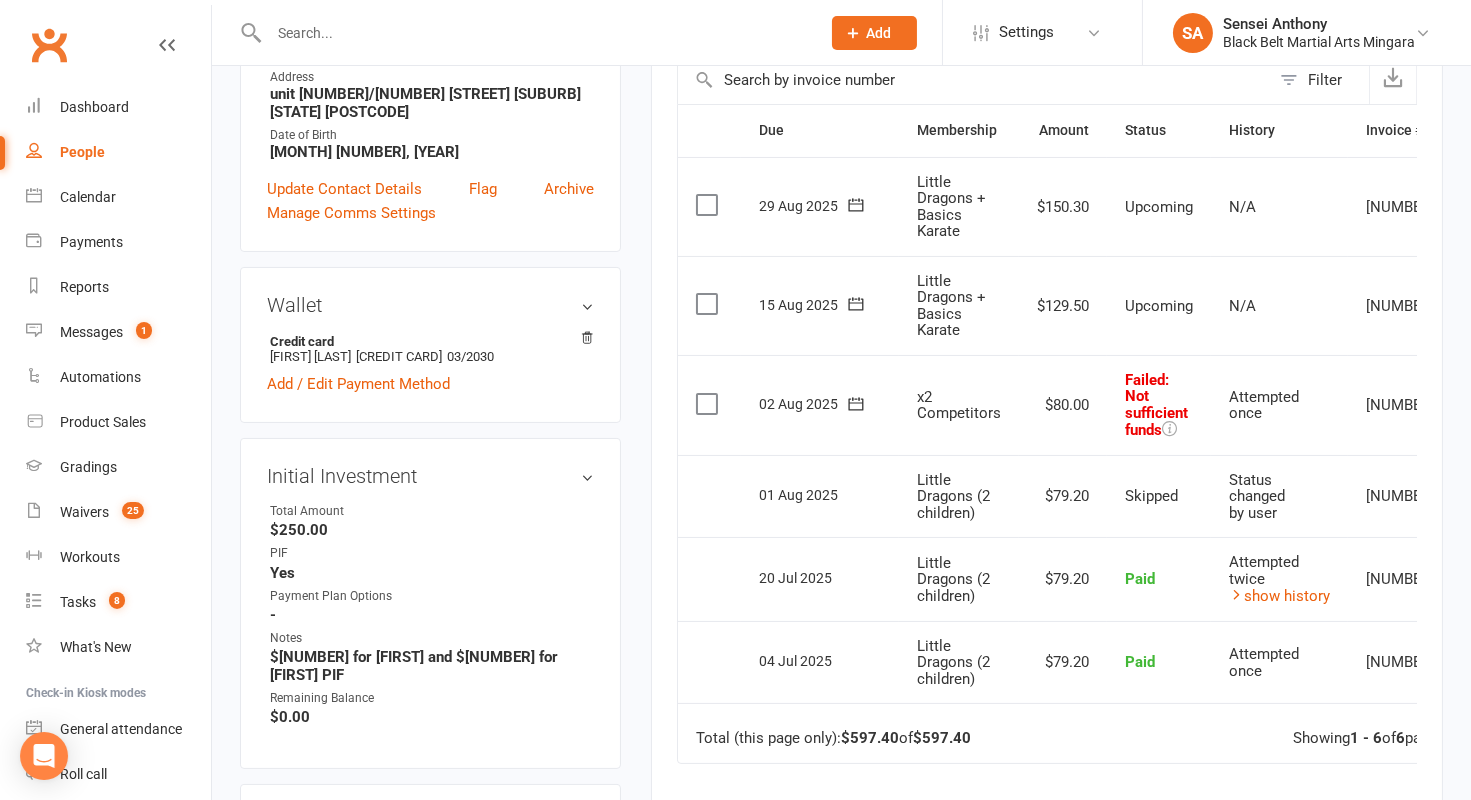 scroll, scrollTop: 0, scrollLeft: 0, axis: both 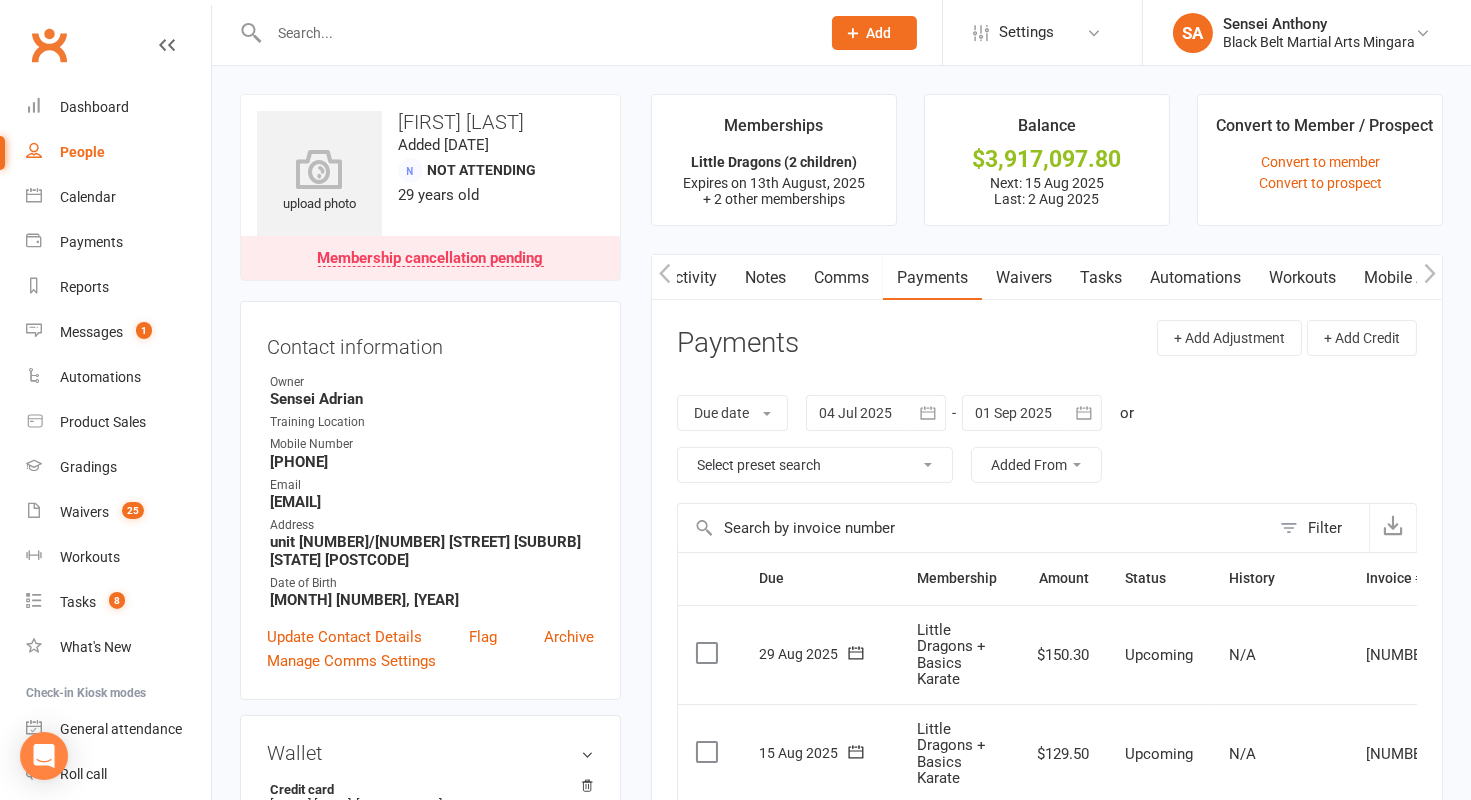 click on "Notes" at bounding box center [765, 278] 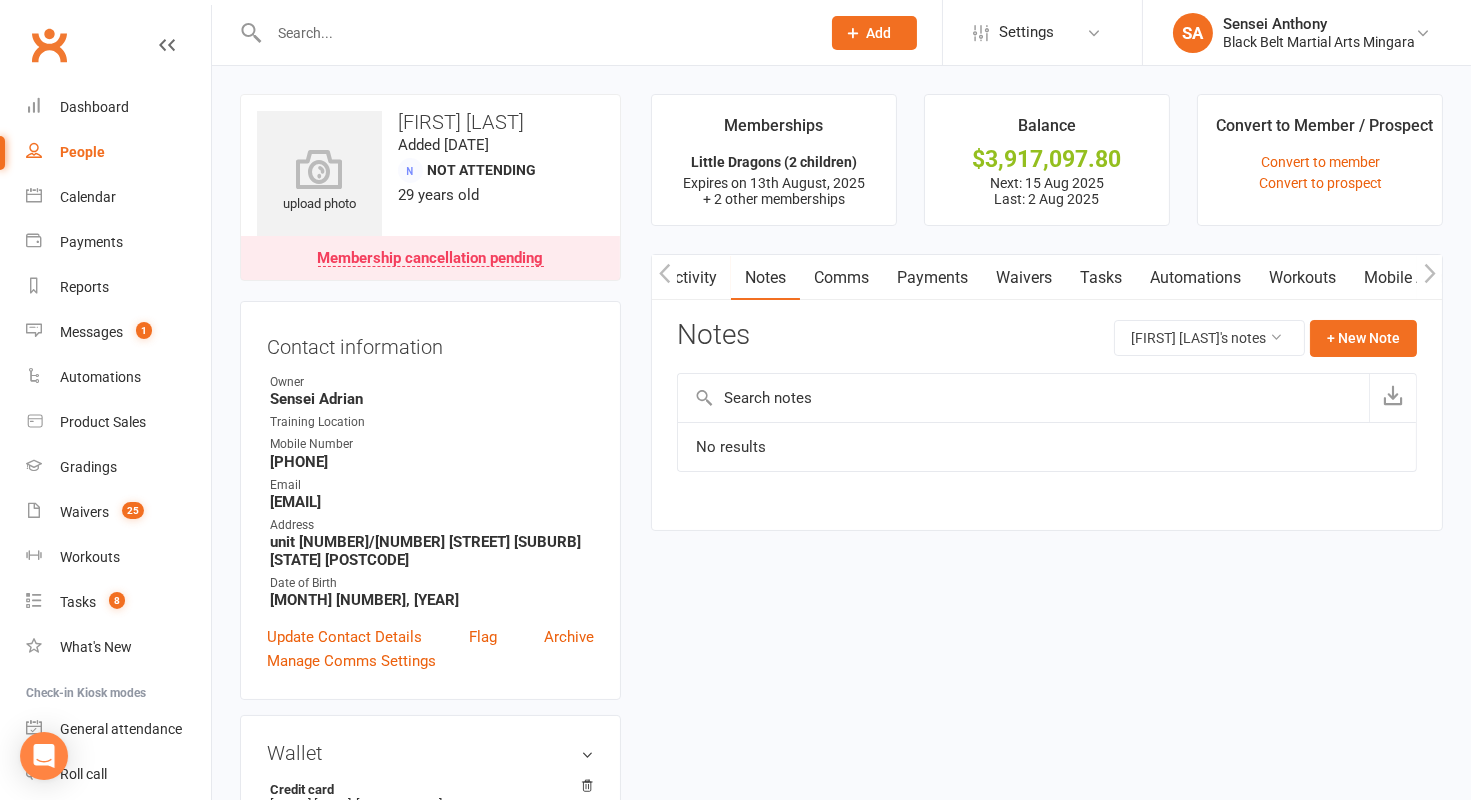 click on "Comms" at bounding box center [841, 278] 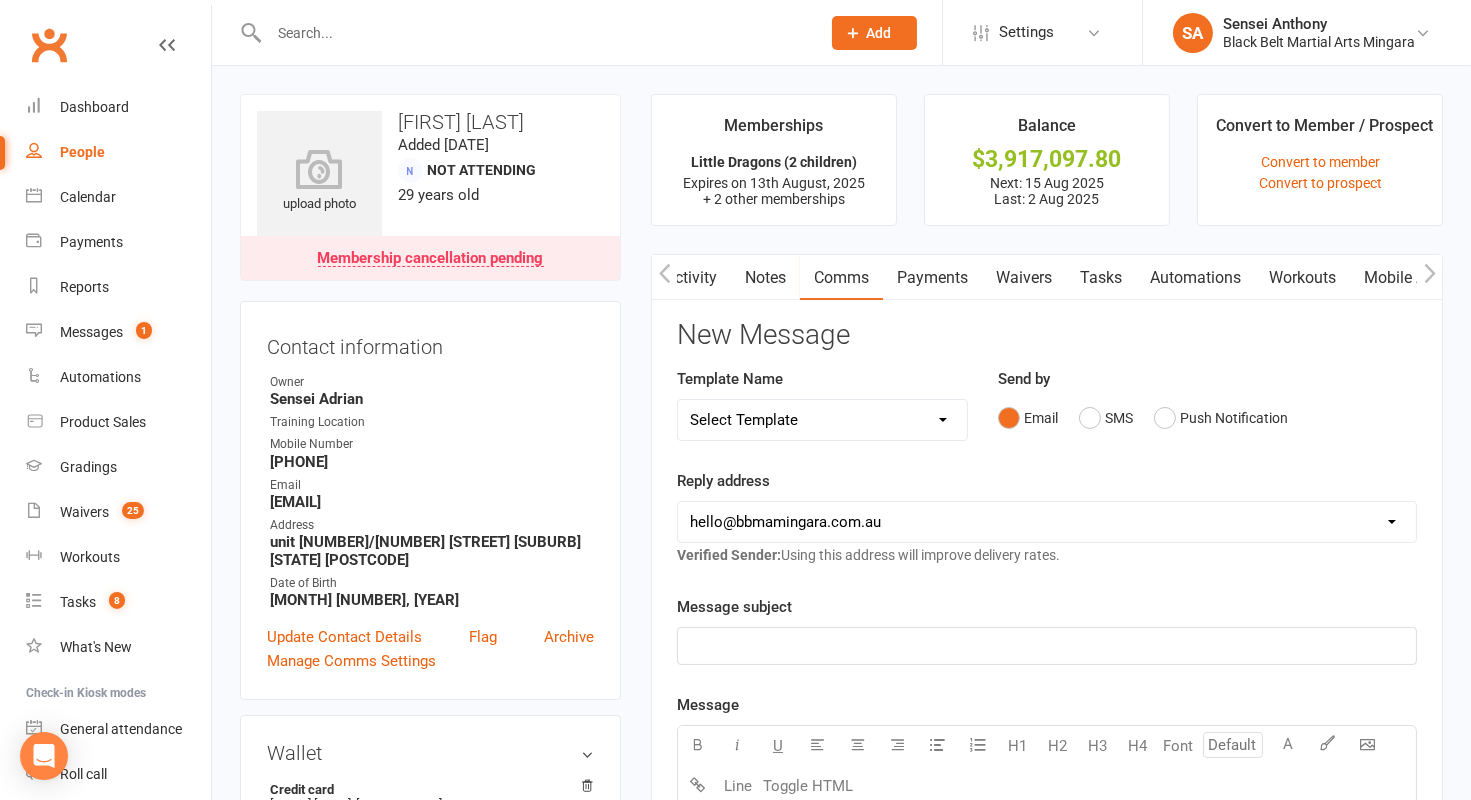 click on "Activity" at bounding box center [691, 278] 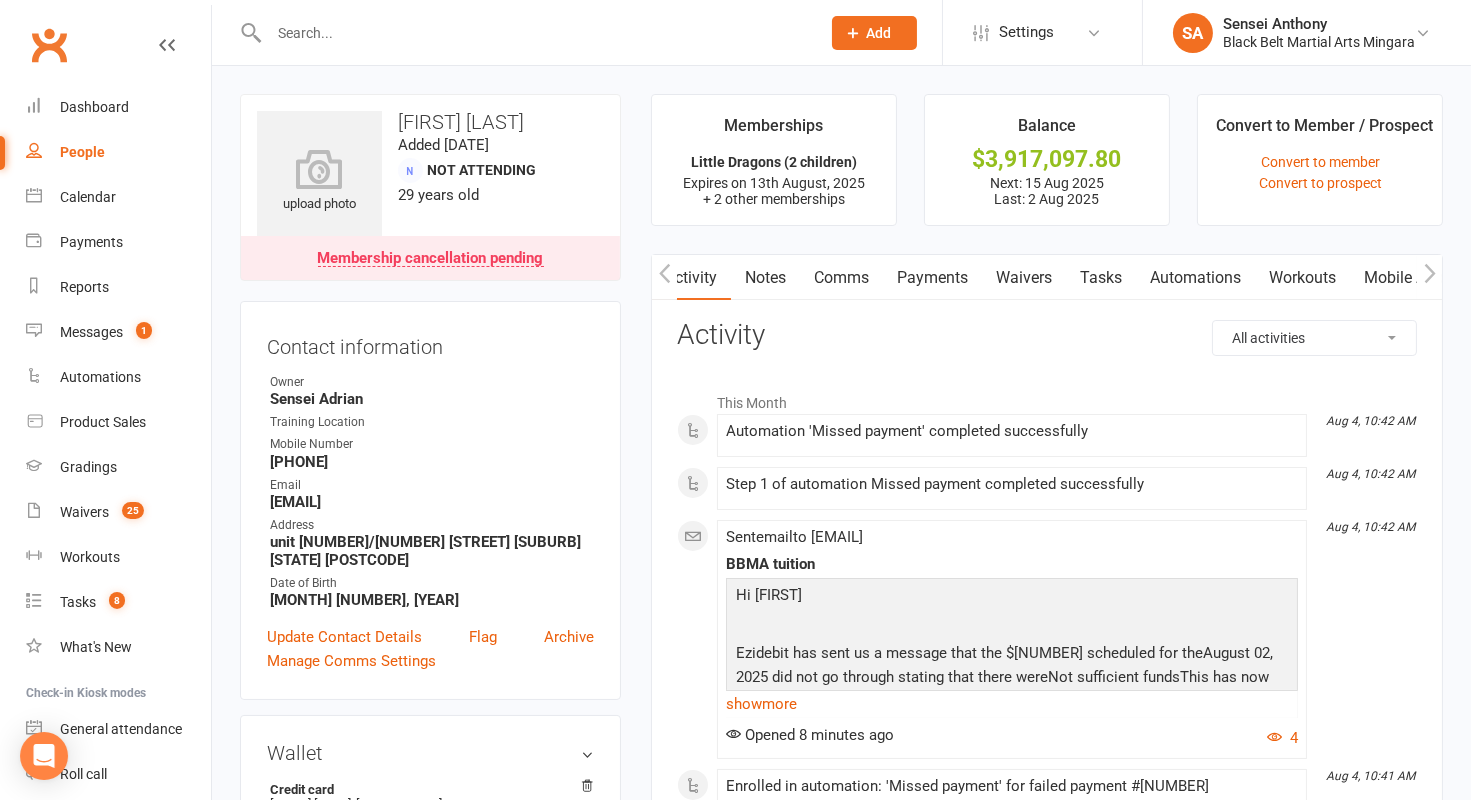 click on "All activities Bookings / Attendances Communications Notes Failed SMSes Gradings Members Memberships Mobile App POS Sales Payments Credit Vouchers Prospects Reports Automations Tasks Waivers Workouts Kiosk Mode Consent Assessments Contact Flags Family Relationships" 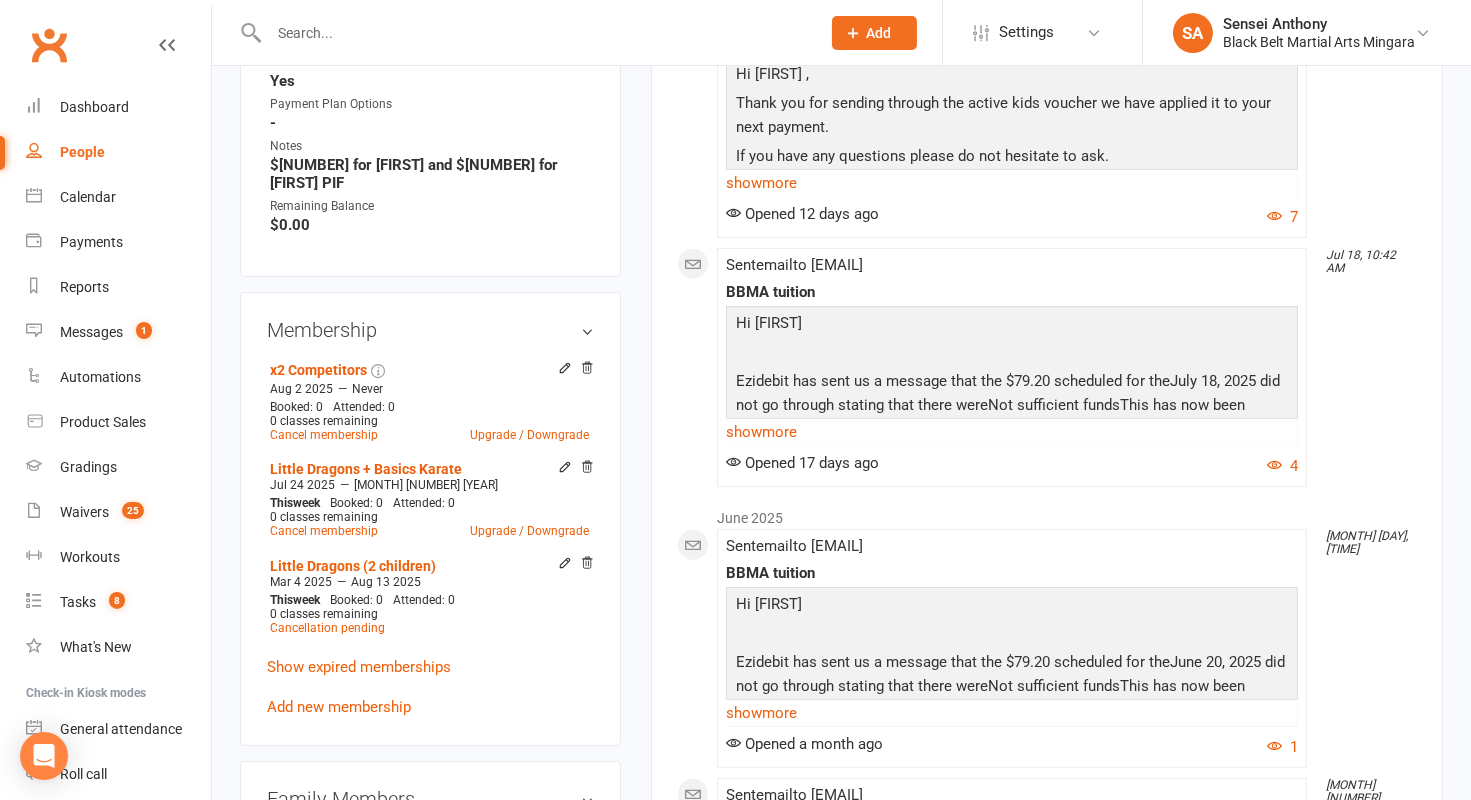 scroll, scrollTop: 967, scrollLeft: 0, axis: vertical 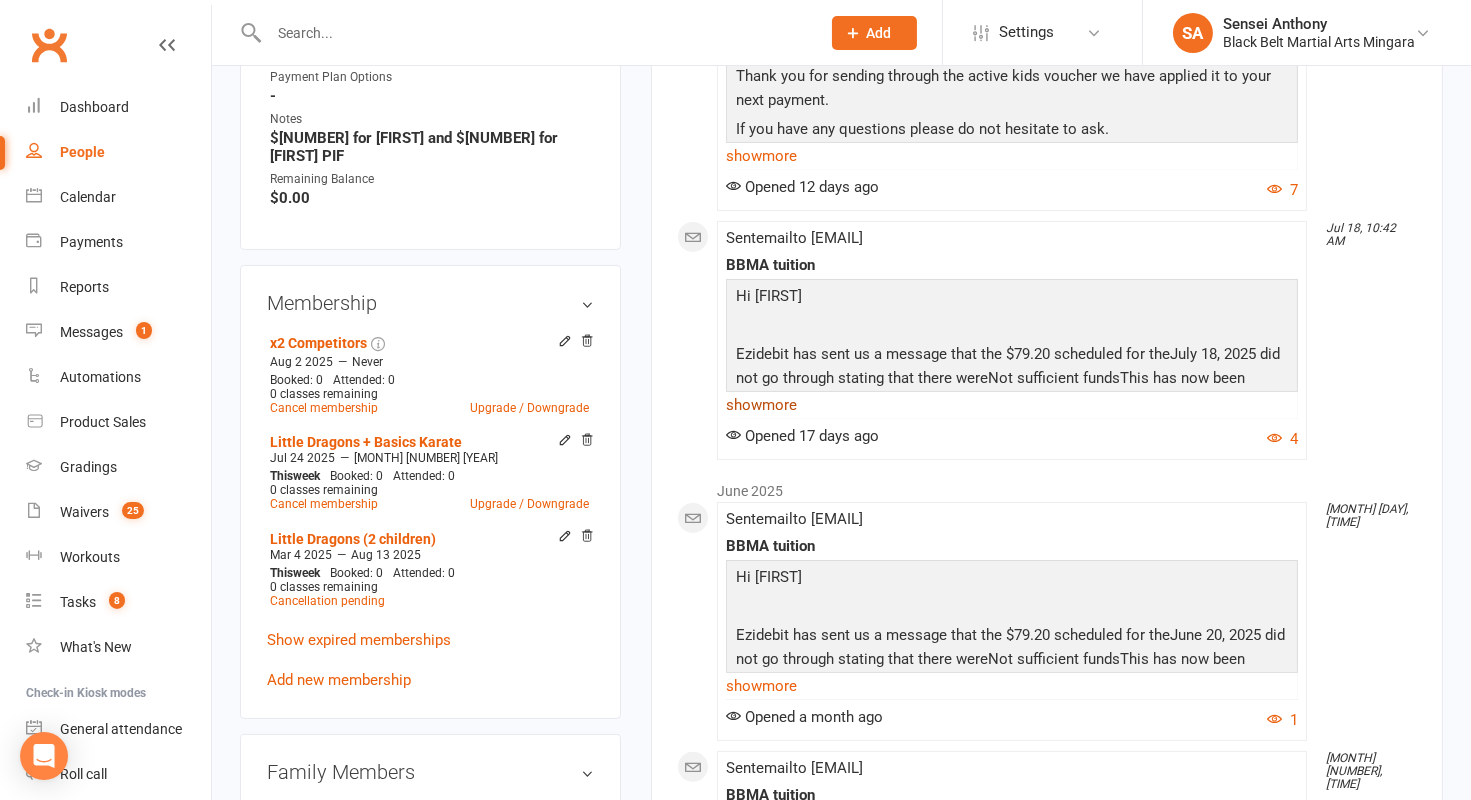 click on "show  more" 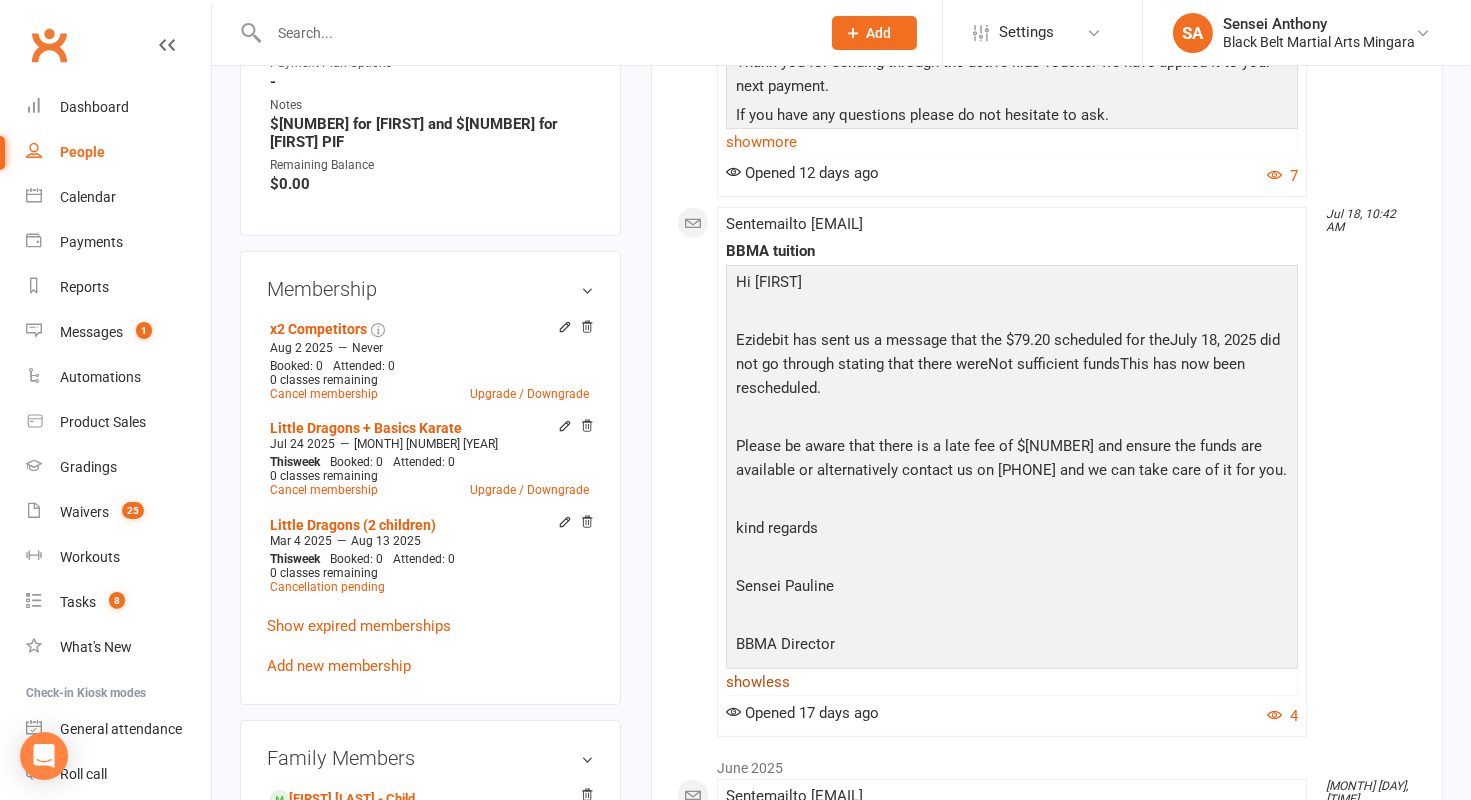 scroll, scrollTop: 0, scrollLeft: 0, axis: both 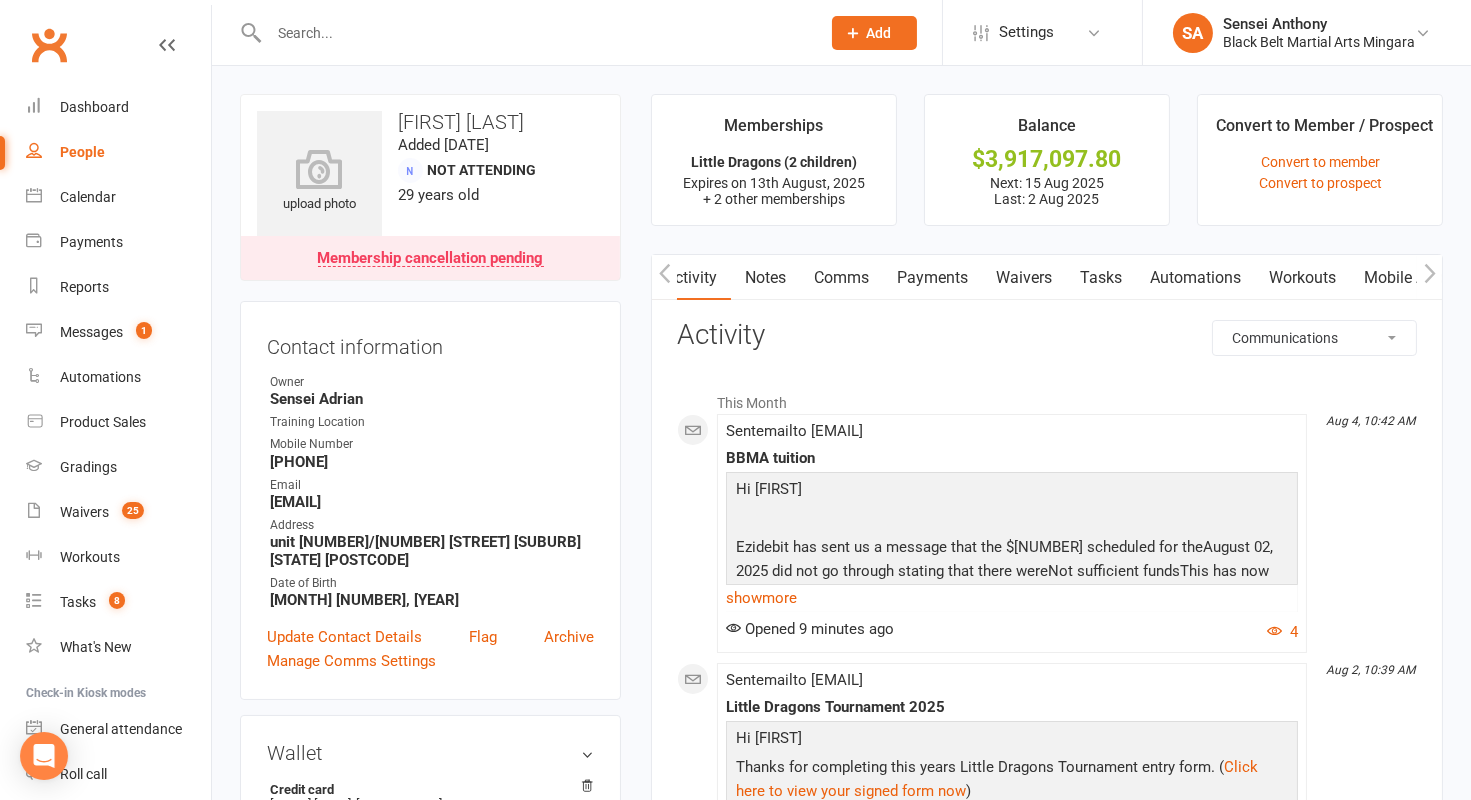 click 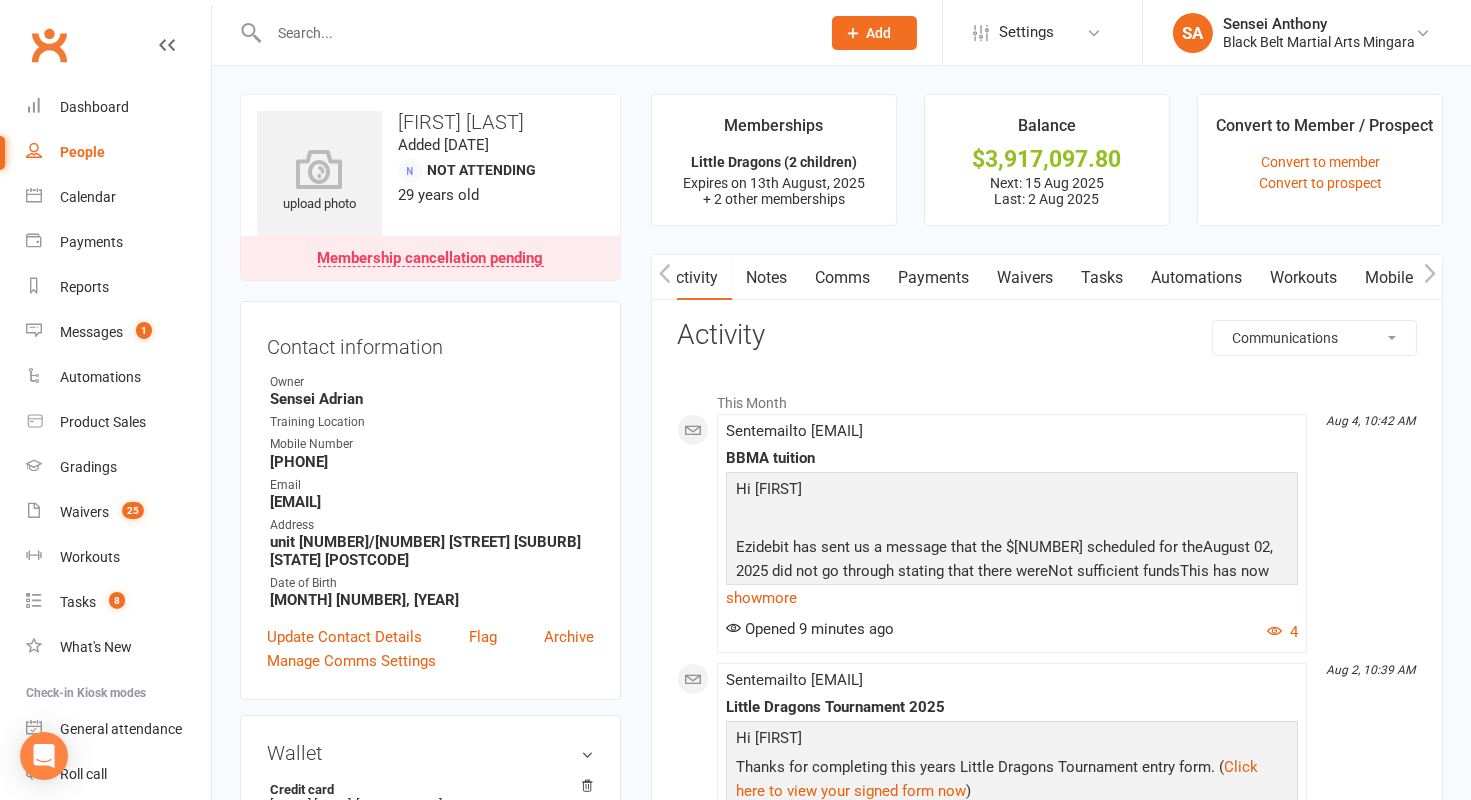 scroll, scrollTop: 0, scrollLeft: 0, axis: both 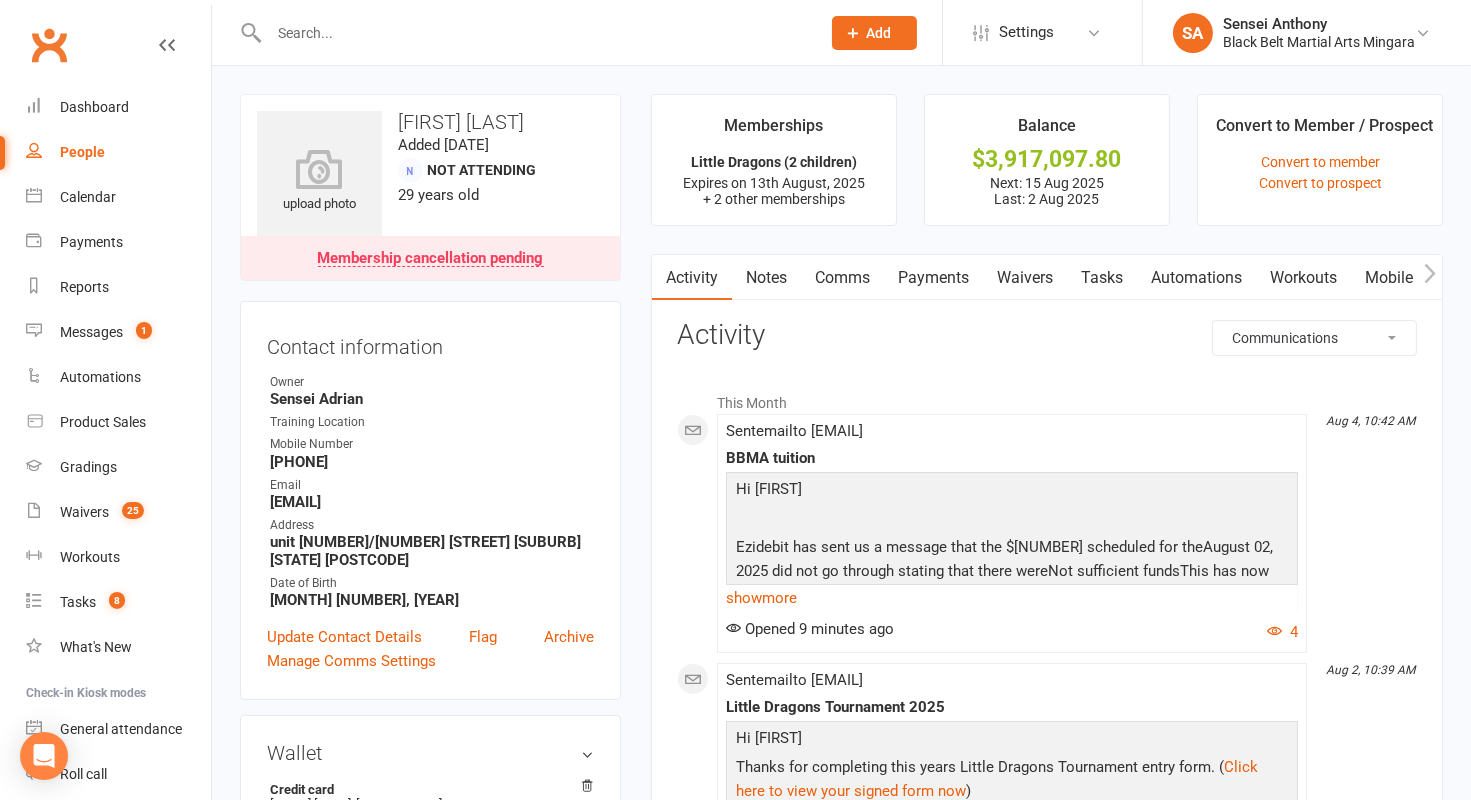 click on "Notes" at bounding box center [766, 278] 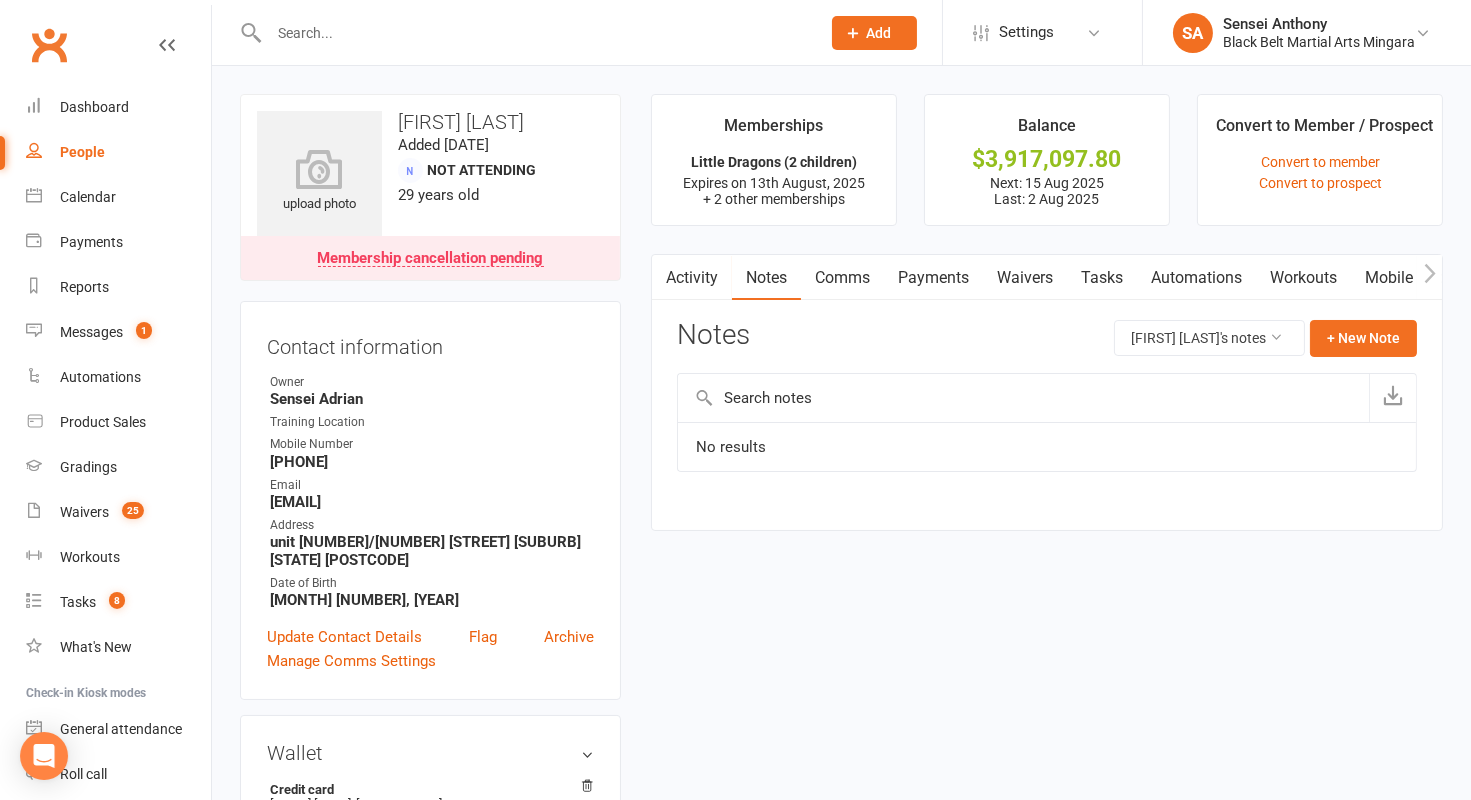 click on "Activity" at bounding box center [692, 278] 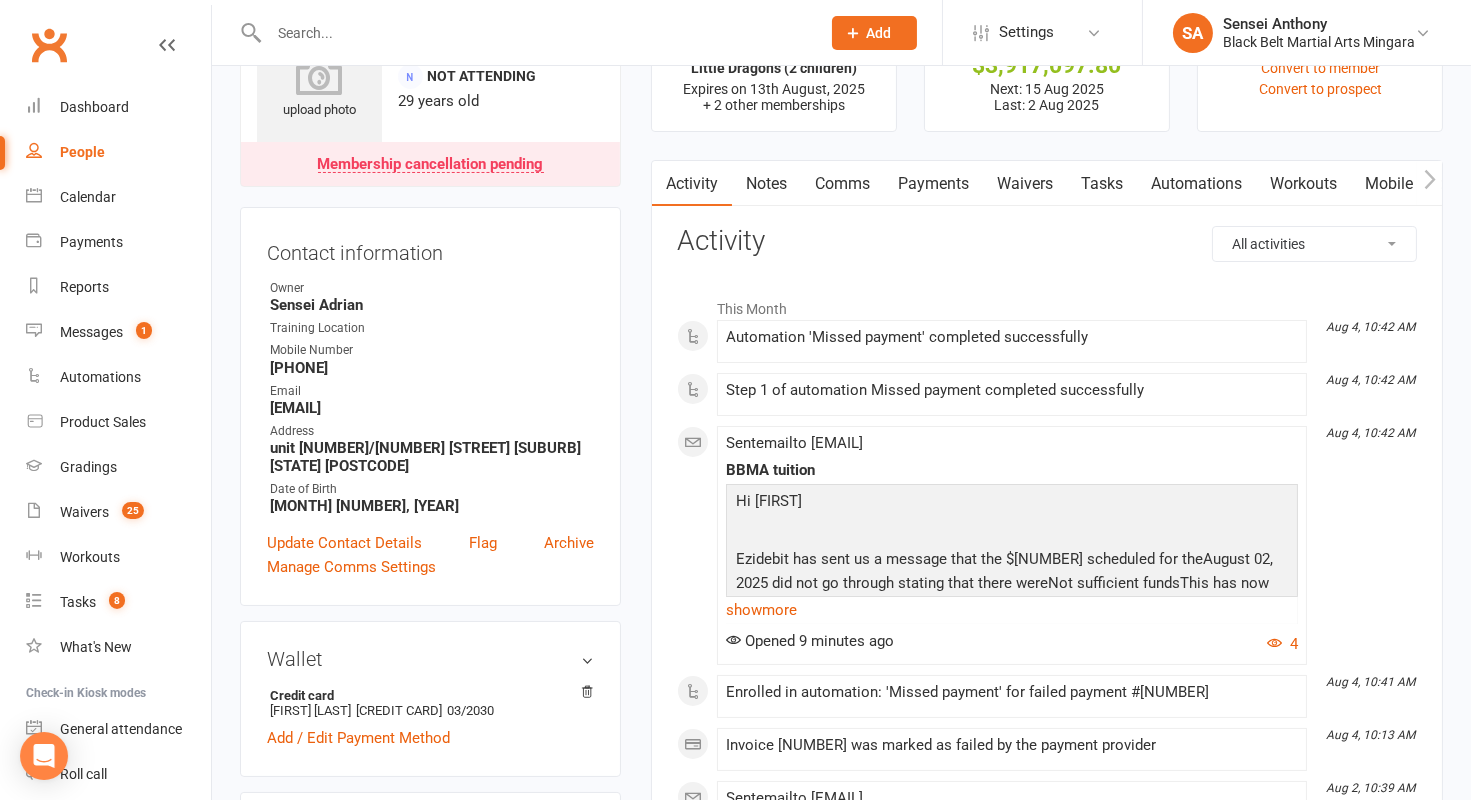 scroll, scrollTop: 0, scrollLeft: 0, axis: both 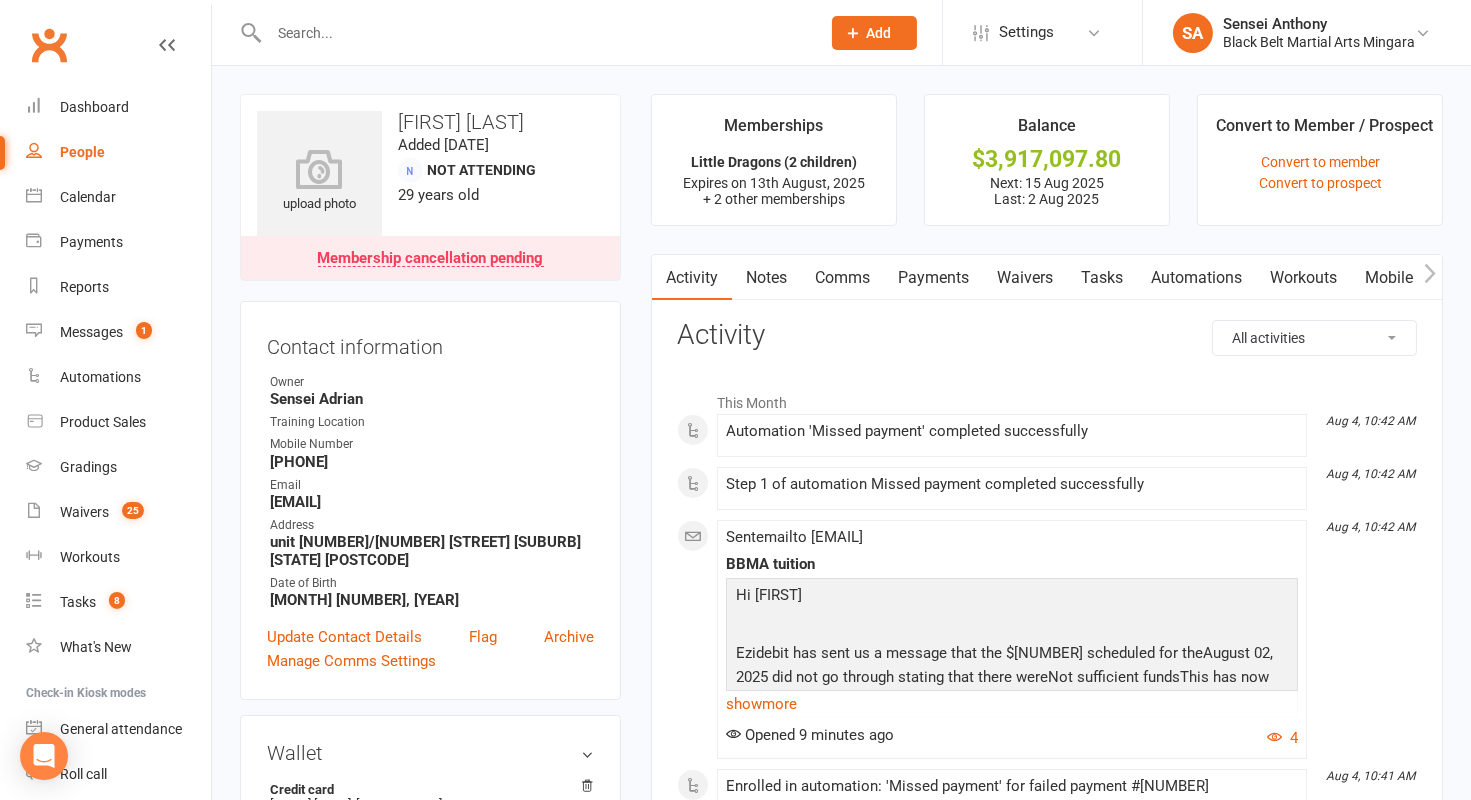 click on "Payments" at bounding box center [933, 278] 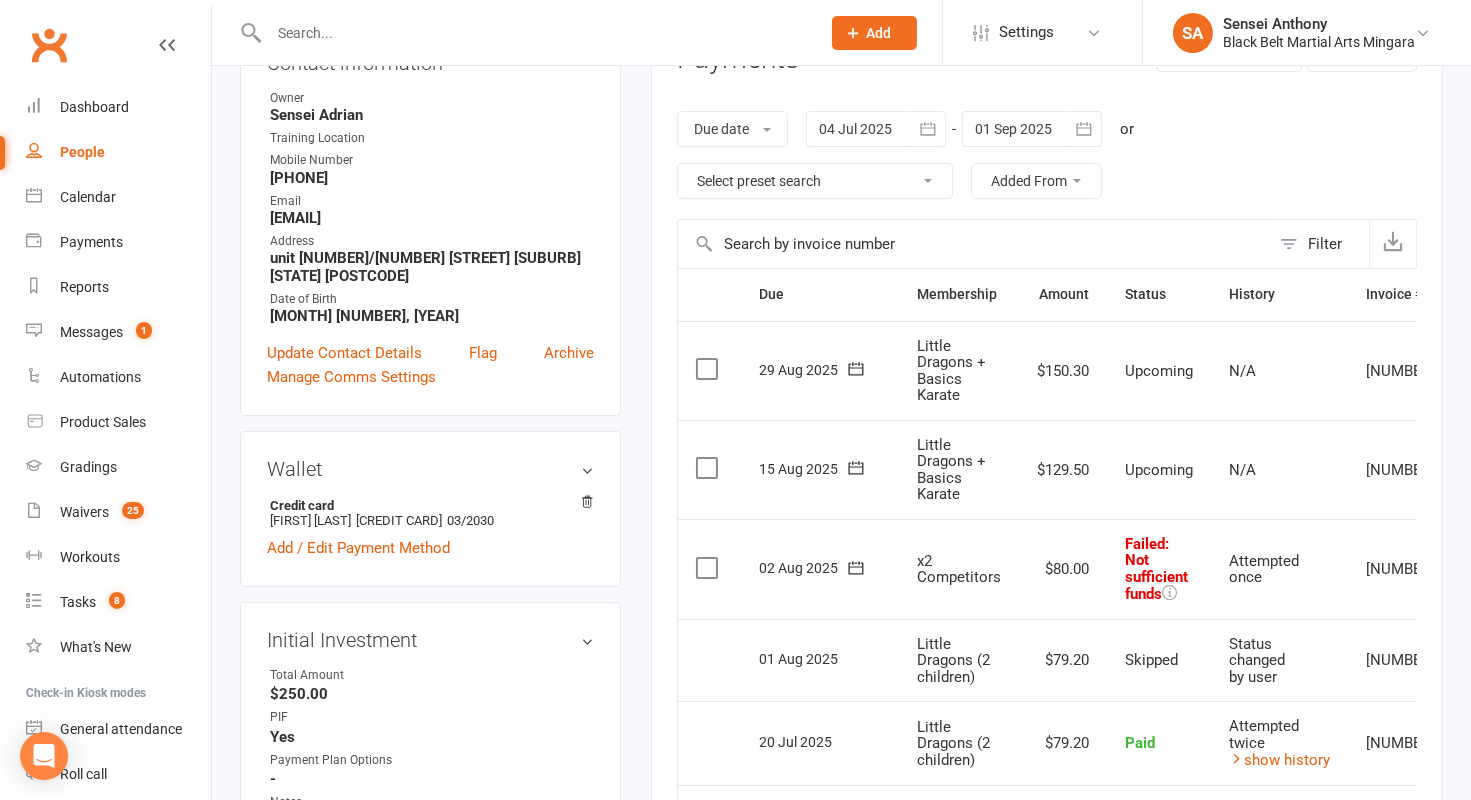 scroll, scrollTop: 283, scrollLeft: 0, axis: vertical 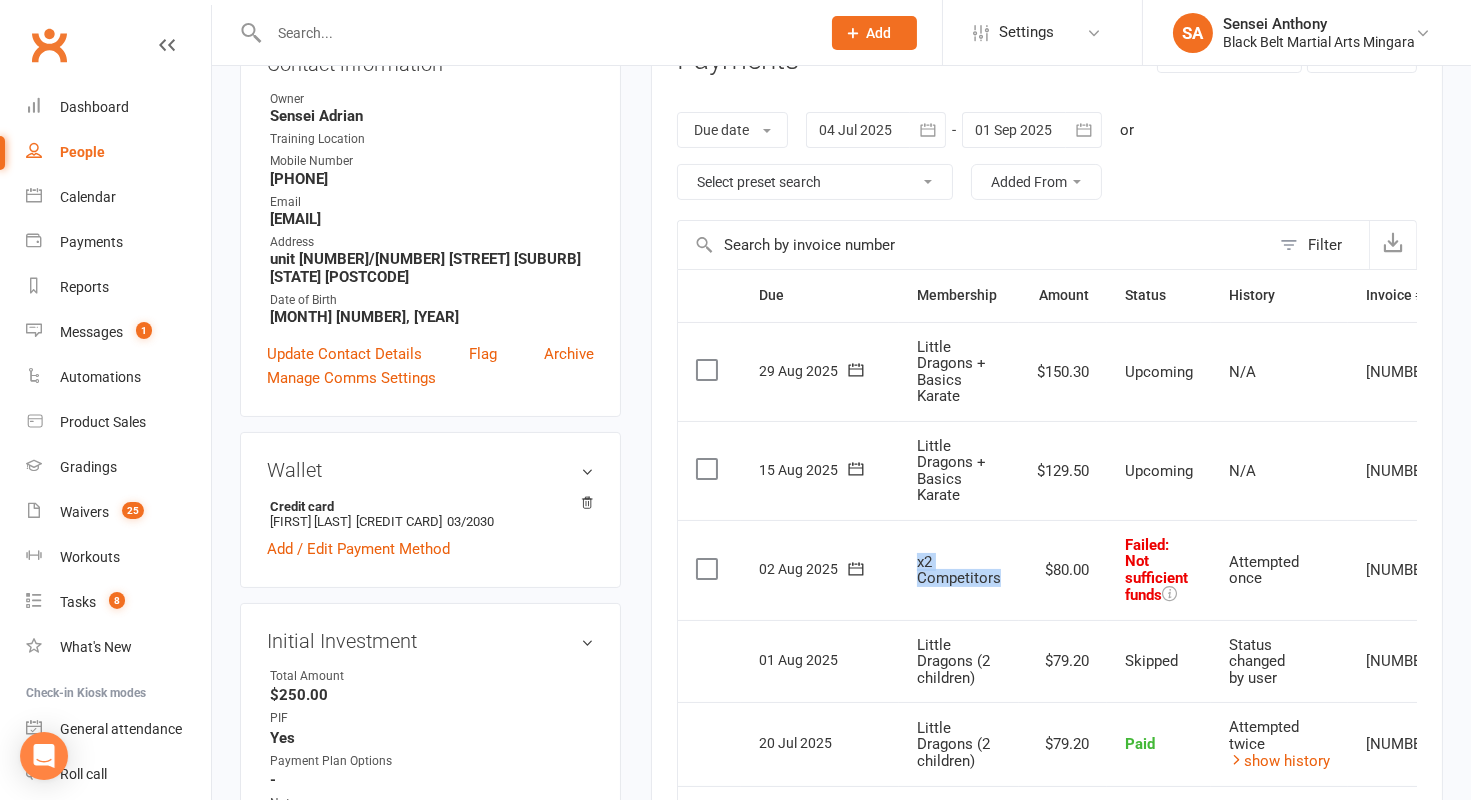 drag, startPoint x: 1002, startPoint y: 575, endPoint x: 881, endPoint y: 563, distance: 121.59358 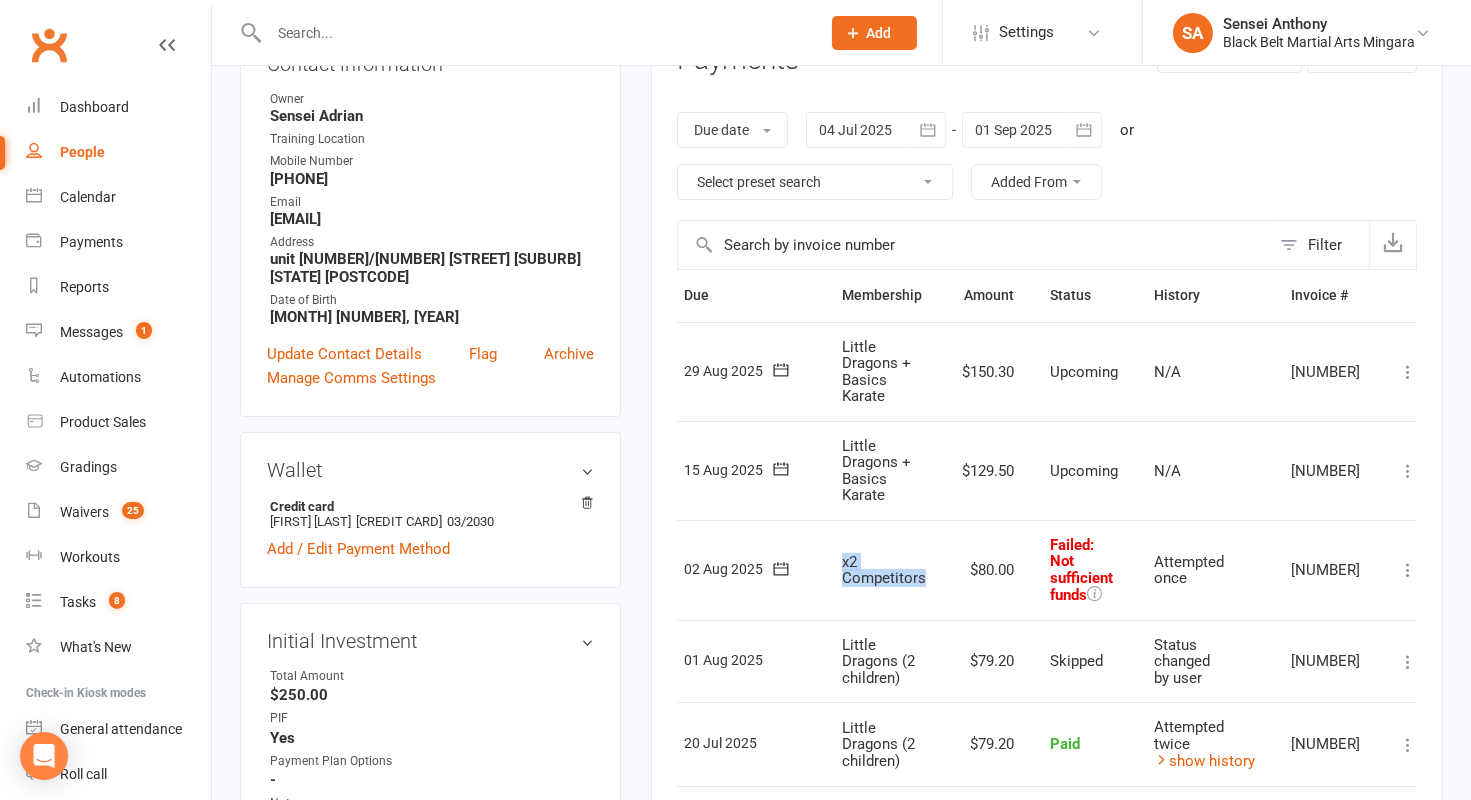 scroll, scrollTop: 0, scrollLeft: 88, axis: horizontal 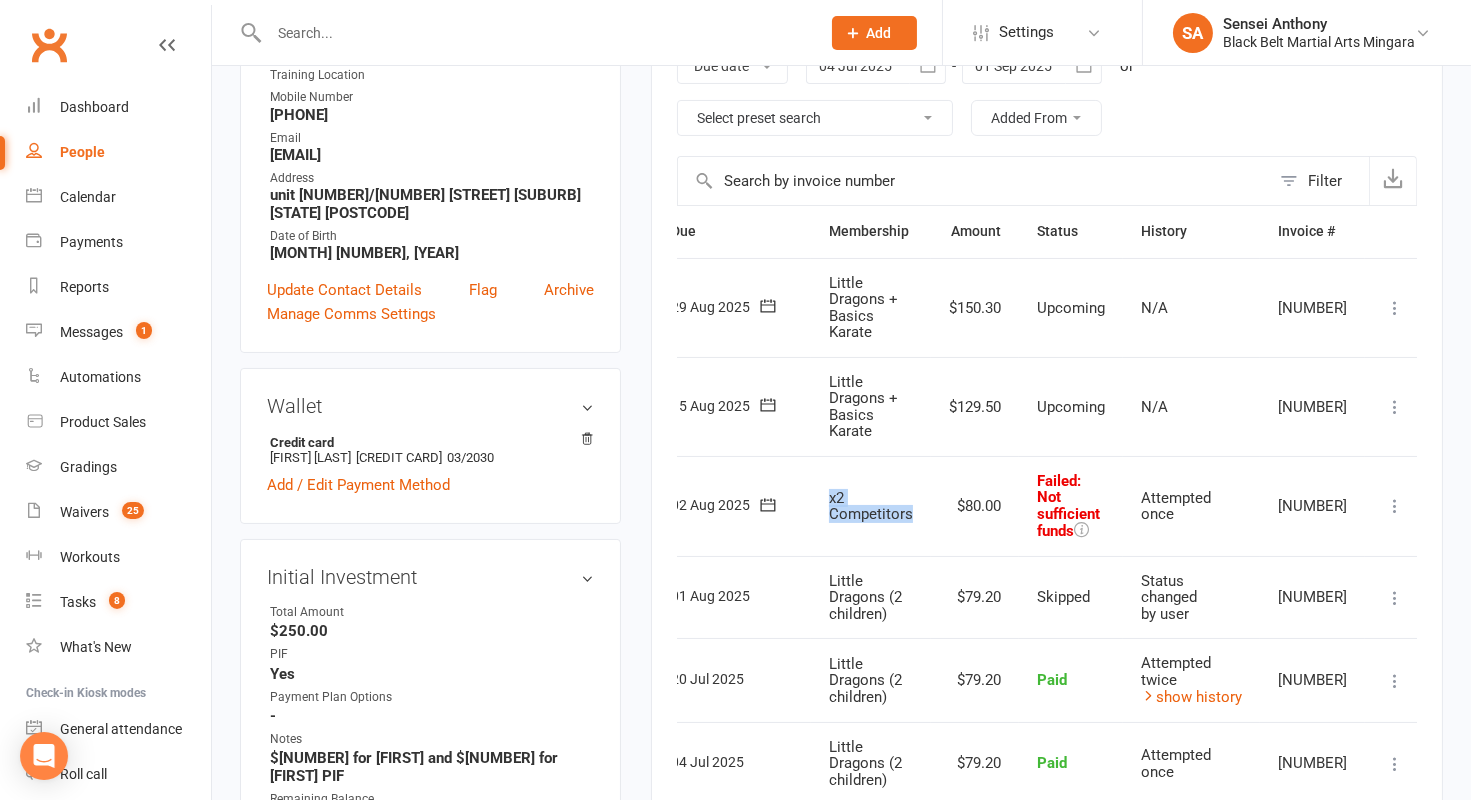 click at bounding box center [1395, 506] 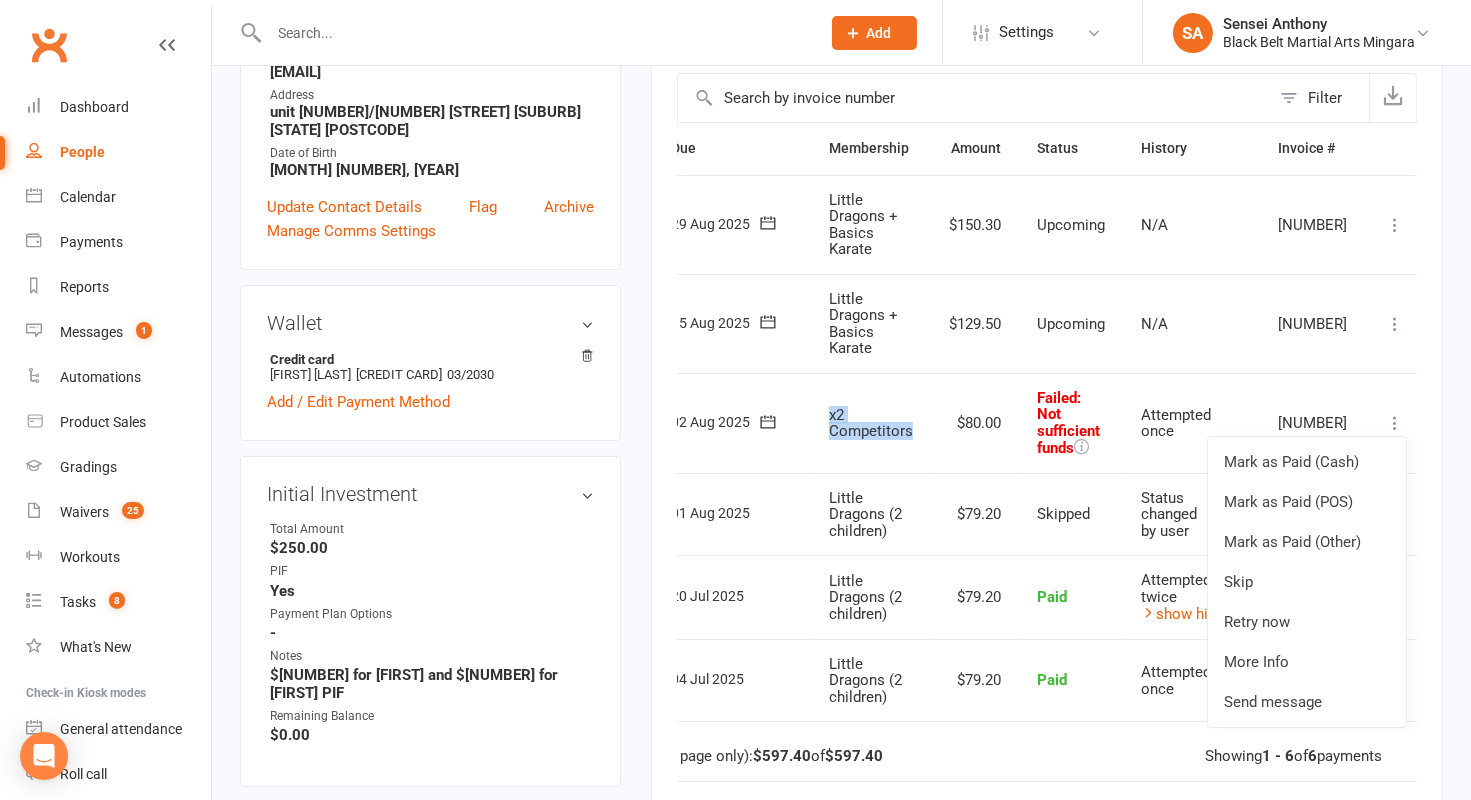 scroll, scrollTop: 429, scrollLeft: 0, axis: vertical 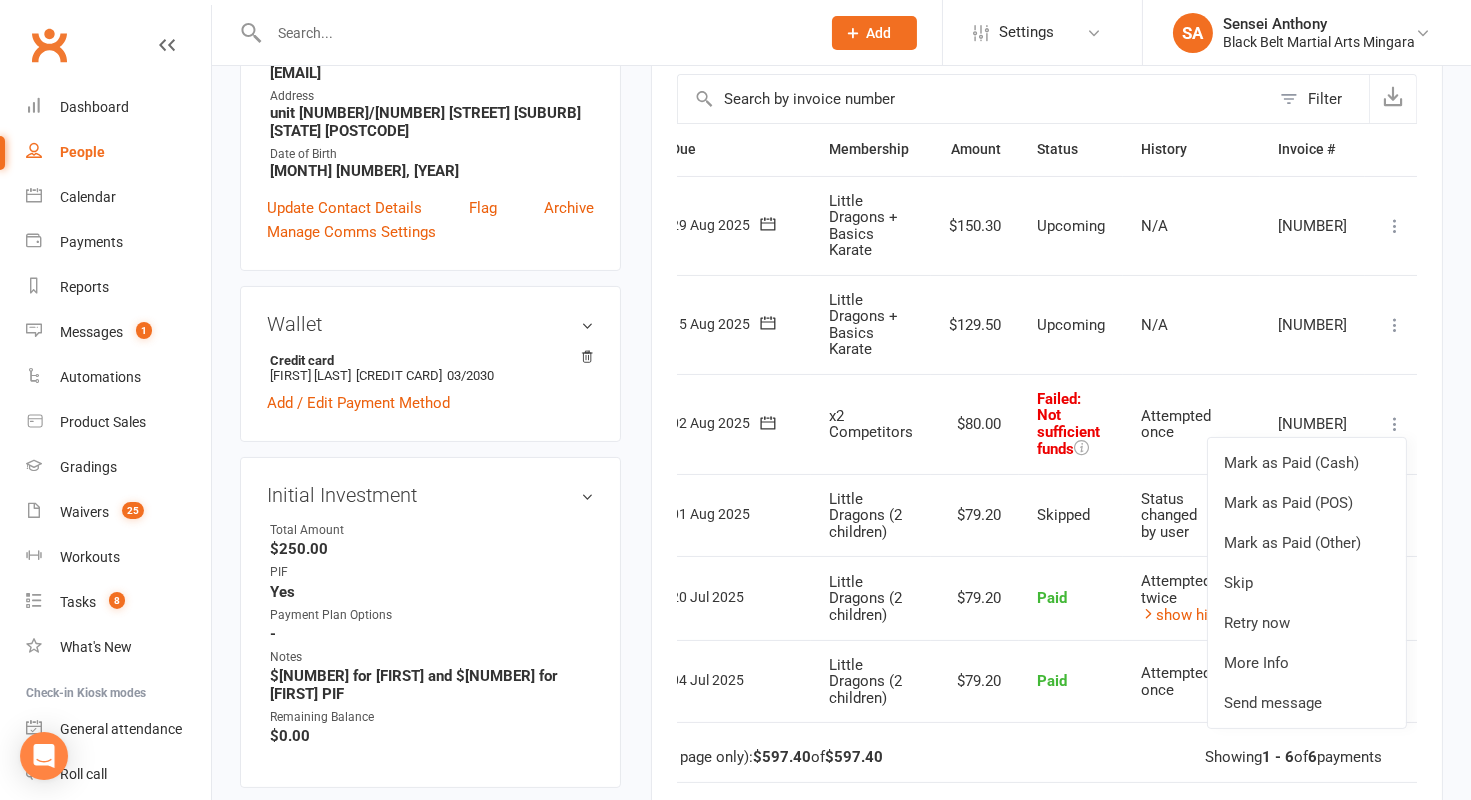 click on "2237892" at bounding box center (1312, 324) 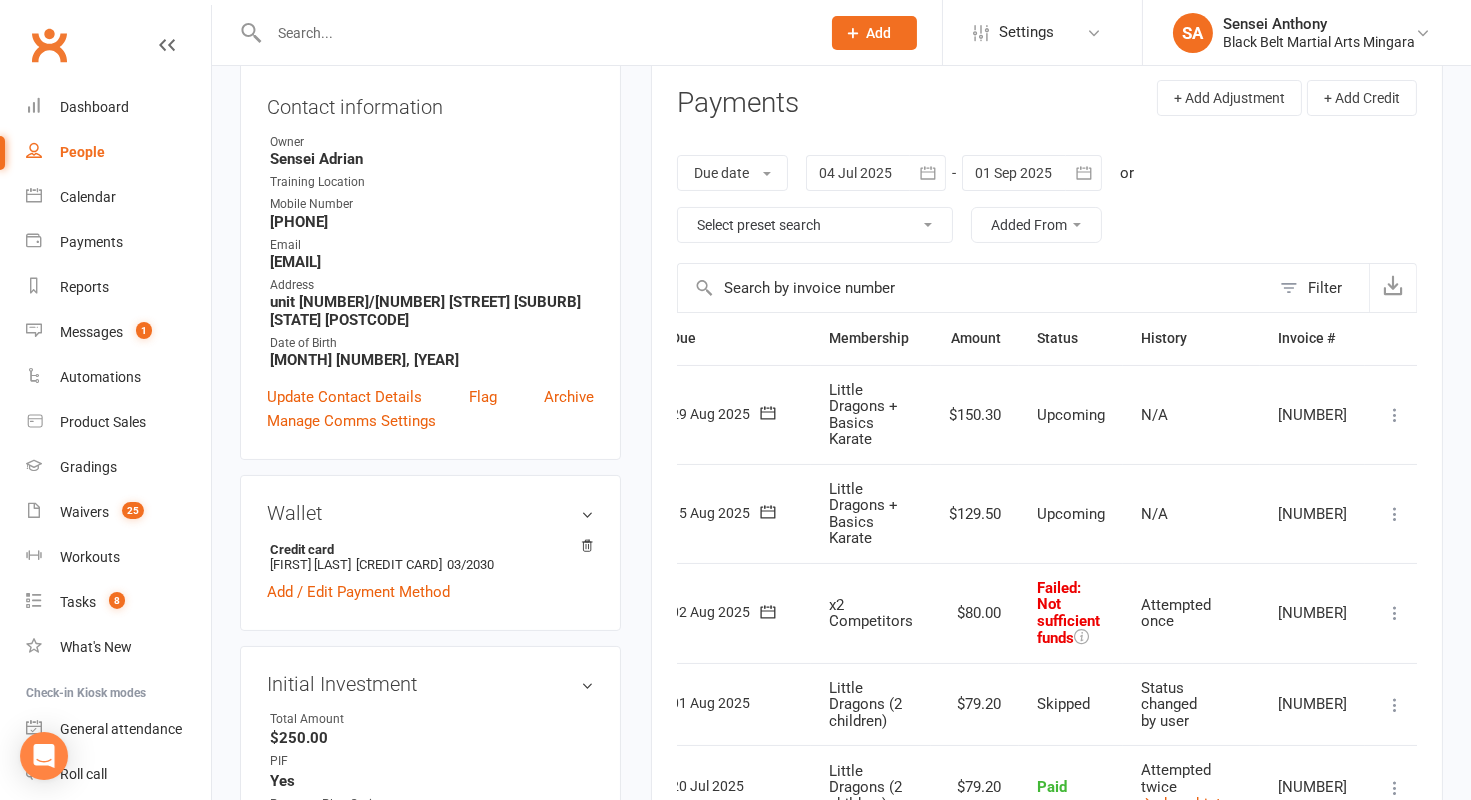 scroll, scrollTop: 234, scrollLeft: 0, axis: vertical 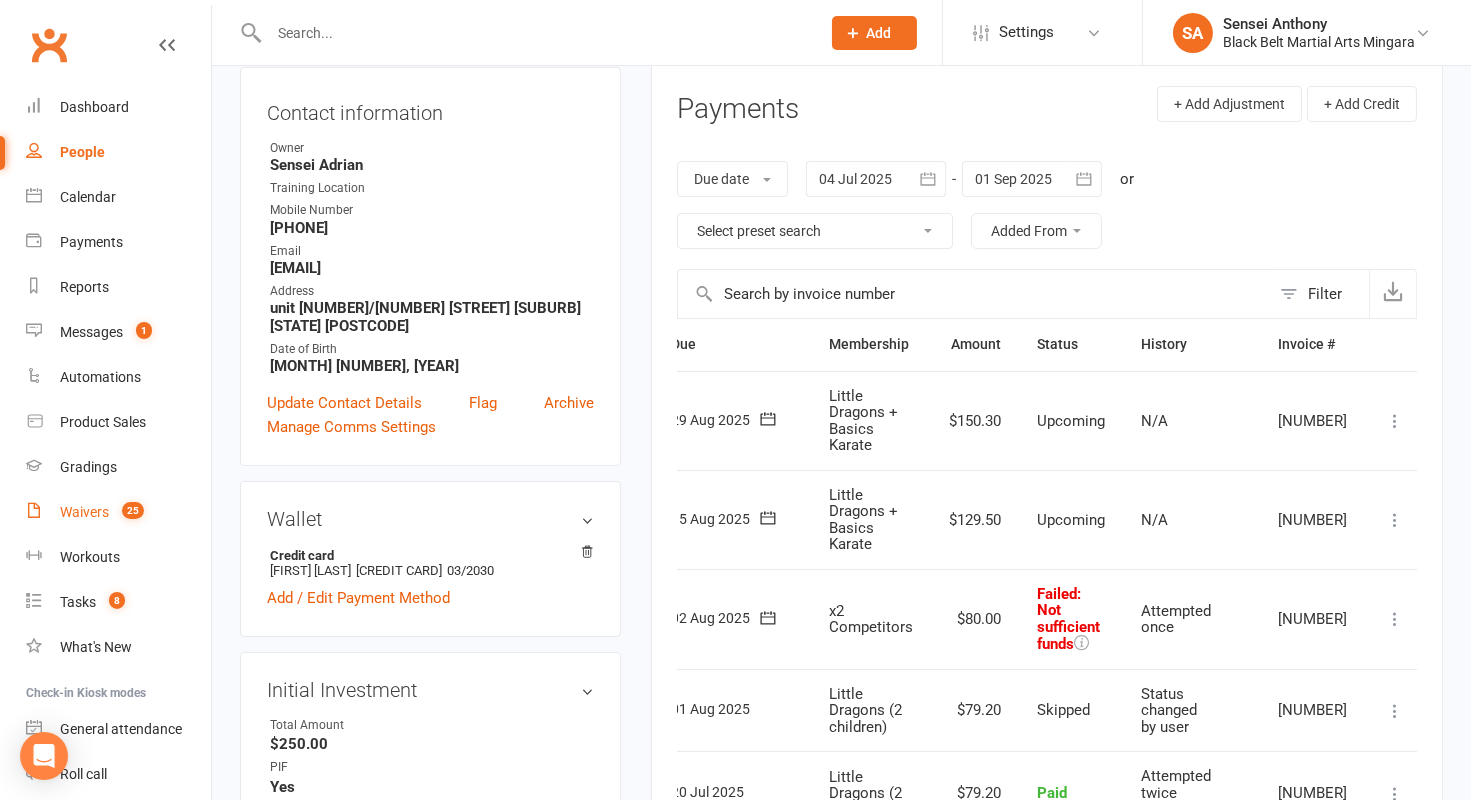 click on "Waivers" at bounding box center [84, 512] 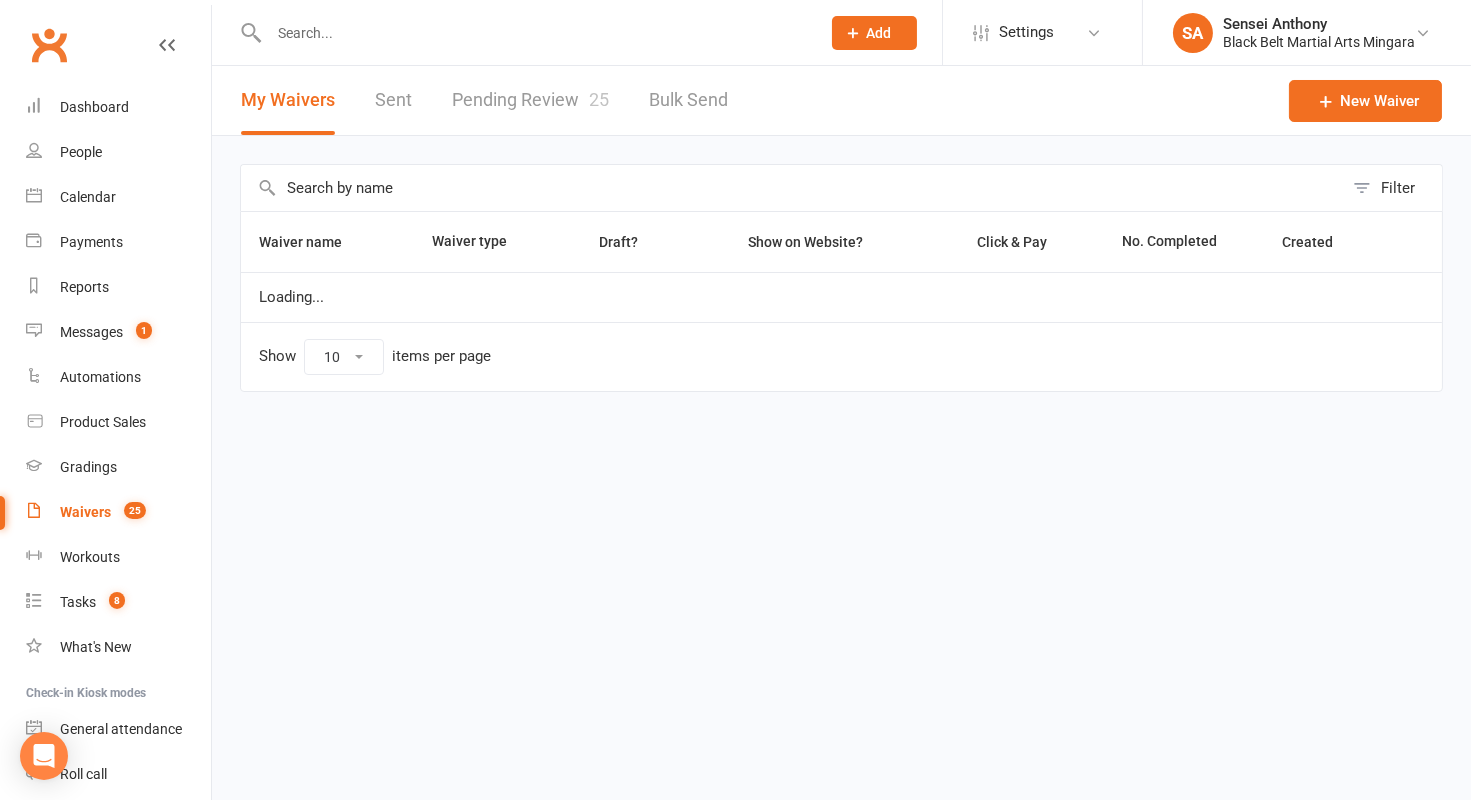 scroll, scrollTop: 0, scrollLeft: 0, axis: both 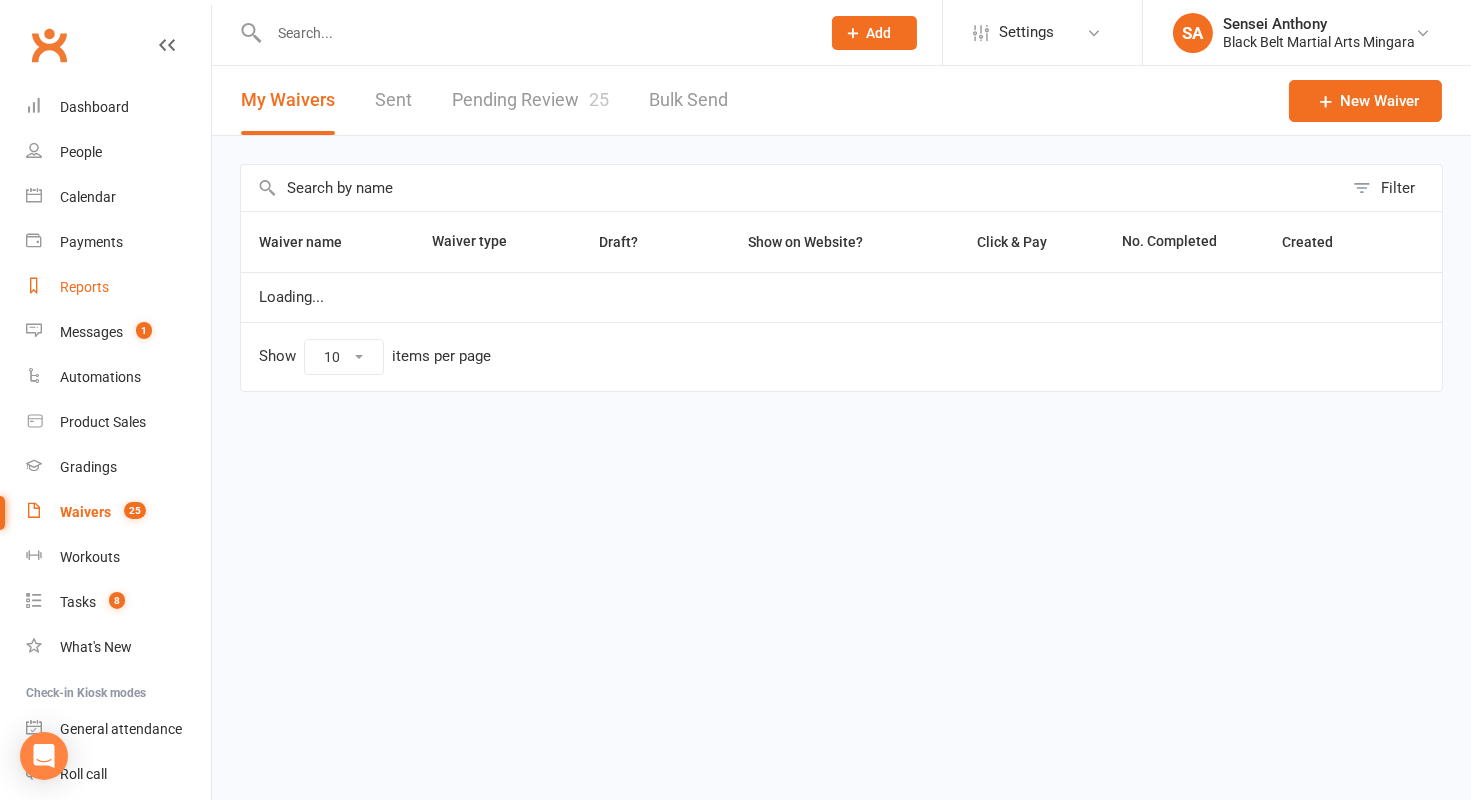 select on "100" 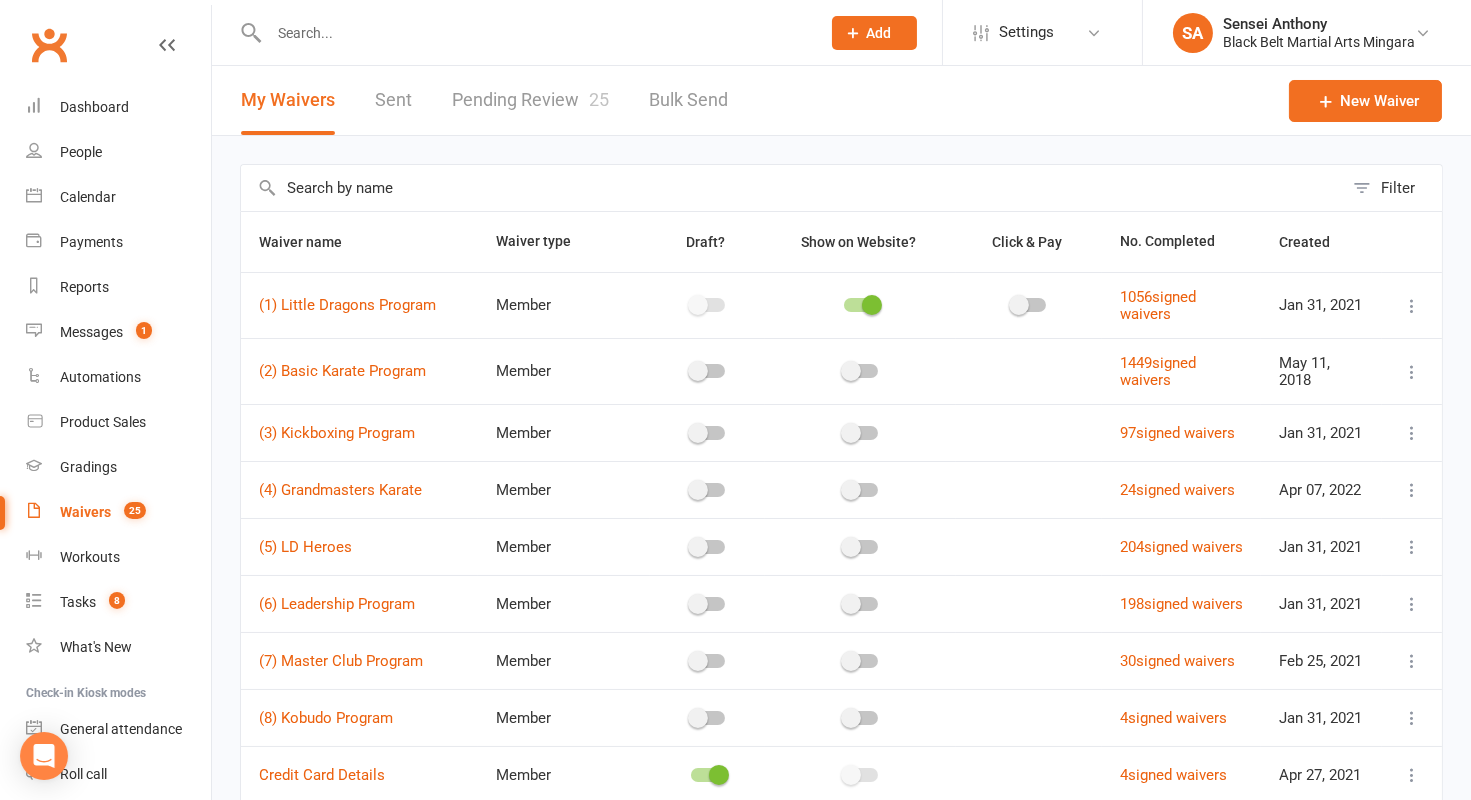 click on "Pending Review 25" at bounding box center (530, 100) 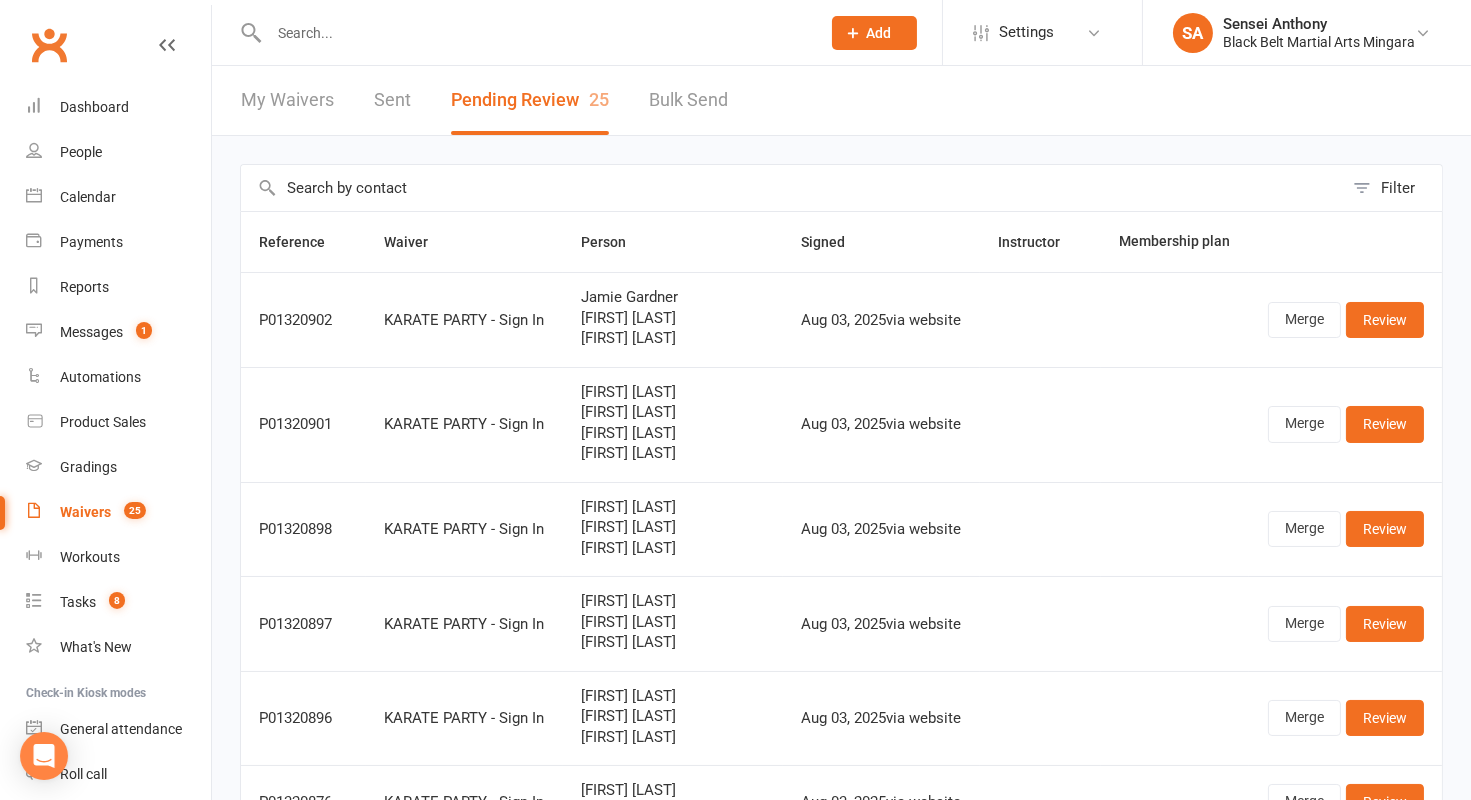 click on "My Waivers" at bounding box center (287, 100) 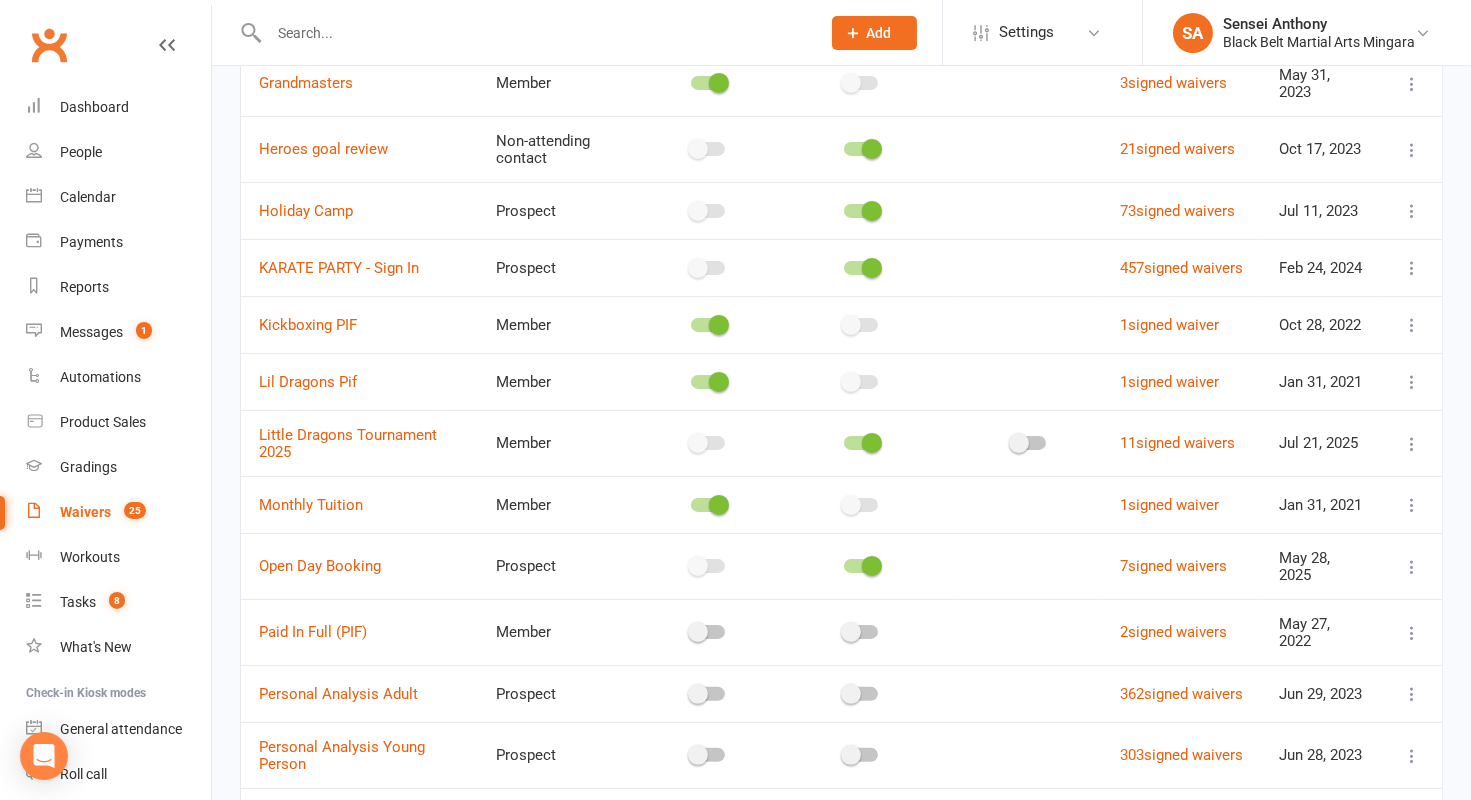 scroll, scrollTop: 993, scrollLeft: 0, axis: vertical 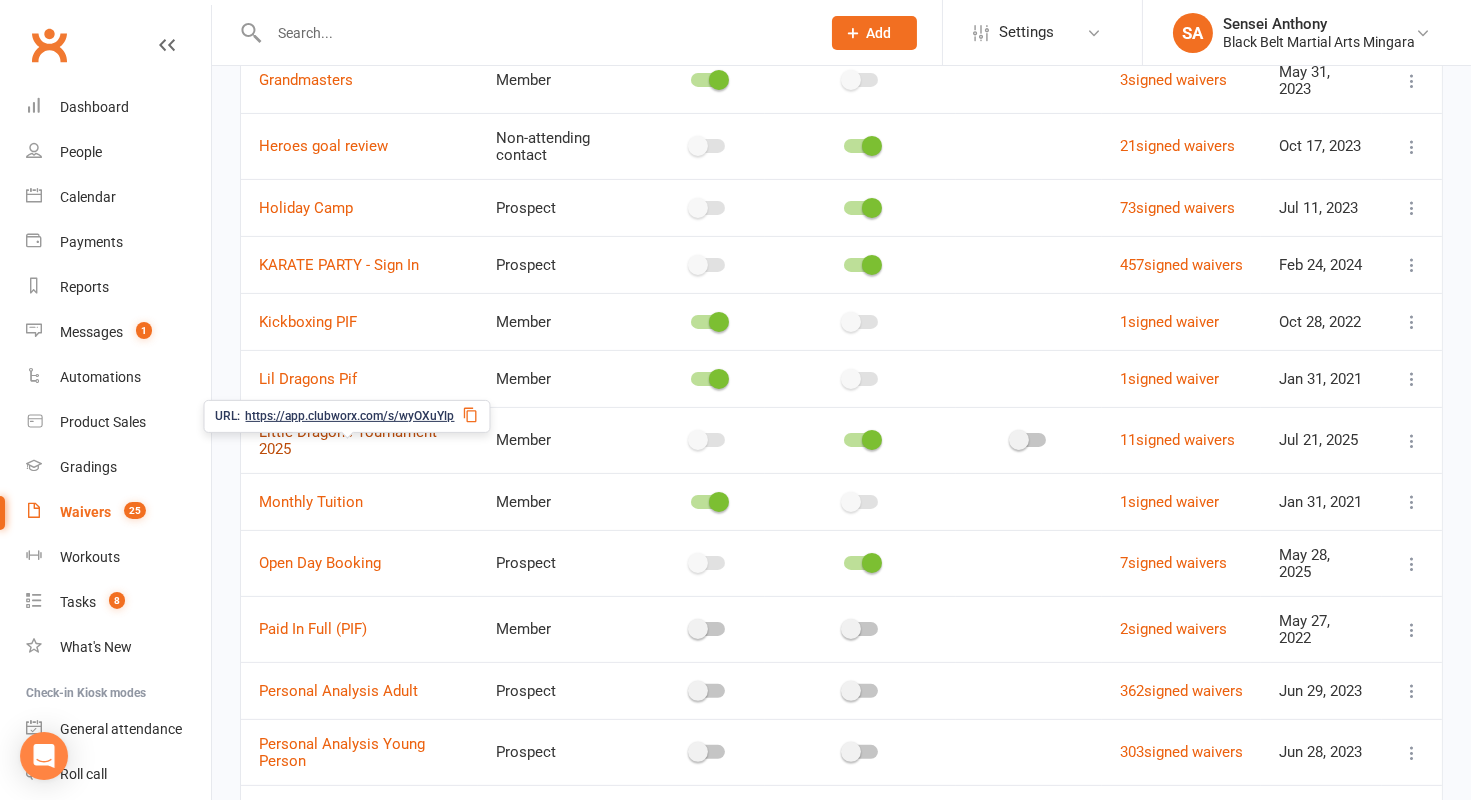 click on "Little Dragons Tournament 2025" at bounding box center [348, 440] 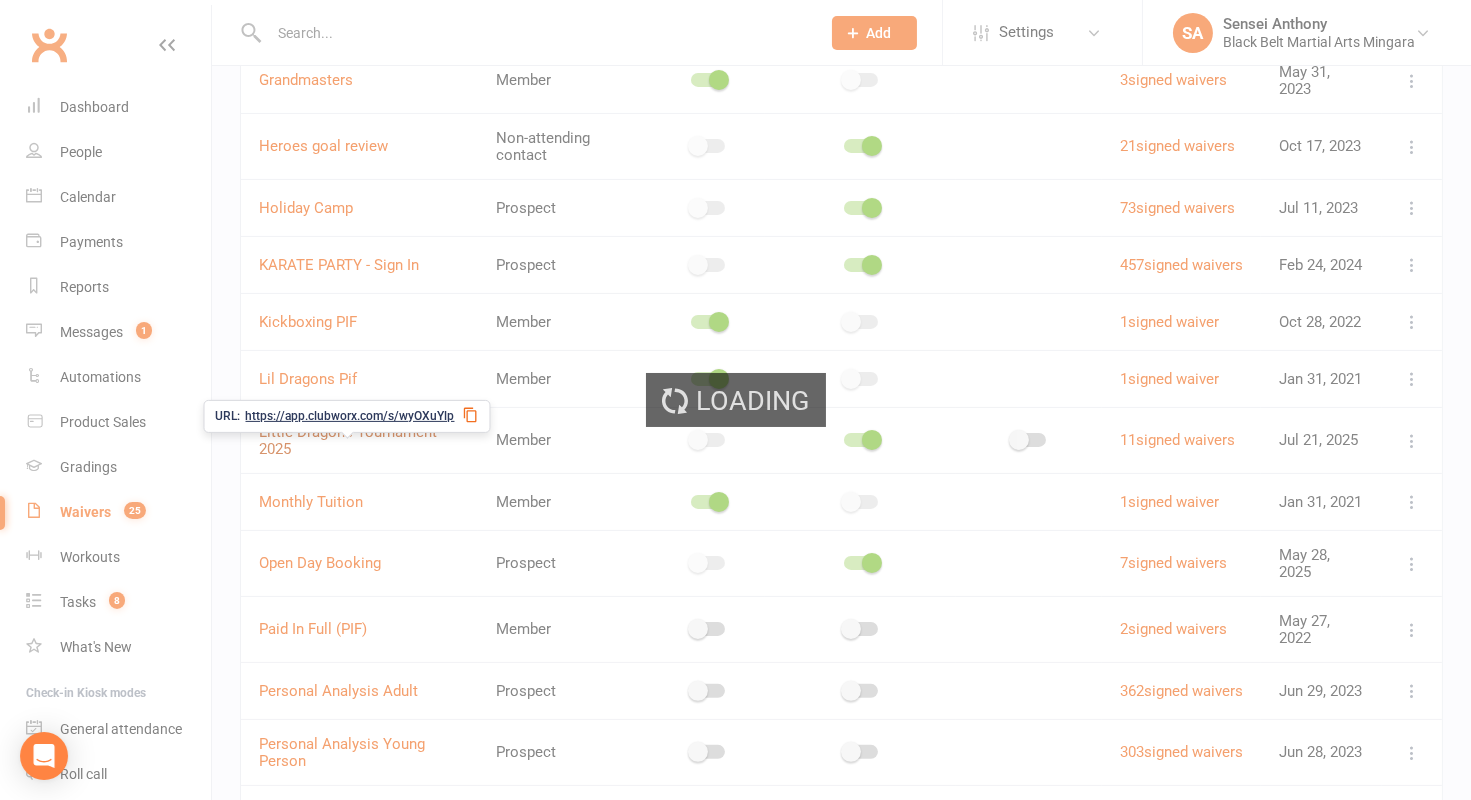scroll, scrollTop: 0, scrollLeft: 0, axis: both 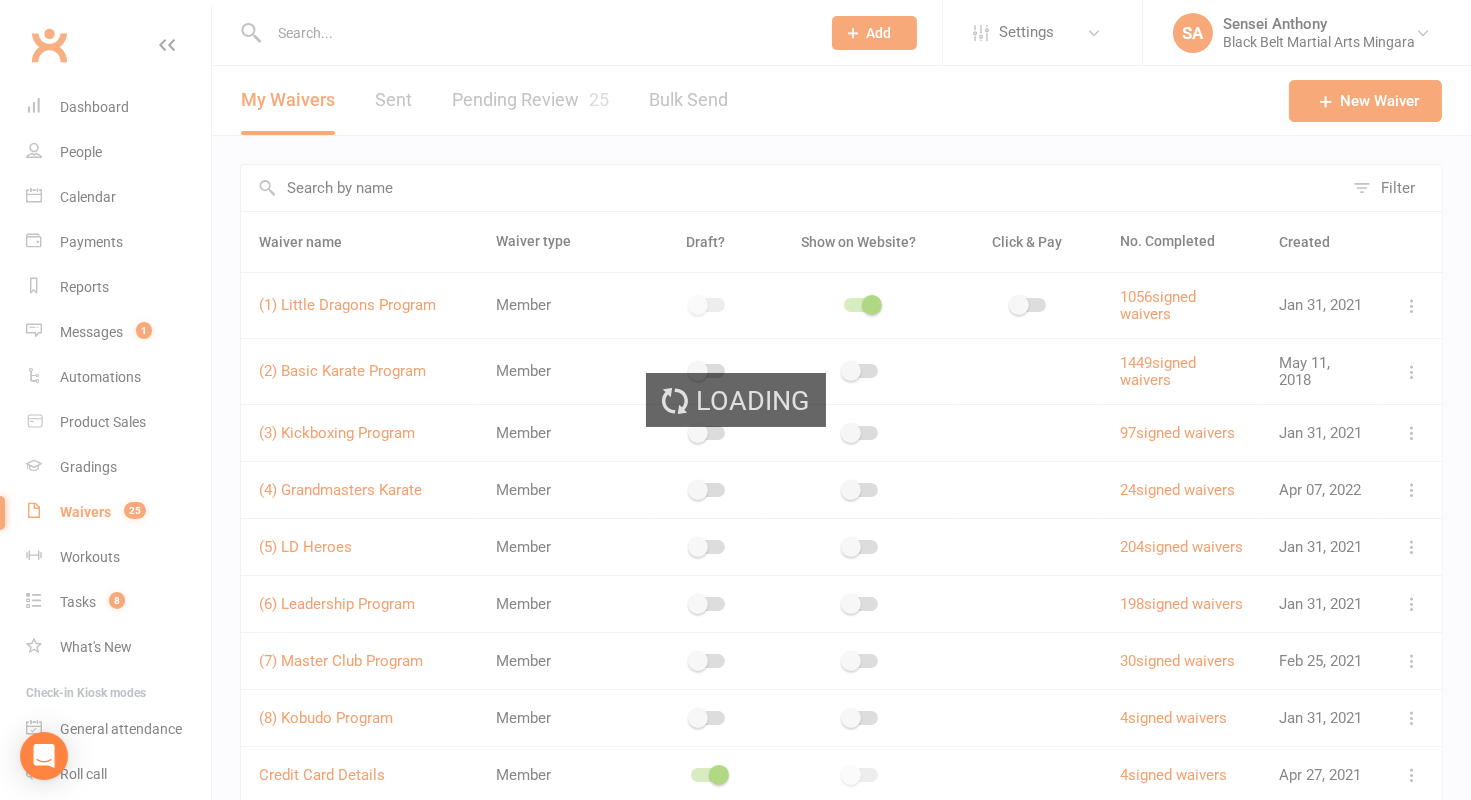 select on "applies_to_dependant_signees" 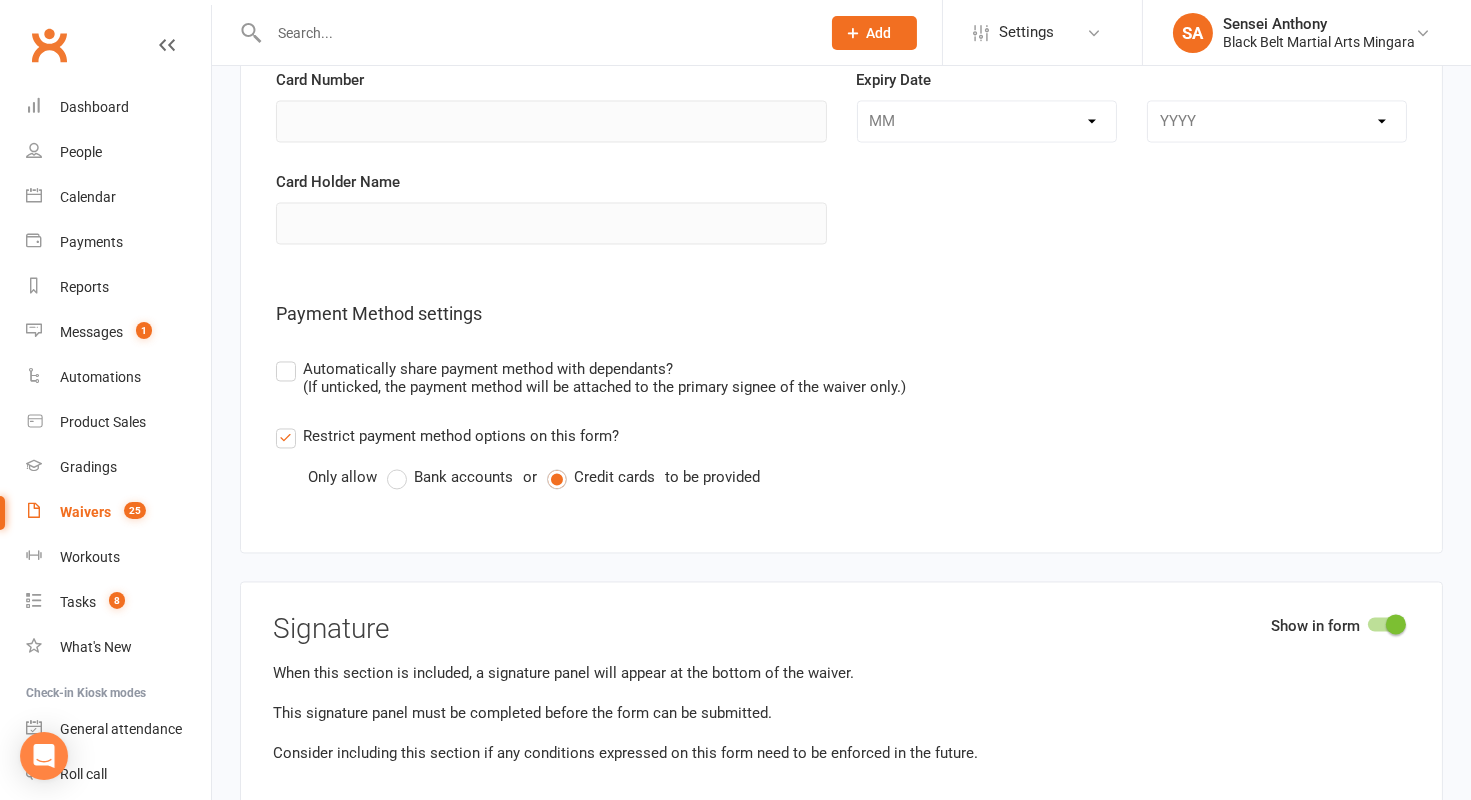 scroll, scrollTop: 6785, scrollLeft: 0, axis: vertical 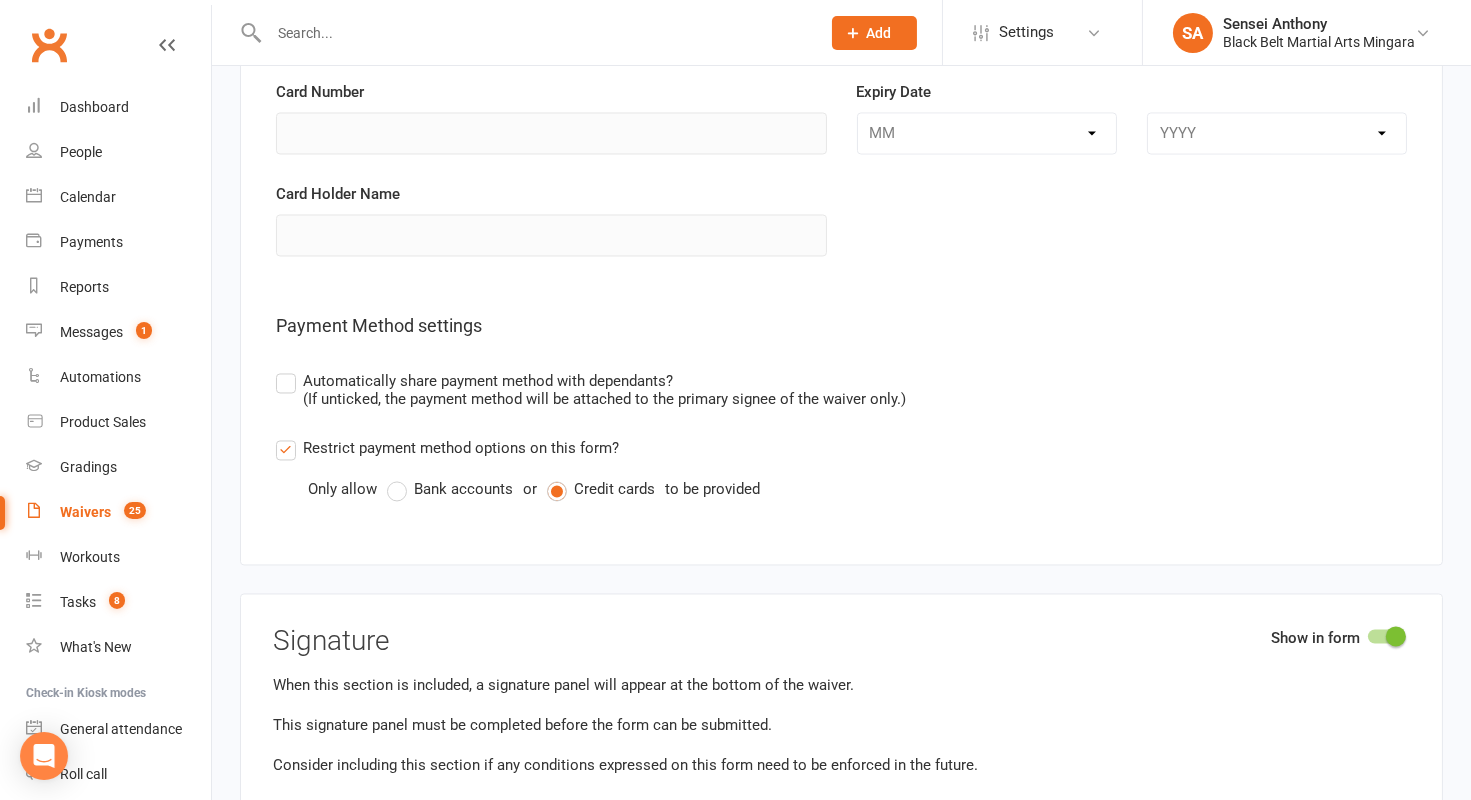 click on "Restrict payment method options on this form?" at bounding box center (447, 448) 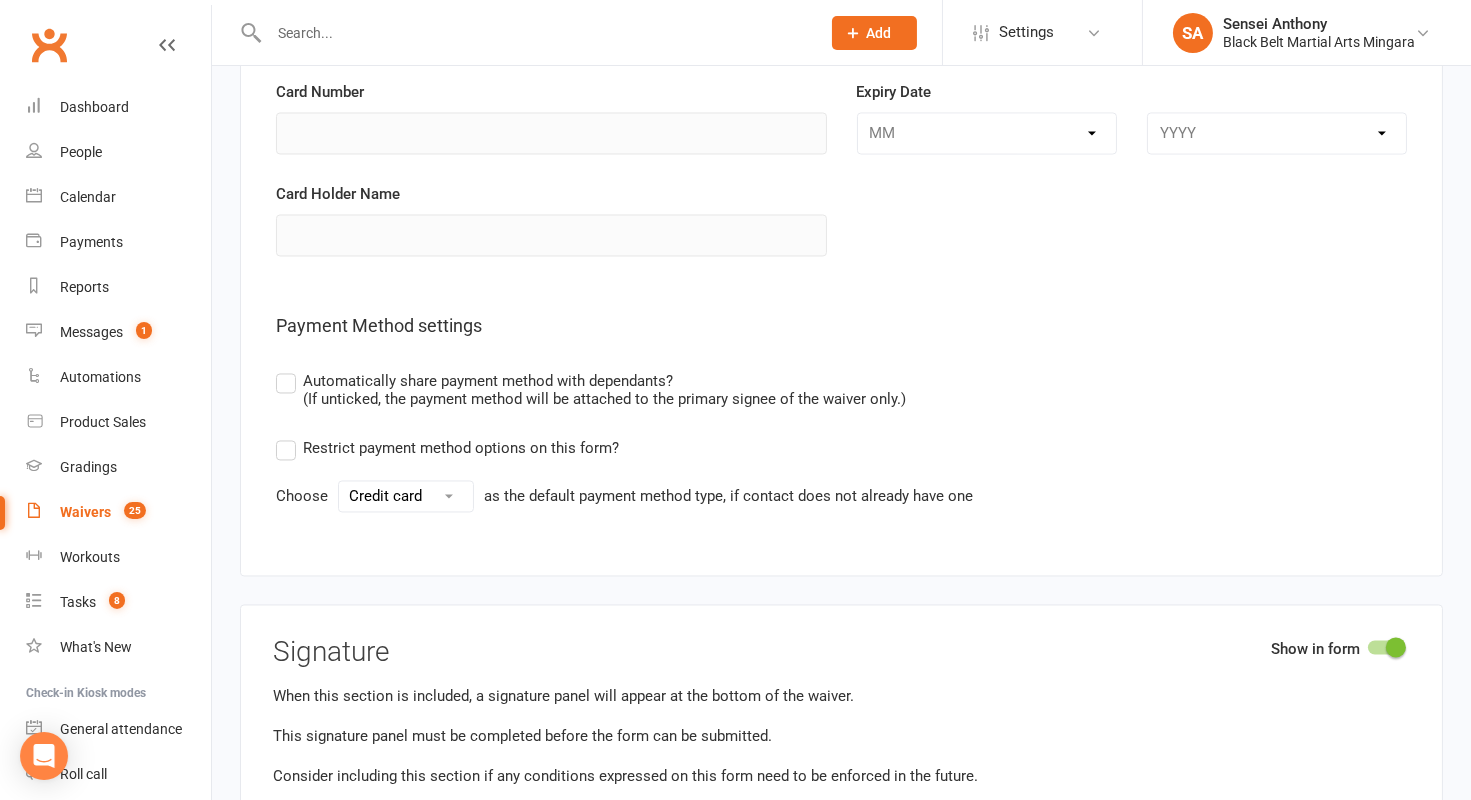 click on "Credit card Bank account" at bounding box center [406, 496] 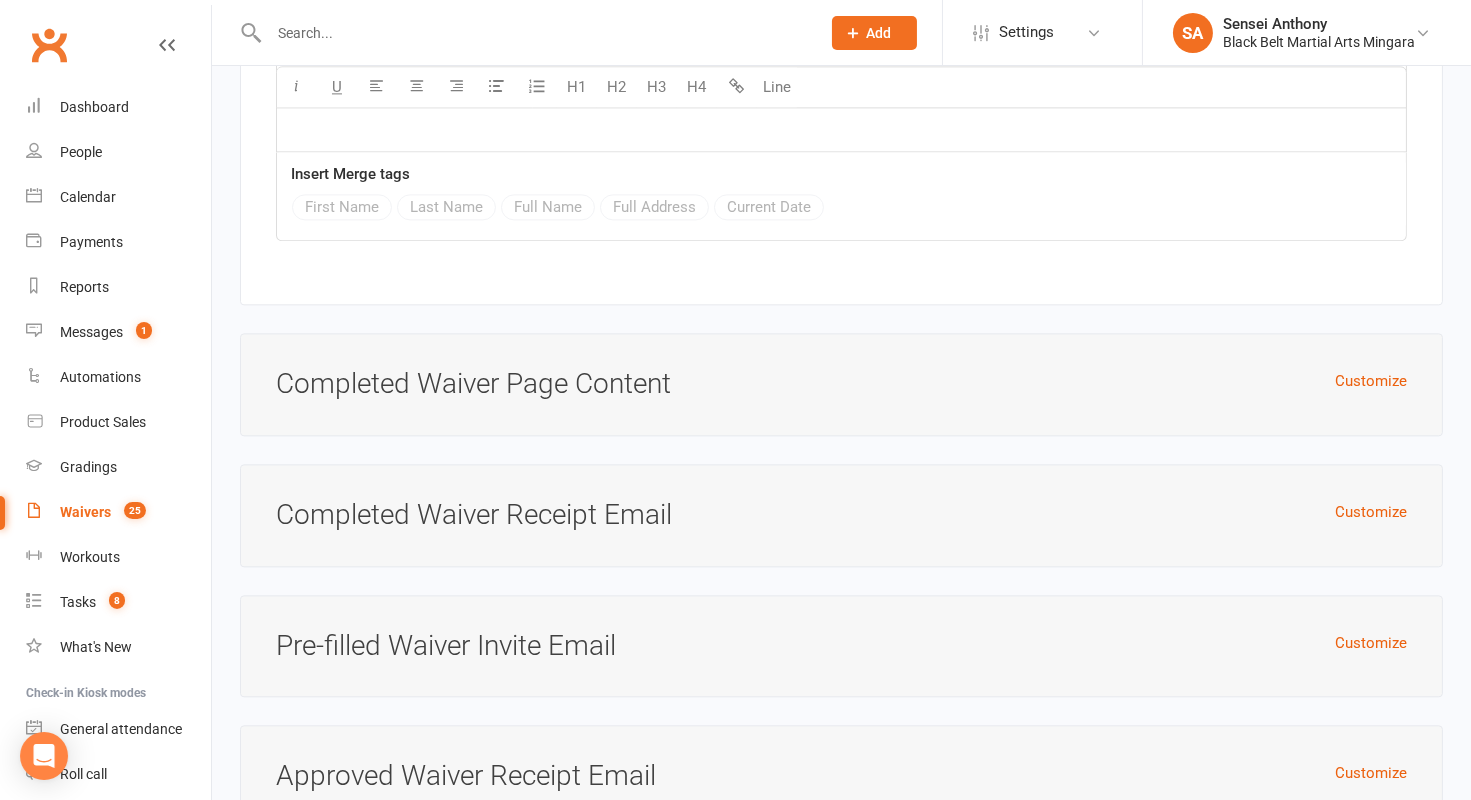 scroll, scrollTop: 8202, scrollLeft: 0, axis: vertical 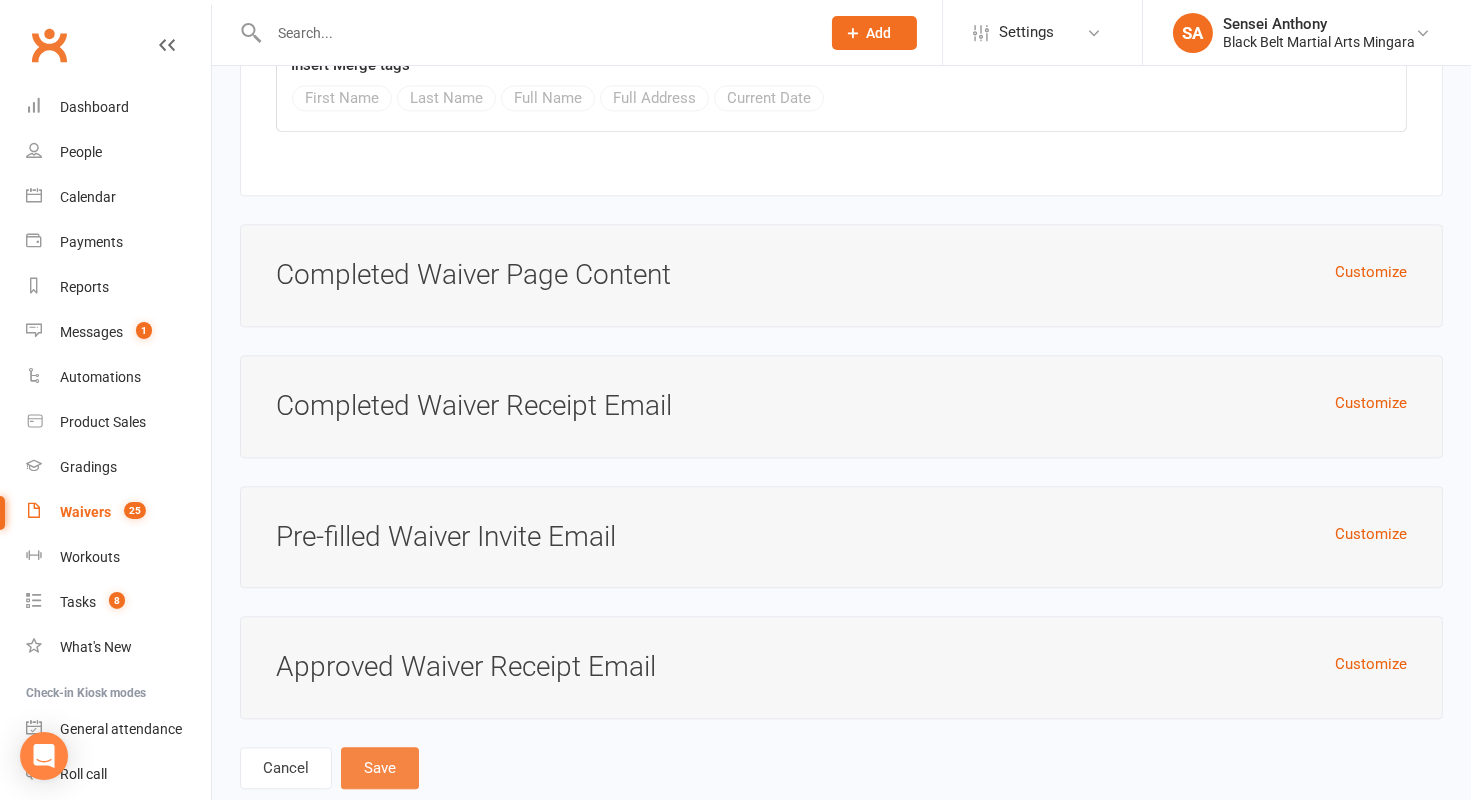 click on "Save" at bounding box center (380, 768) 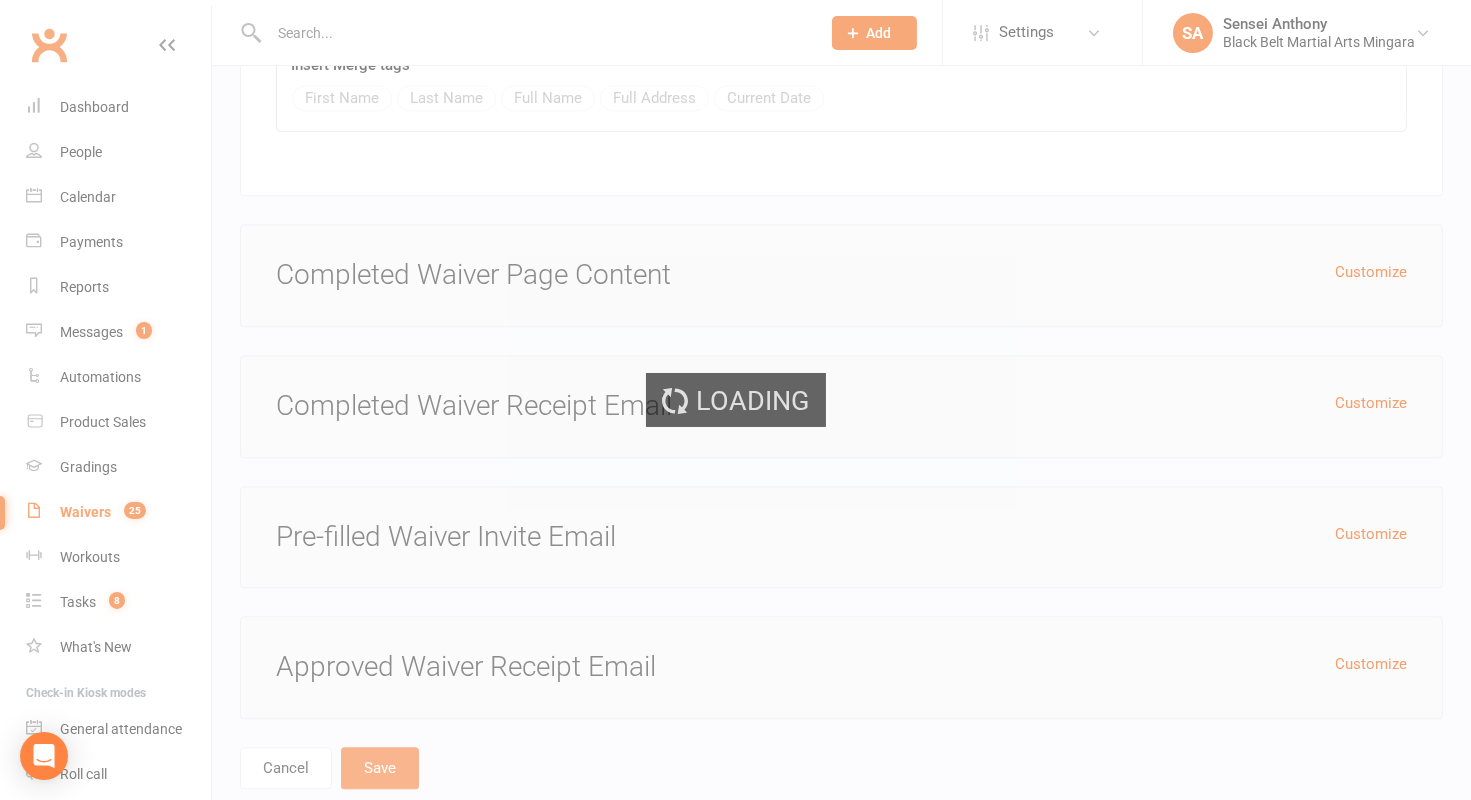 scroll, scrollTop: 0, scrollLeft: 0, axis: both 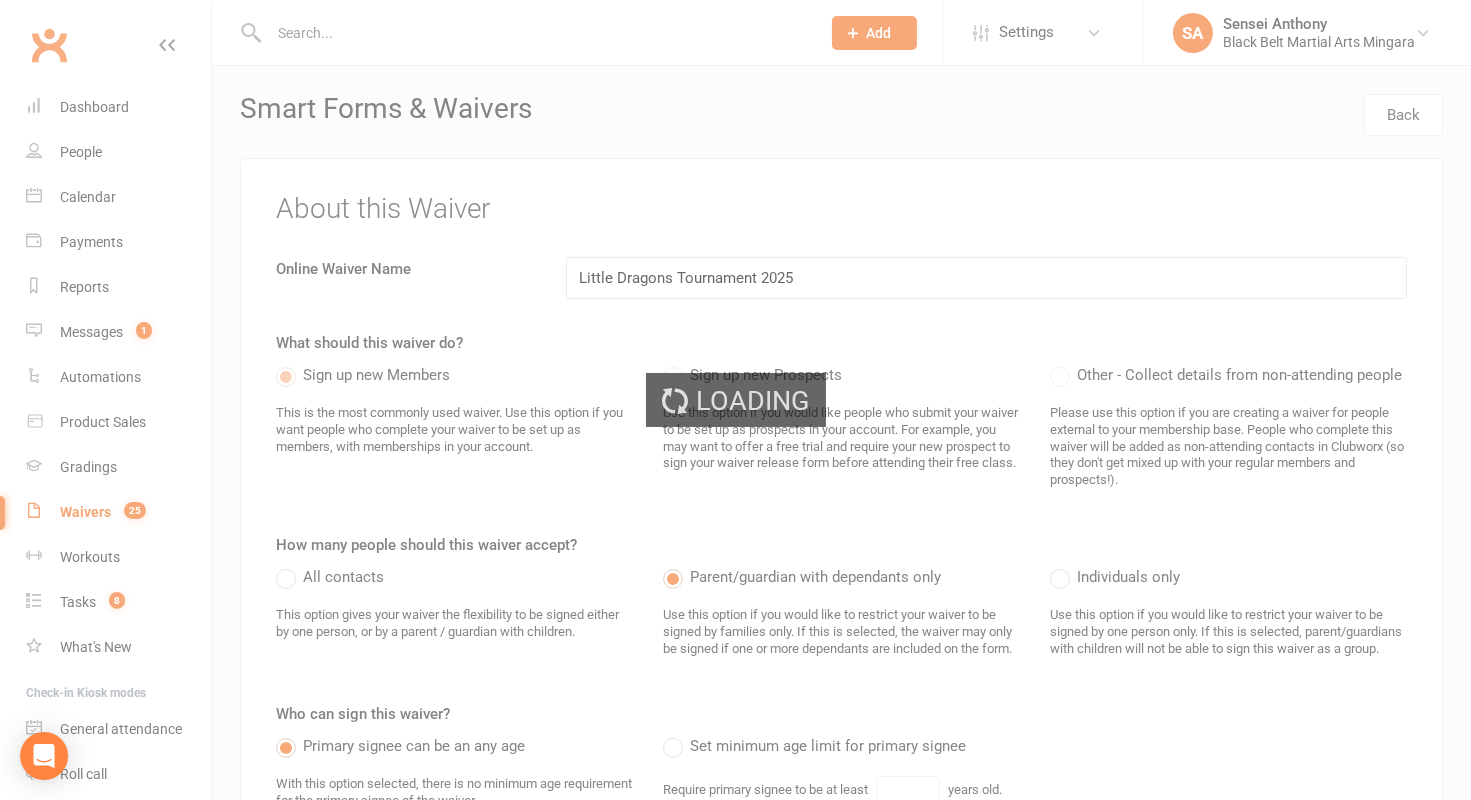 select on "100" 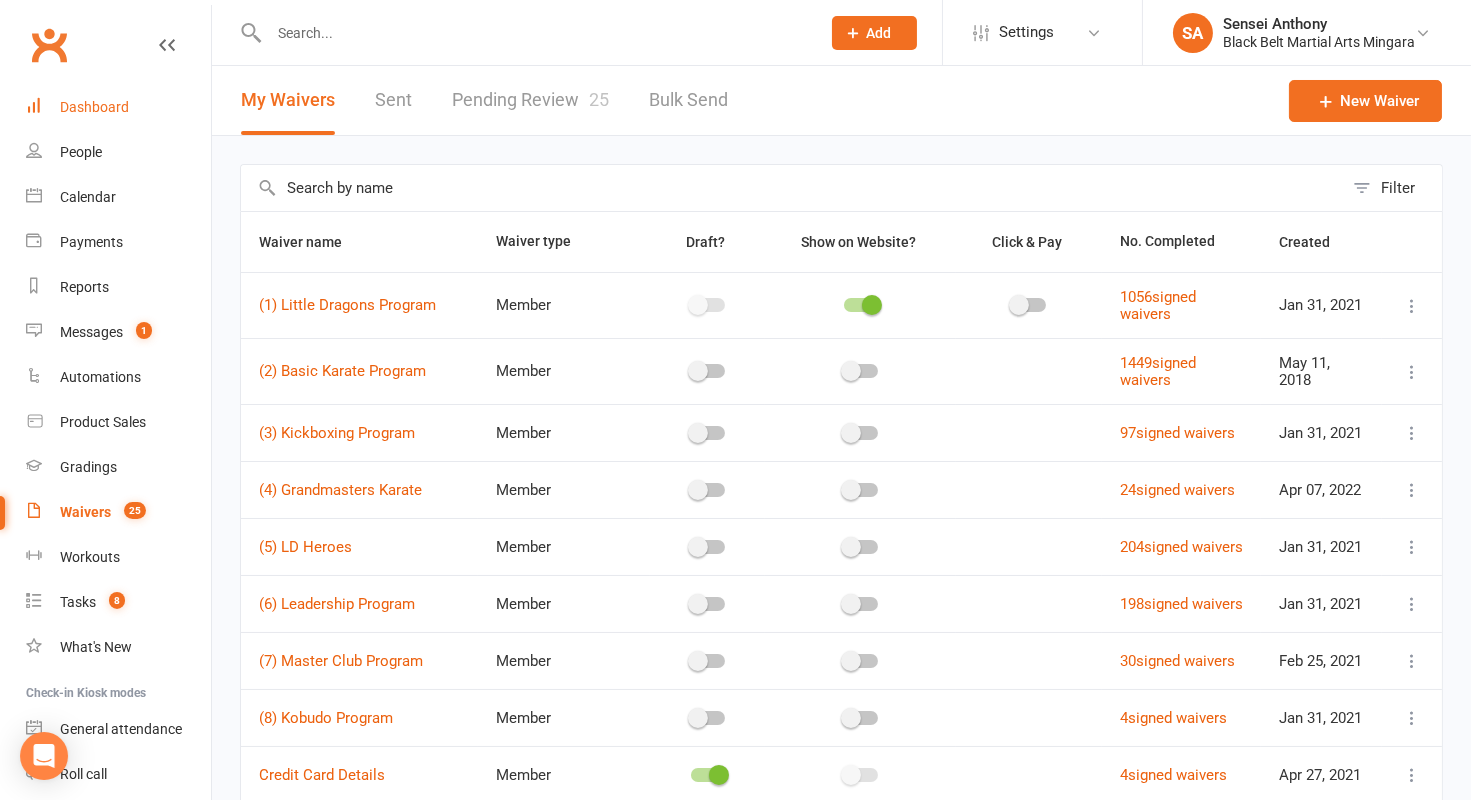 click on "Dashboard" at bounding box center (94, 107) 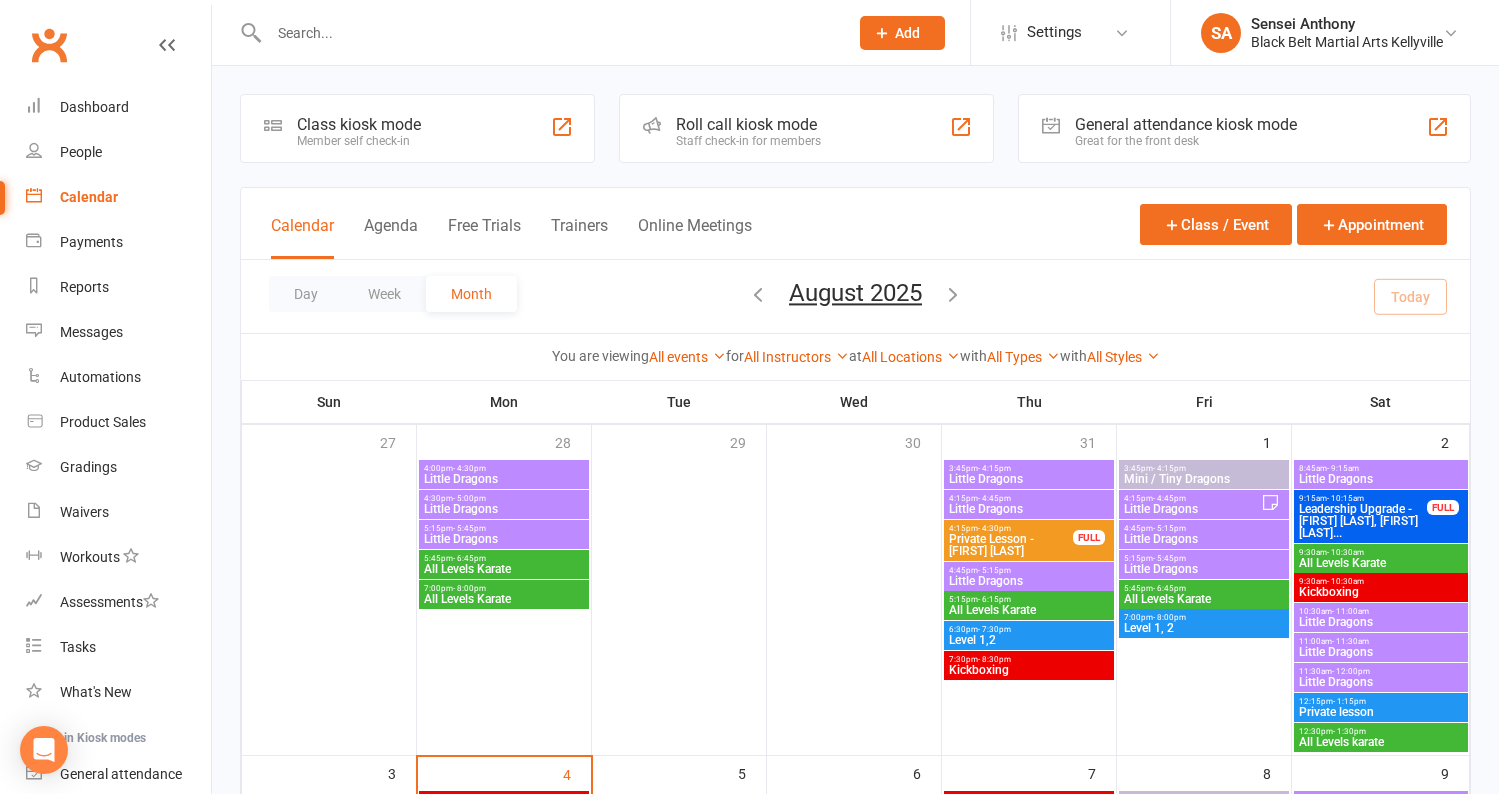 scroll, scrollTop: 0, scrollLeft: 0, axis: both 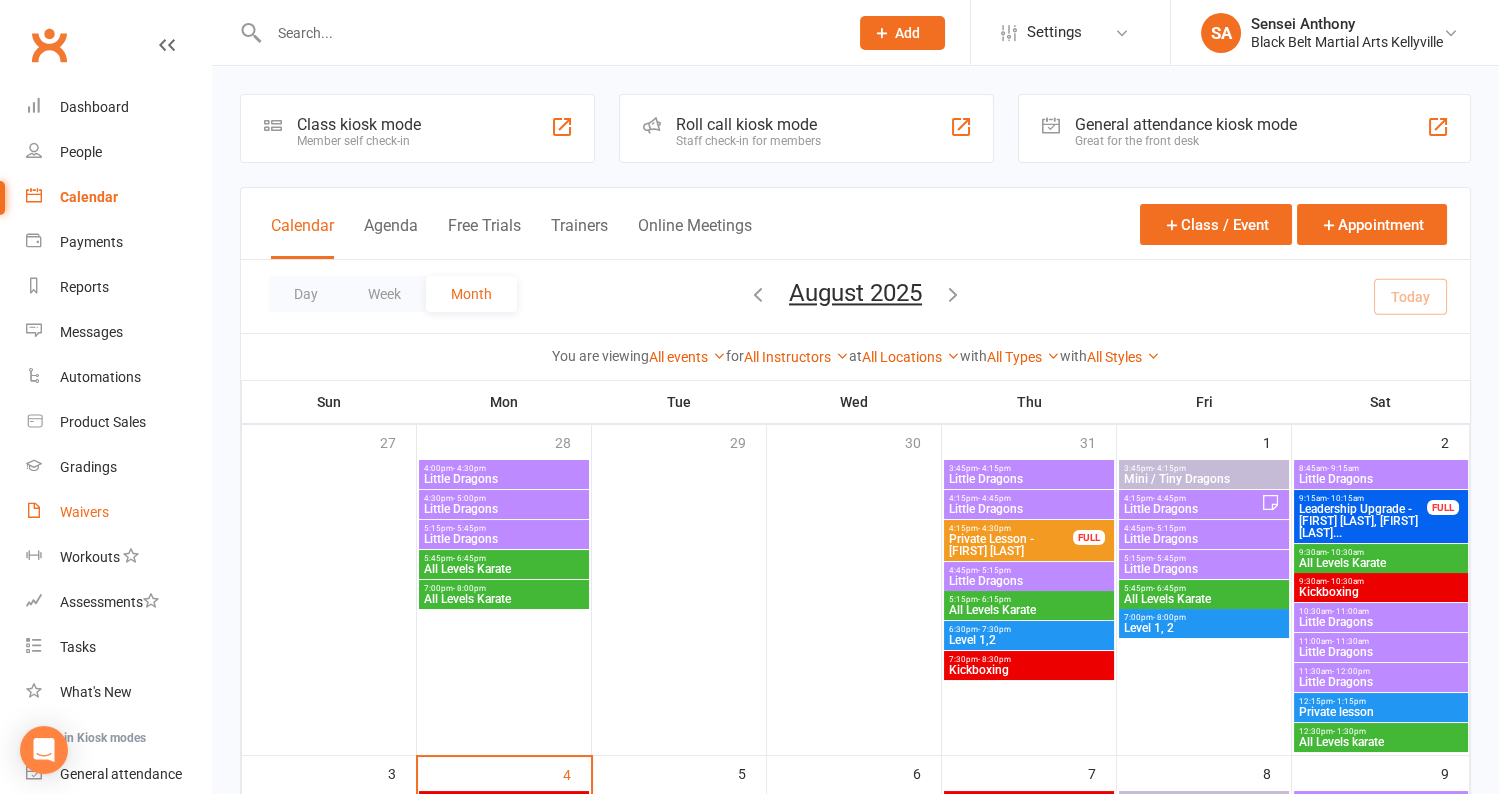 click on "Waivers" at bounding box center (118, 512) 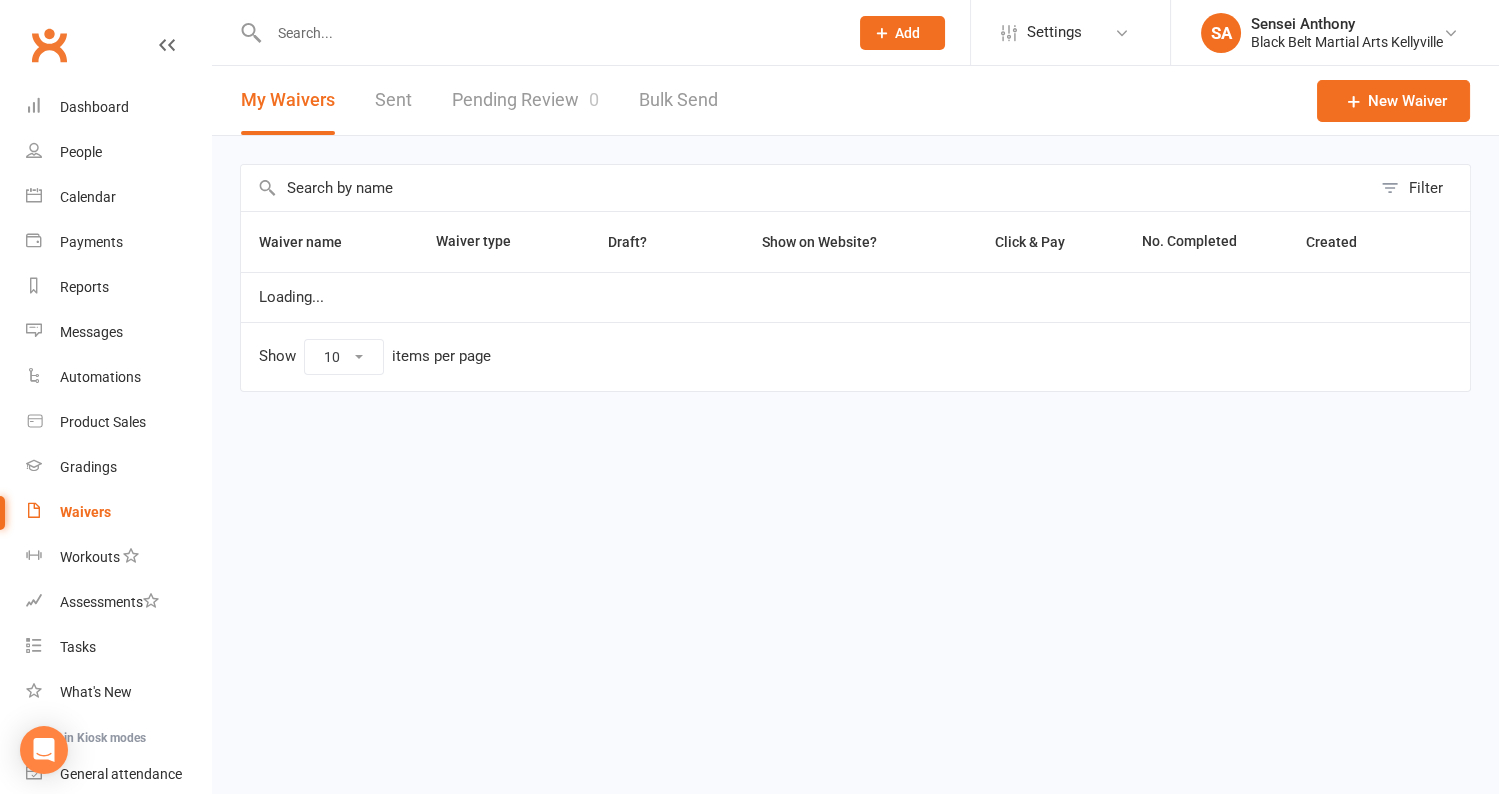 select on "100" 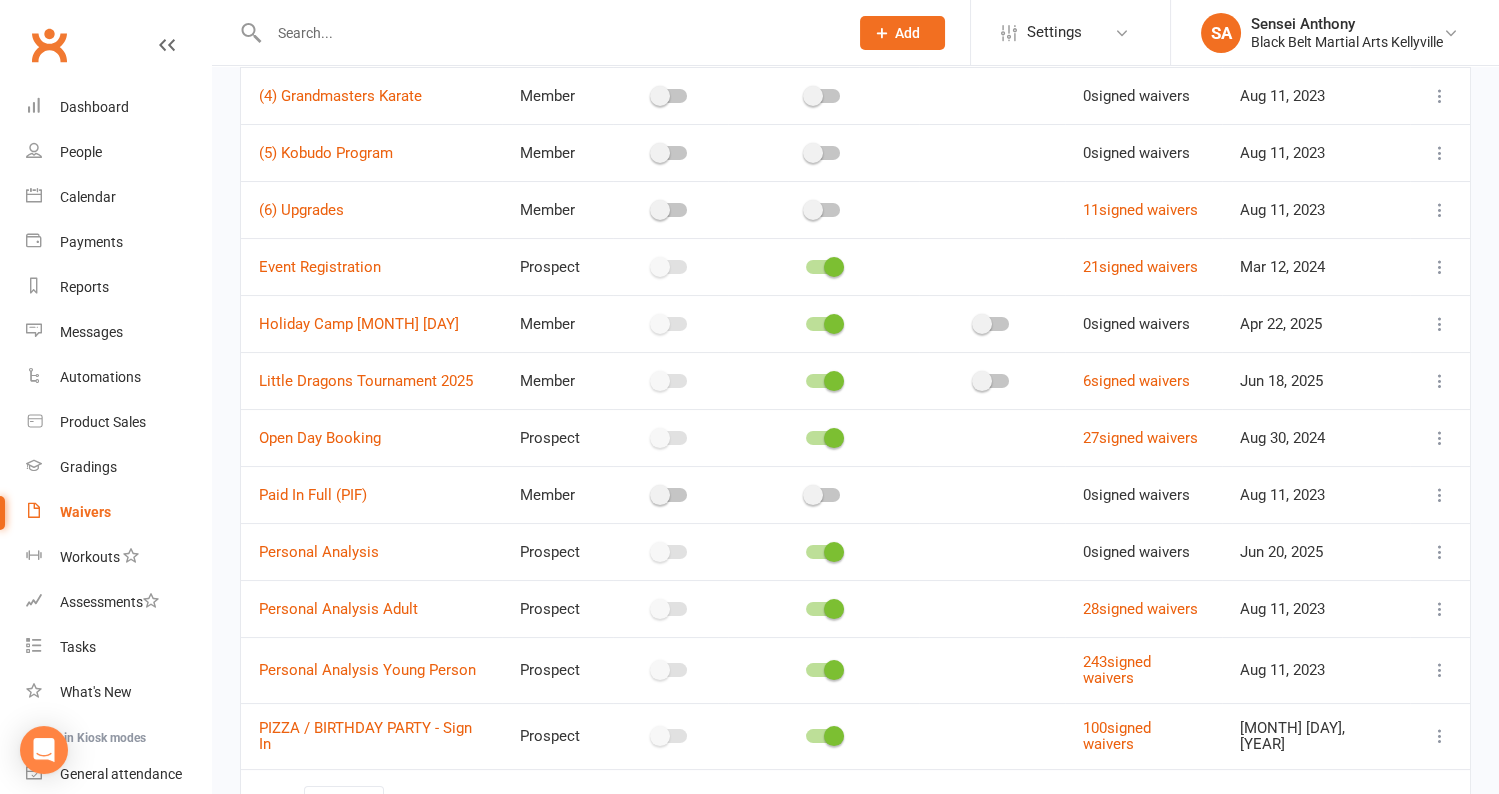 scroll, scrollTop: 398, scrollLeft: 0, axis: vertical 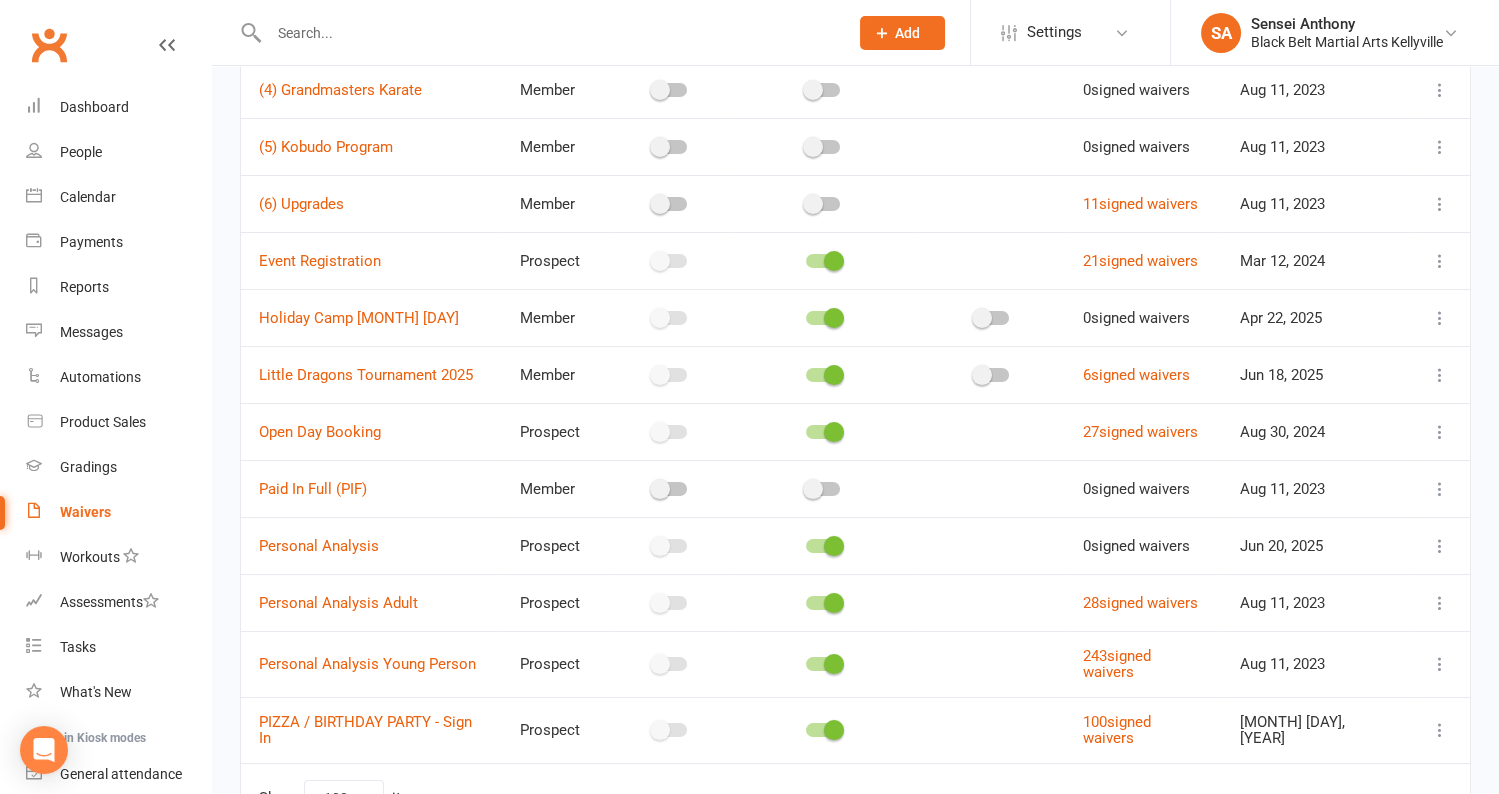 click on "Little Dragons Tournament 2025" at bounding box center (366, 375) 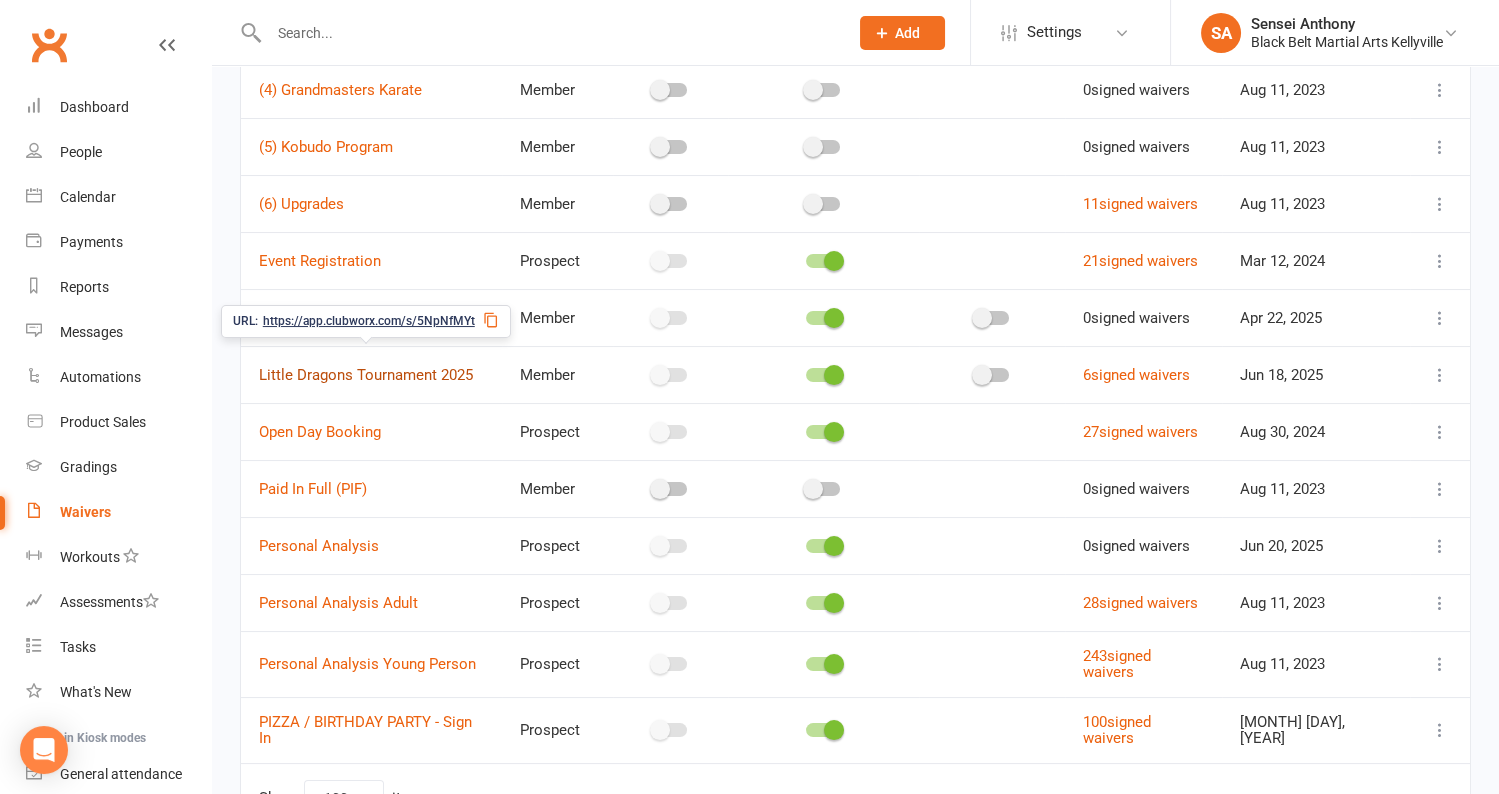 click on "Little Dragons Tournament 2025" at bounding box center [366, 375] 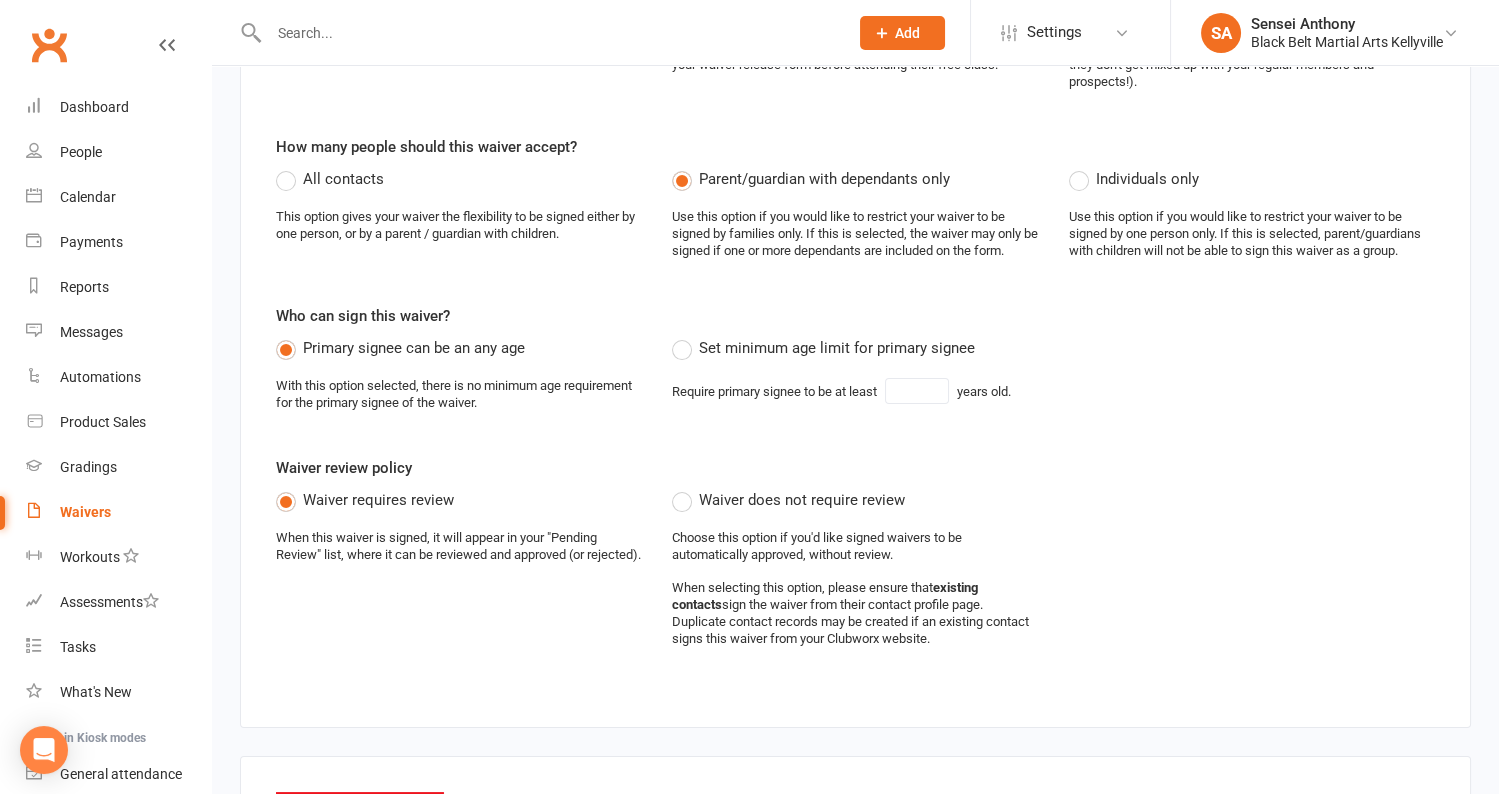 scroll, scrollTop: 0, scrollLeft: 0, axis: both 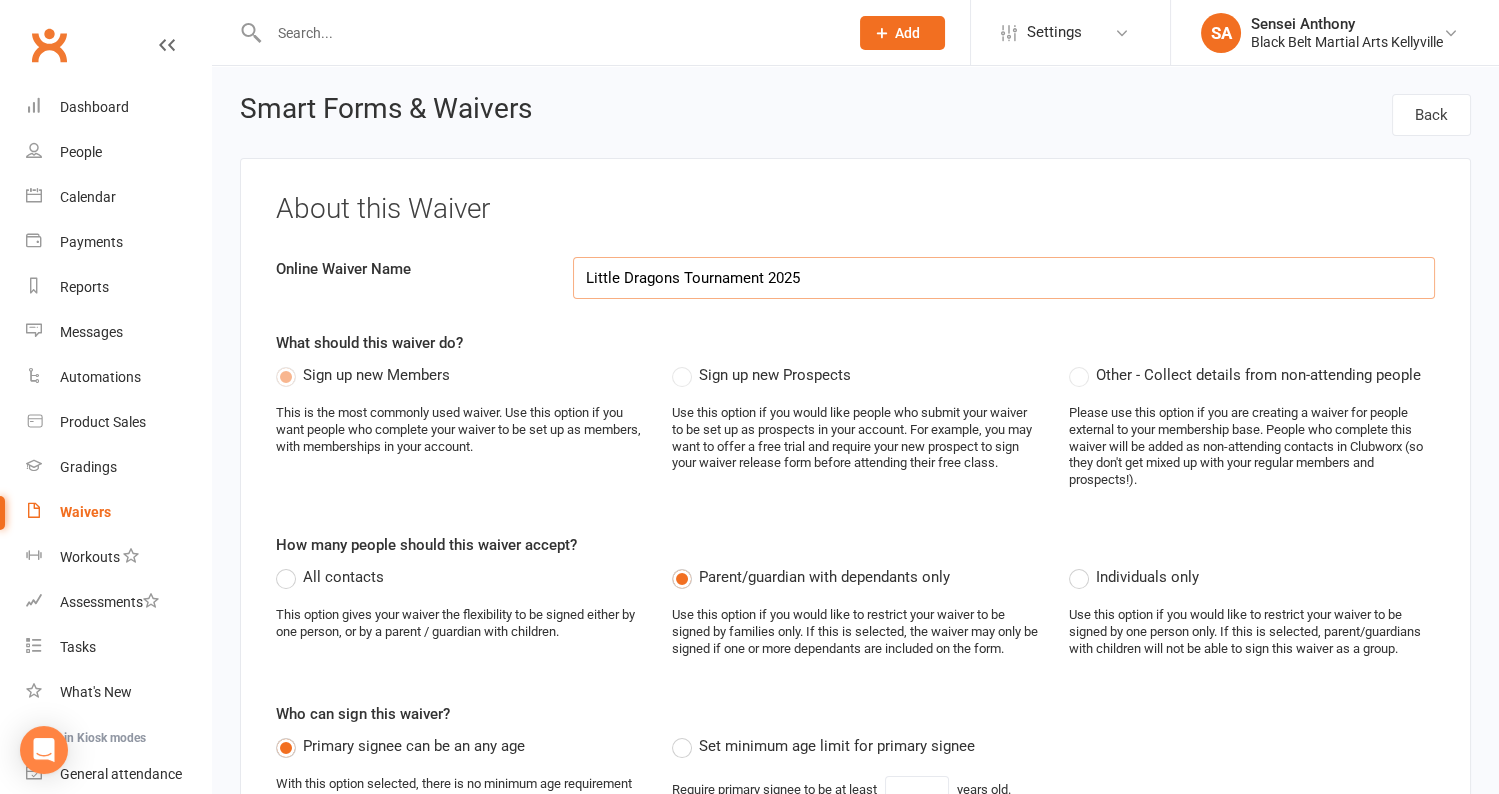 select on "applies_to_dependant_signees" 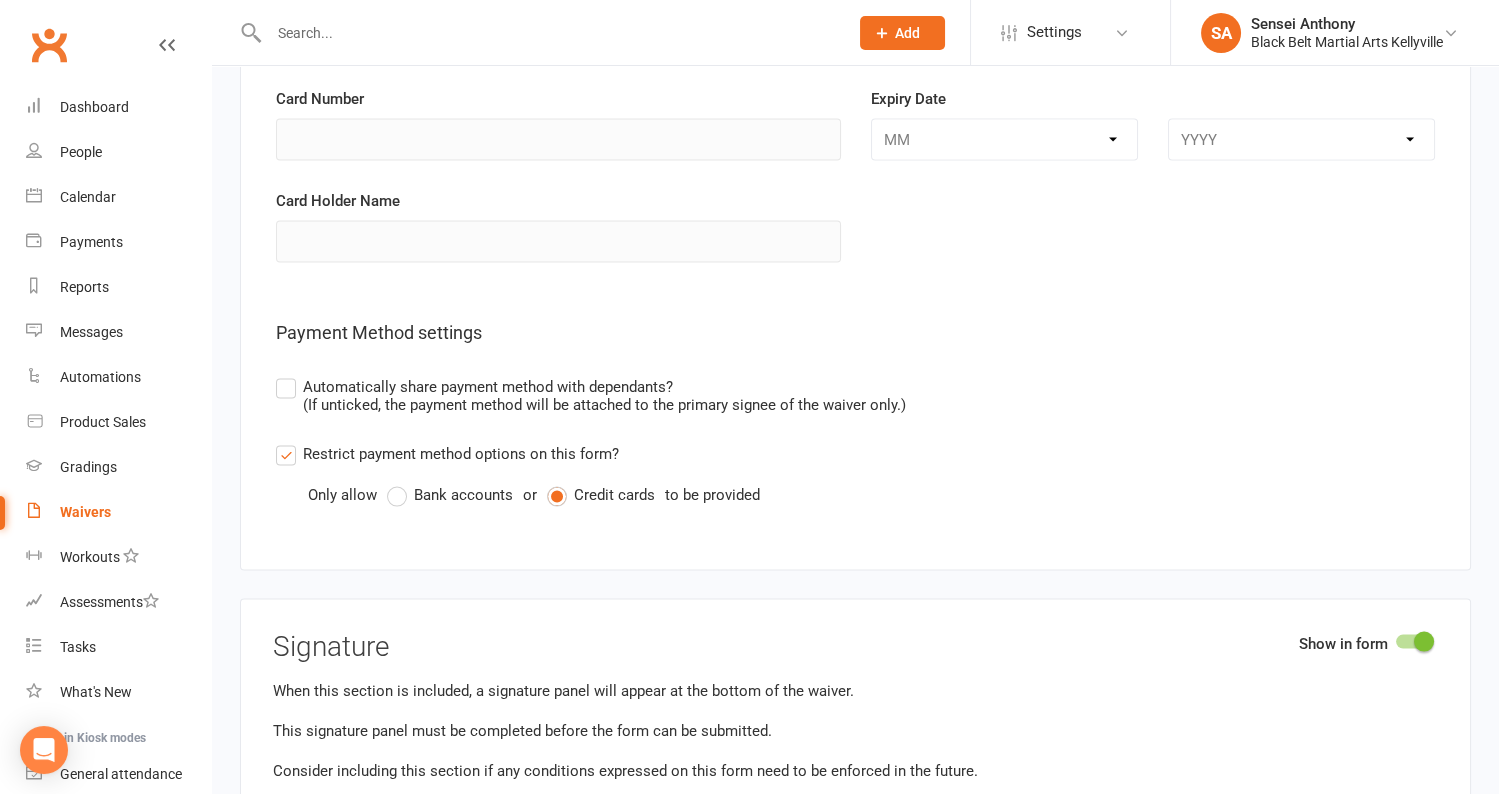 scroll, scrollTop: 7462, scrollLeft: 0, axis: vertical 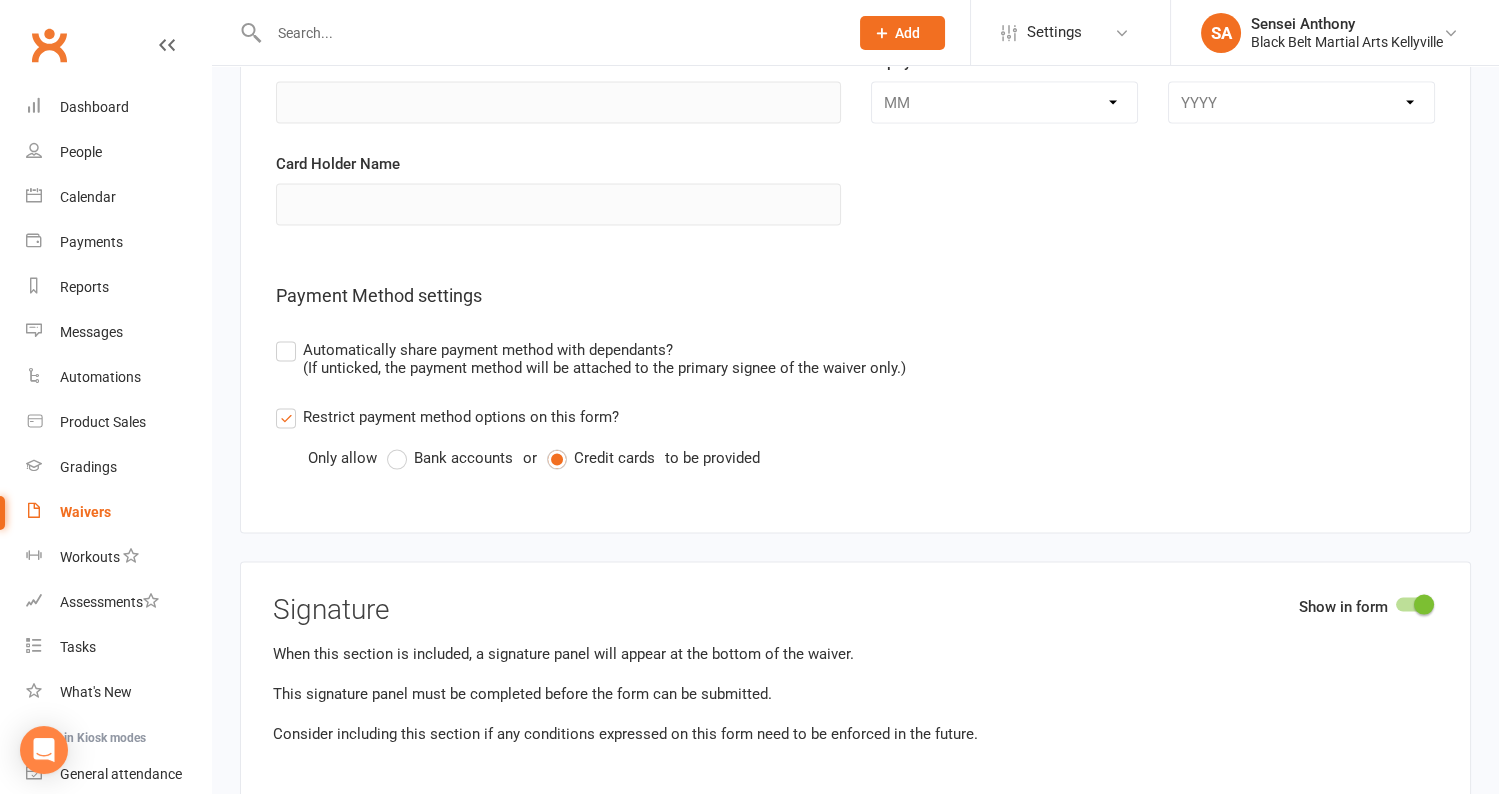 click on "Restrict payment method options on this form?" at bounding box center [447, 417] 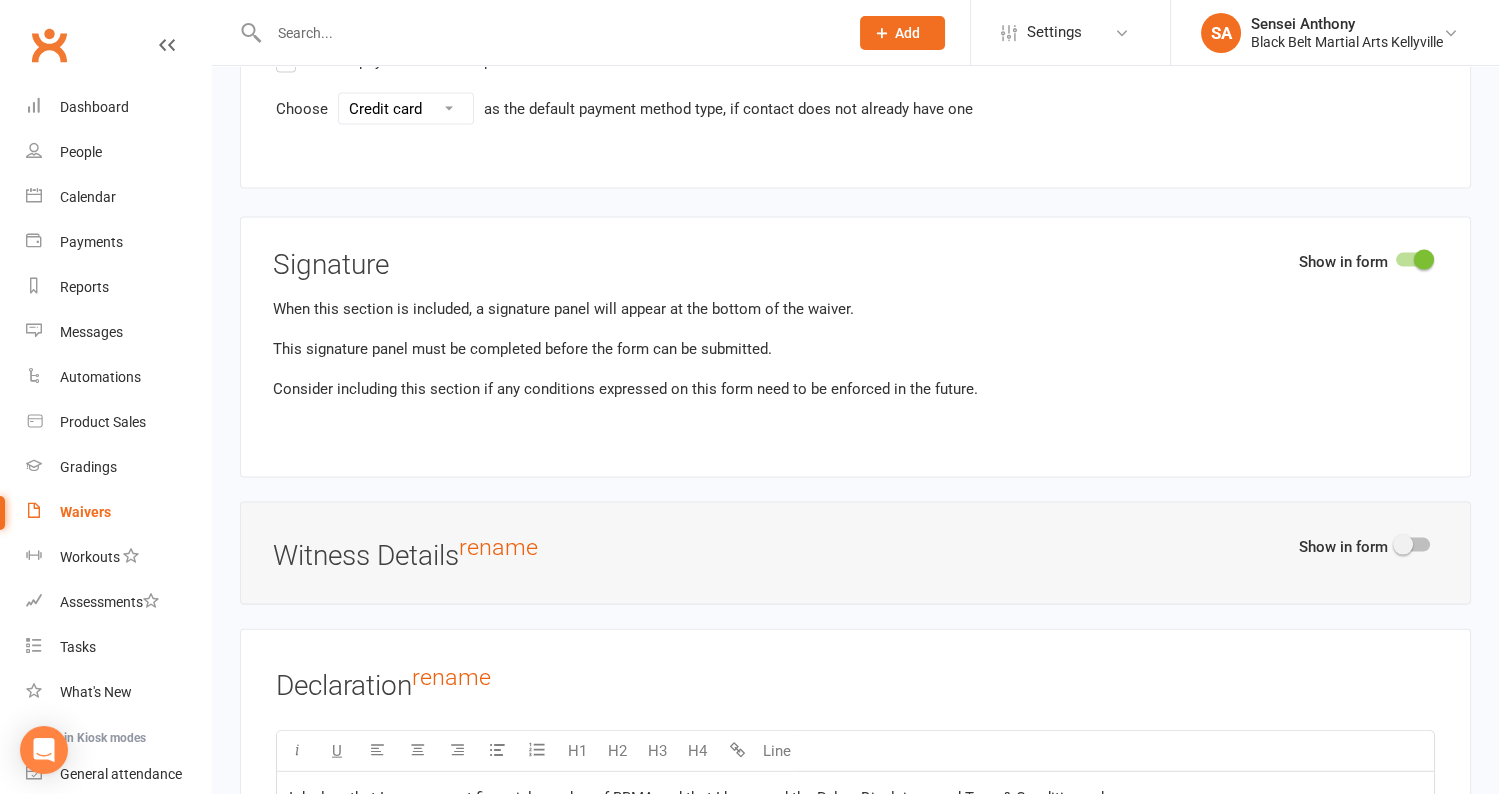 scroll, scrollTop: 8830, scrollLeft: 0, axis: vertical 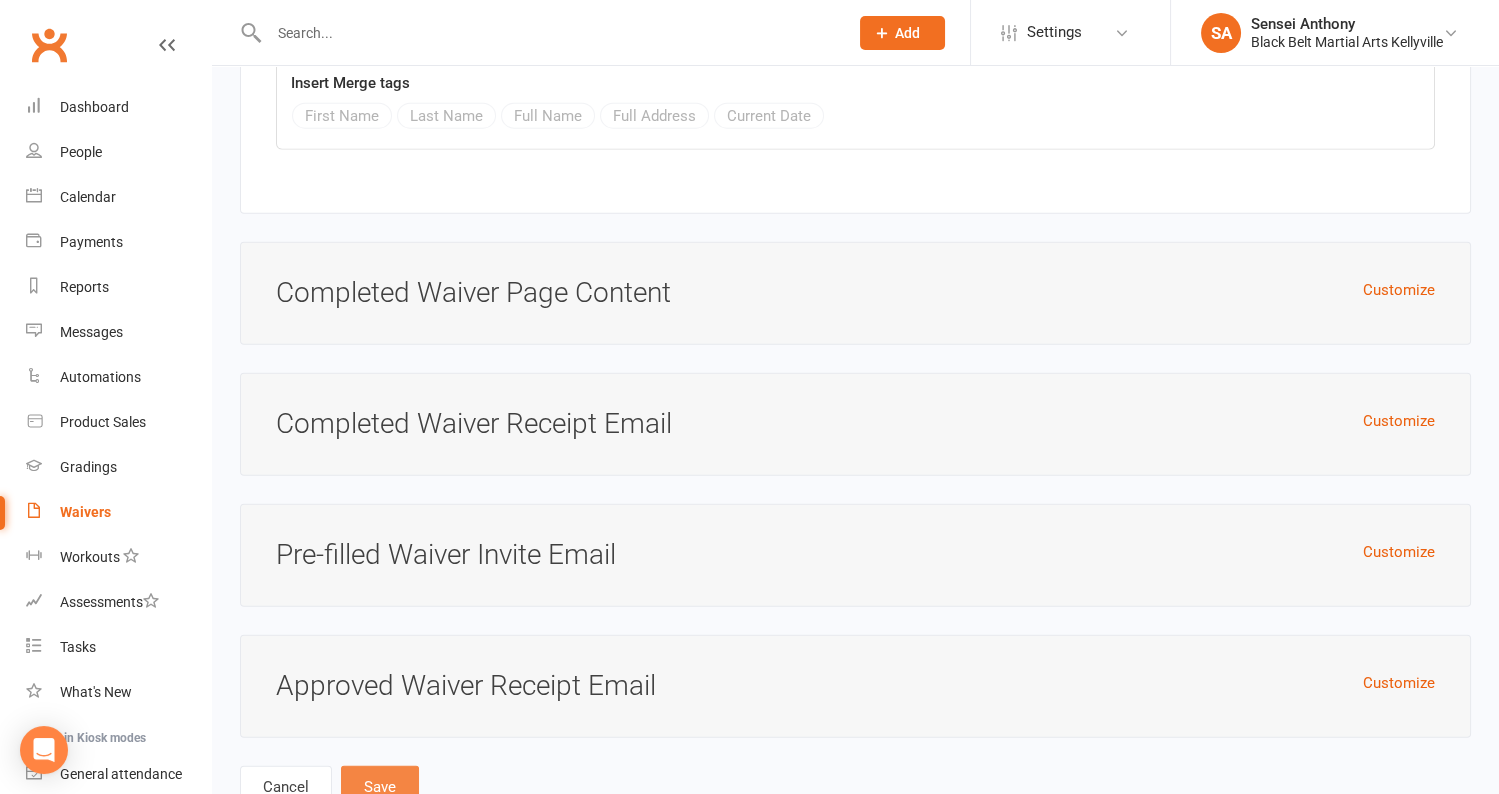 click on "Save" at bounding box center (380, 787) 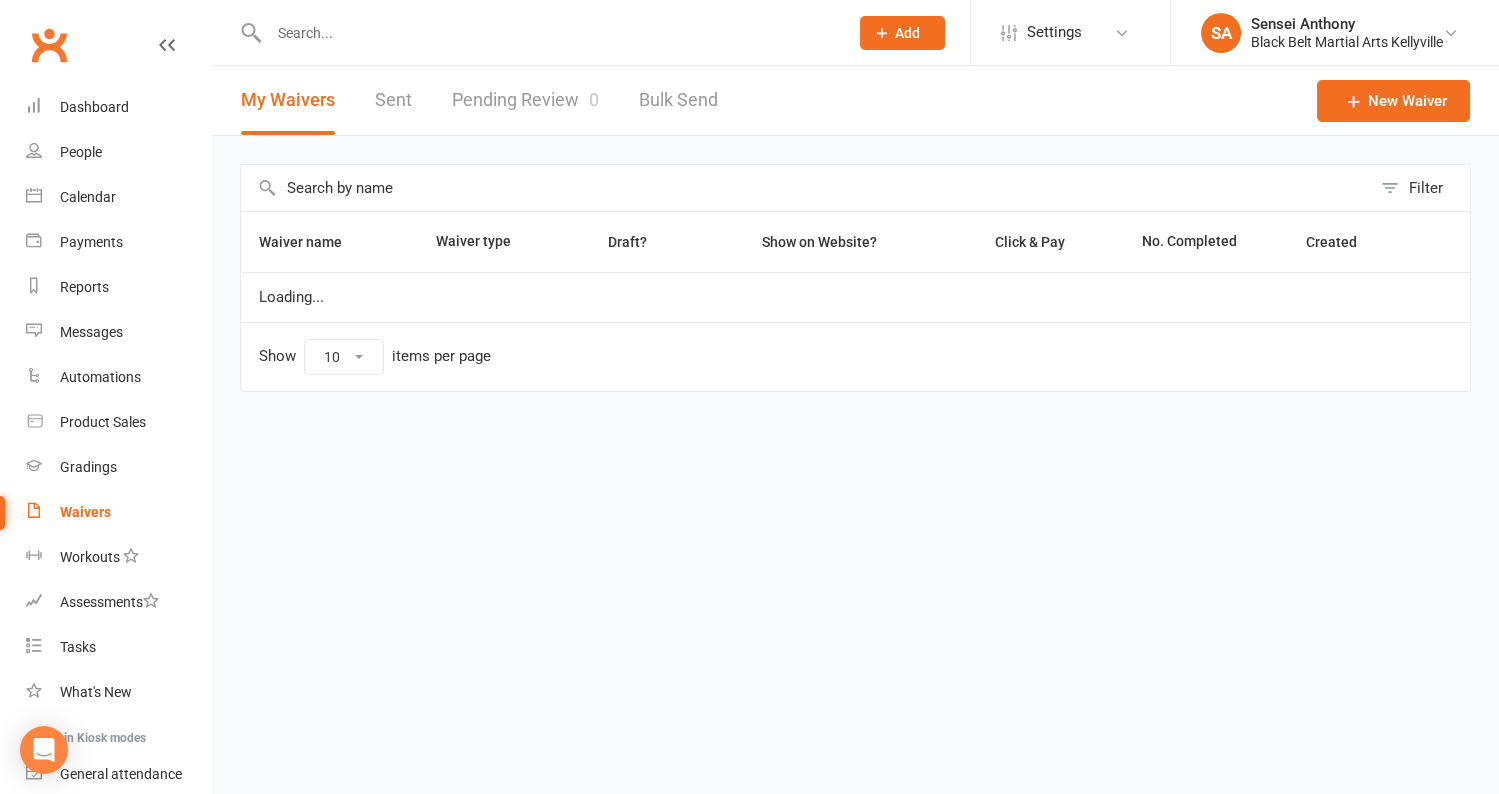 select on "100" 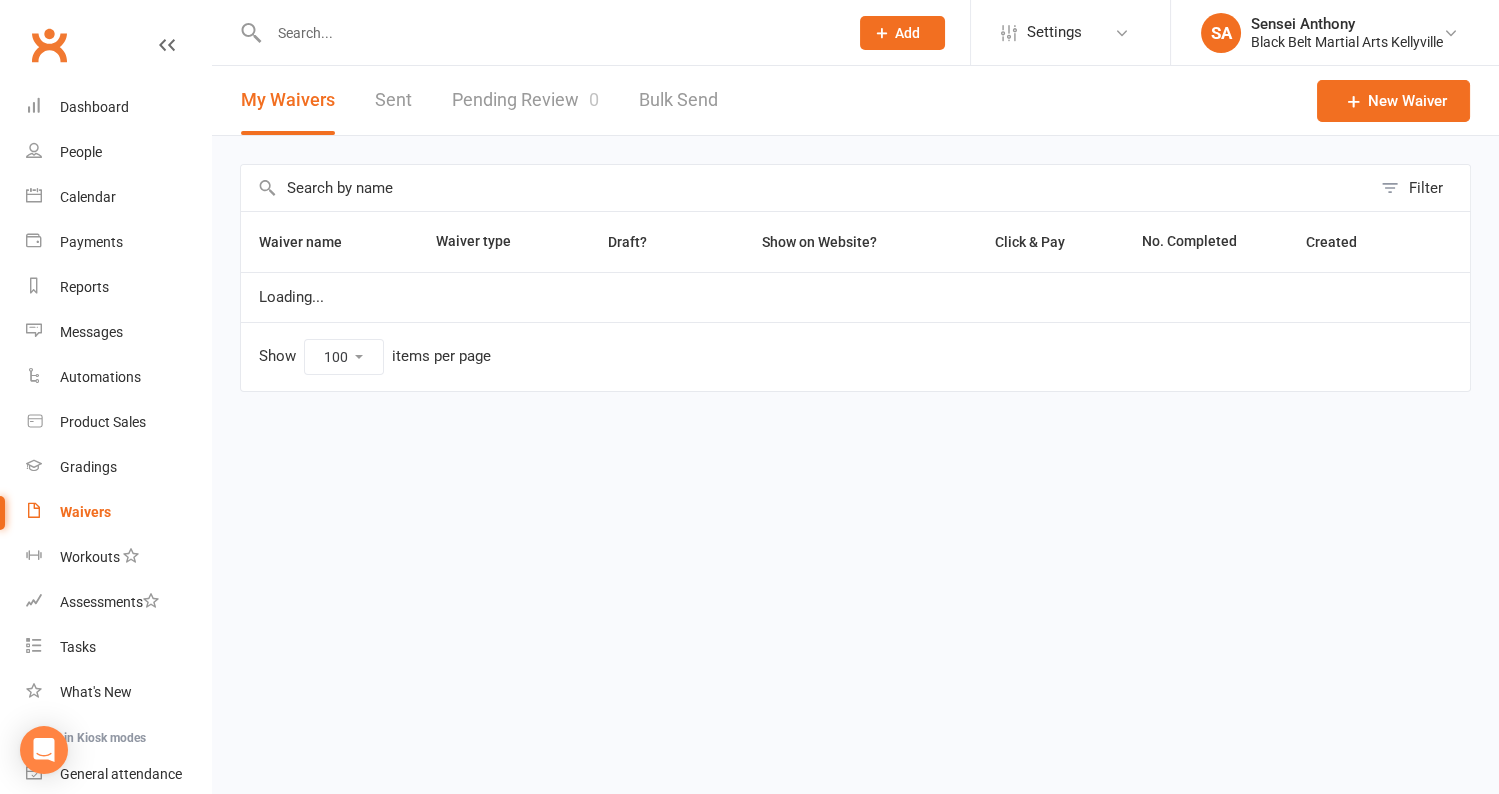 scroll, scrollTop: 0, scrollLeft: 0, axis: both 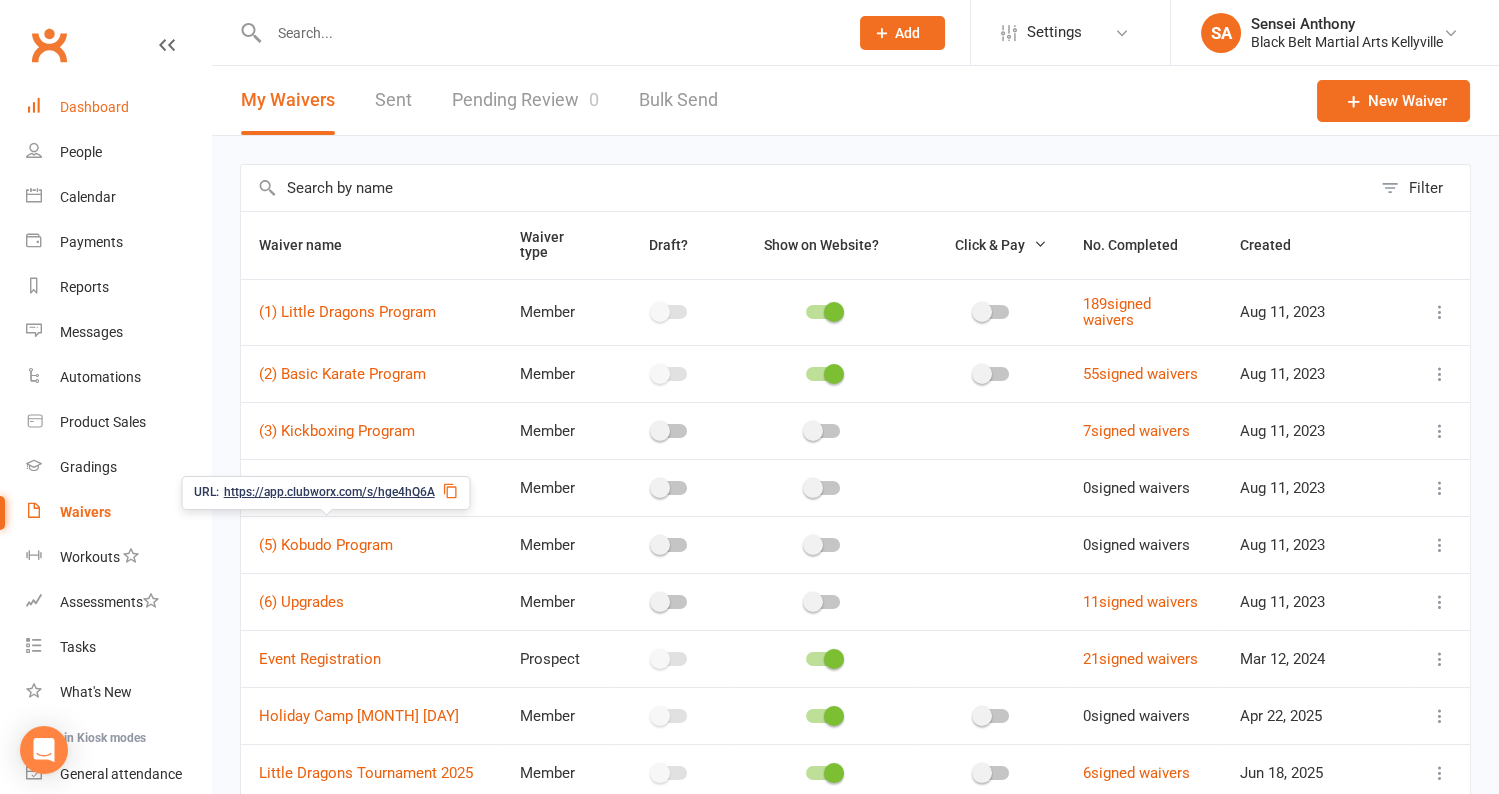 click on "Dashboard" at bounding box center [118, 107] 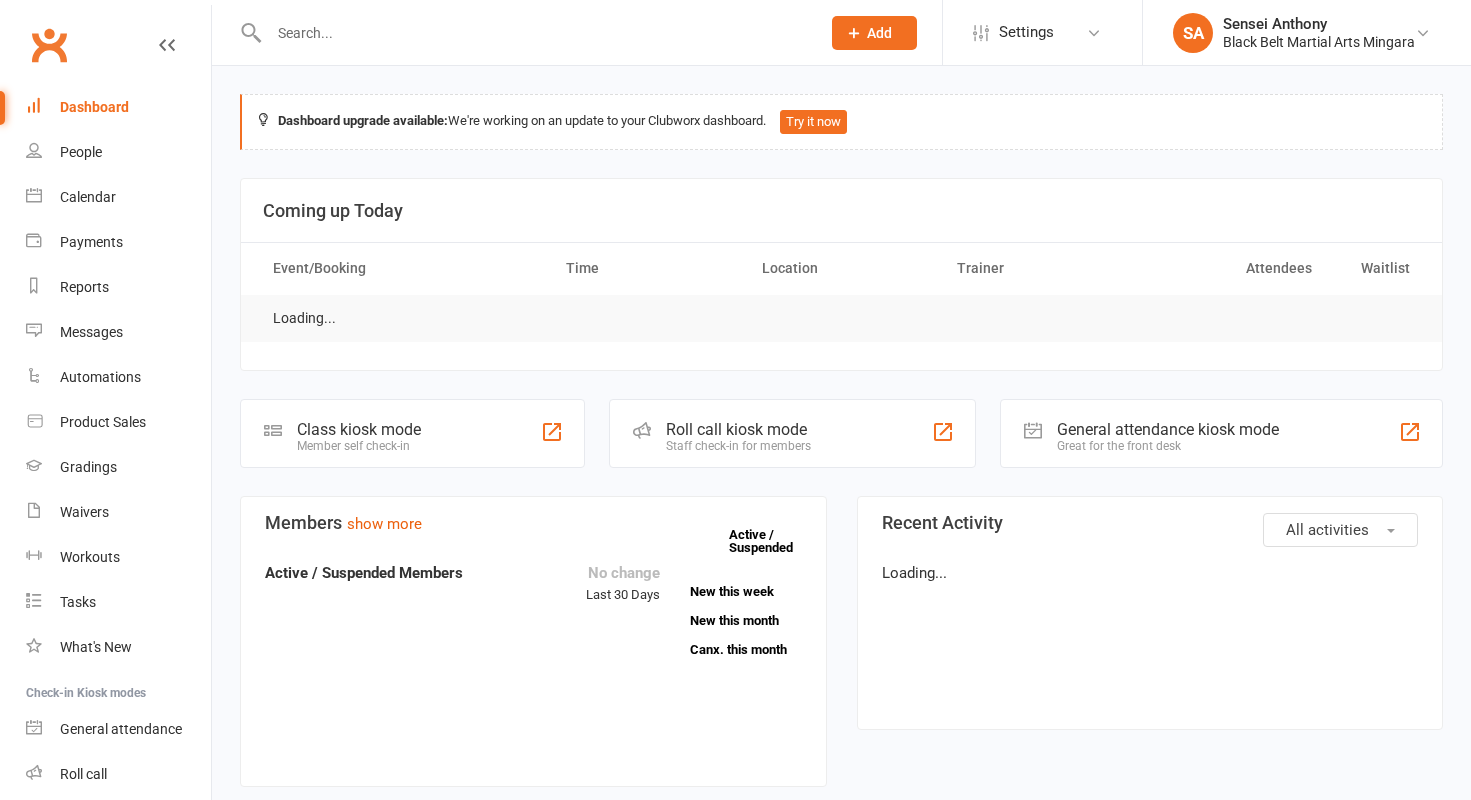 scroll, scrollTop: 0, scrollLeft: 0, axis: both 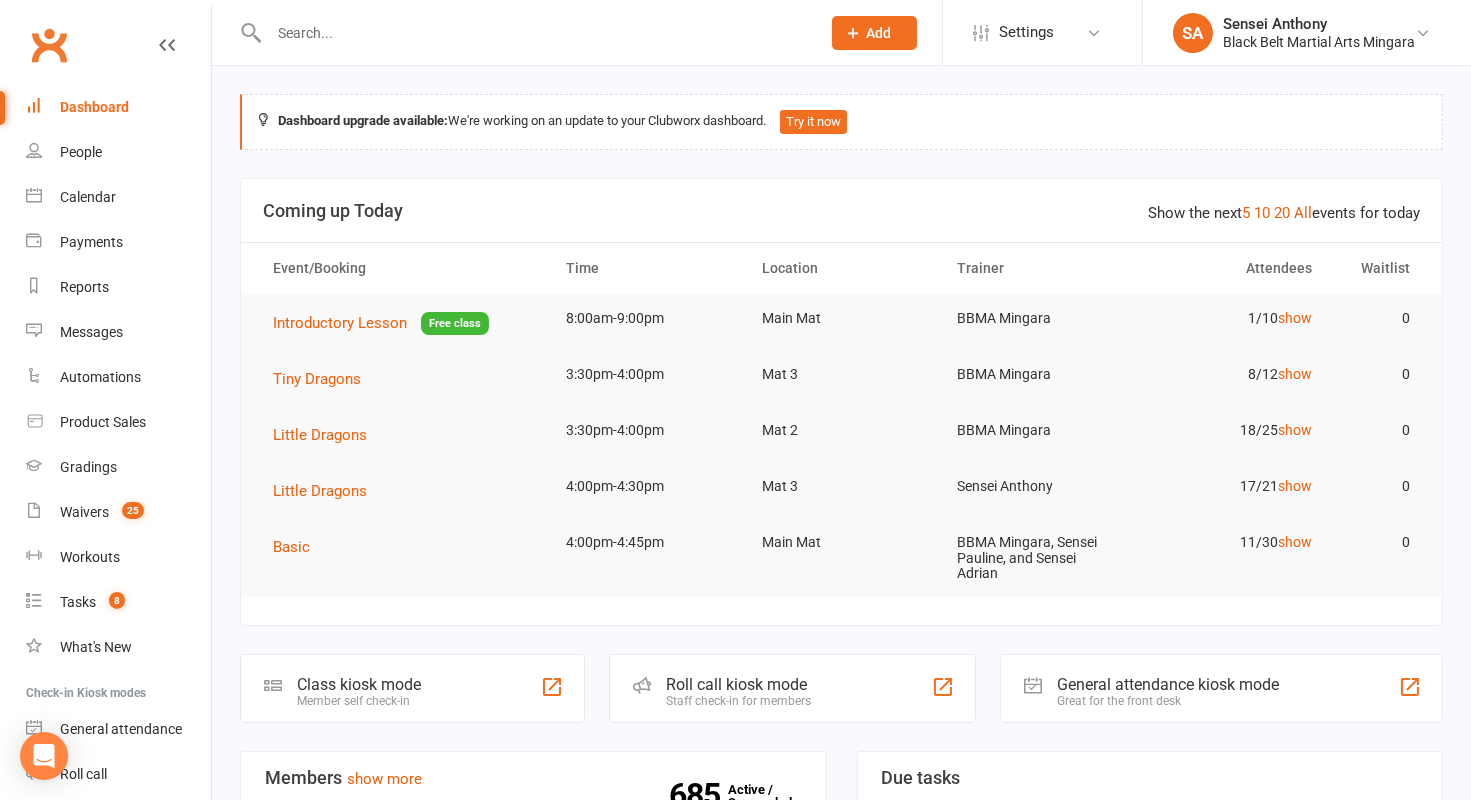 click at bounding box center (534, 33) 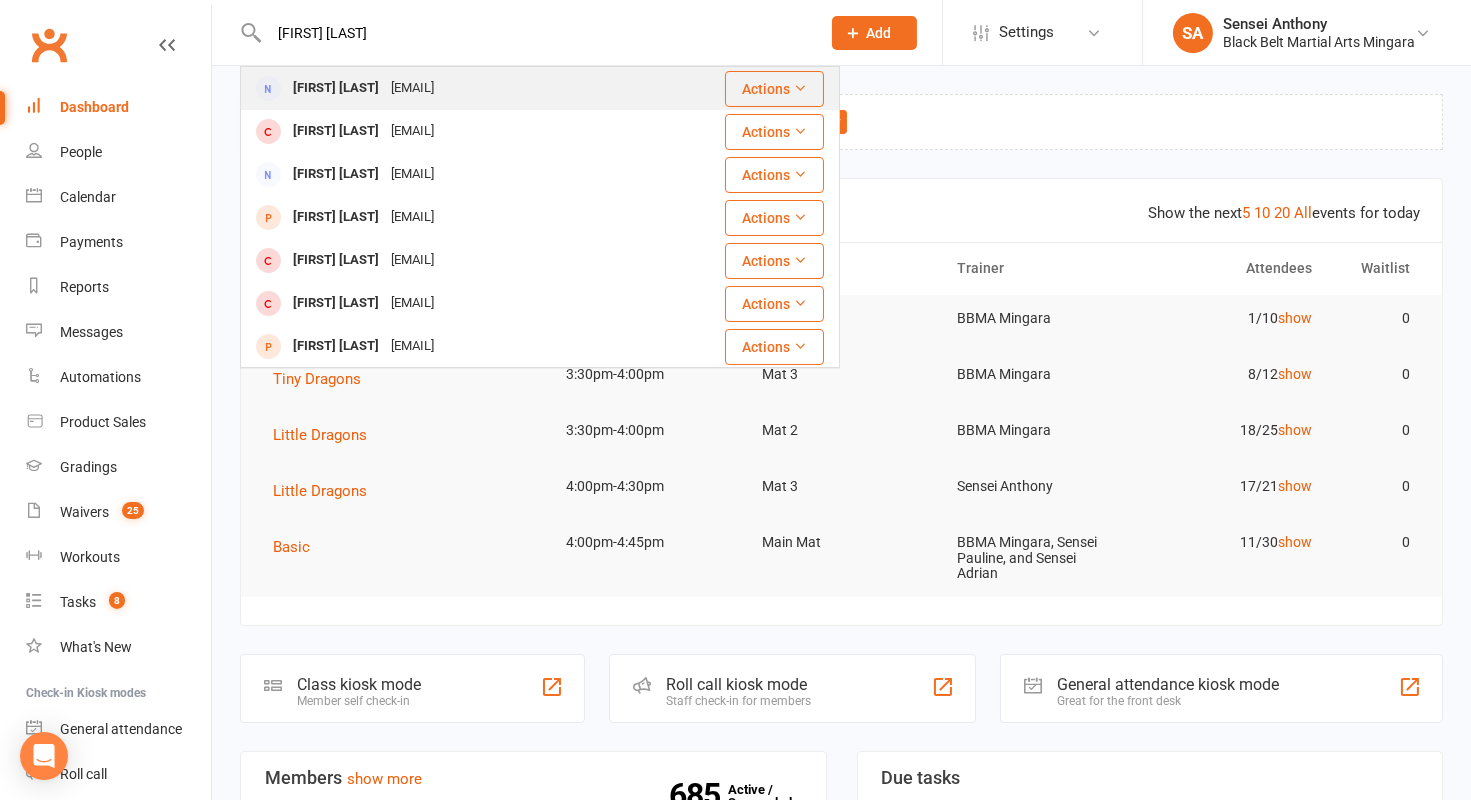 type on "Logan S" 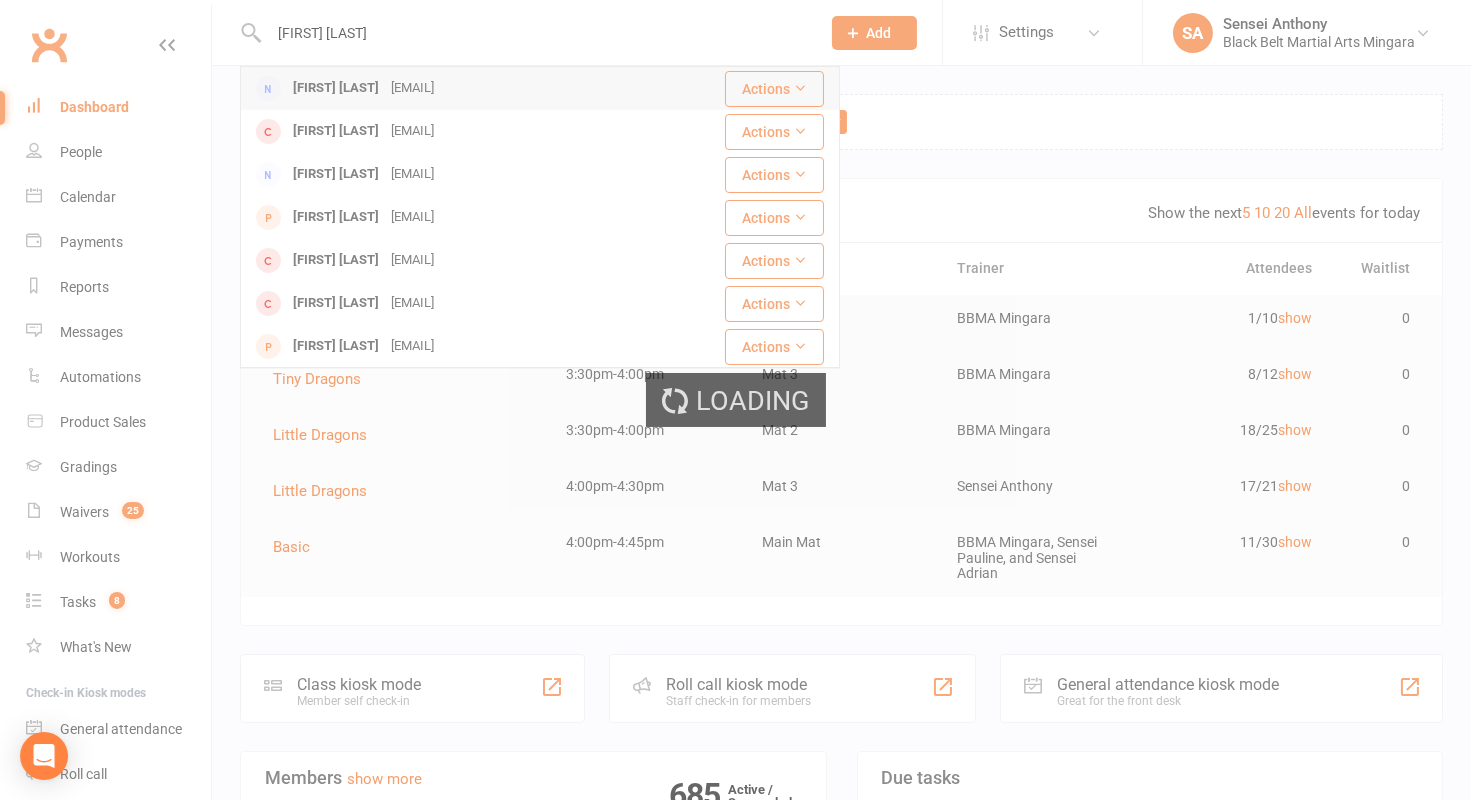 type 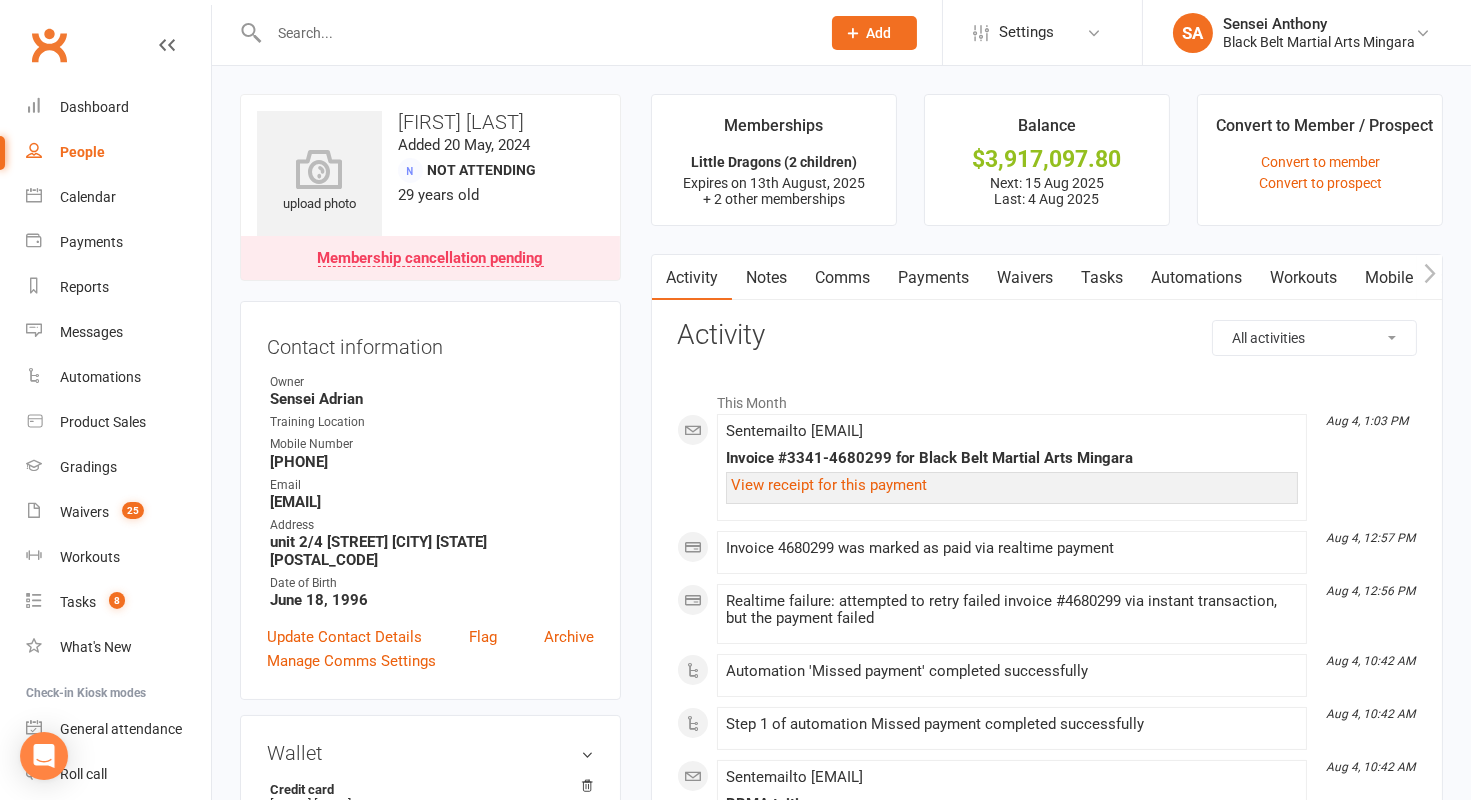 click on "Payments" at bounding box center (933, 278) 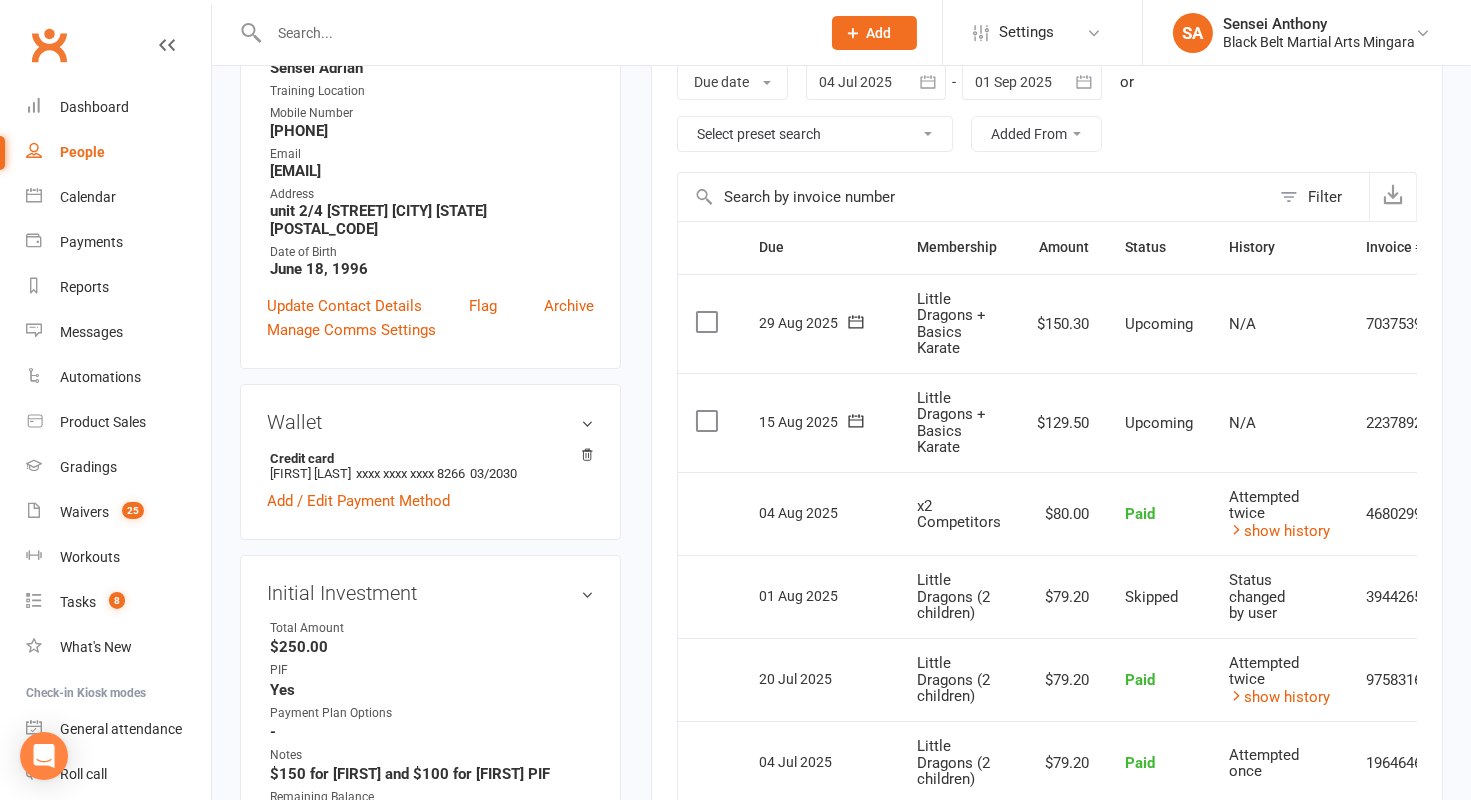 scroll, scrollTop: 408, scrollLeft: 0, axis: vertical 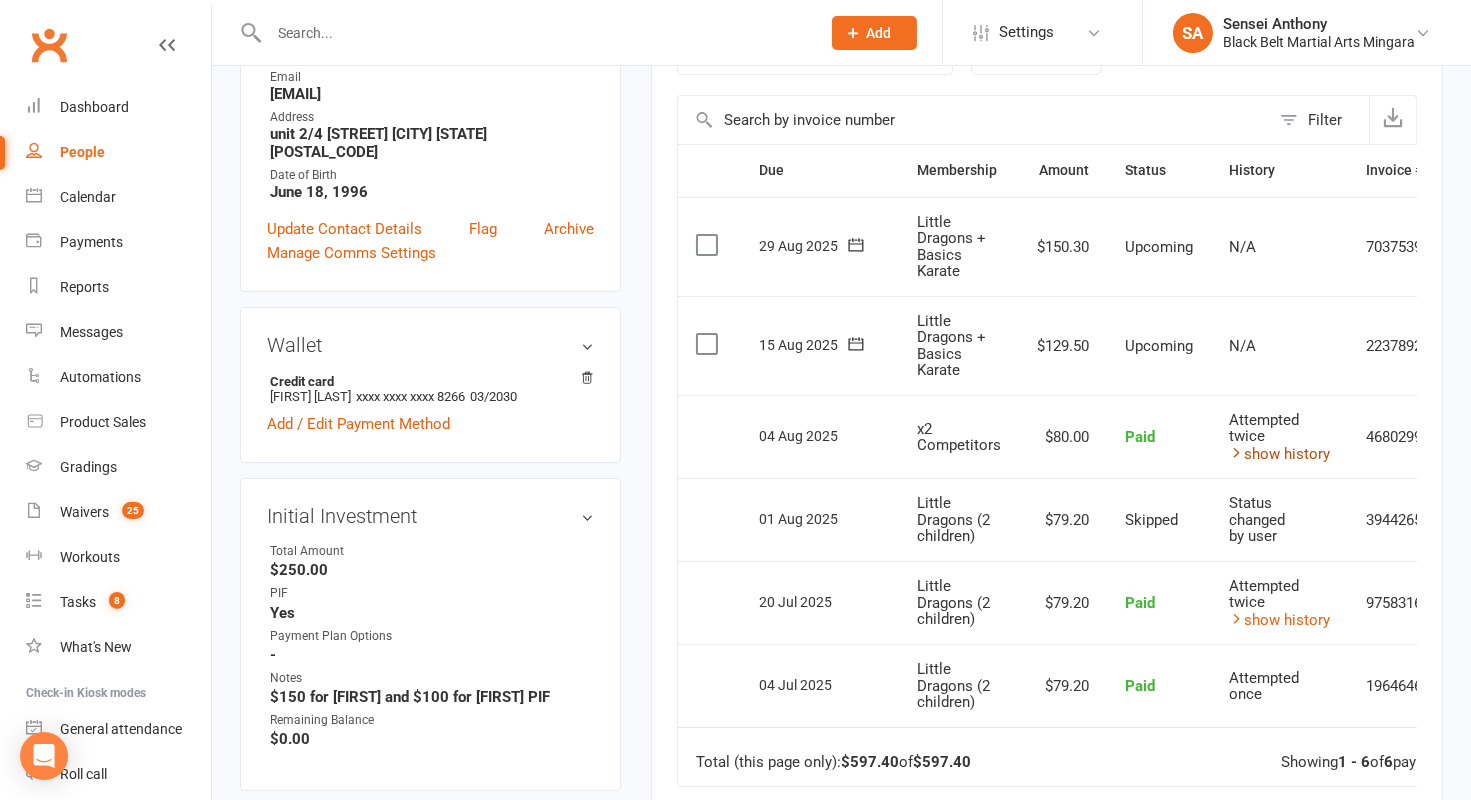 click on "show history" at bounding box center [1279, 454] 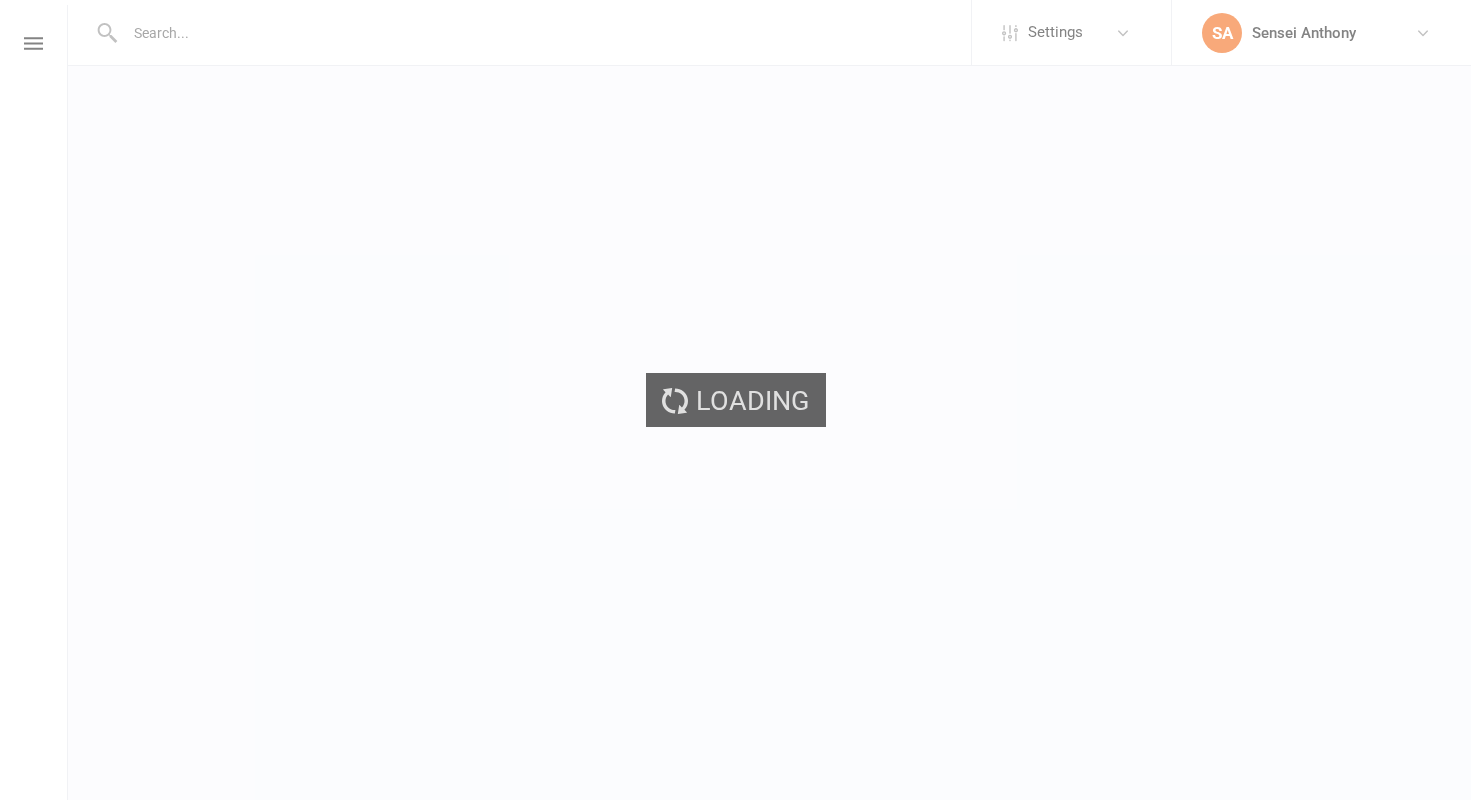 scroll, scrollTop: 0, scrollLeft: 0, axis: both 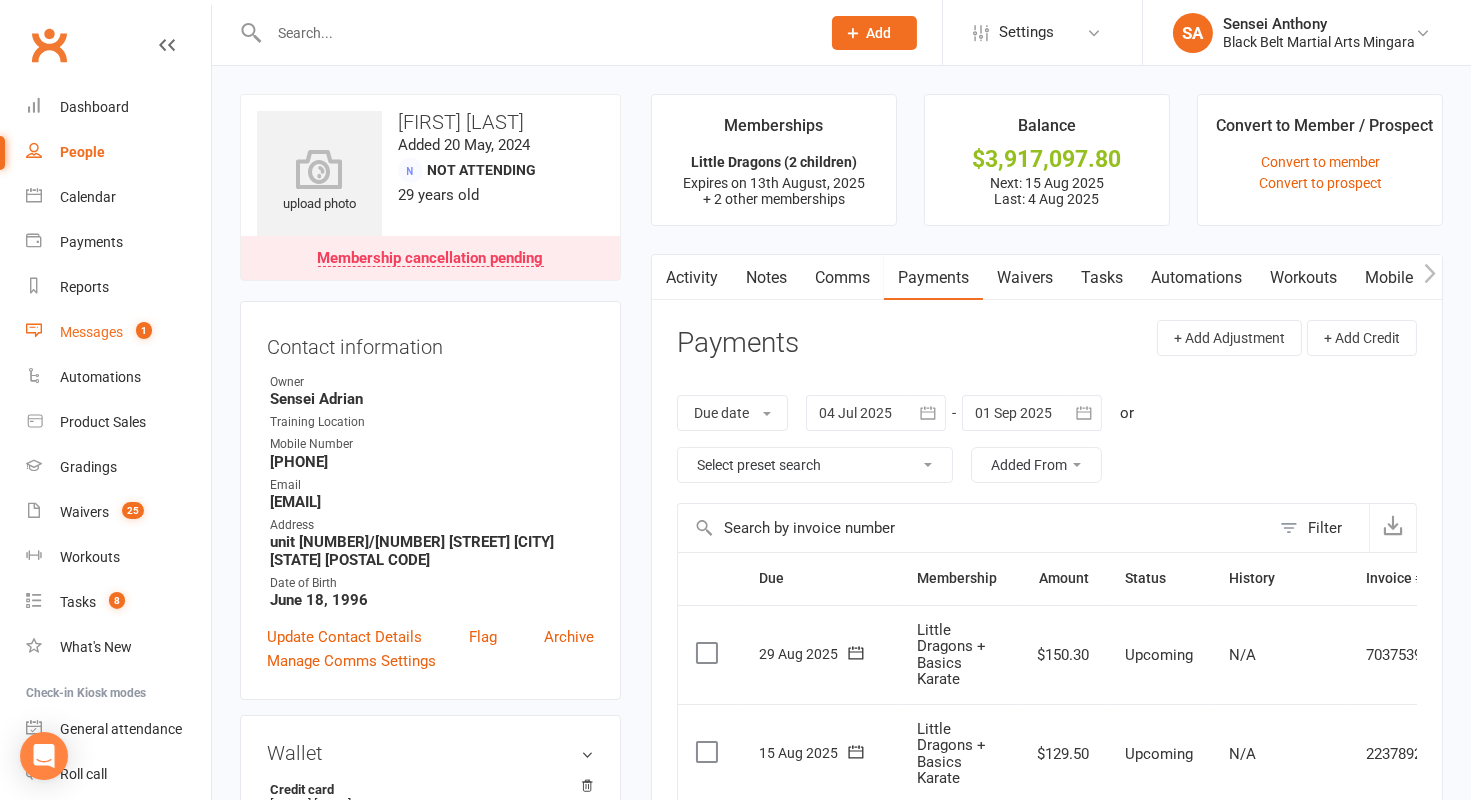 click on "Messages" at bounding box center (91, 332) 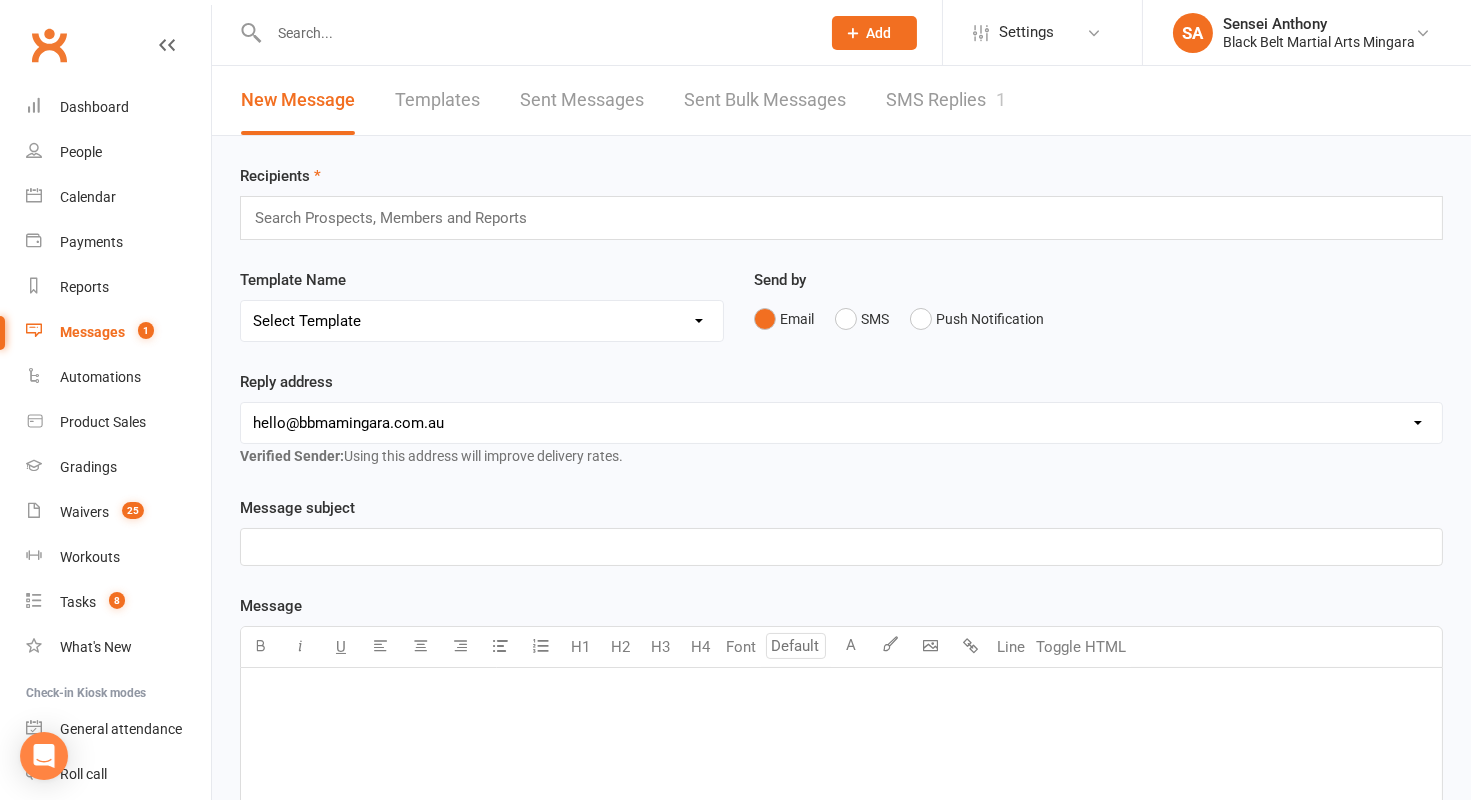 click on "SMS Replies  1" at bounding box center (946, 100) 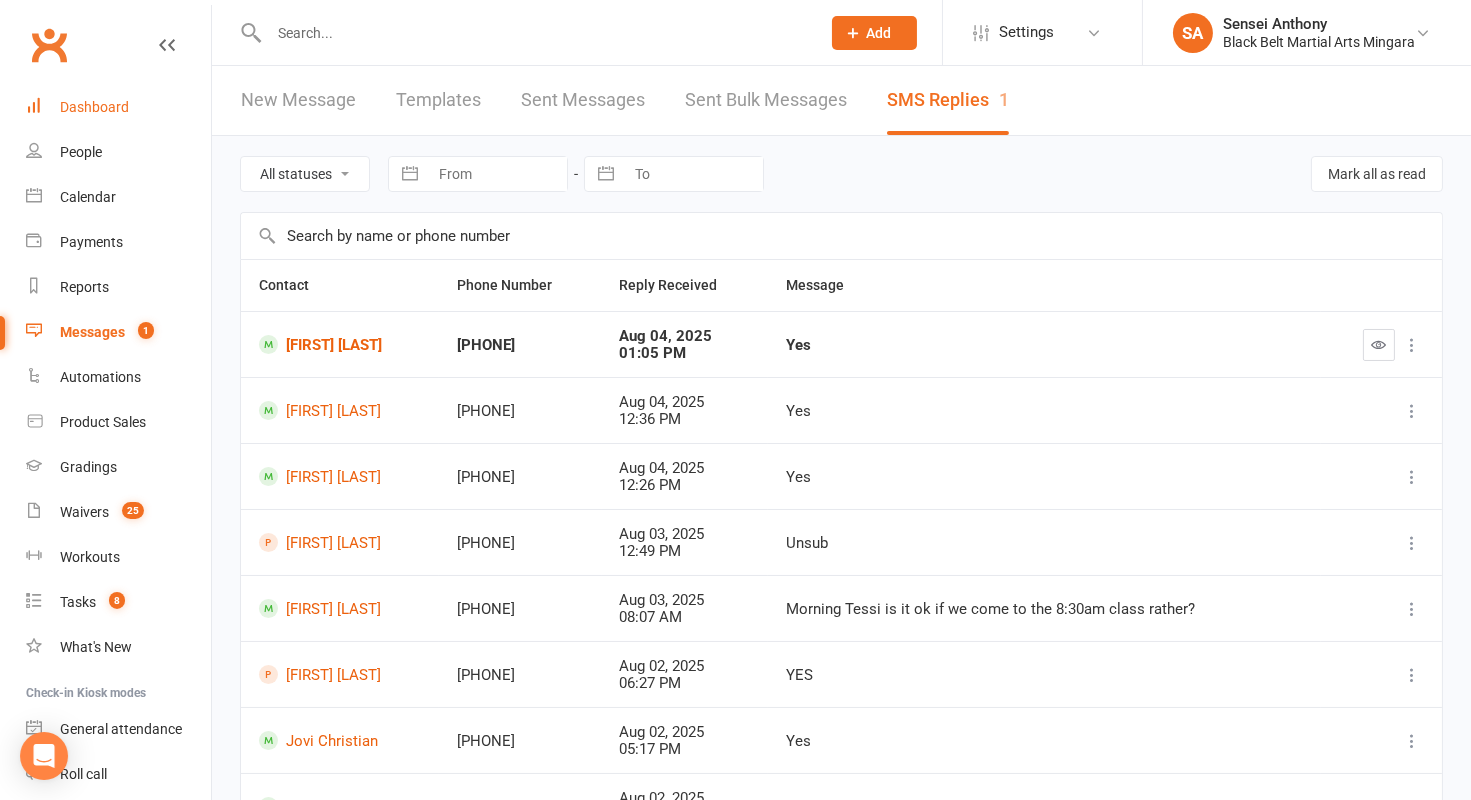 click on "Dashboard" at bounding box center (118, 107) 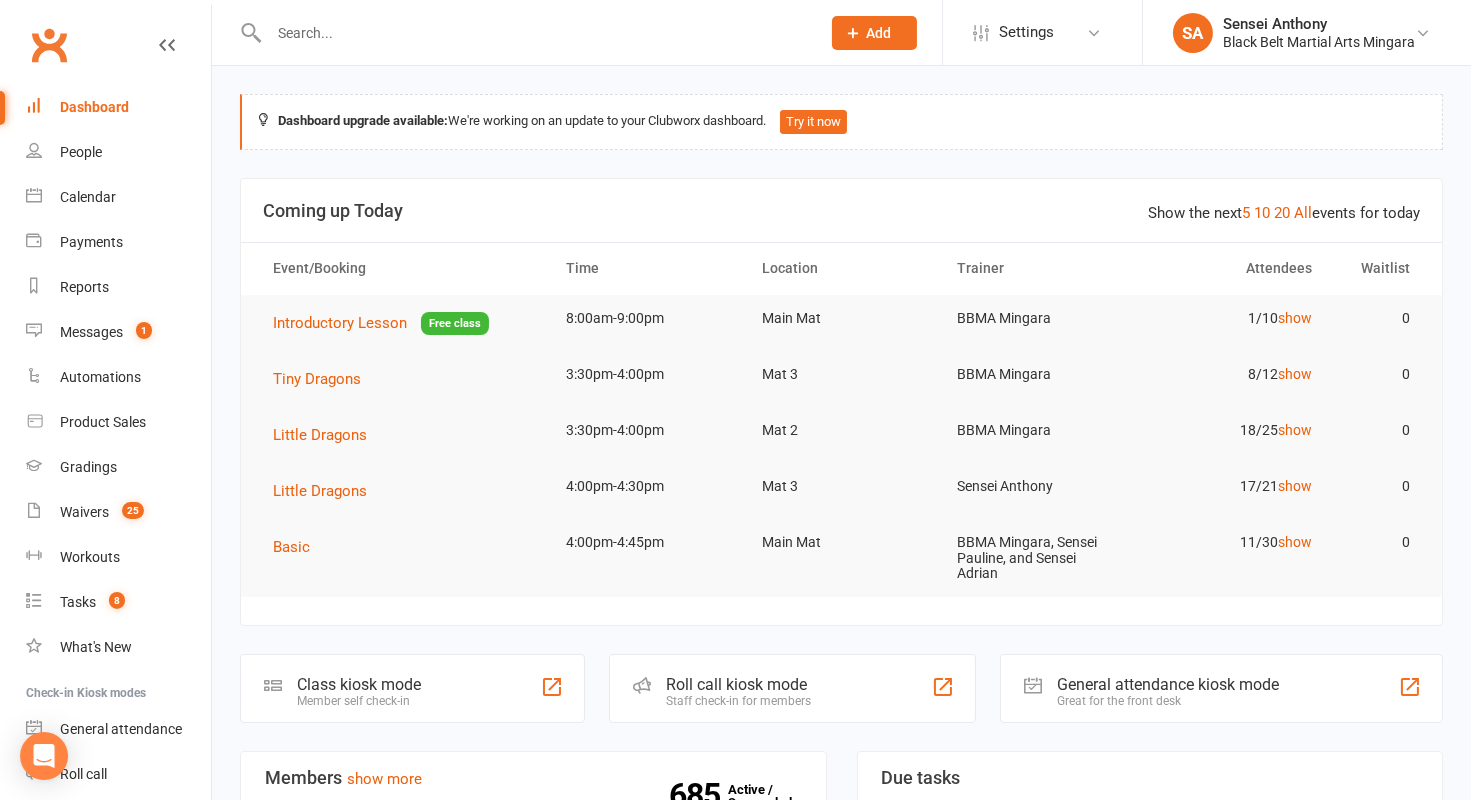 scroll, scrollTop: 720, scrollLeft: 0, axis: vertical 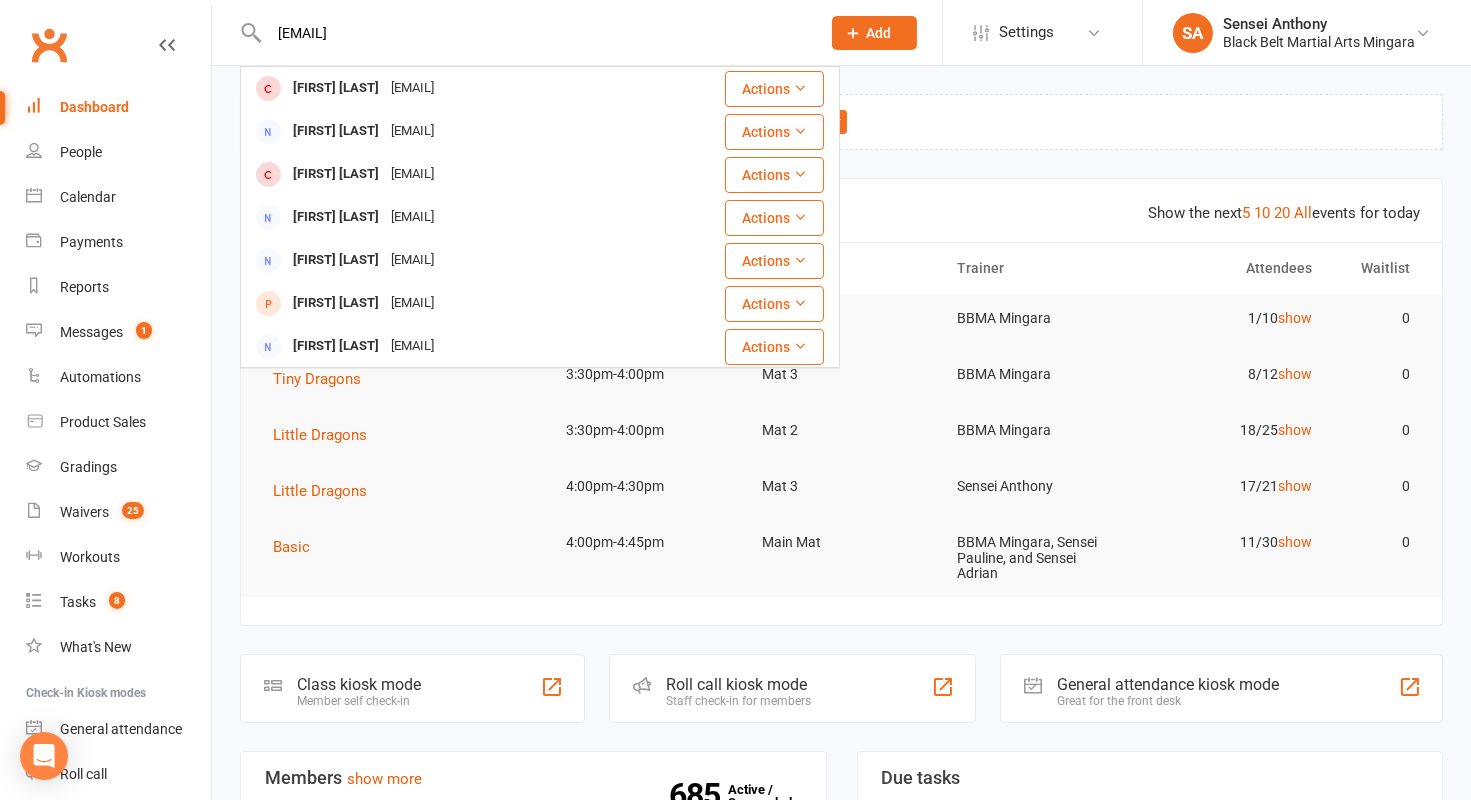 type on "[EMAIL]" 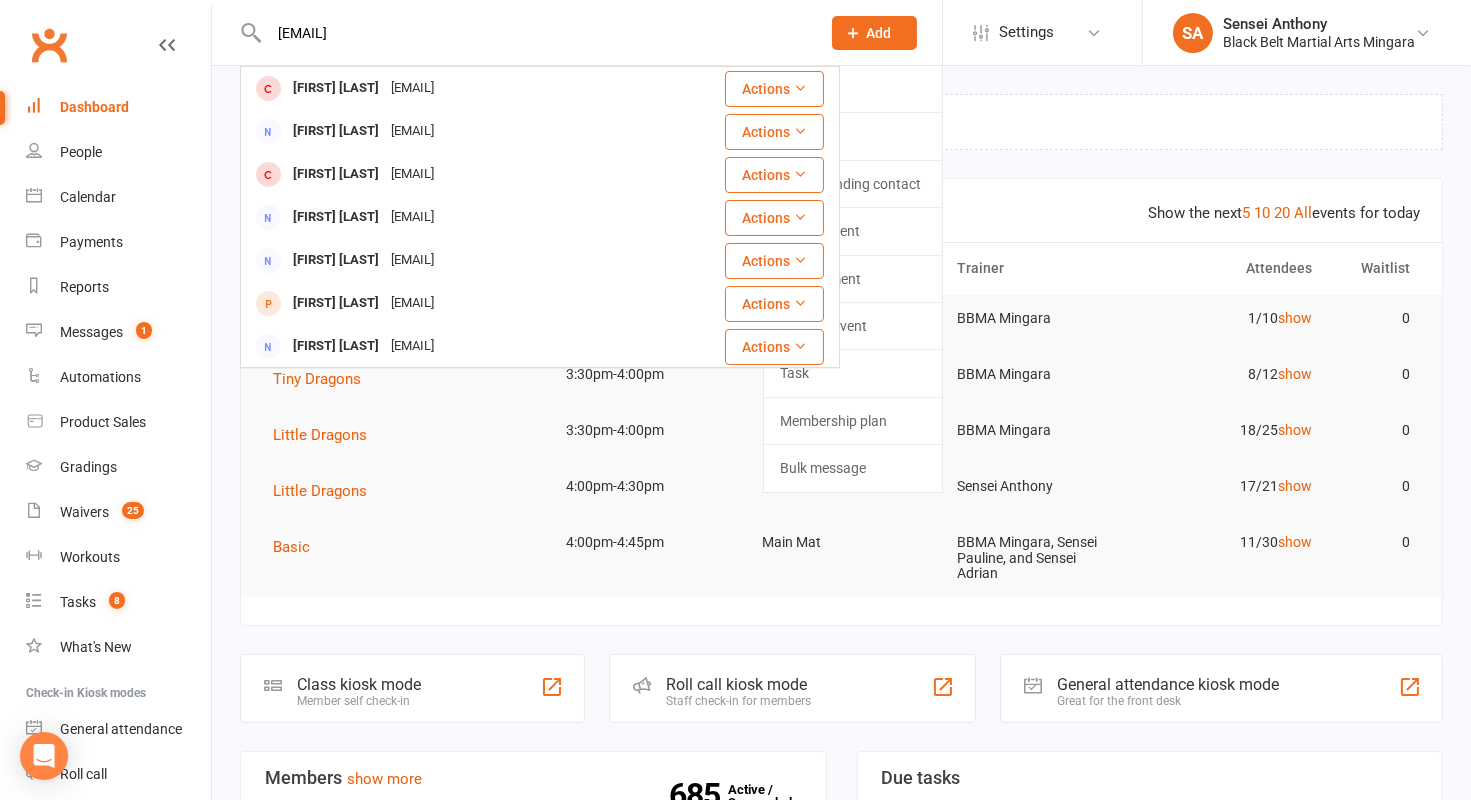 type 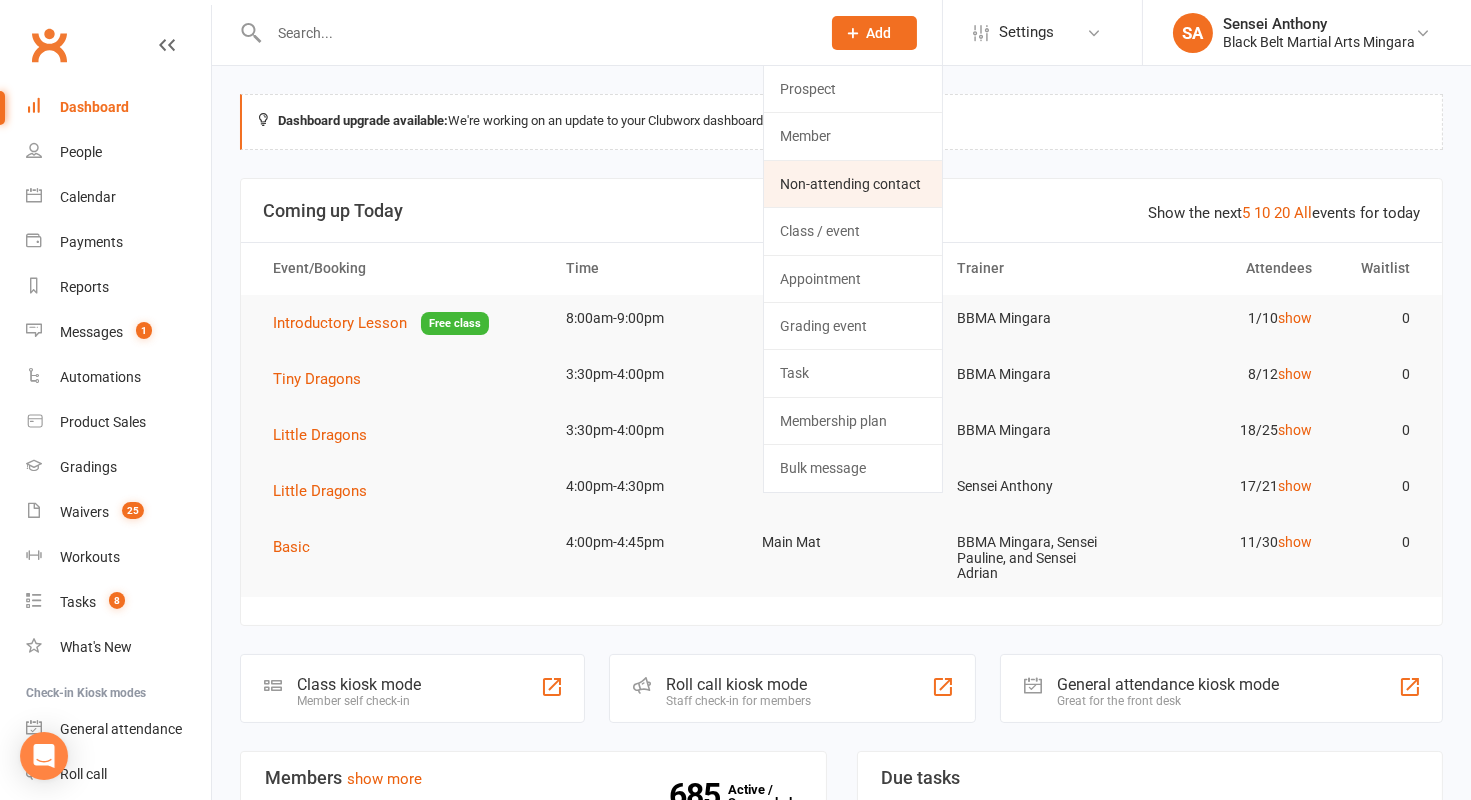 click on "Non-attending contact" 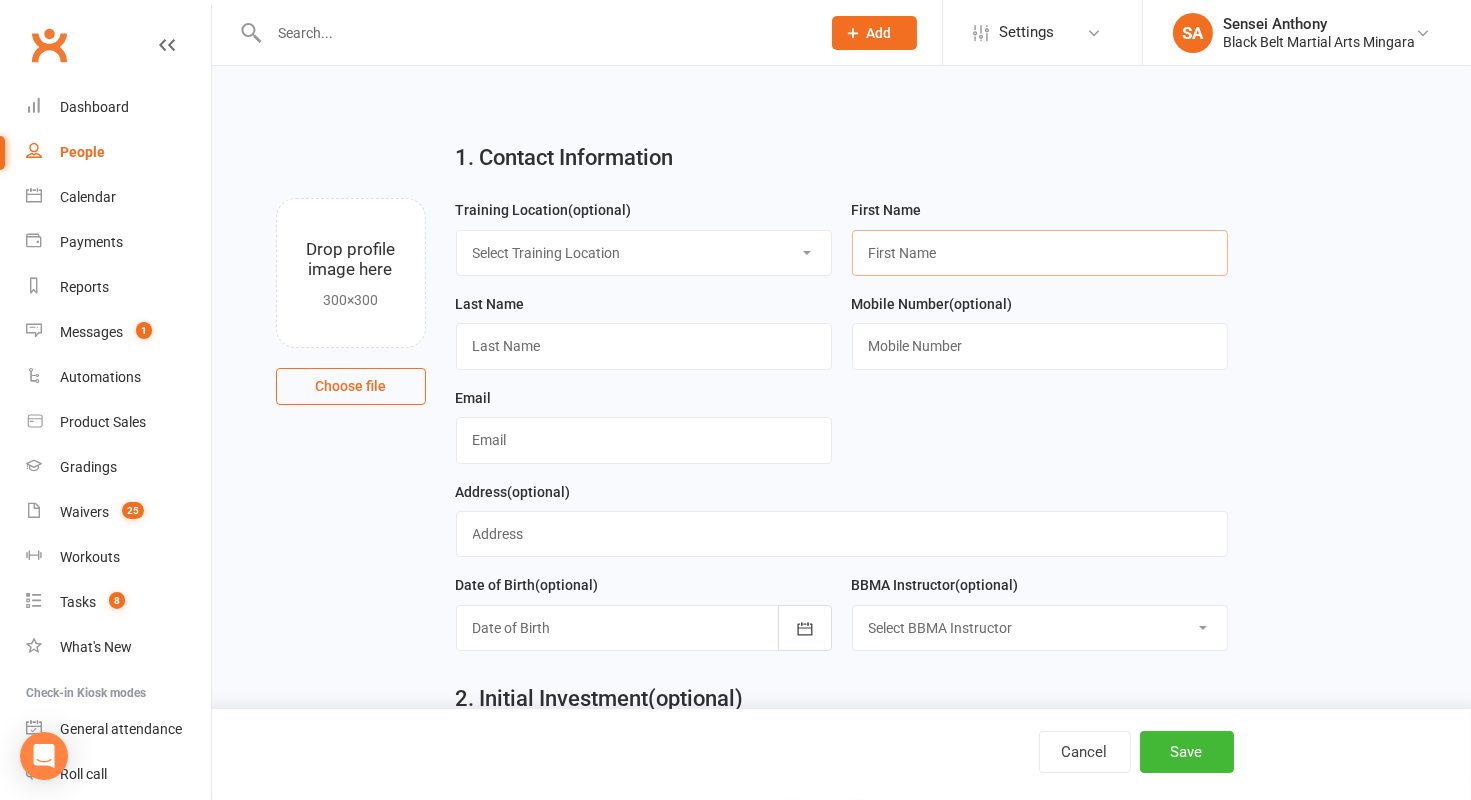 click at bounding box center (1040, 253) 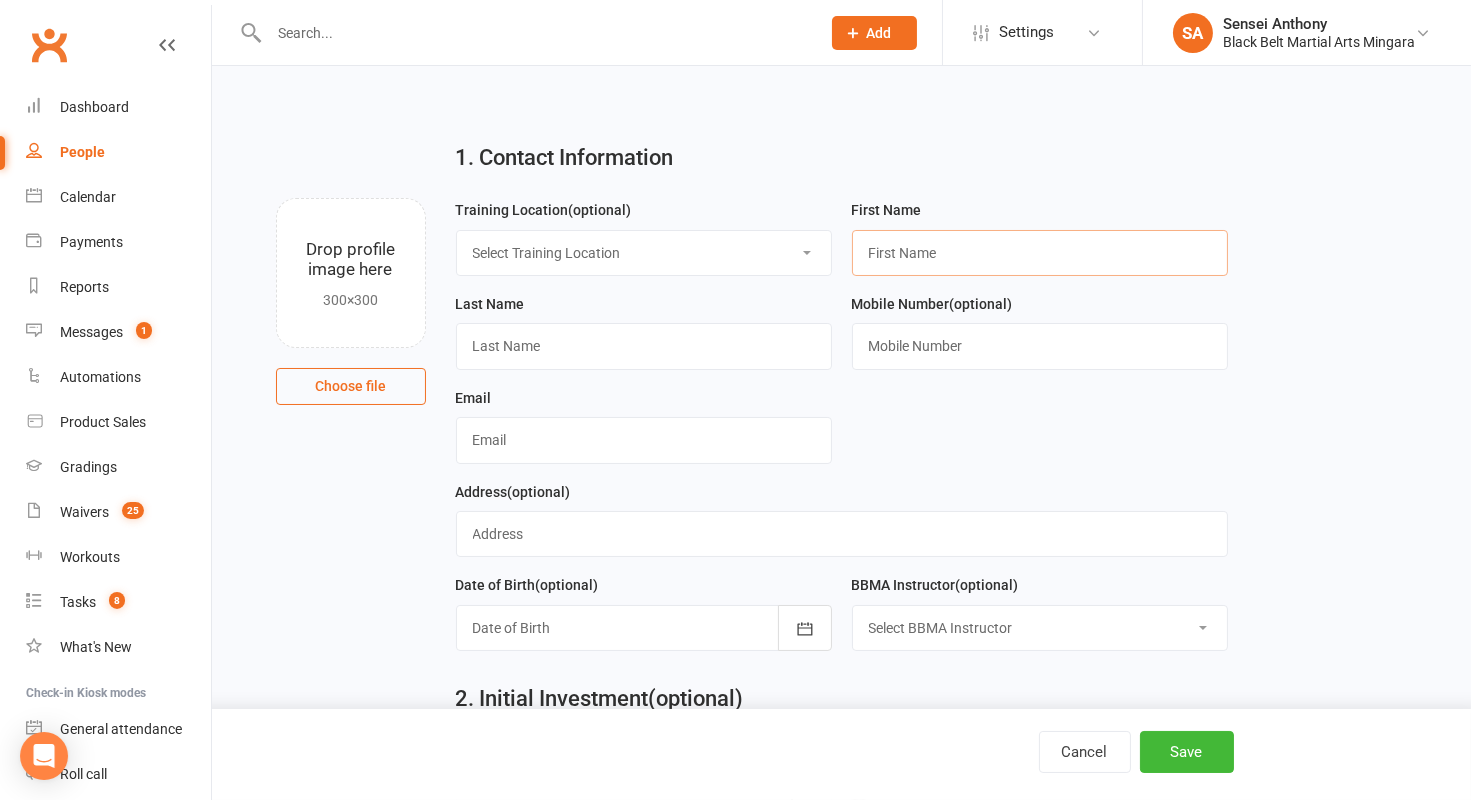 paste on "Jillian" 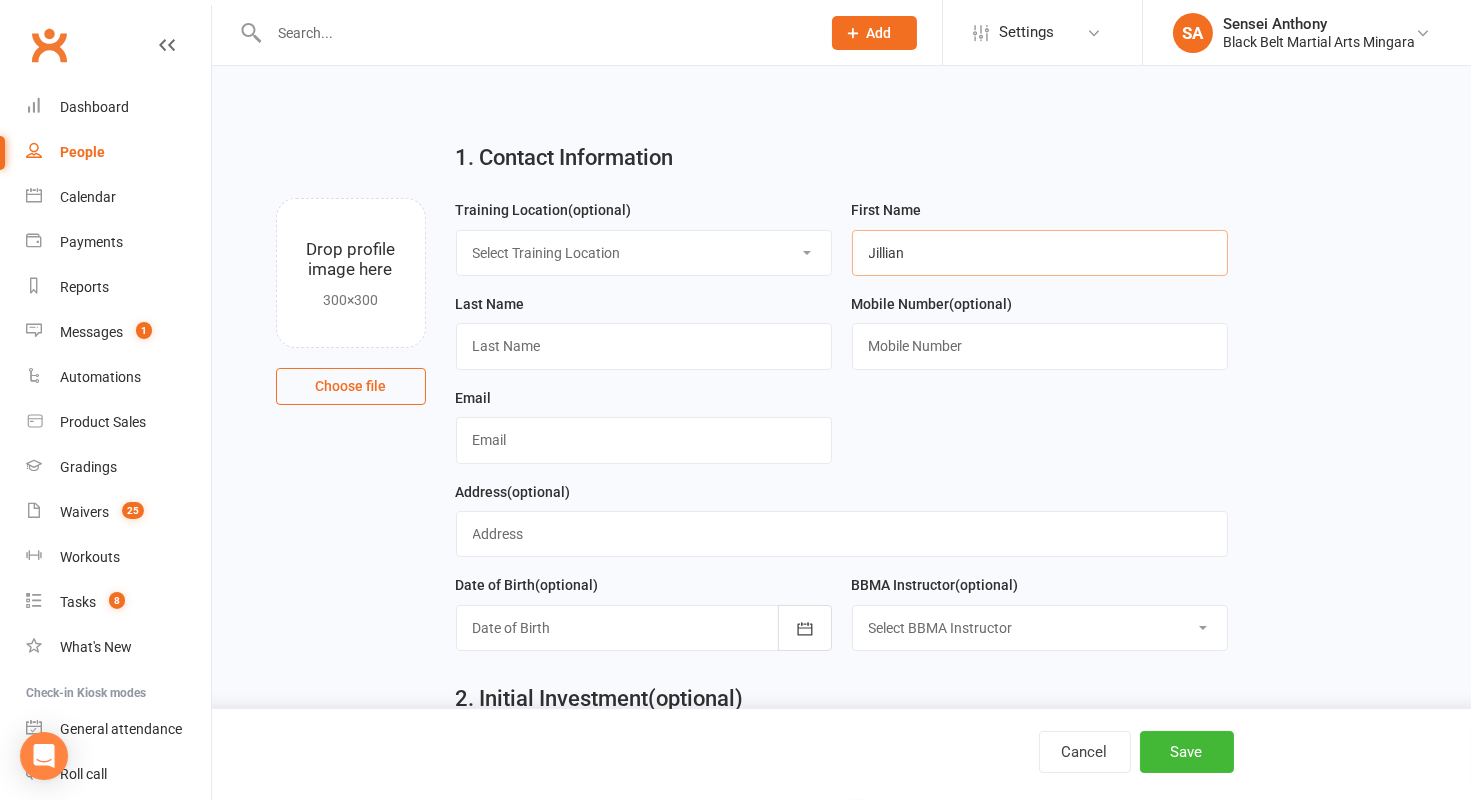 type on "Jillian" 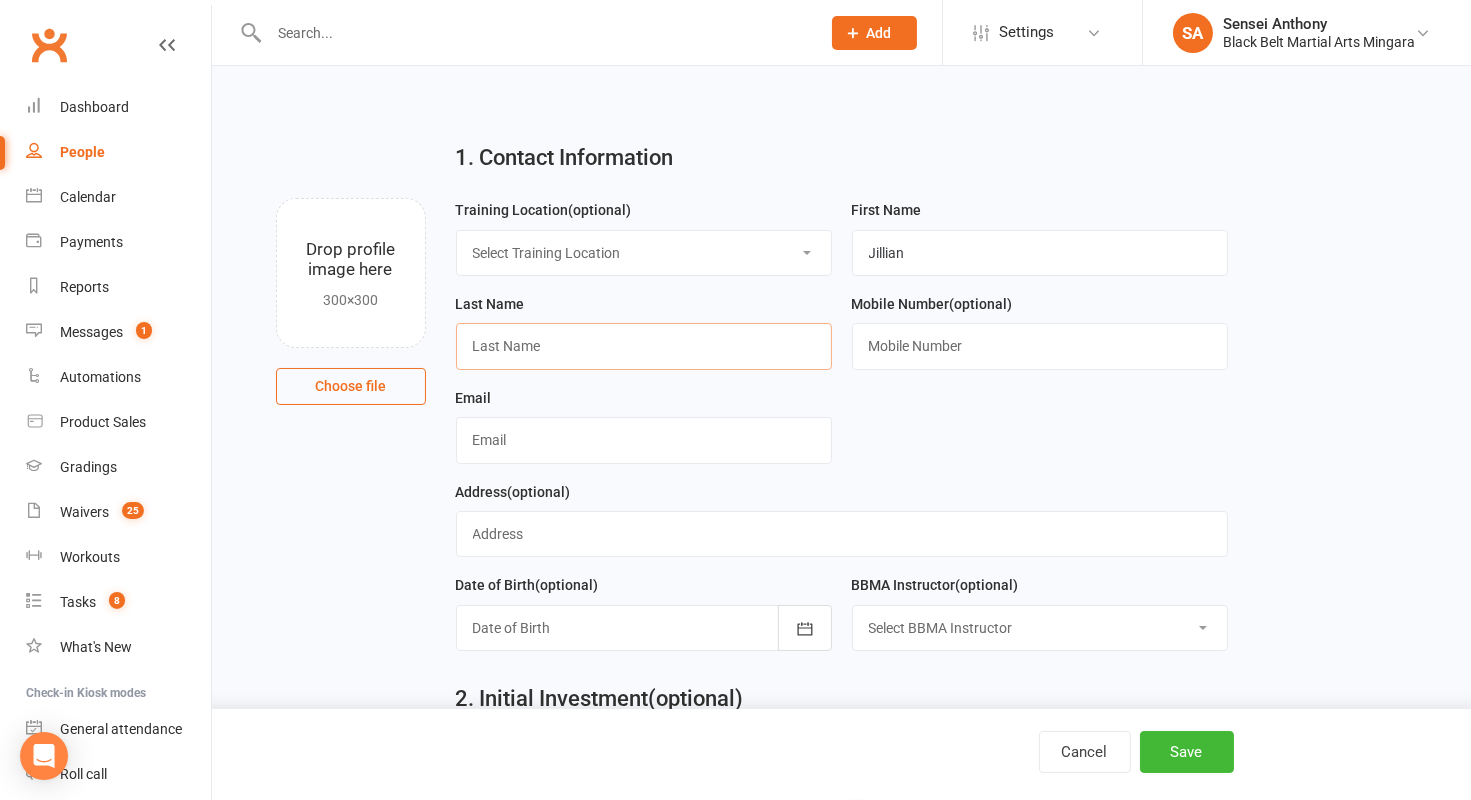 click at bounding box center [644, 346] 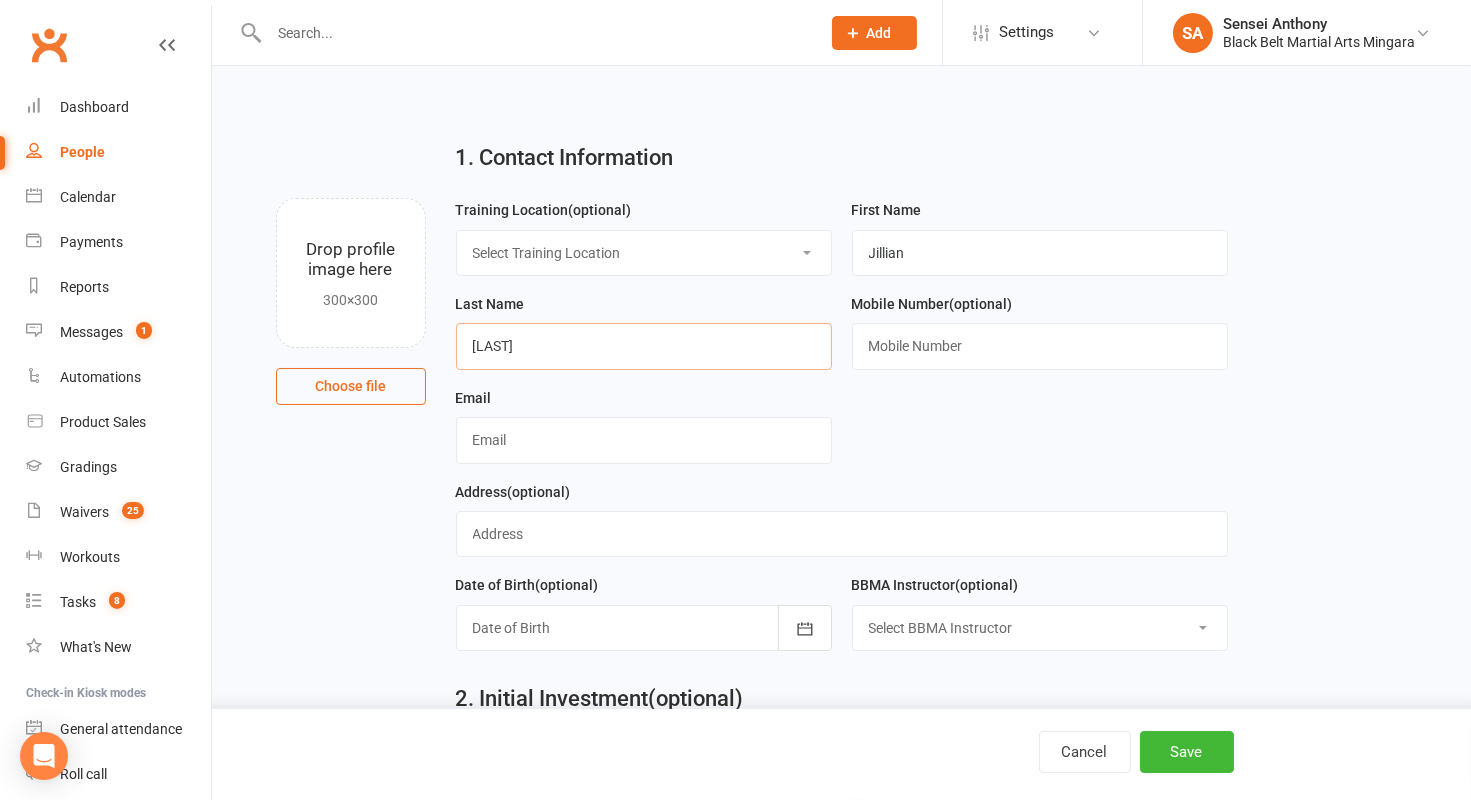 type on "[LAST]" 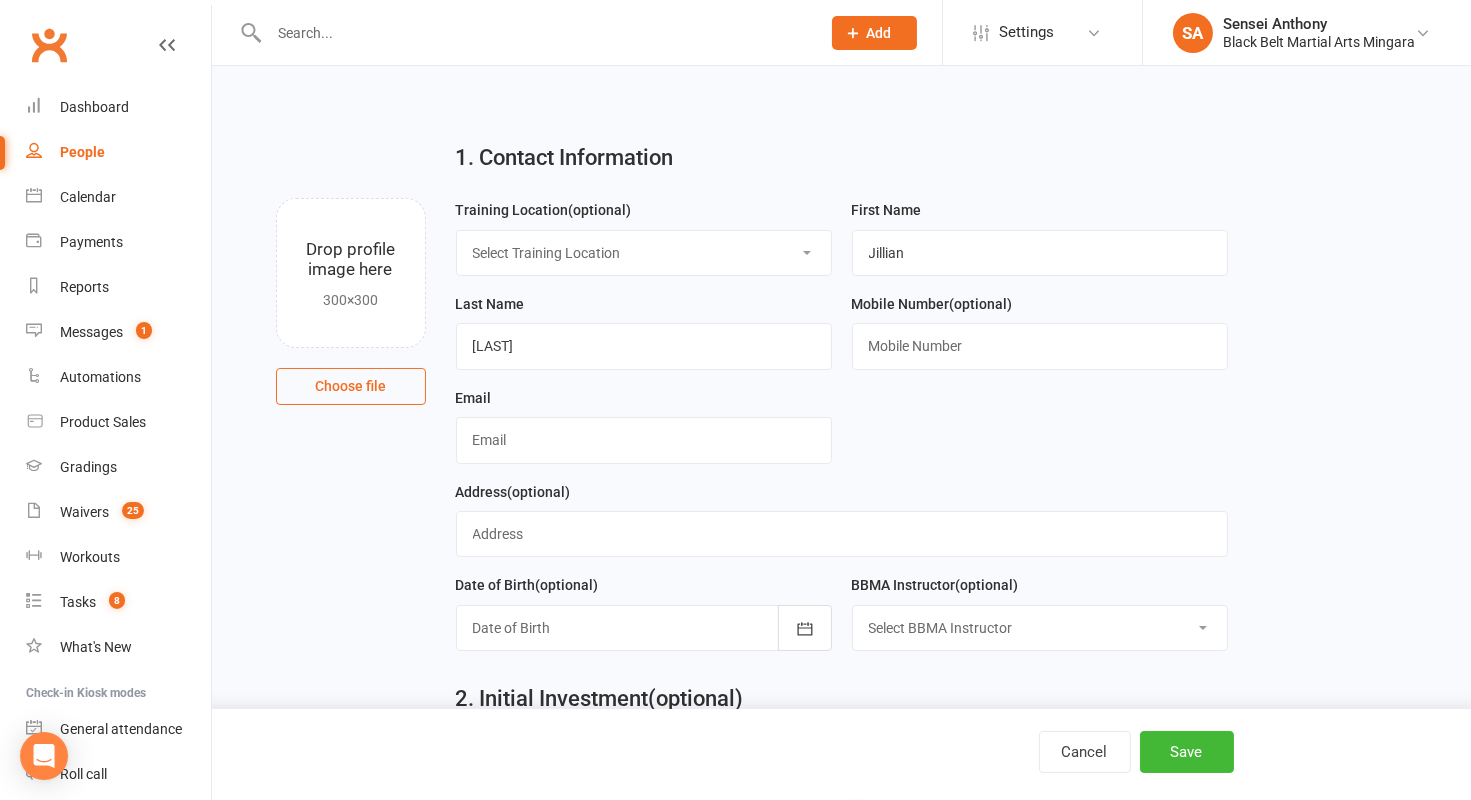 click on "Last Name  Godwin" at bounding box center (644, 339) 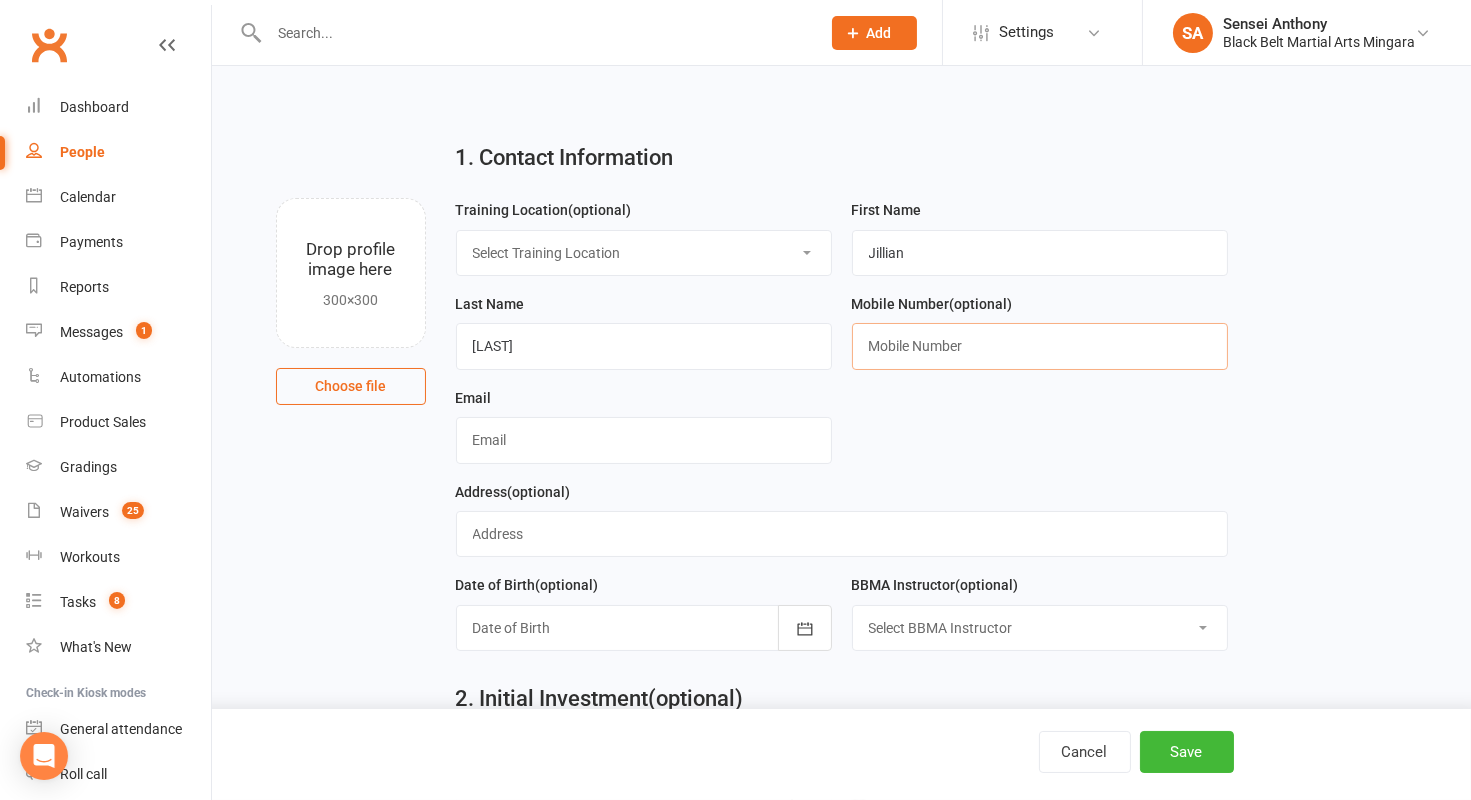click at bounding box center (1040, 346) 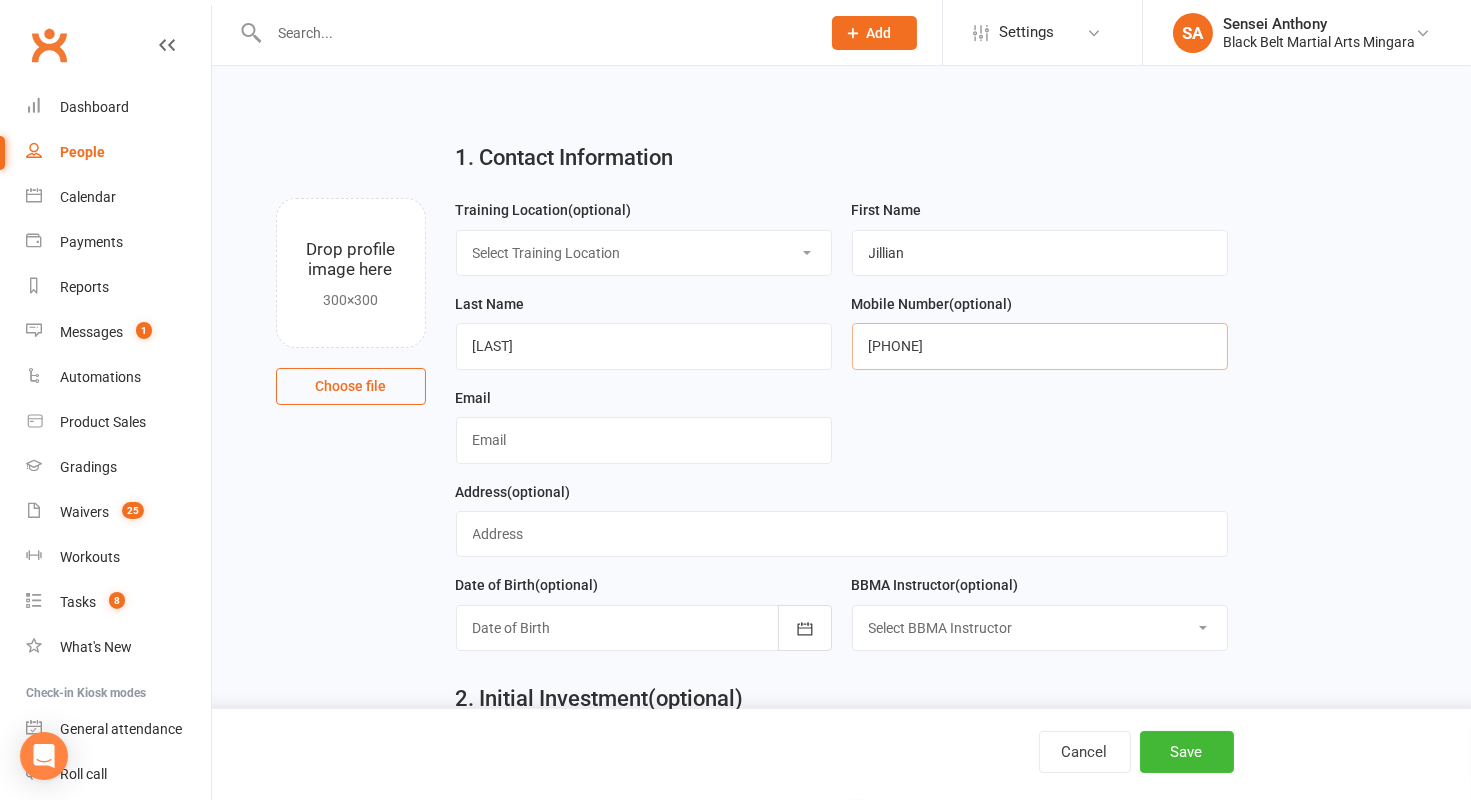 click on "0468618697" at bounding box center [1040, 346] 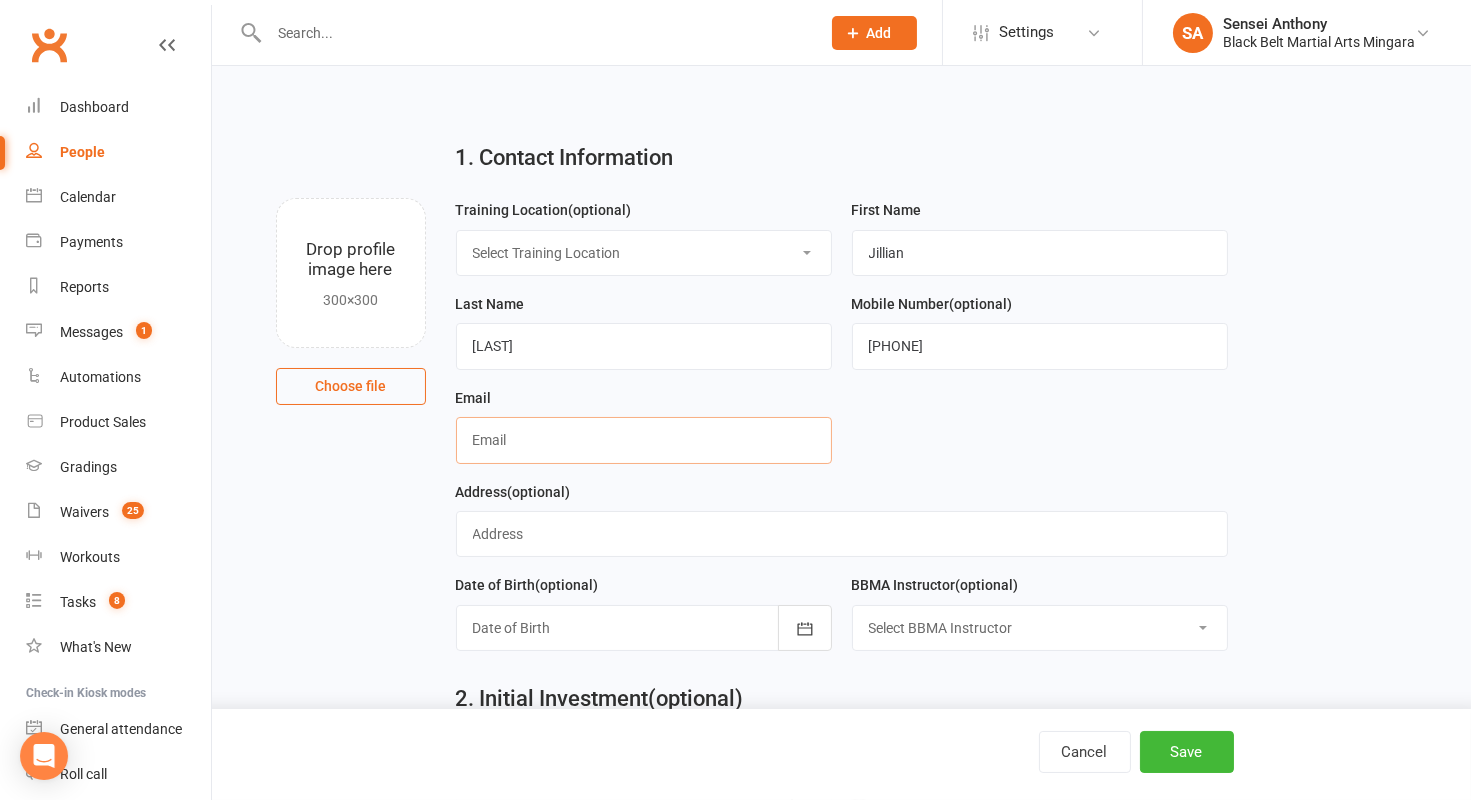 click at bounding box center [644, 440] 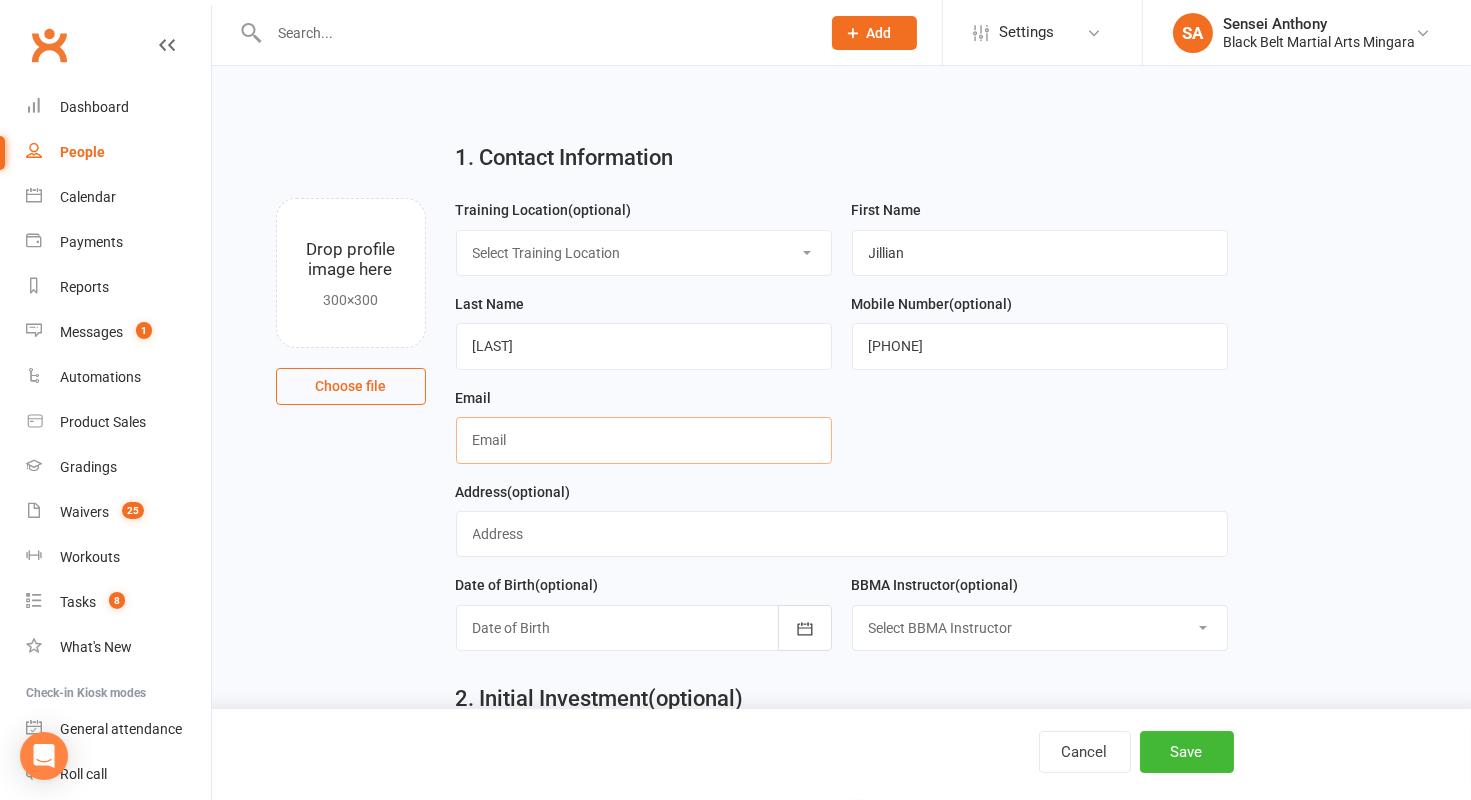 paste on "jill-berry@live.com" 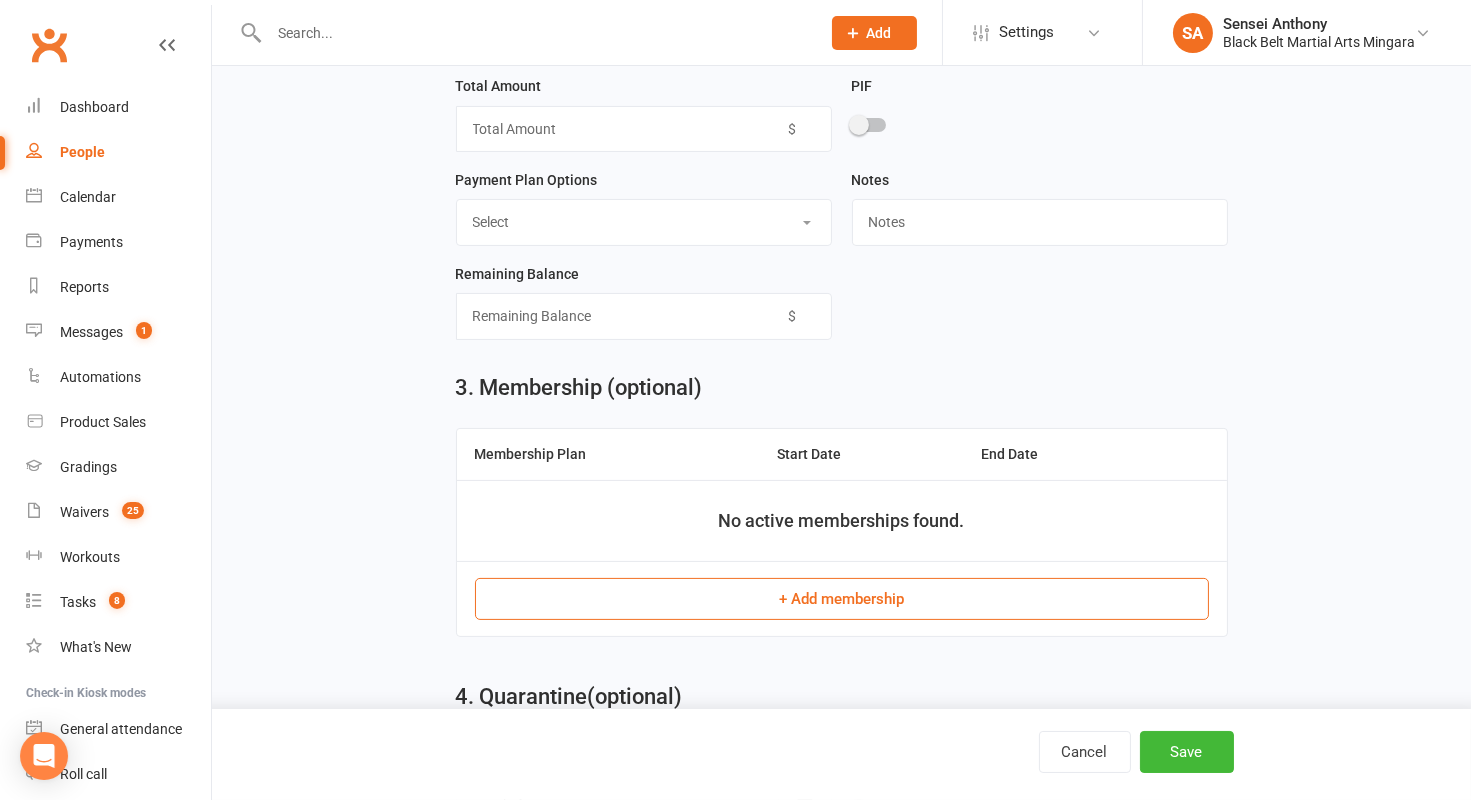 scroll, scrollTop: 668, scrollLeft: 0, axis: vertical 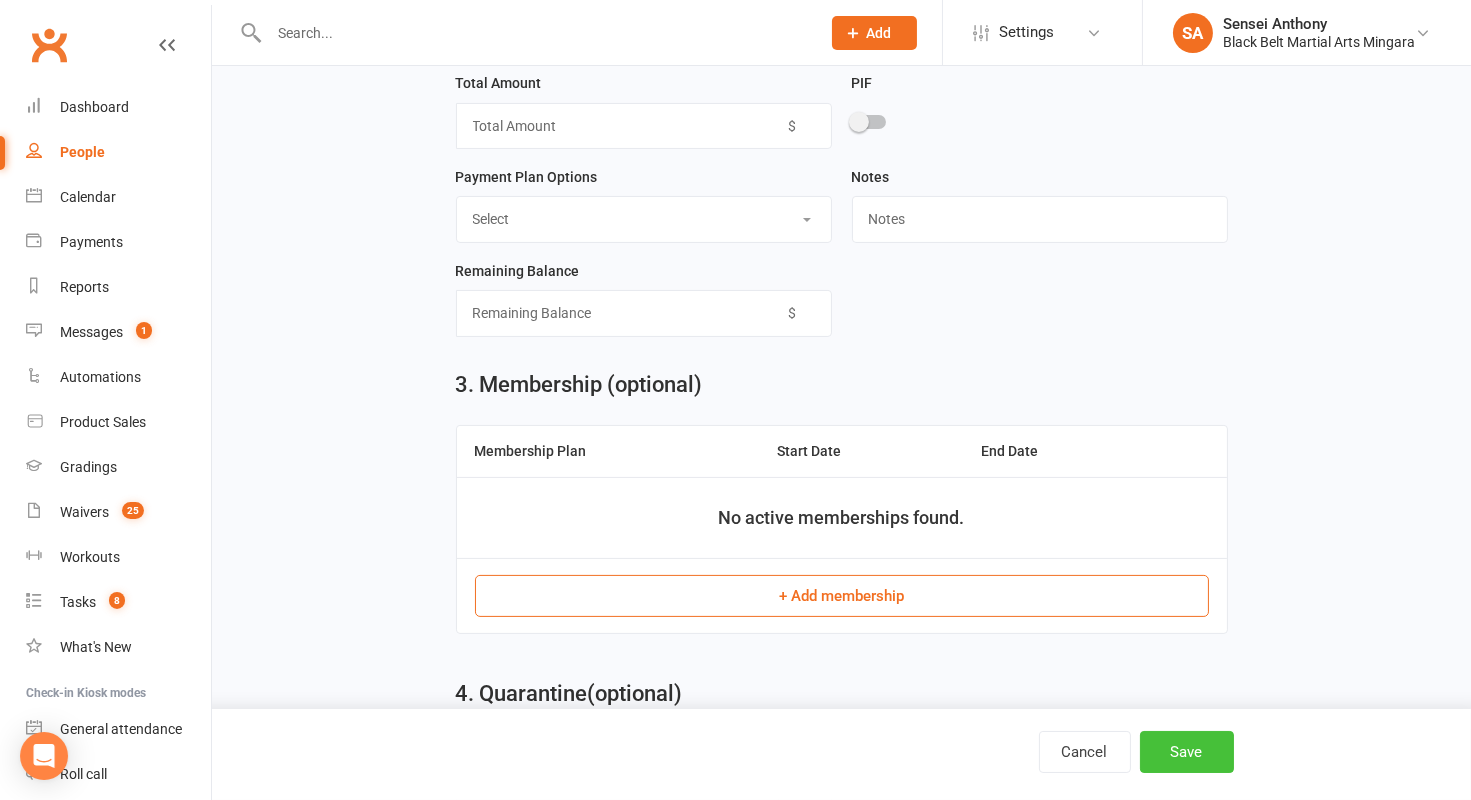 type on "jill-berry@live.com" 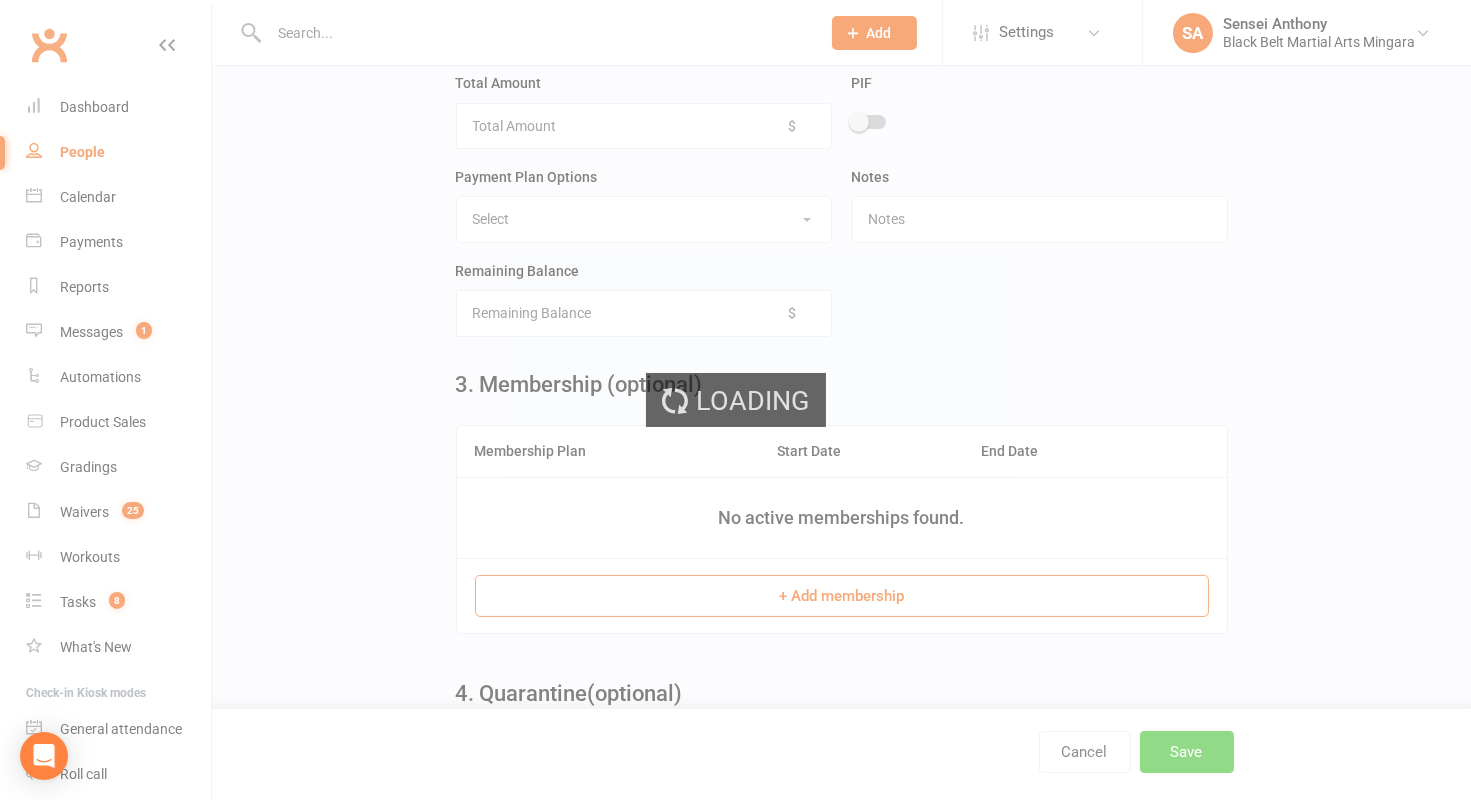 scroll, scrollTop: 0, scrollLeft: 0, axis: both 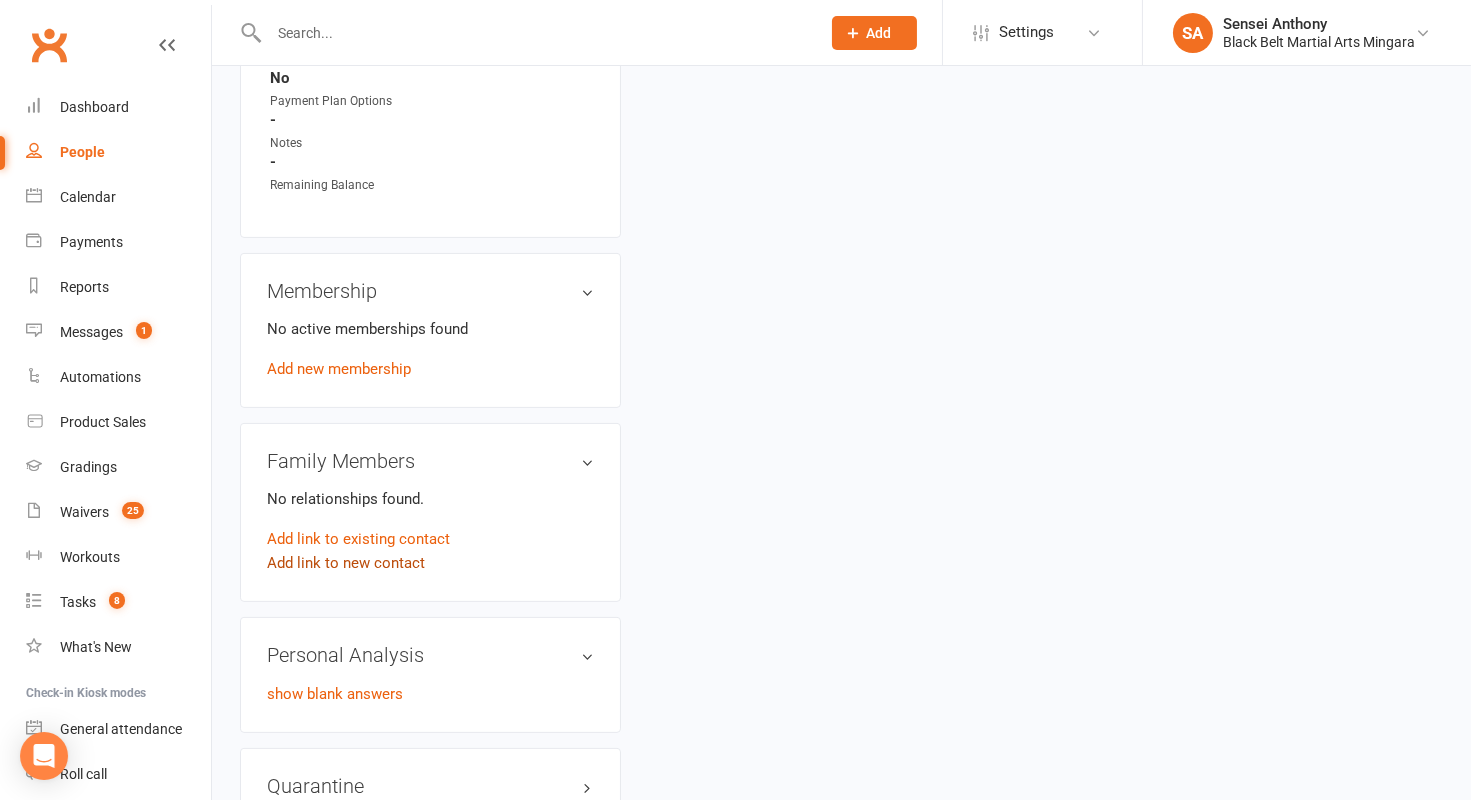 click on "Add link to new contact" at bounding box center (346, 563) 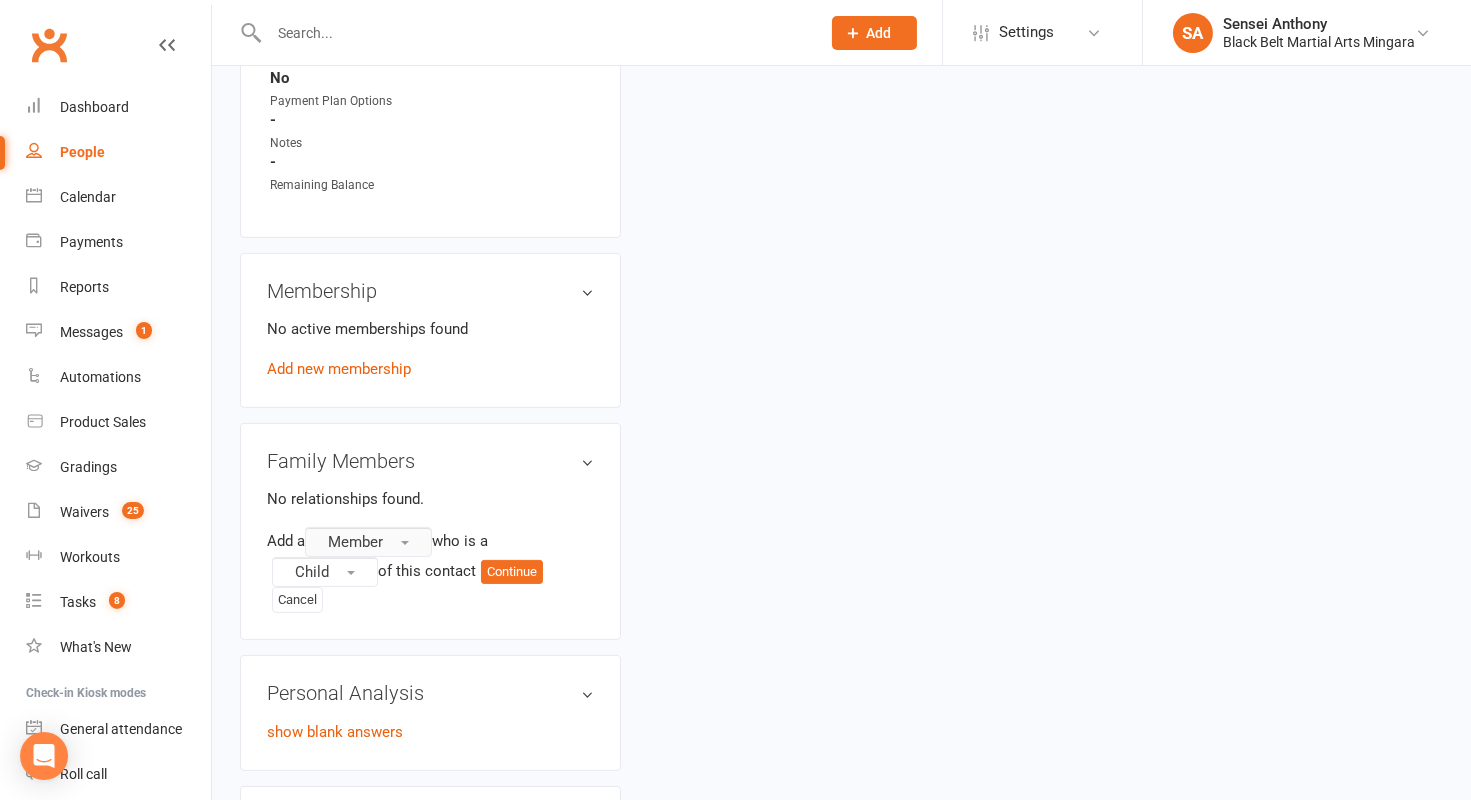 click on "Member" at bounding box center [355, 542] 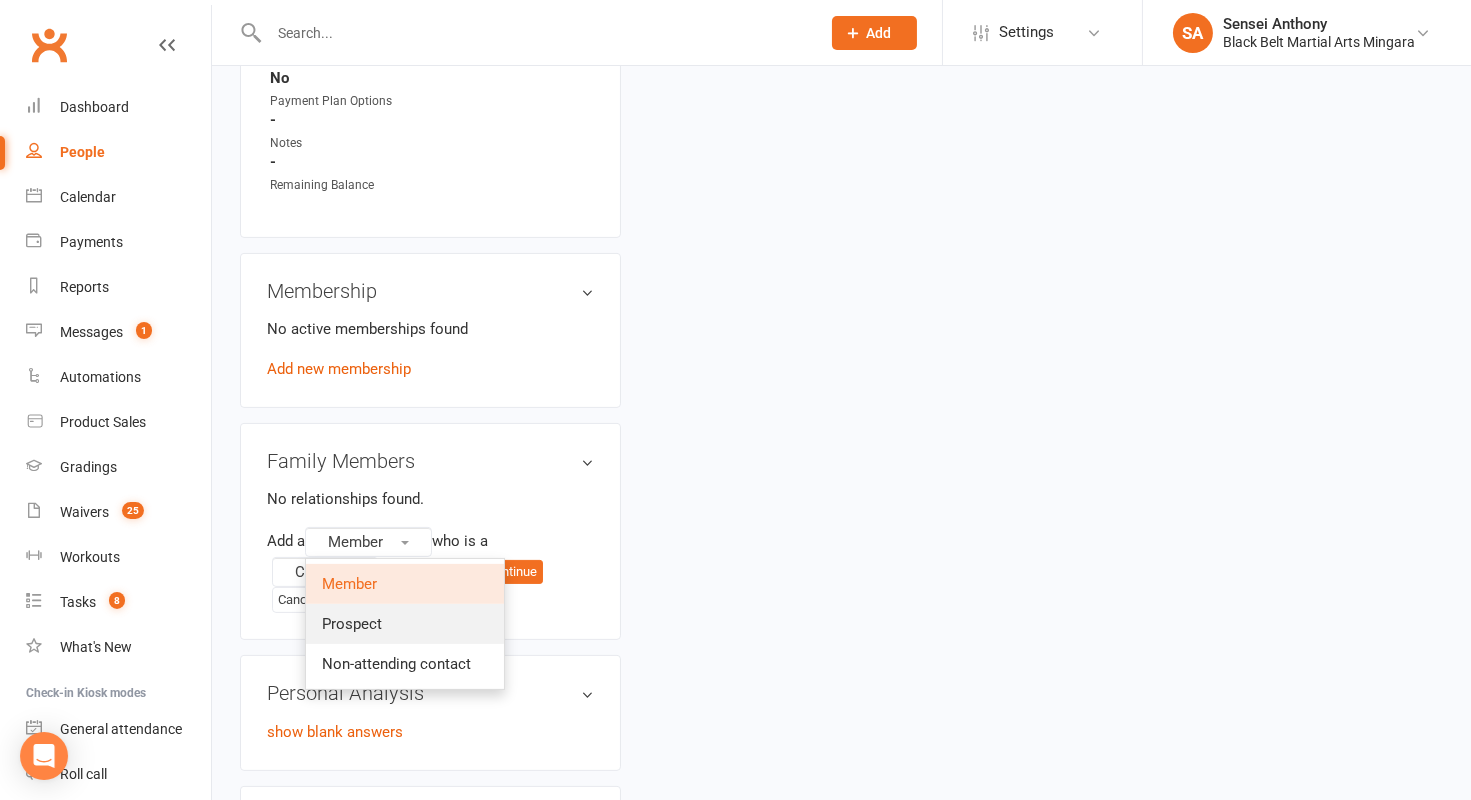 click on "Prospect" at bounding box center [405, 624] 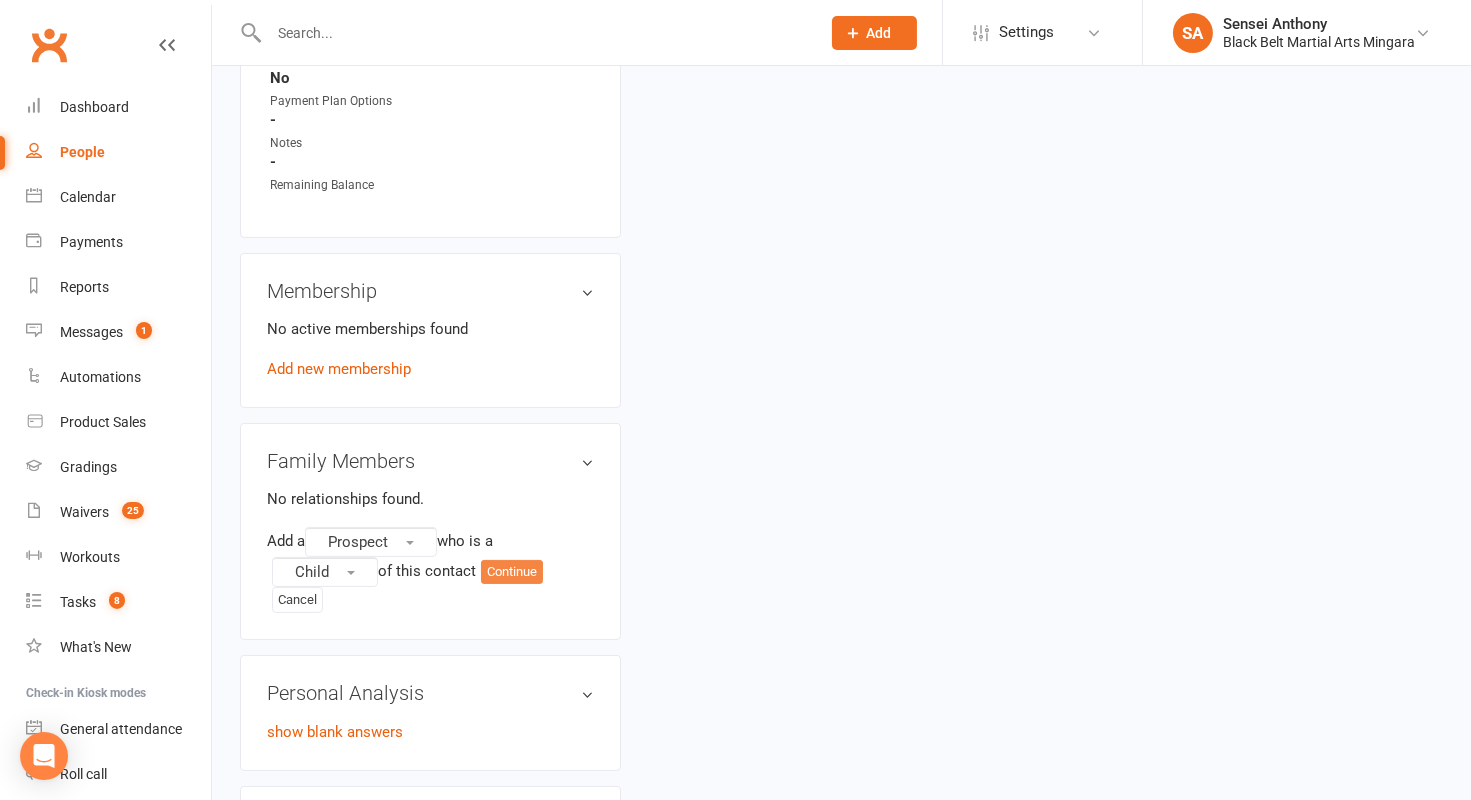 click on "Continue" at bounding box center [512, 572] 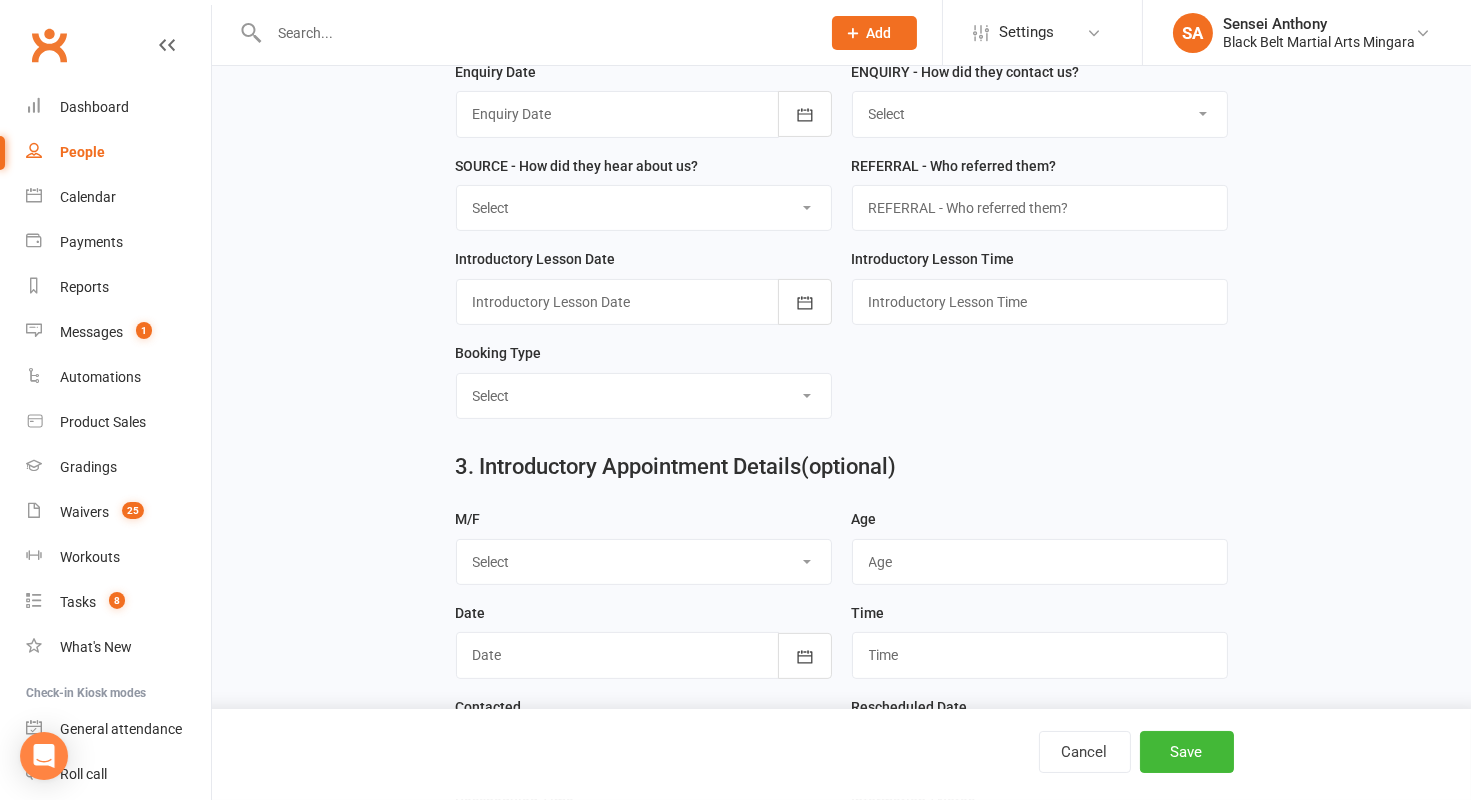 scroll, scrollTop: 0, scrollLeft: 0, axis: both 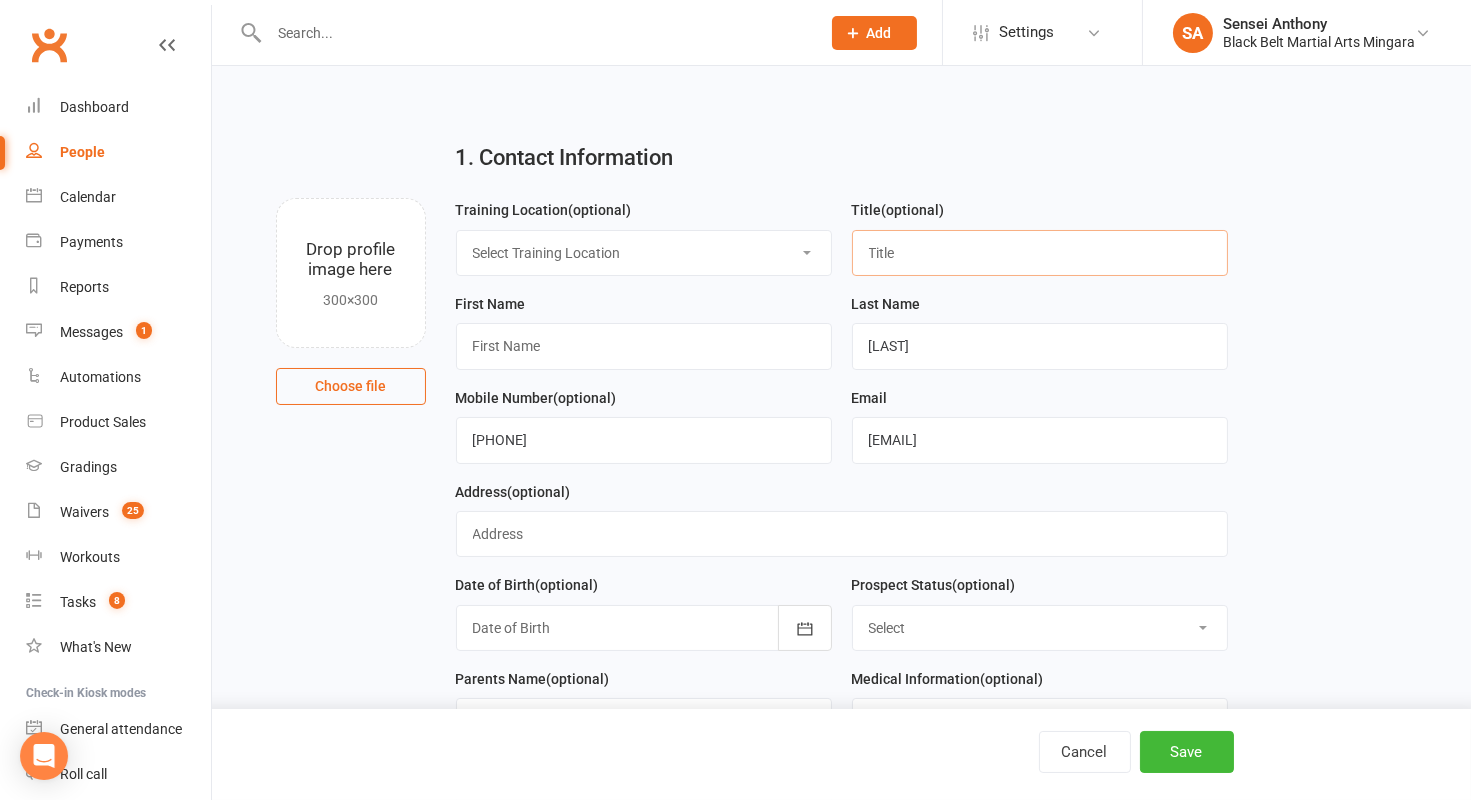 click at bounding box center (1040, 253) 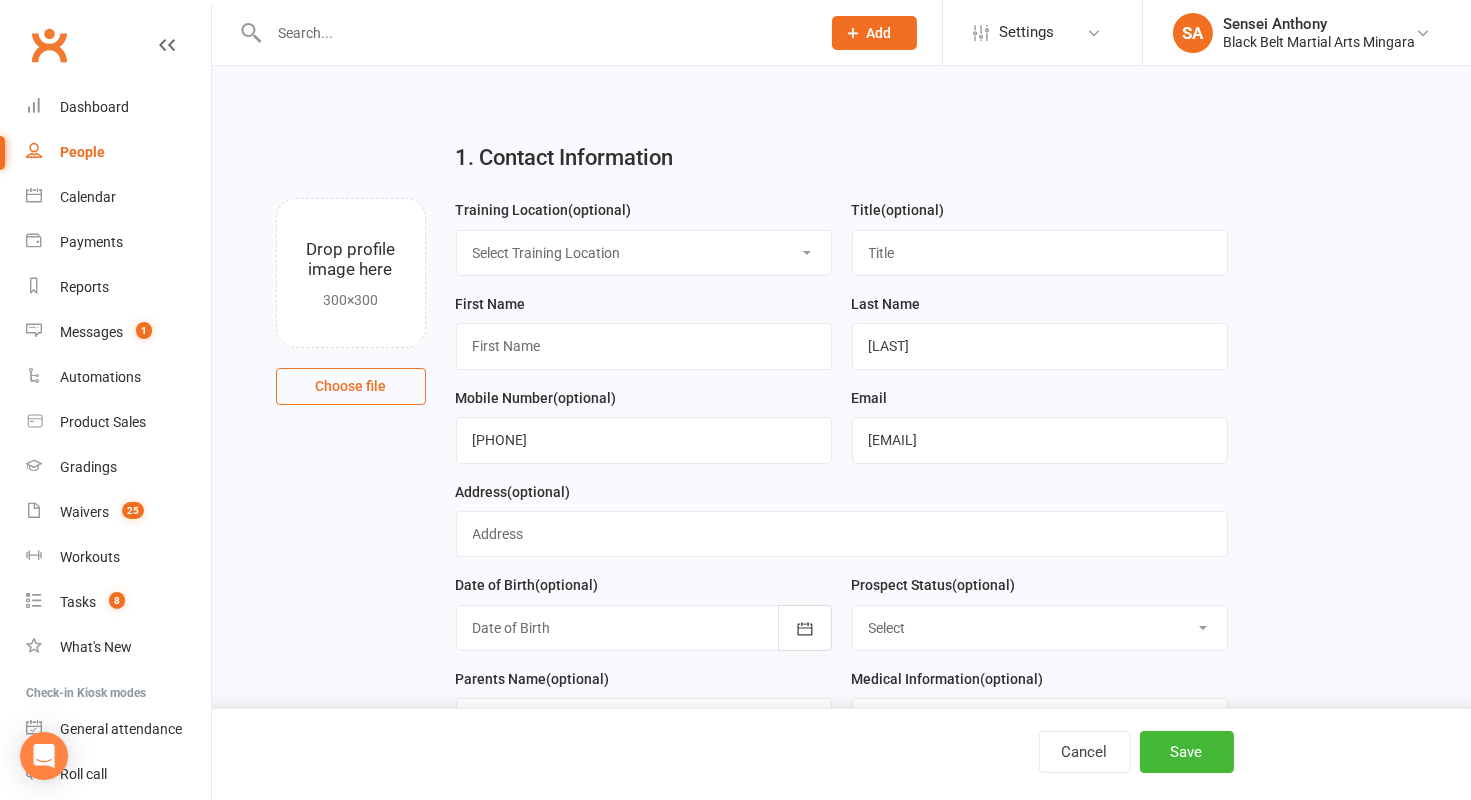 click on "Training Location  (optional) Select Training Location Main Mat Mat 2 Mat 3" at bounding box center (644, 245) 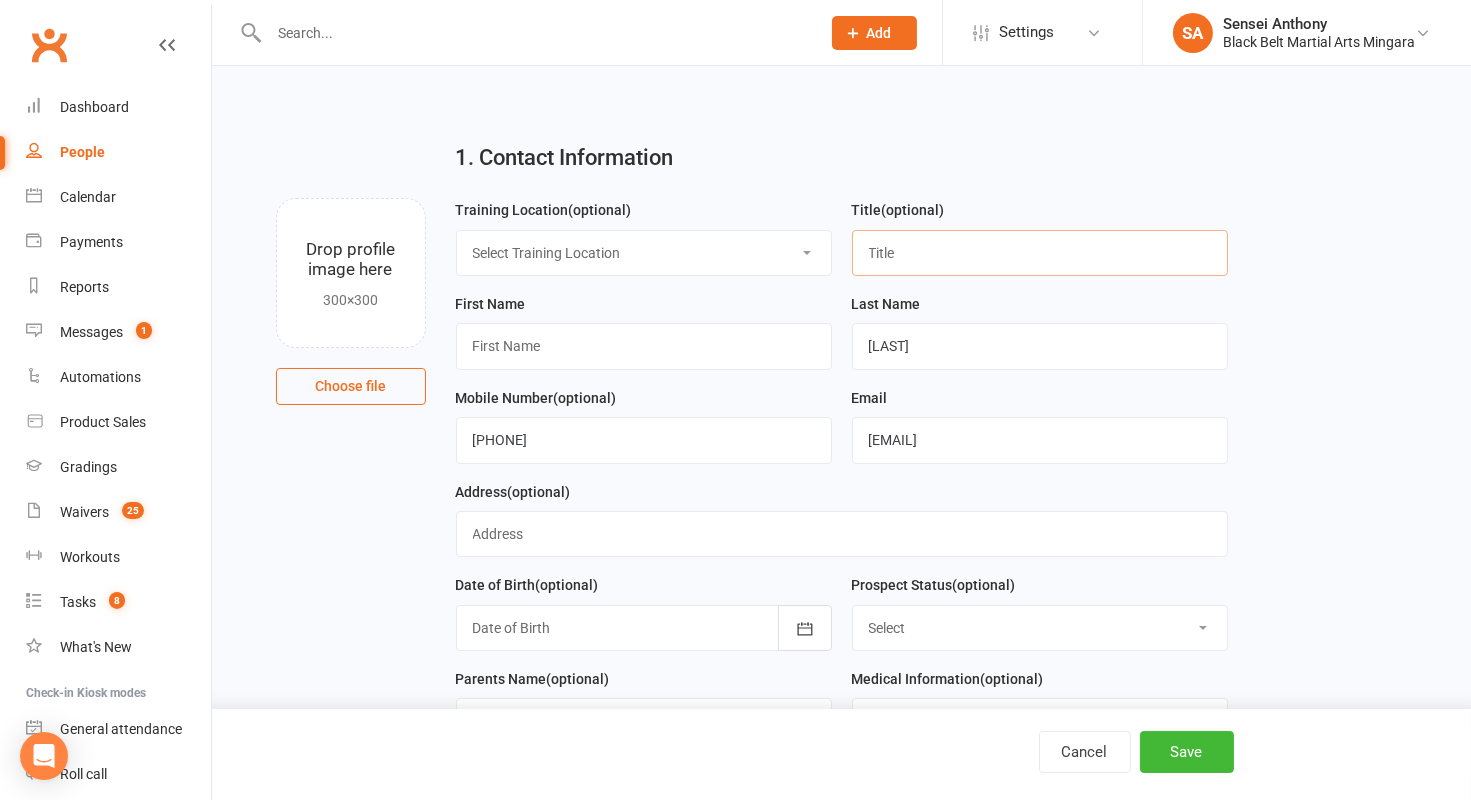 click at bounding box center (1040, 253) 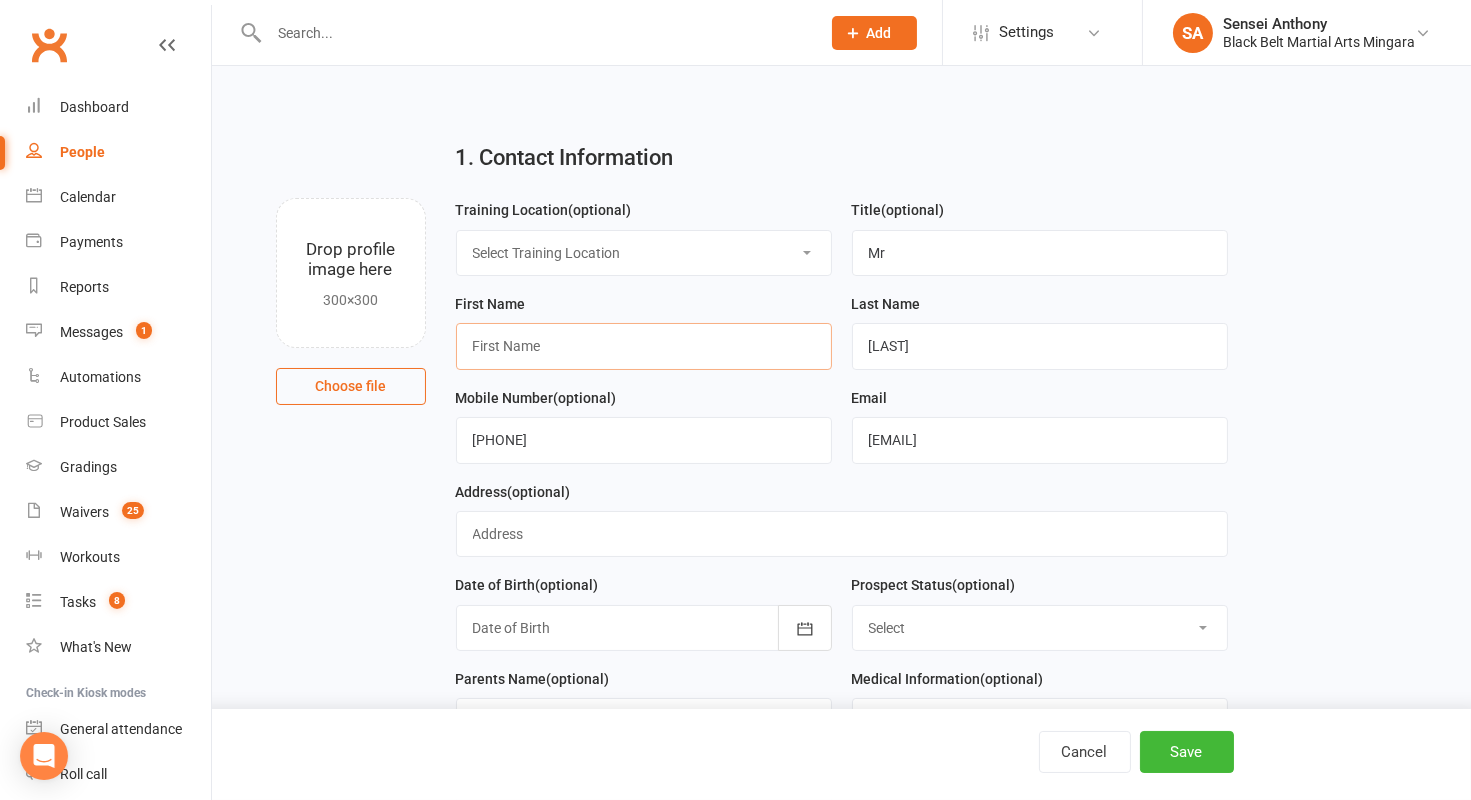 click at bounding box center [644, 346] 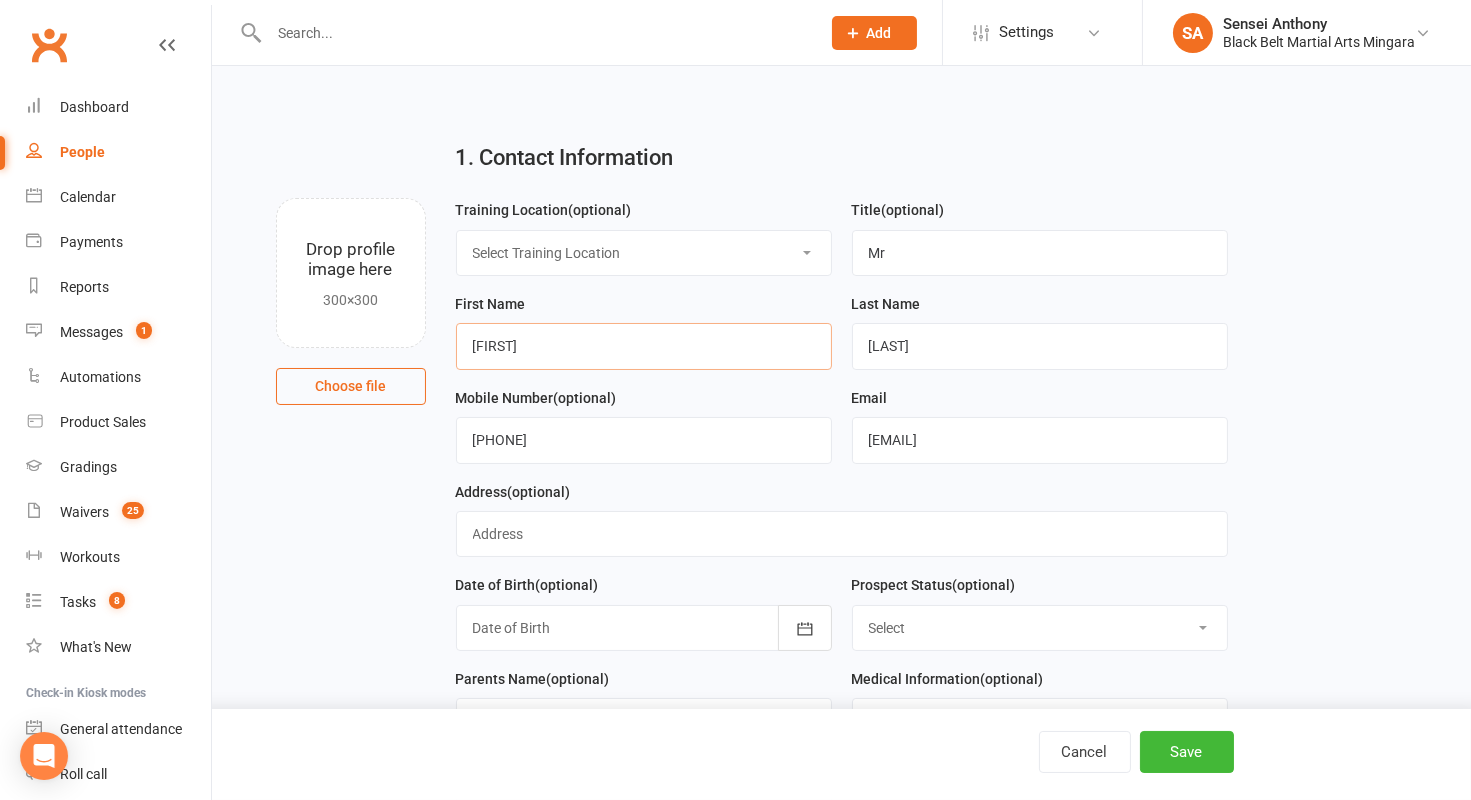 scroll, scrollTop: 213, scrollLeft: 0, axis: vertical 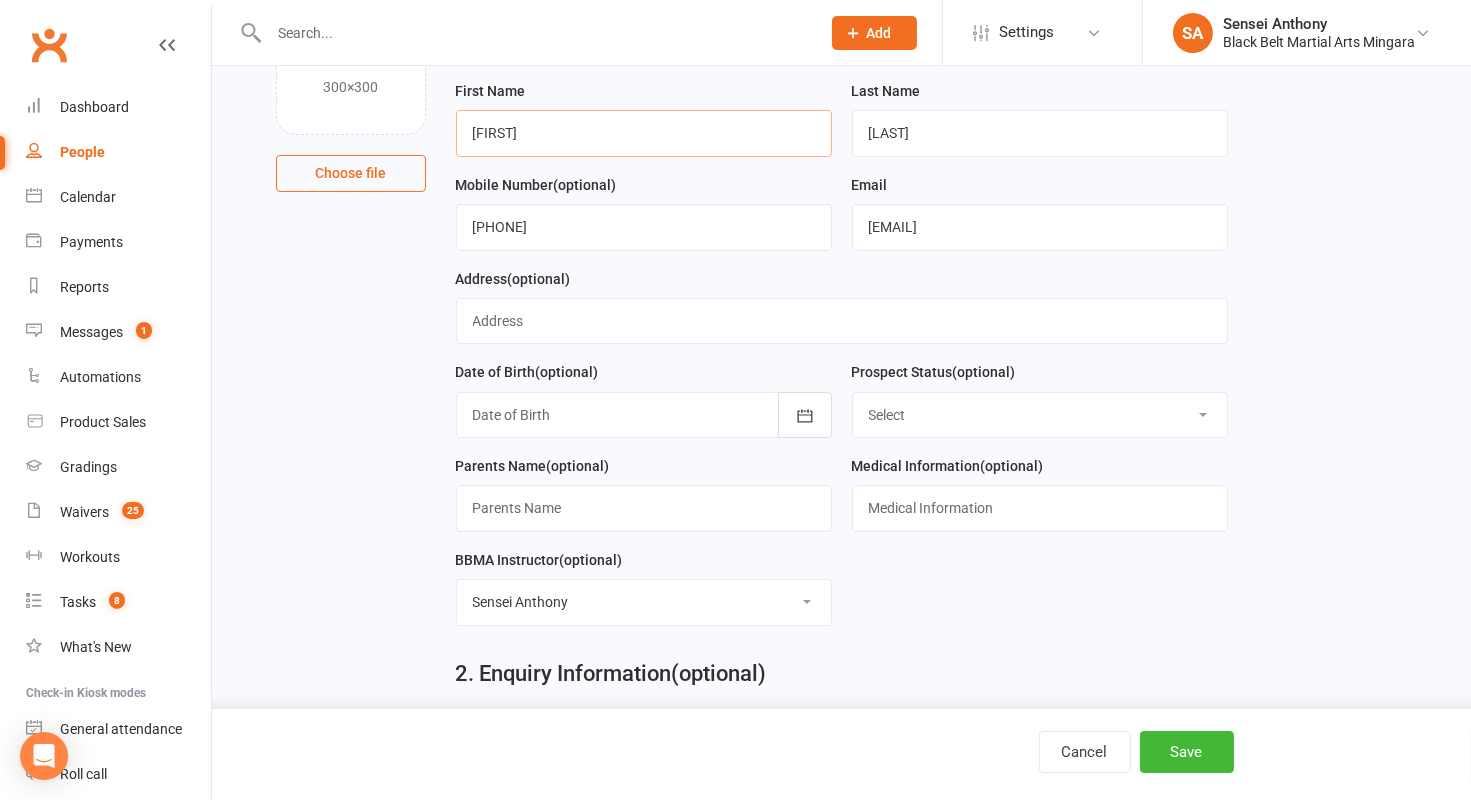 type on "Tobin" 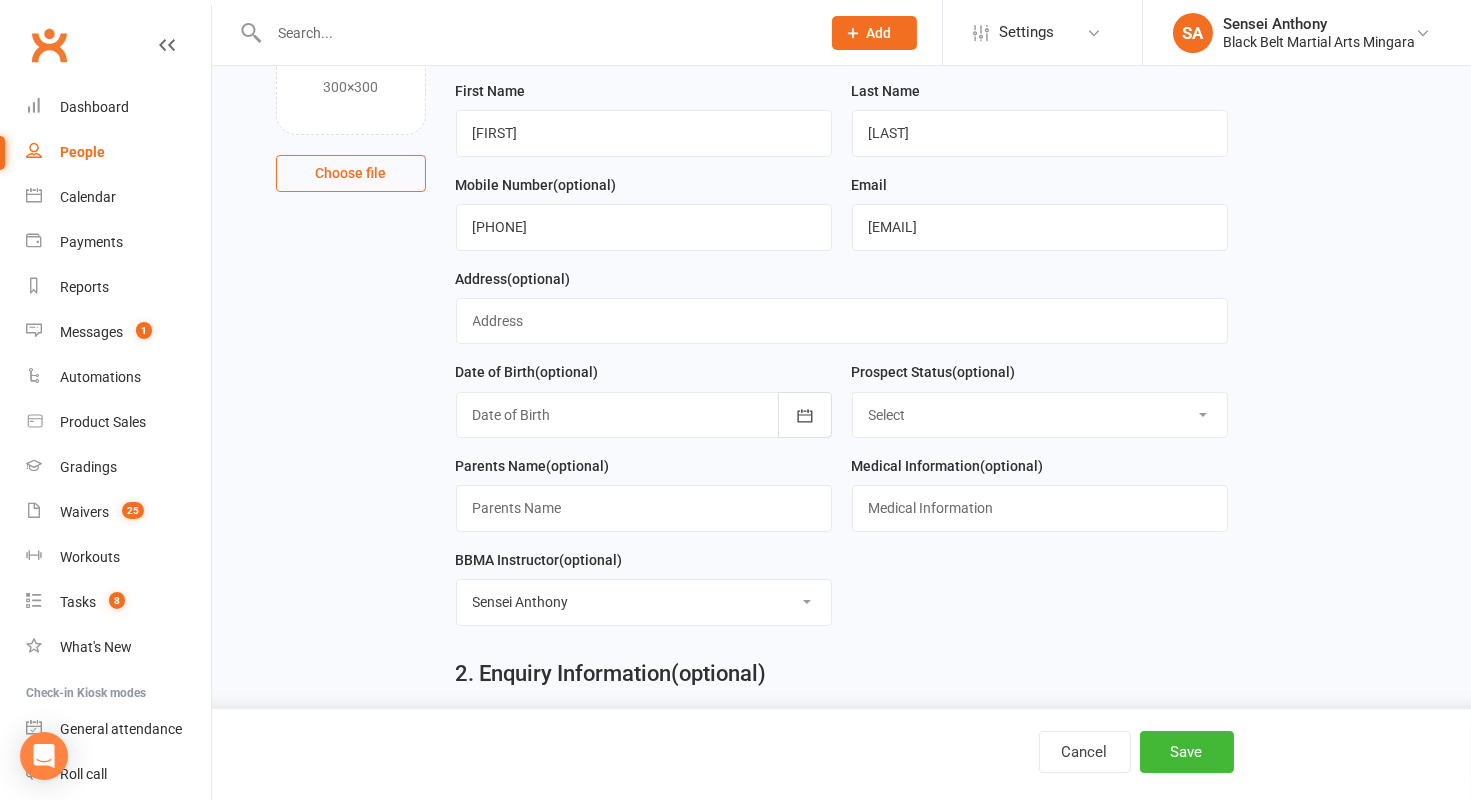 click on "Select Enquiry (Booked) Enquiry (Not Booked) Pending (enrolment pack sent) DNS Follow Up No Sale (Initial Investment) No Sale (Fortnightly Tuition) No Sale (Other) Oops Letter (Emailed) Dead Lead (No Details / Not Interested) Pizza/birthday party" at bounding box center [1040, 415] 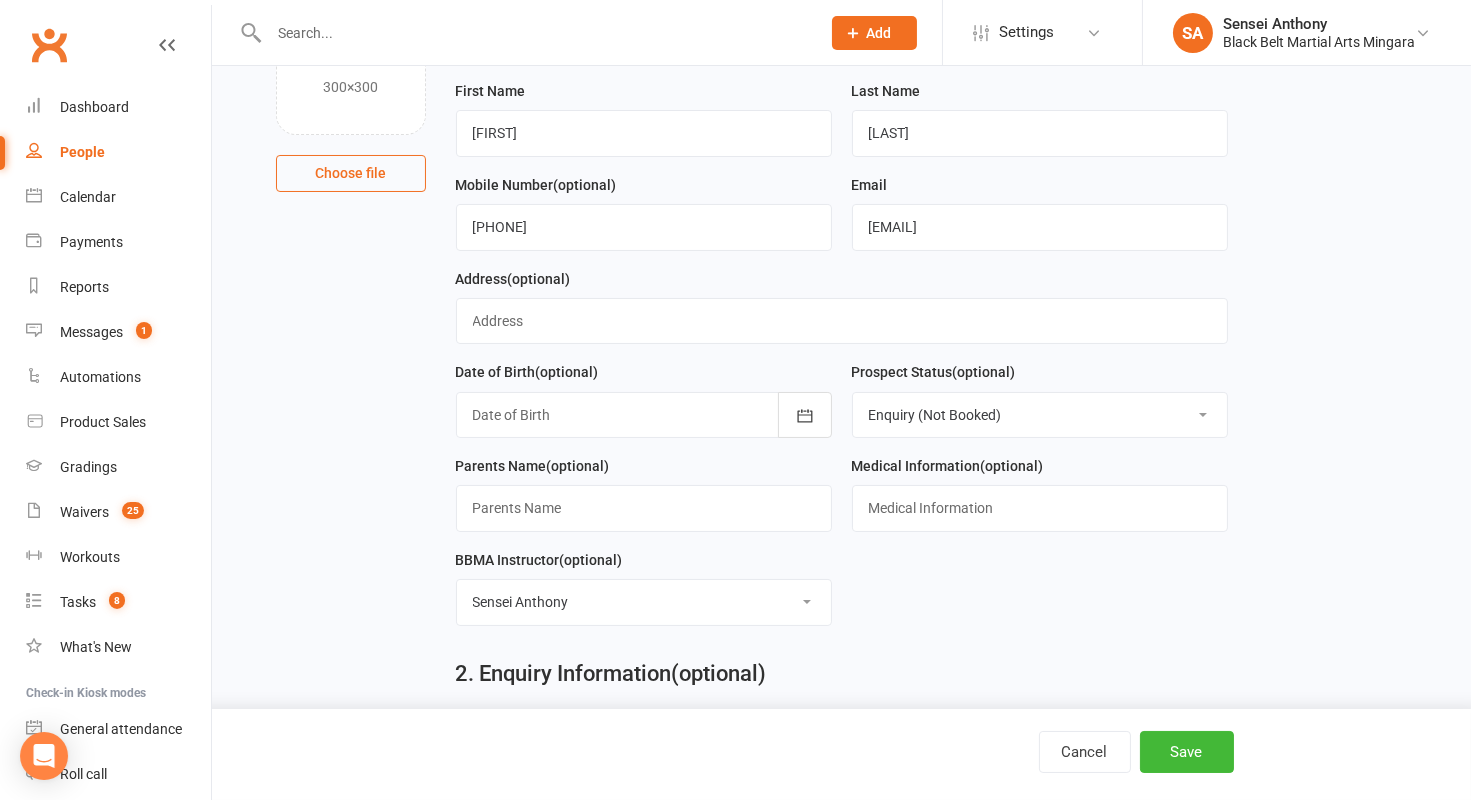 click on "Select Enquiry (Booked) Enquiry (Not Booked) Pending (enrolment pack sent) DNS Follow Up No Sale (Initial Investment) No Sale (Fortnightly Tuition) No Sale (Other) Oops Letter (Emailed) Dead Lead (No Details / Not Interested) Pizza/birthday party" at bounding box center (1040, 415) 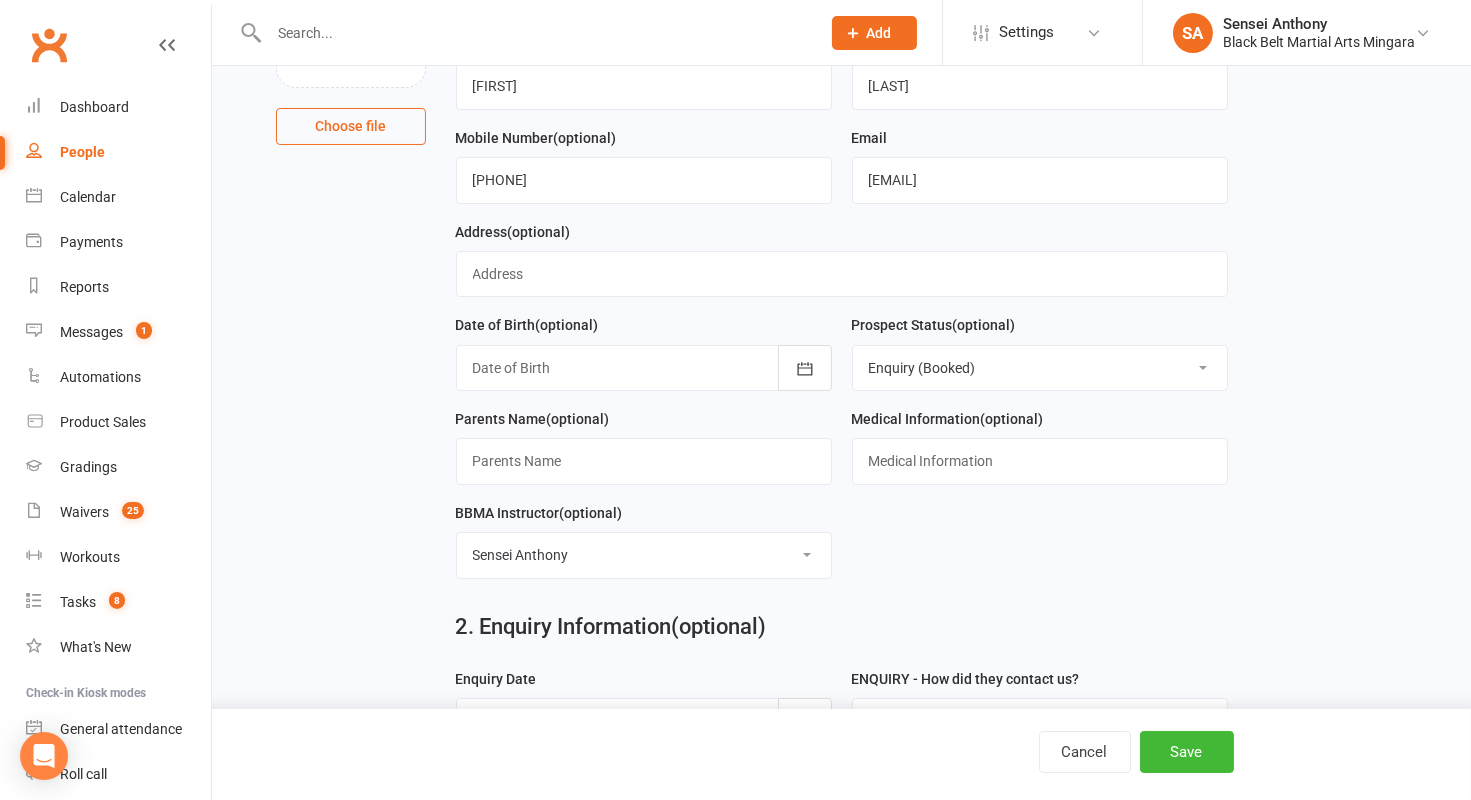 scroll, scrollTop: 262, scrollLeft: 0, axis: vertical 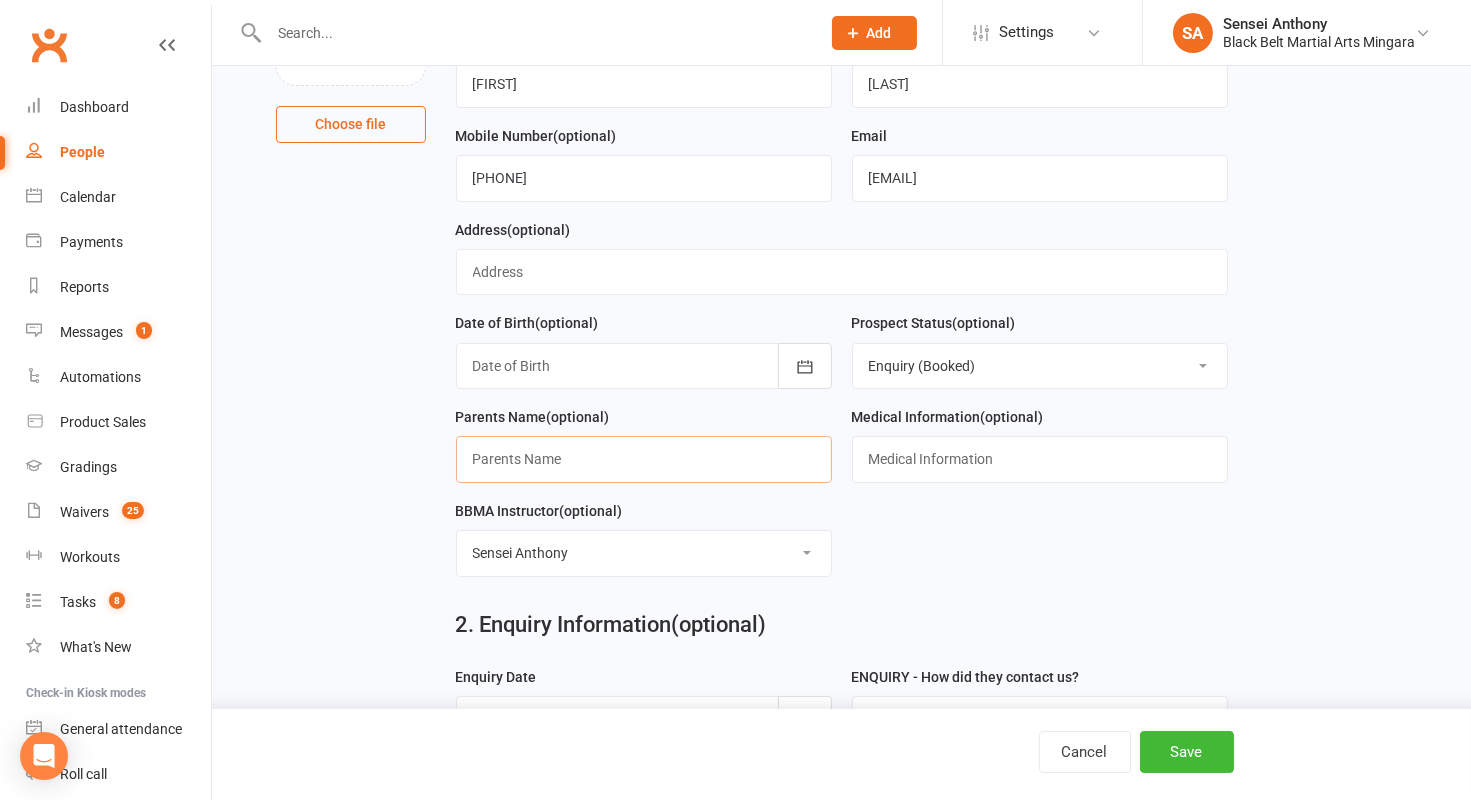 click at bounding box center [644, 459] 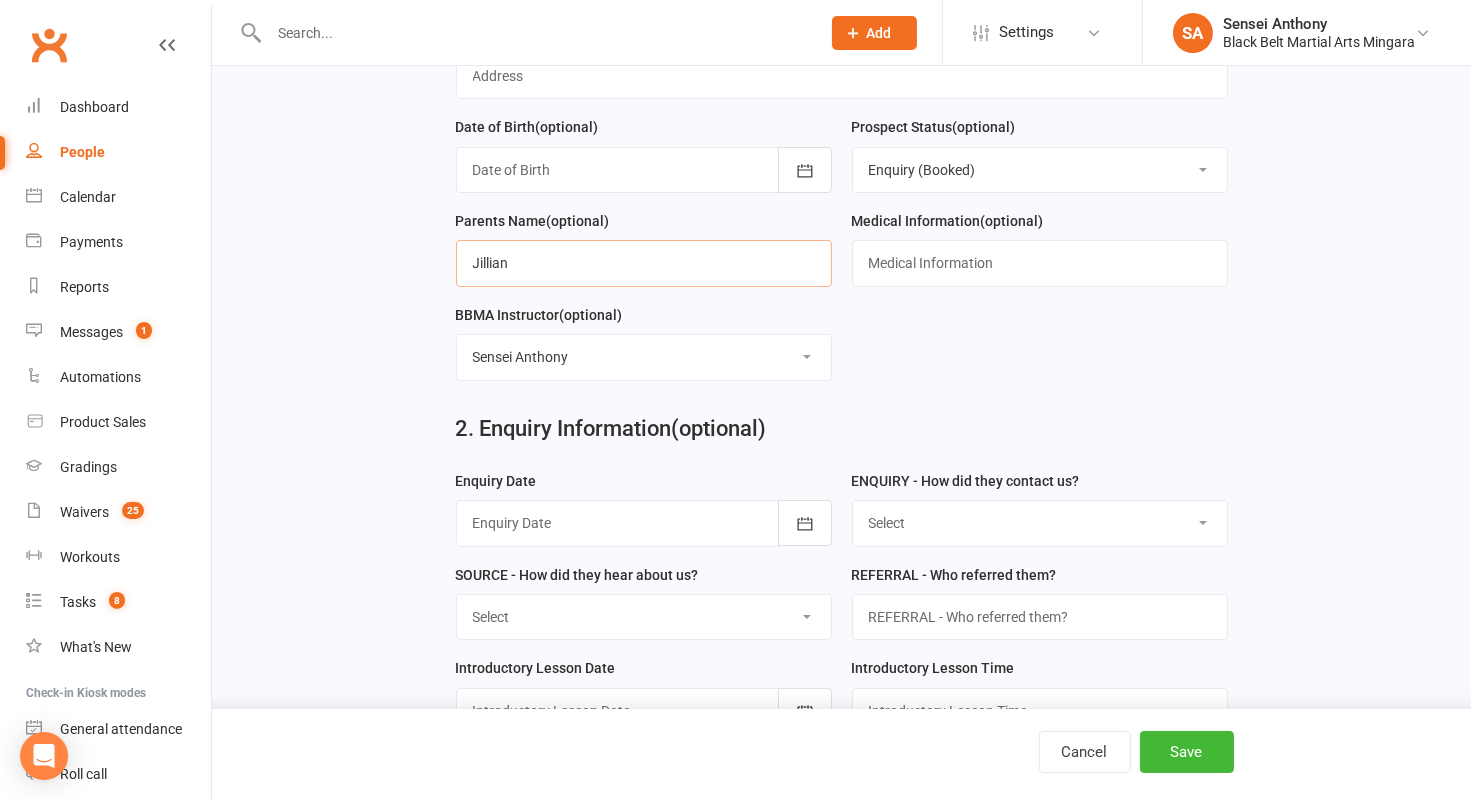 scroll, scrollTop: 525, scrollLeft: 0, axis: vertical 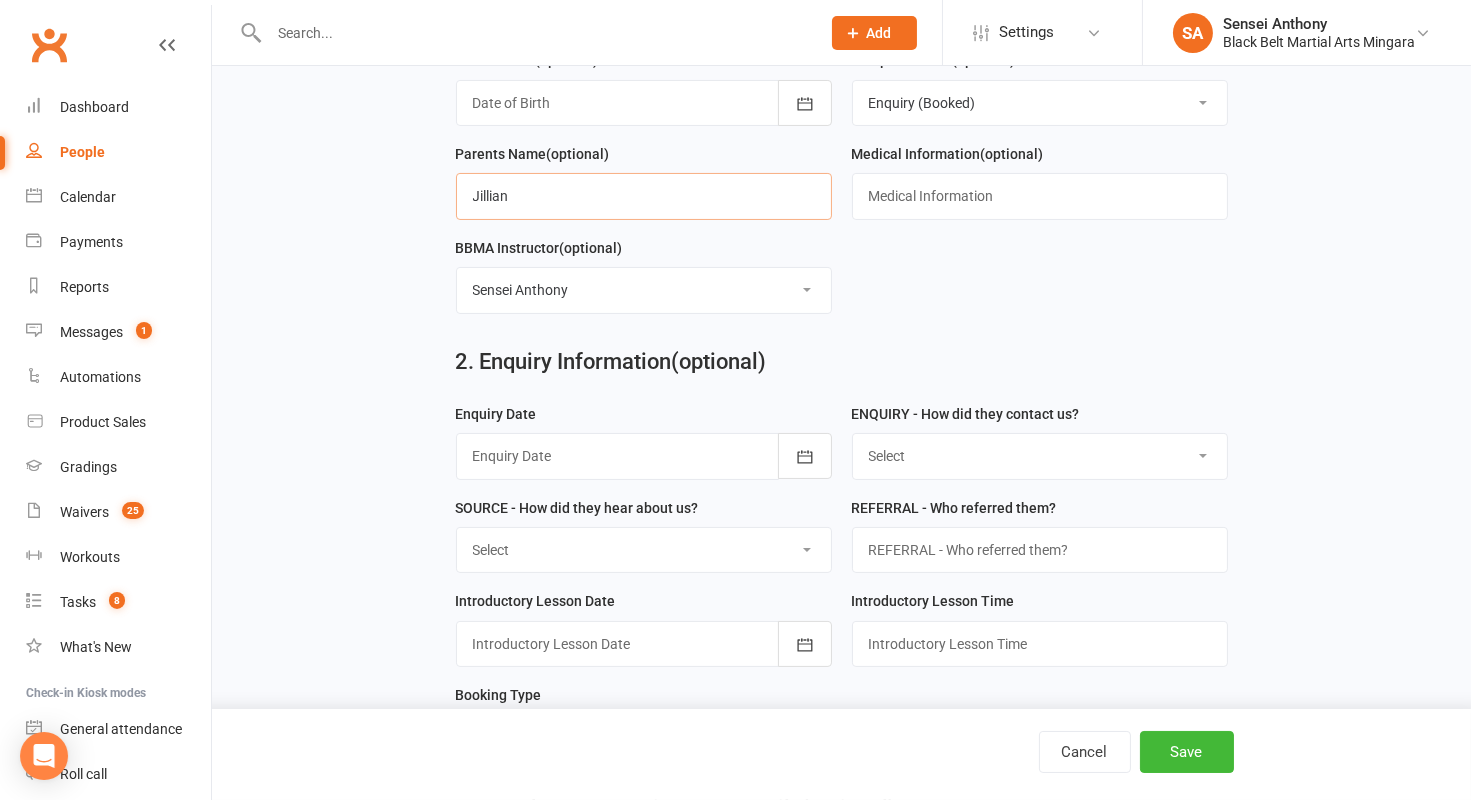 type on "Jillian" 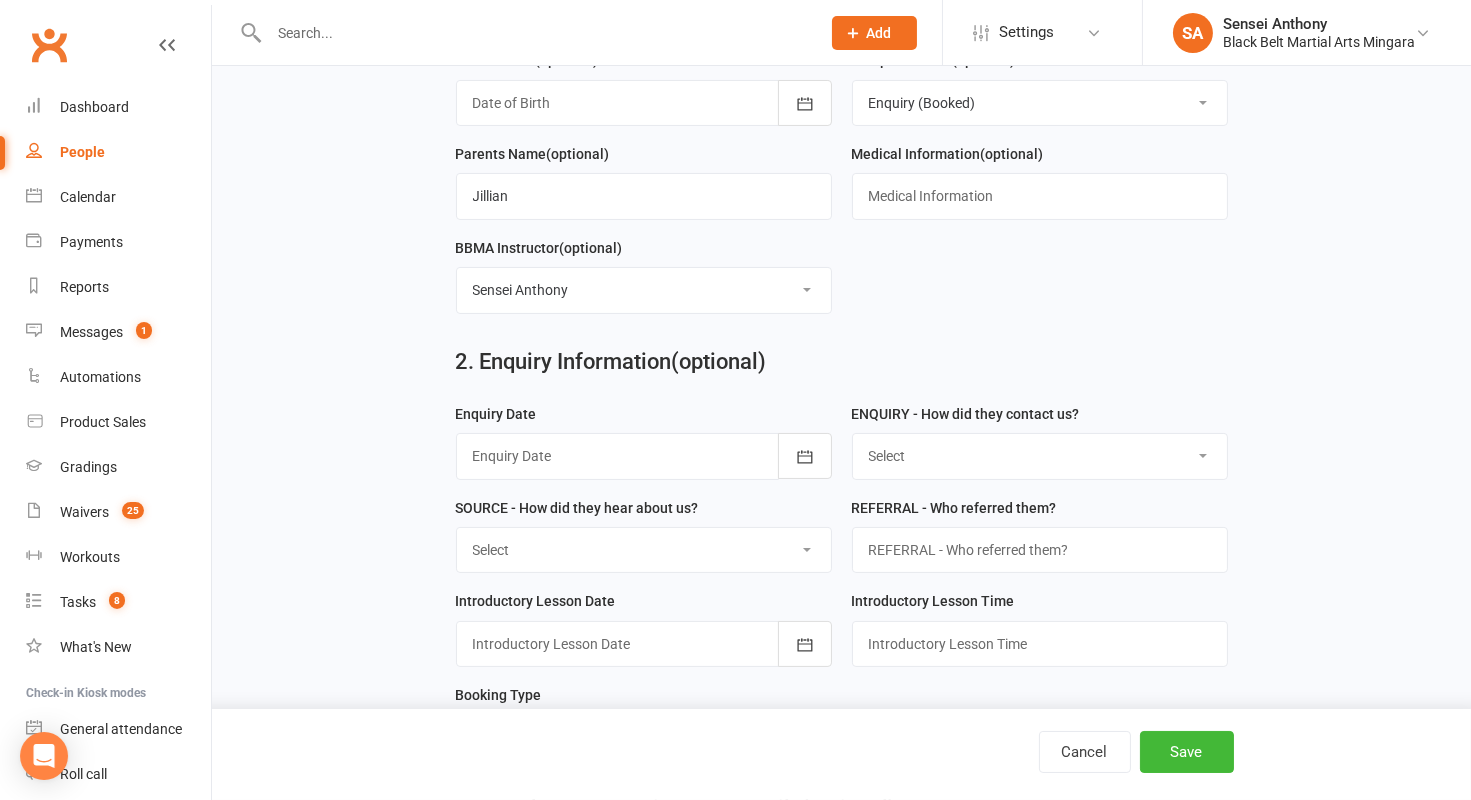click at bounding box center [644, 456] 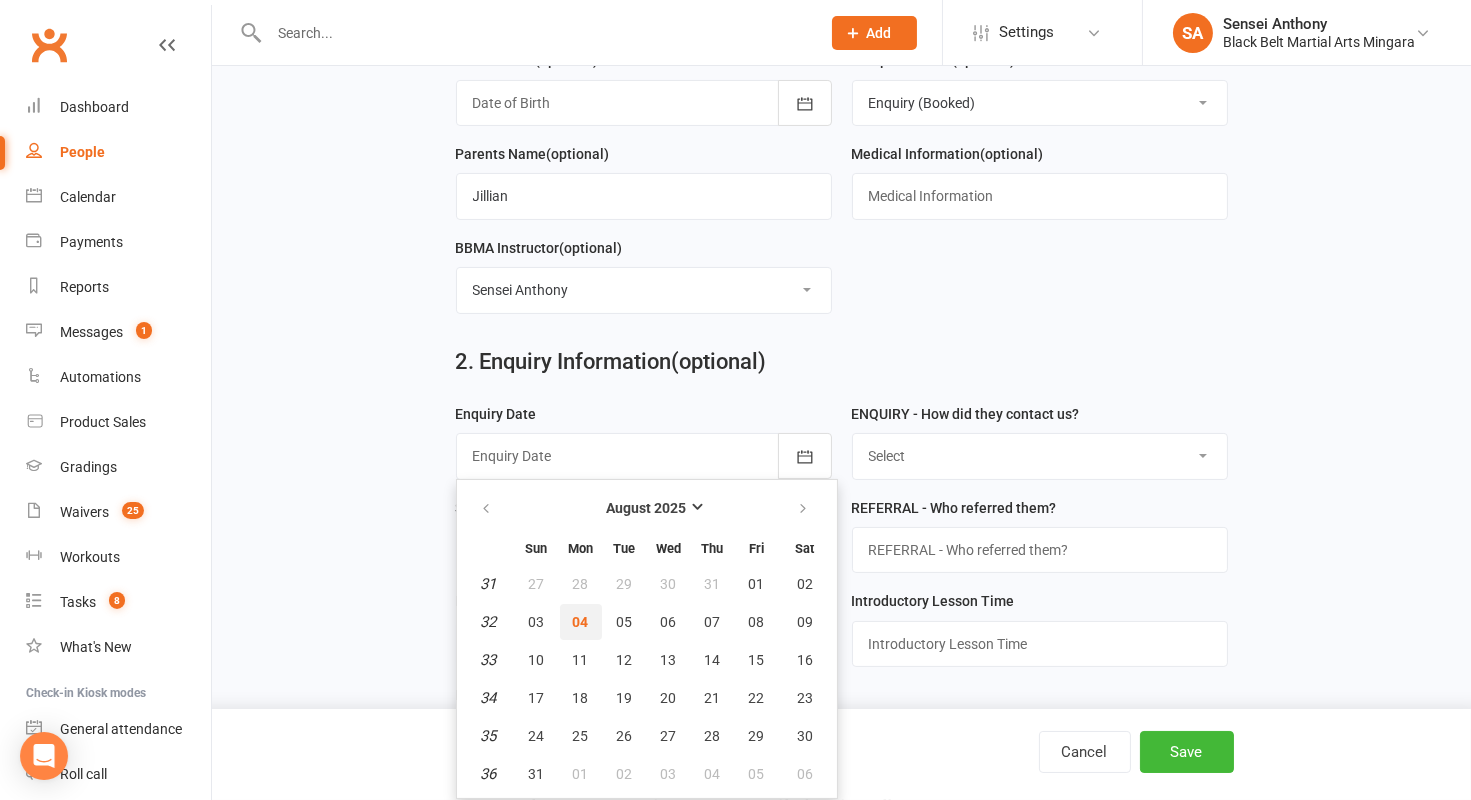 click on "04" at bounding box center [581, 622] 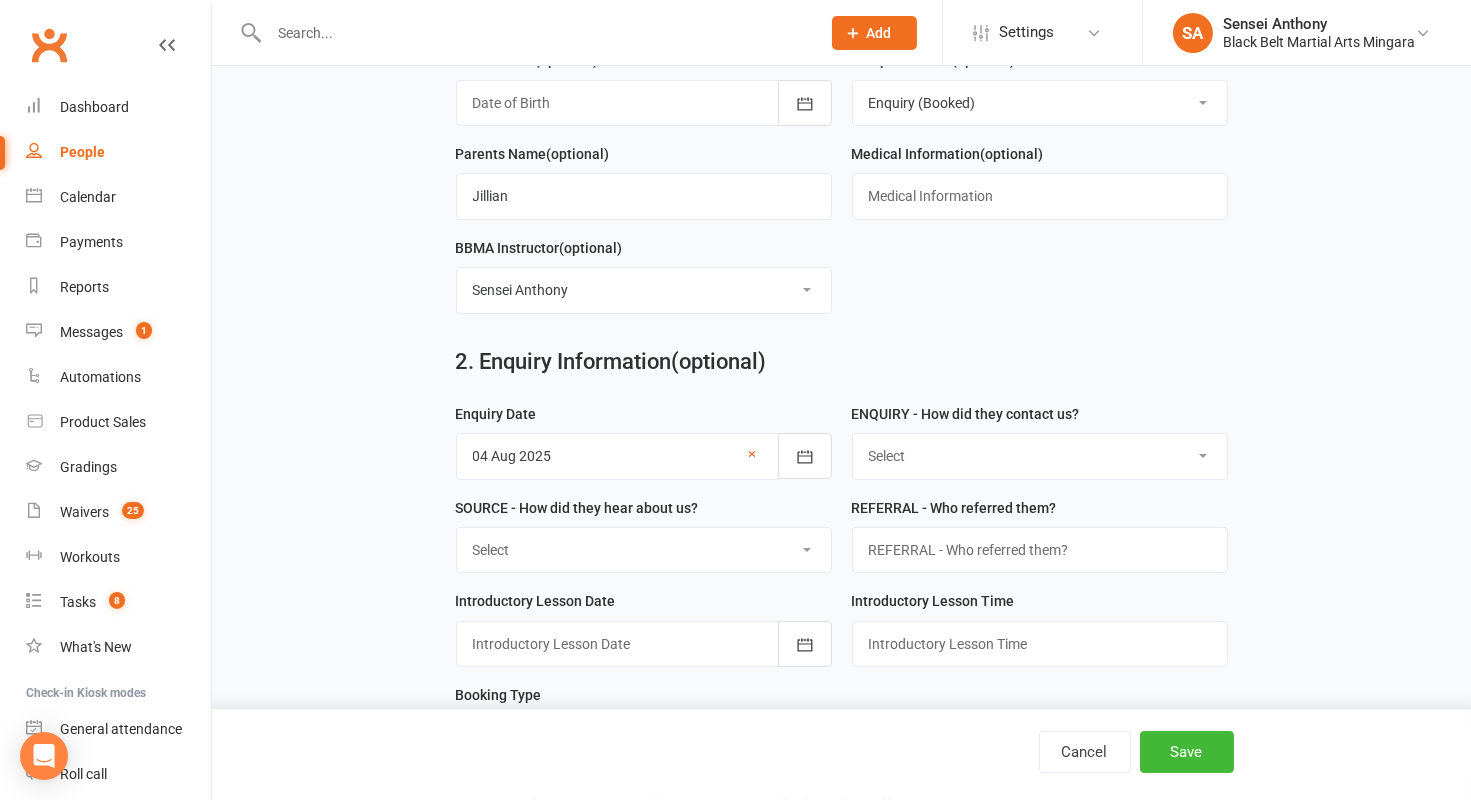 click on "Select (W) - Walk In (T) - Telephone (I) - Internet / Email (S) - Studio Initiated" at bounding box center [1040, 456] 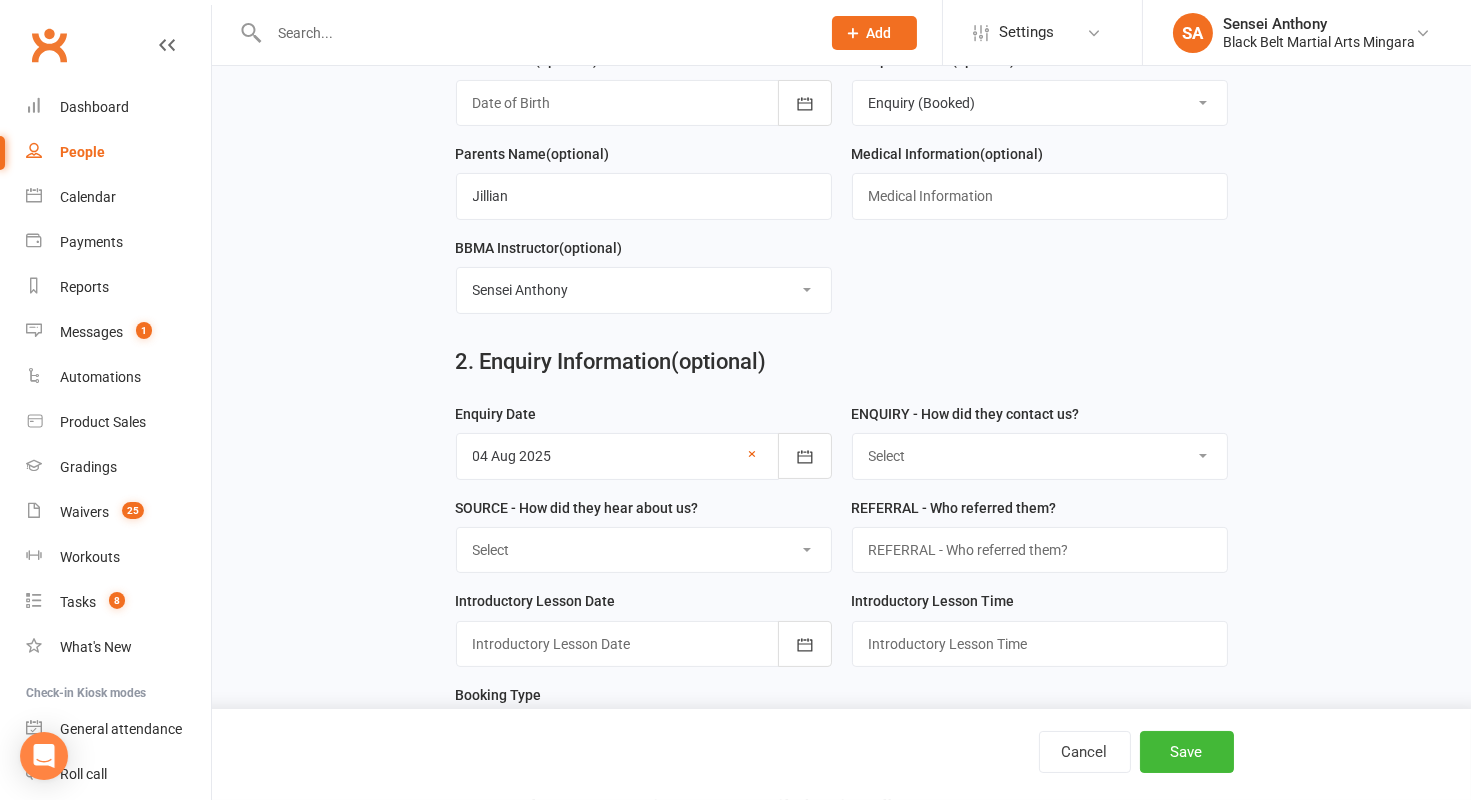 select on "(I) - Internet / Email" 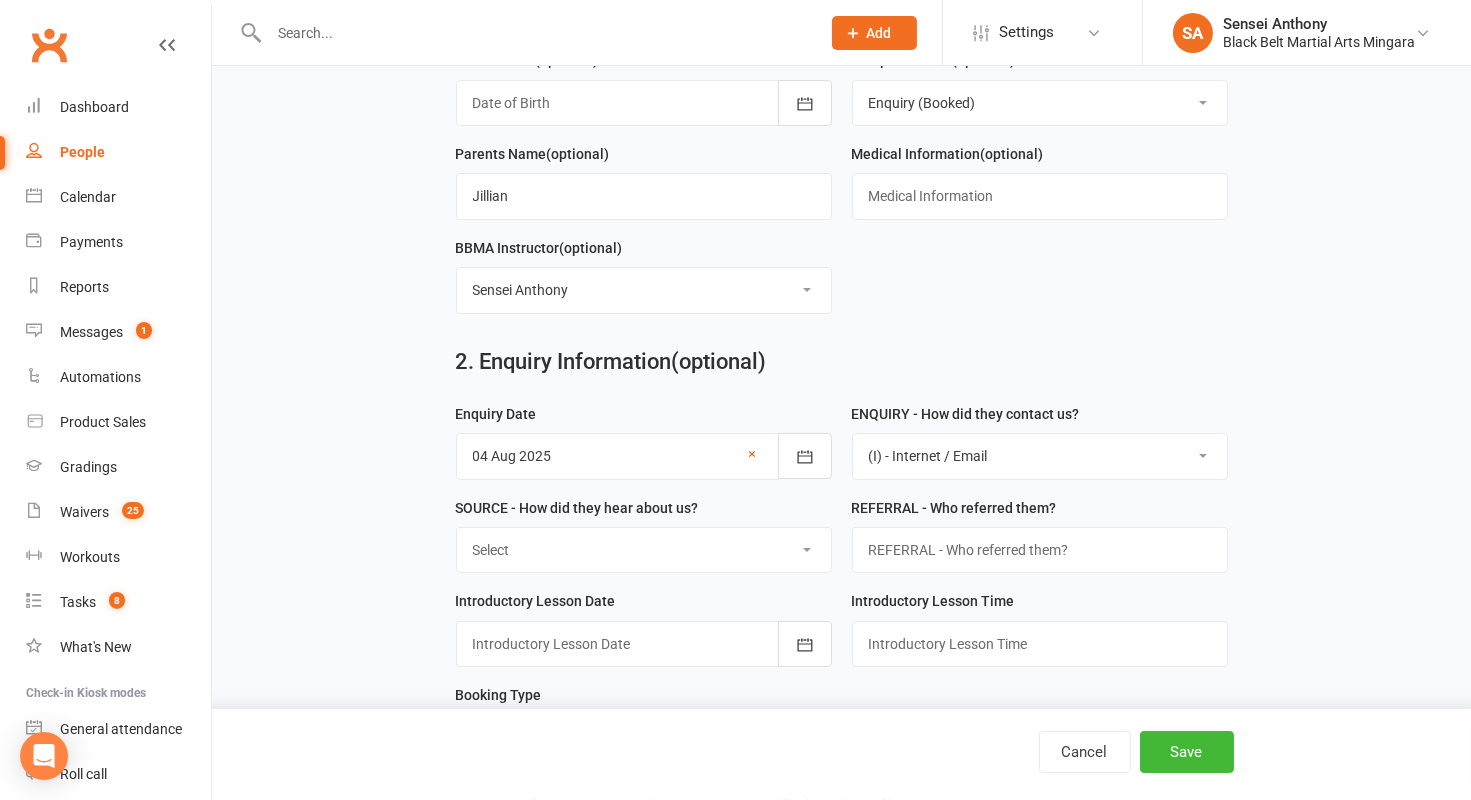 click on "Select A1 Direct mail A2 Print Media A3 Flyer A5 Radio A6 Sign A7 Televison A8 Trailer/car A9 Yellow Pages C1 ASP C2 School Sport C3 Business to business C4 Booth C5 Cinema C6 Promos C7 School Talks C8 Word of mouth C9 School Newsletter I1 Birthday Parties I2 Pizza Parties I3 Graduation I4 Tournament I5 Halloween I6 Easter I7 Christmas I8 Valentine's Day I9 Father's Day I10 Mother's Day I11 Women's S/Defence I12 Anti Bullying Seminar I13 Holiday Camp I14 Buddy Week/Month P Previous Student R1 Family Referral R2 Friend Referral R3 Staff Referral S1 Facebook S2 Website S3 Google S4 Search Engine S5 Instagram S6 Landing Page T Transfer U Unknown/Other" at bounding box center [644, 550] 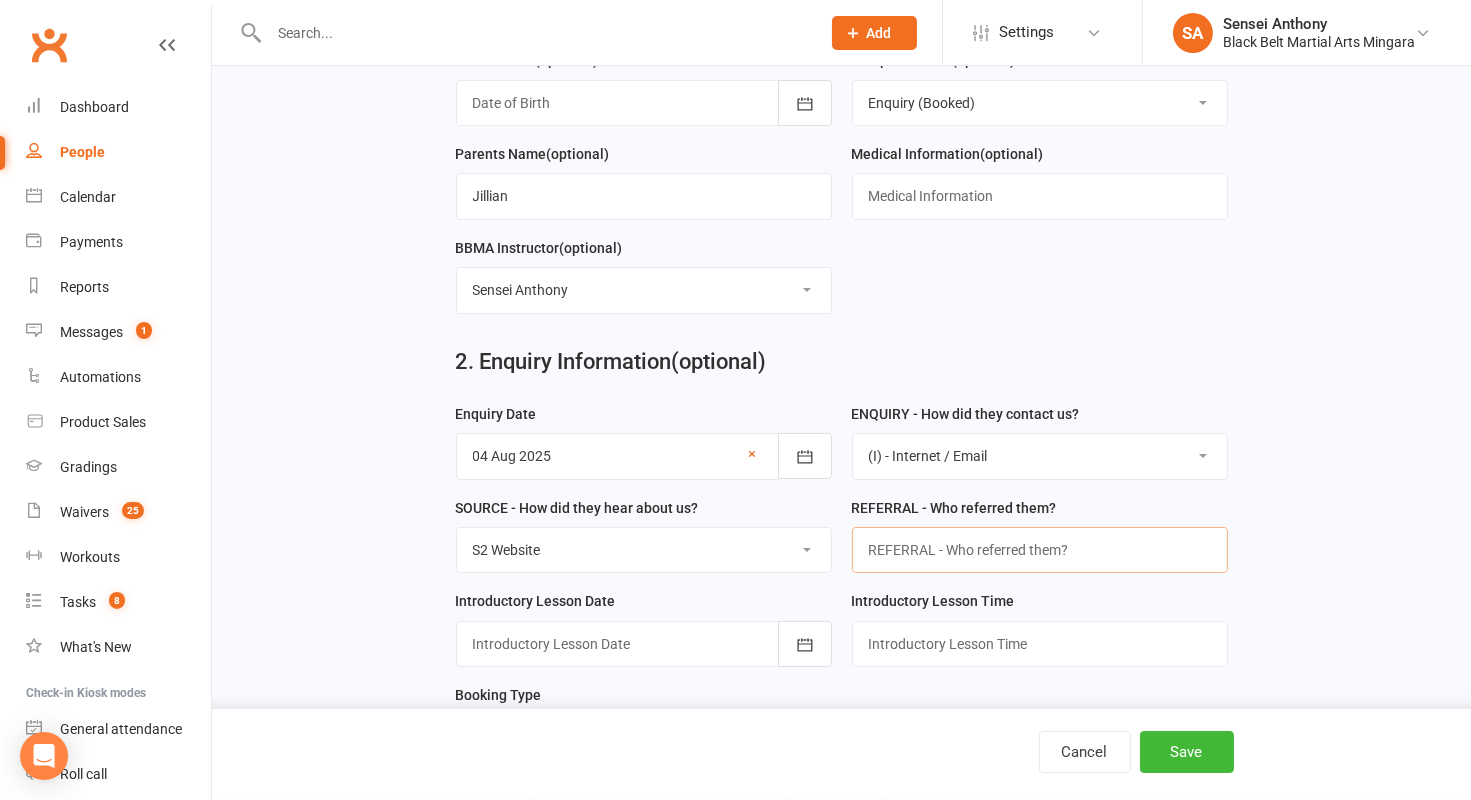 click at bounding box center (1040, 550) 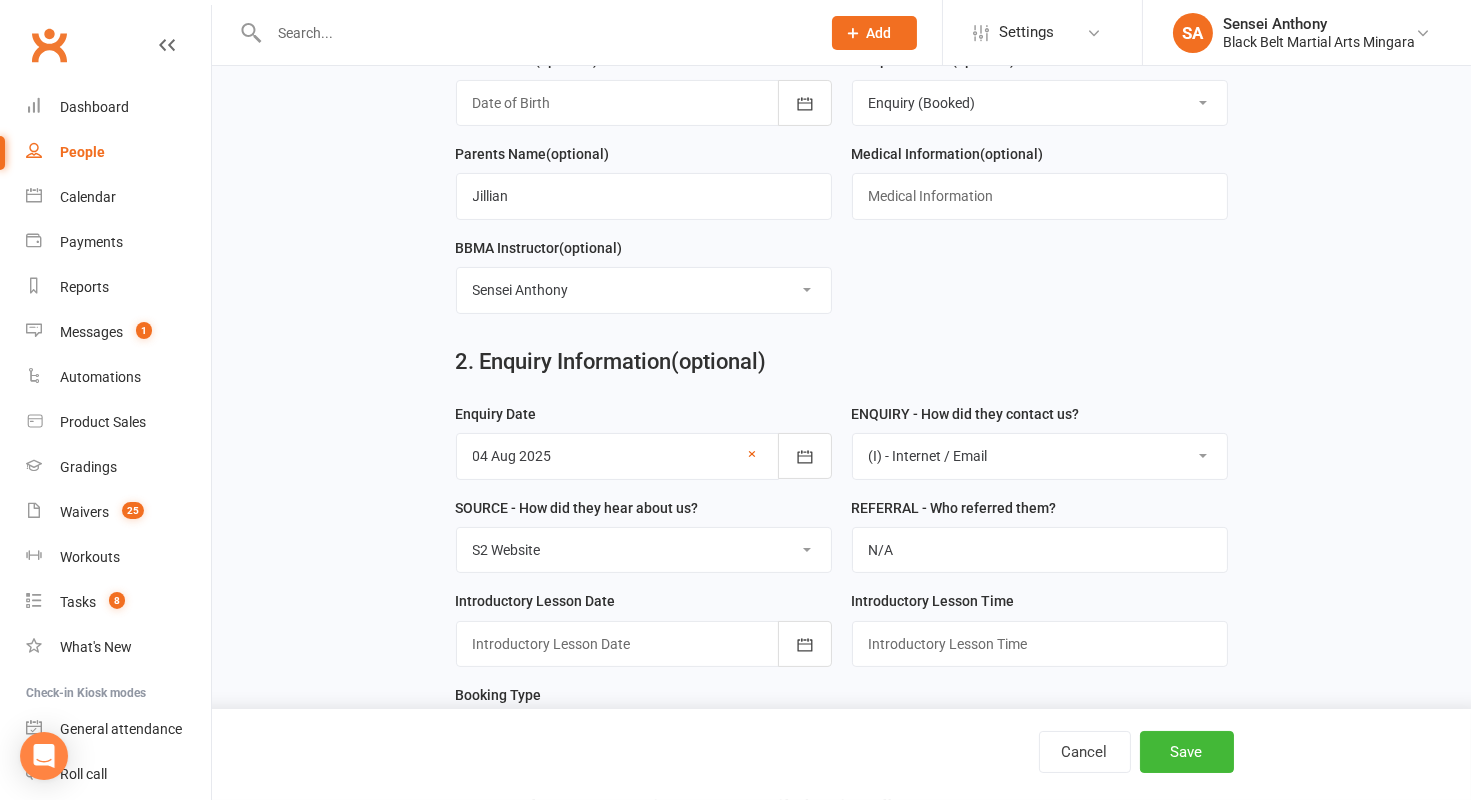click at bounding box center (644, 644) 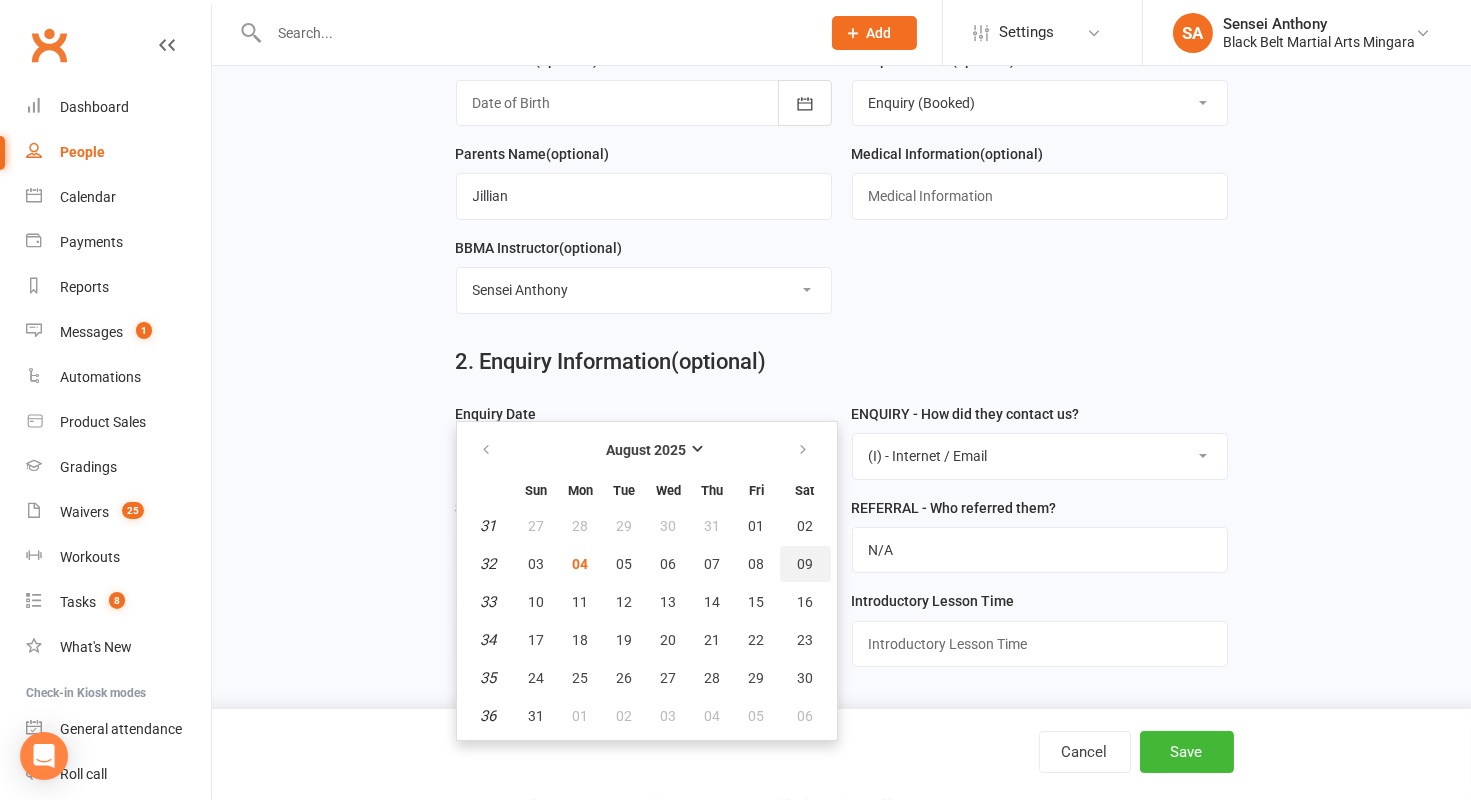 click on "09" at bounding box center (805, 564) 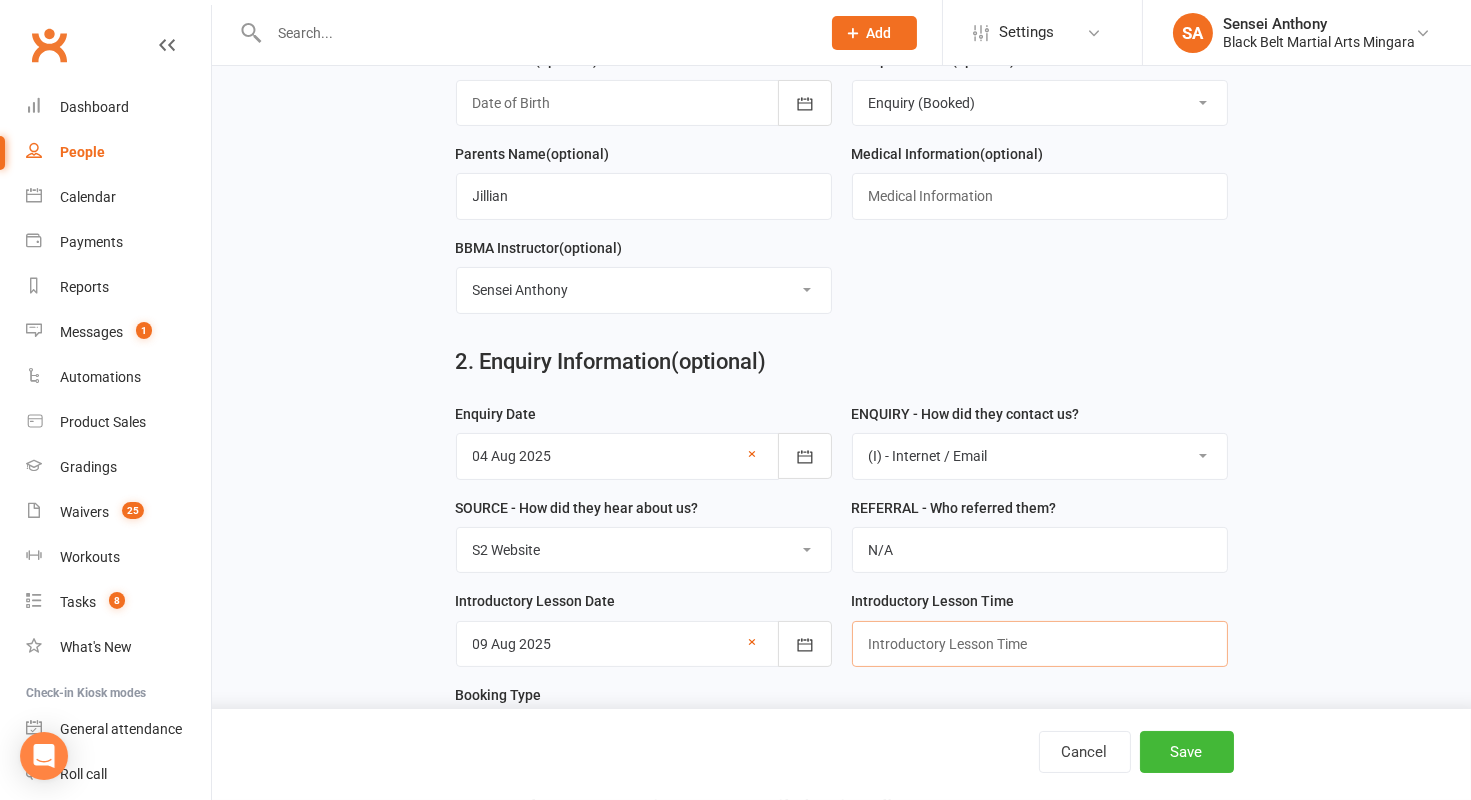 click at bounding box center [1040, 644] 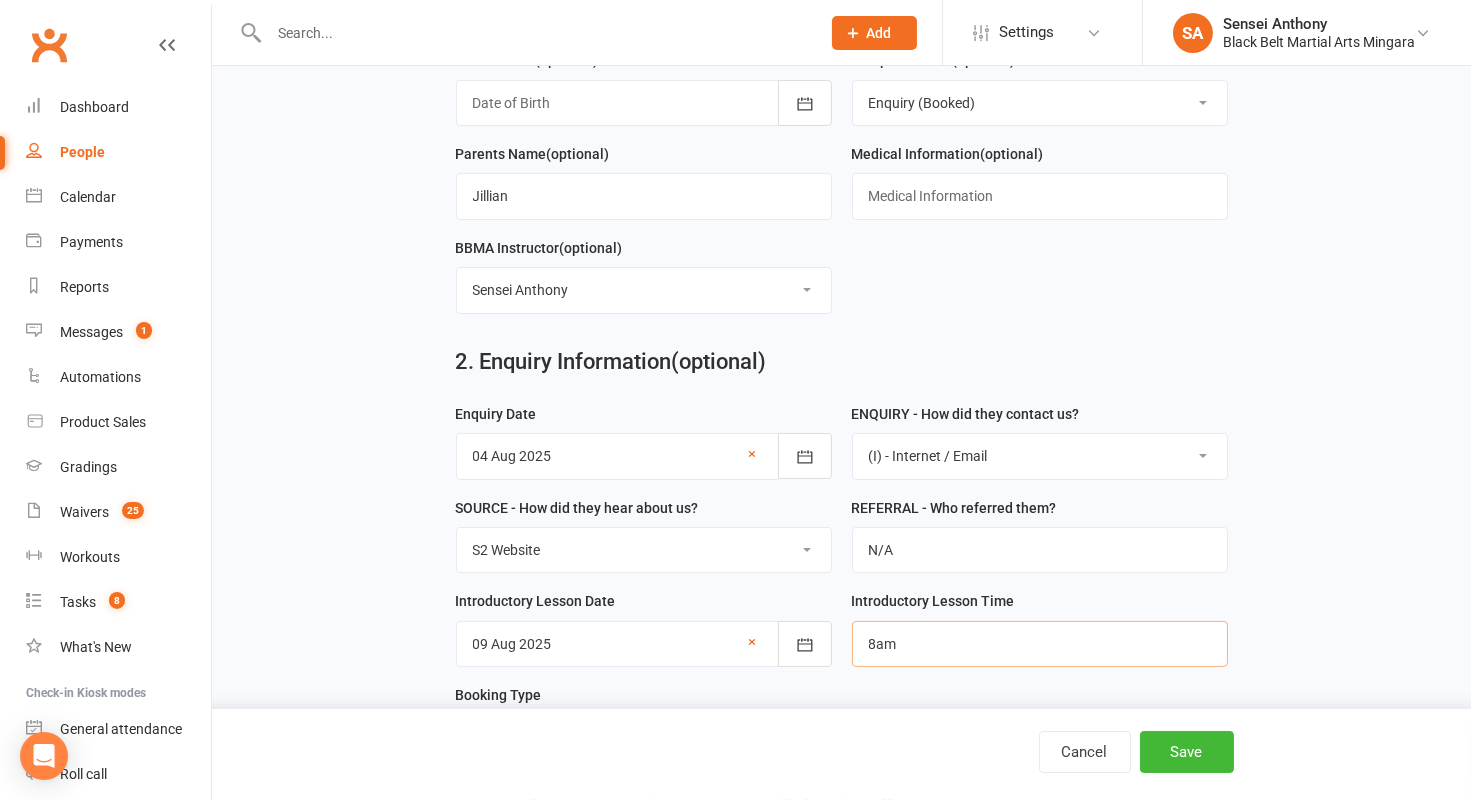 type on "8am" 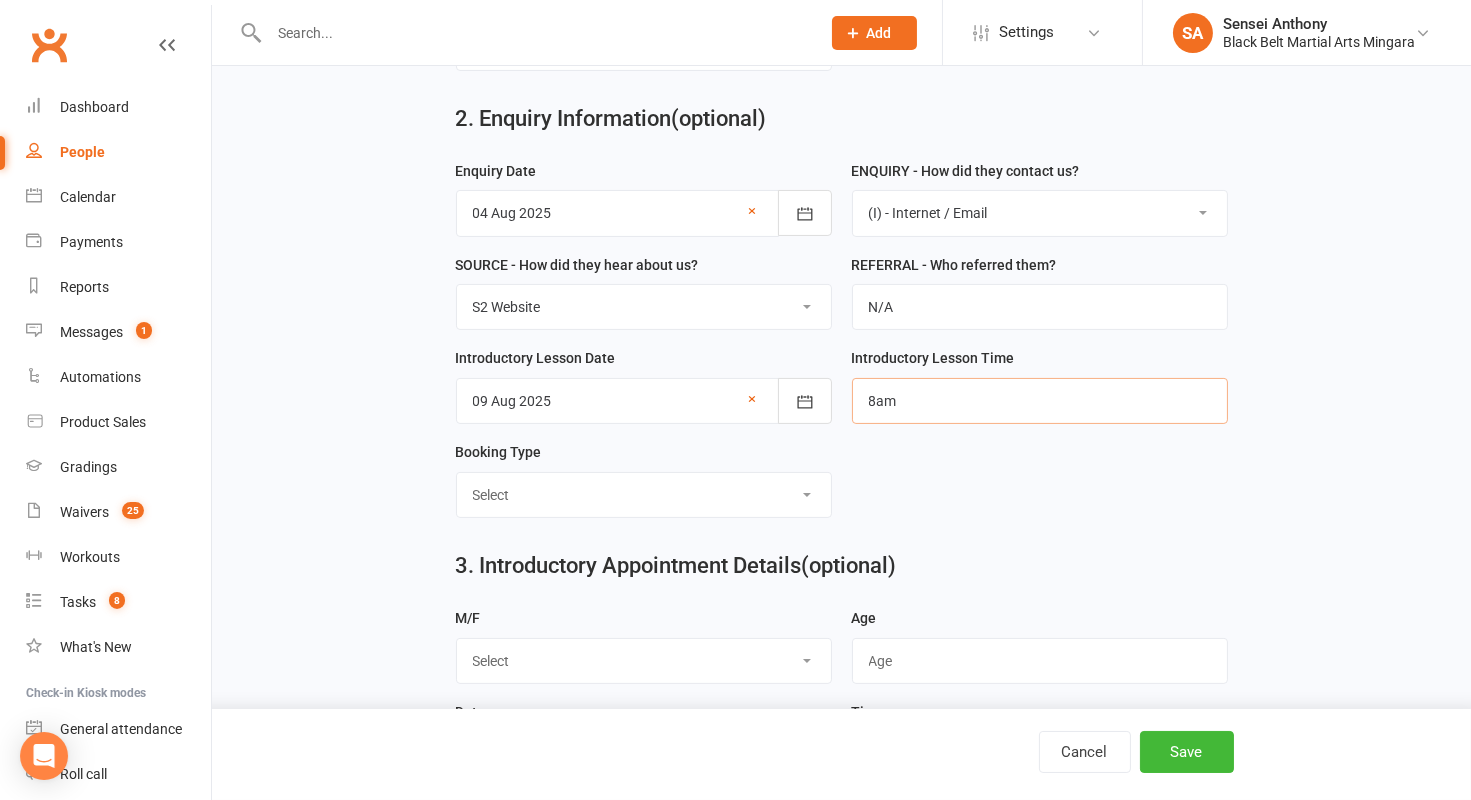 scroll, scrollTop: 774, scrollLeft: 0, axis: vertical 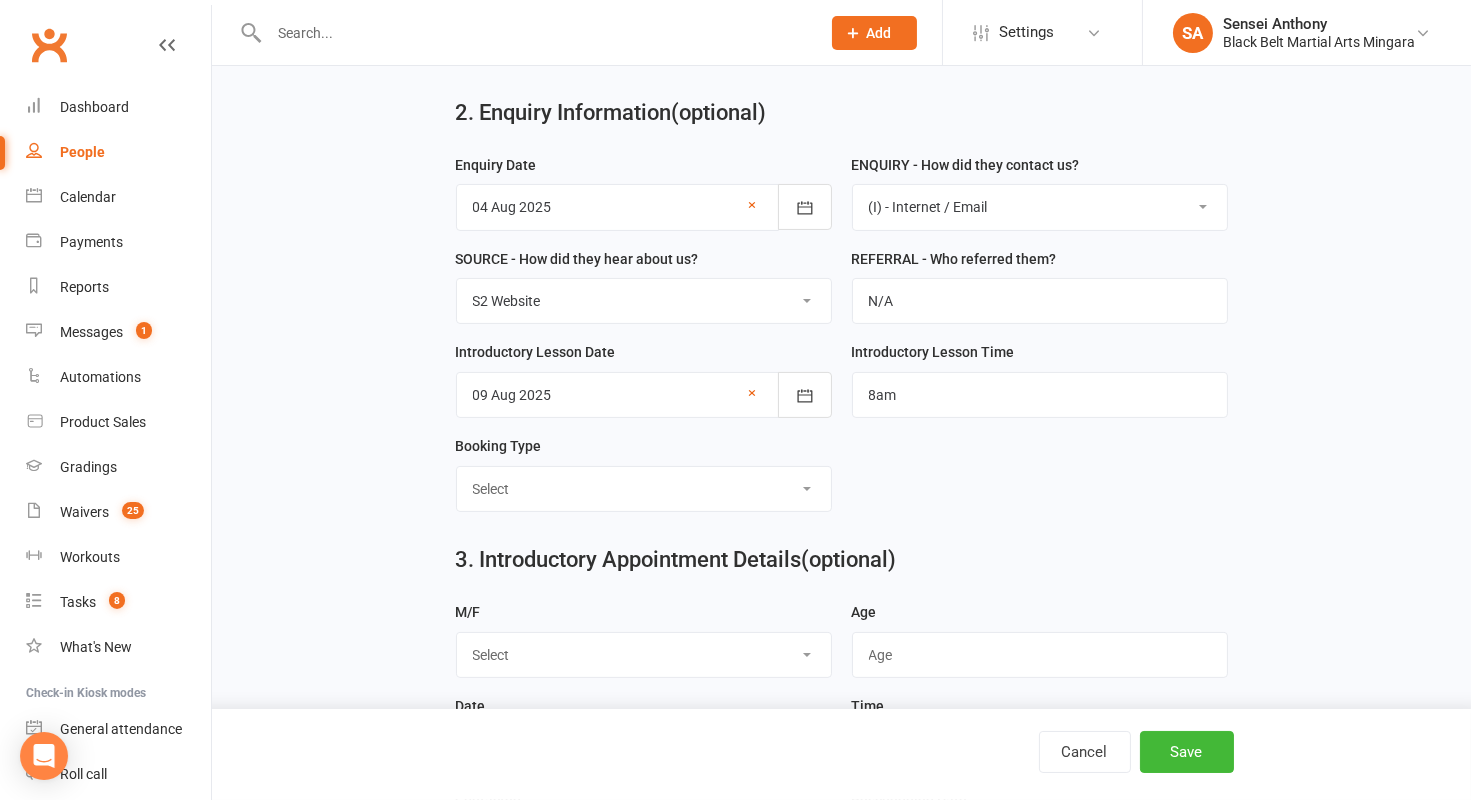 click on "Select Mini Dragons Intro Tiny Dragons Intro Little Dragons Intro Child Karate Intro Adult Karate Intro Kickboxing Intro Kobudo Intro" at bounding box center (644, 489) 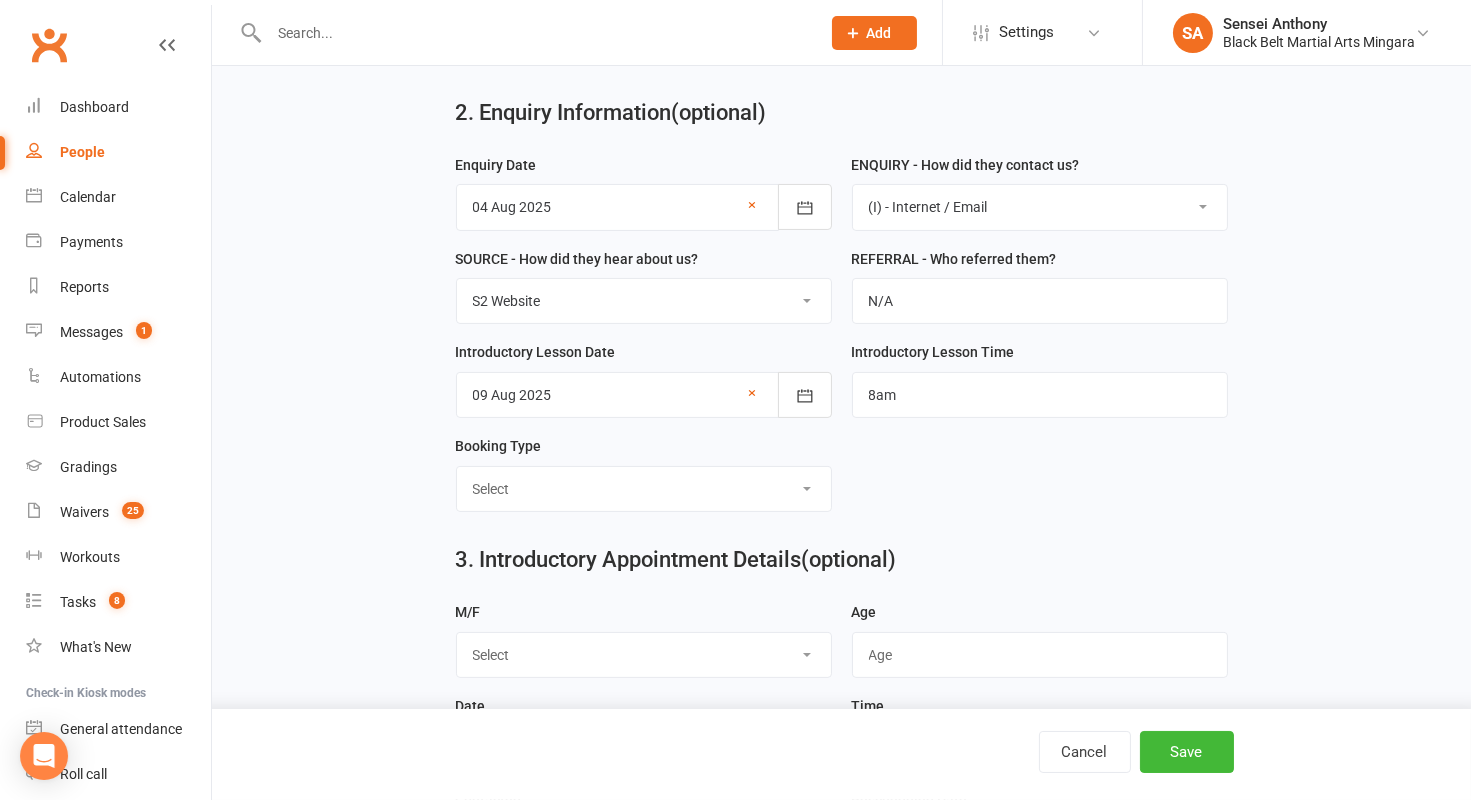 select on "Tiny Dragons Intro" 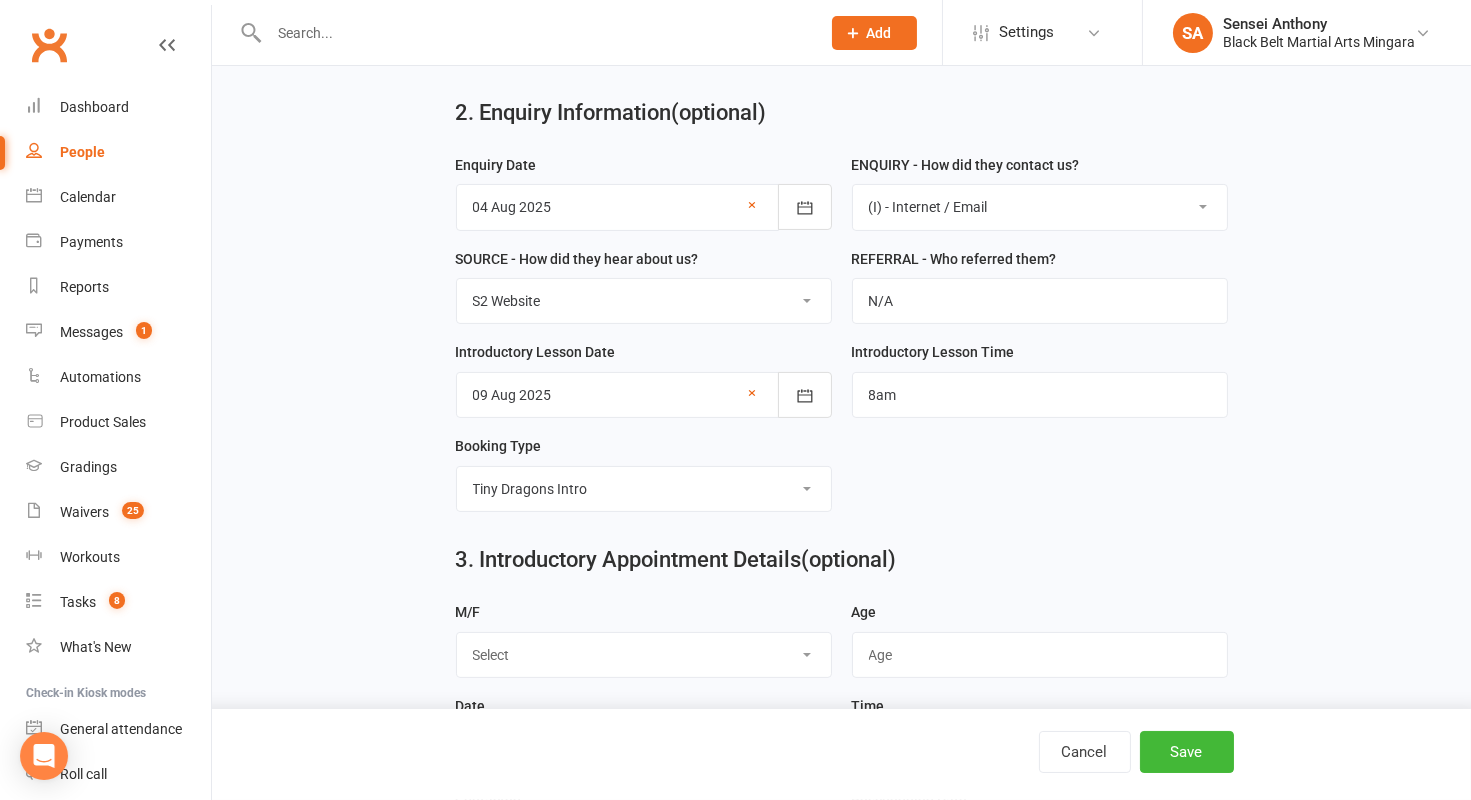scroll, scrollTop: 951, scrollLeft: 0, axis: vertical 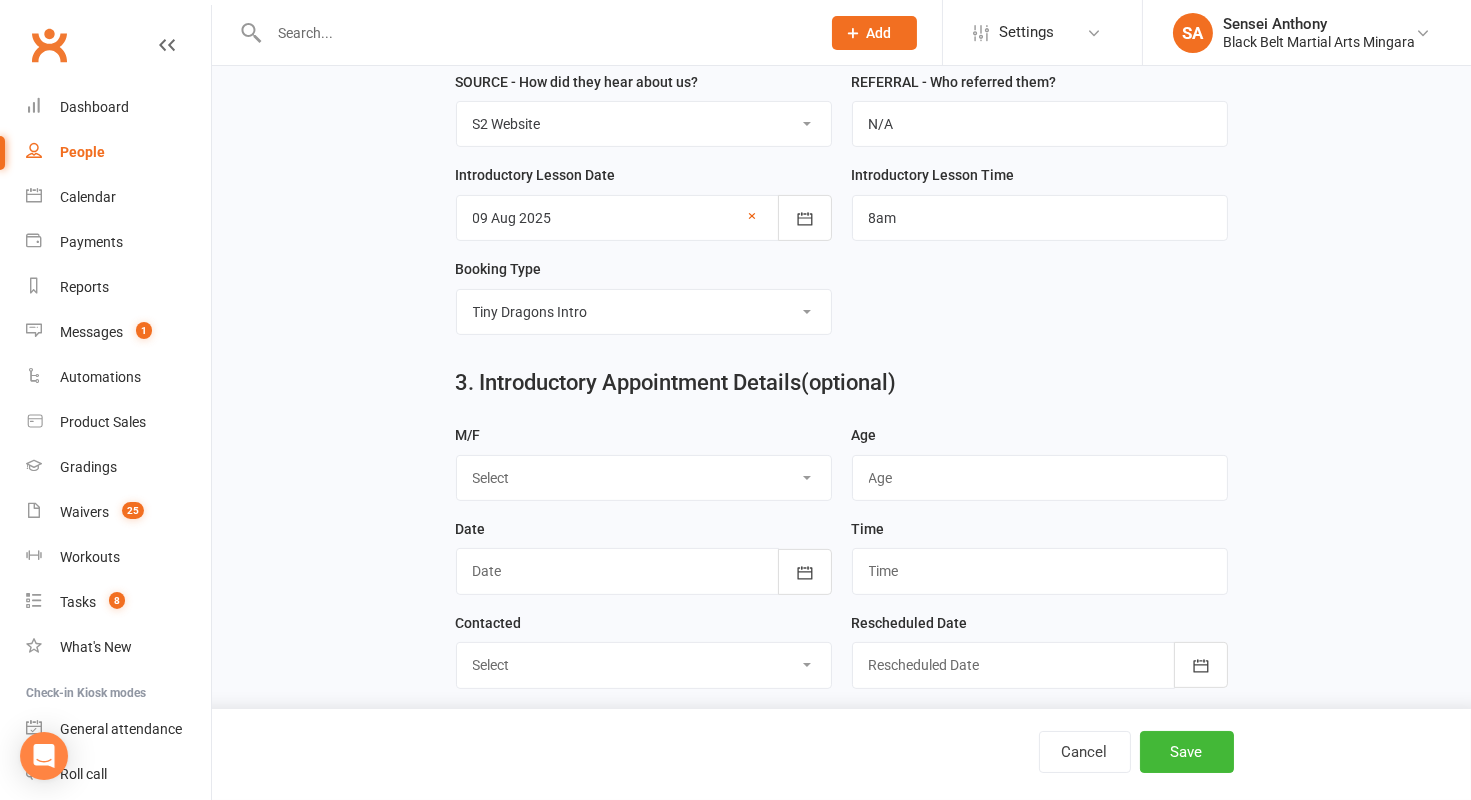 click on "Select M F" at bounding box center (644, 478) 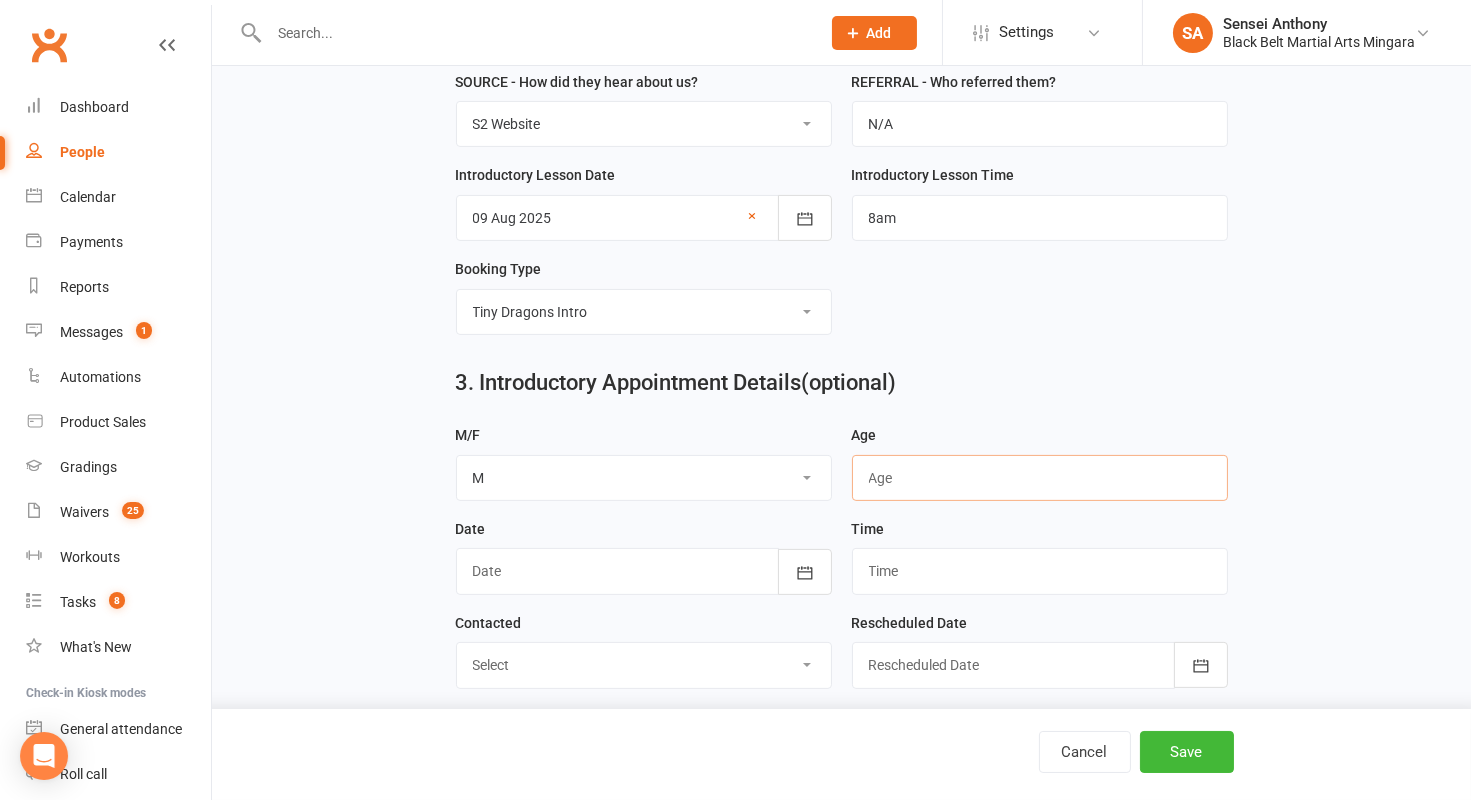 click at bounding box center (1040, 478) 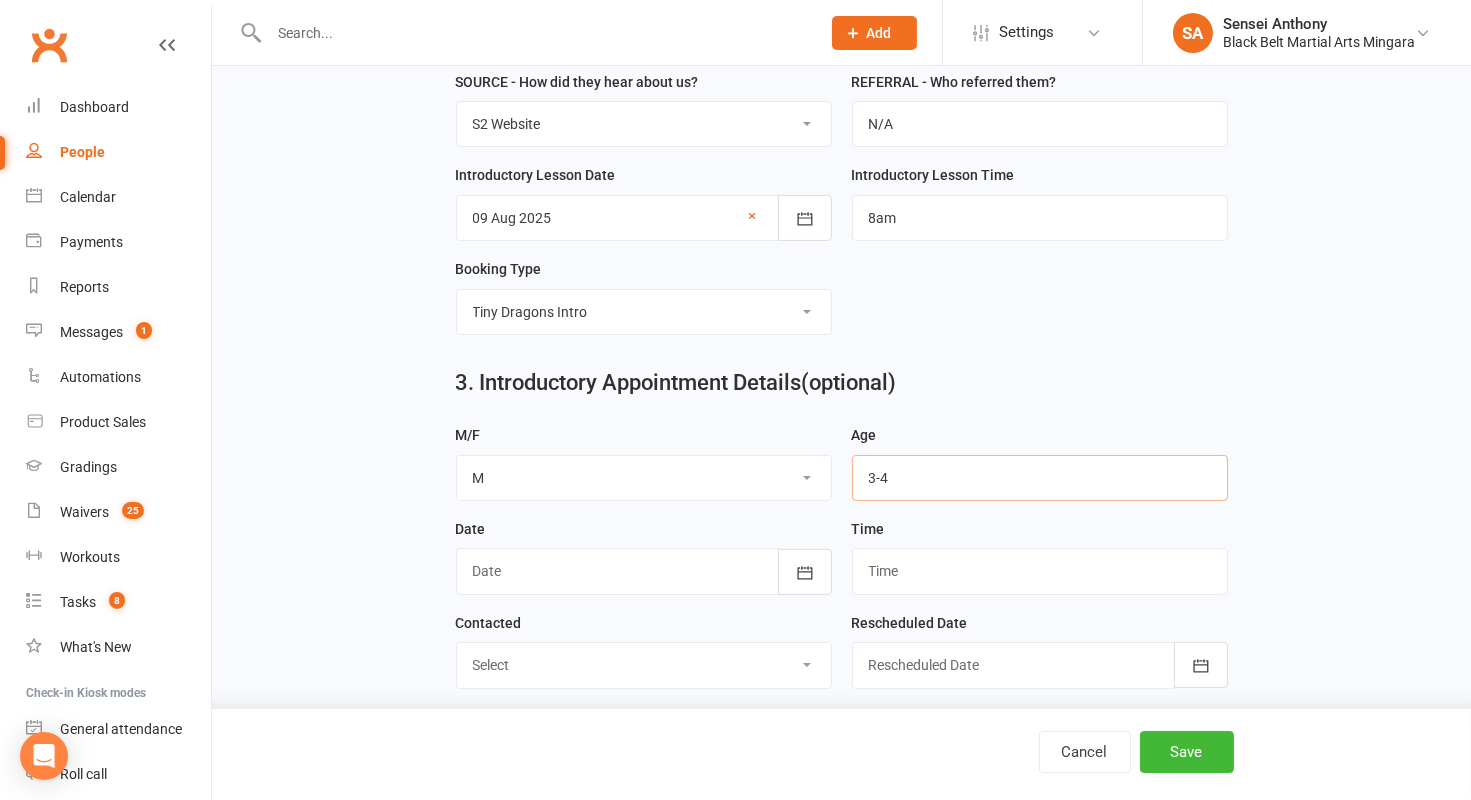 type on "3-4" 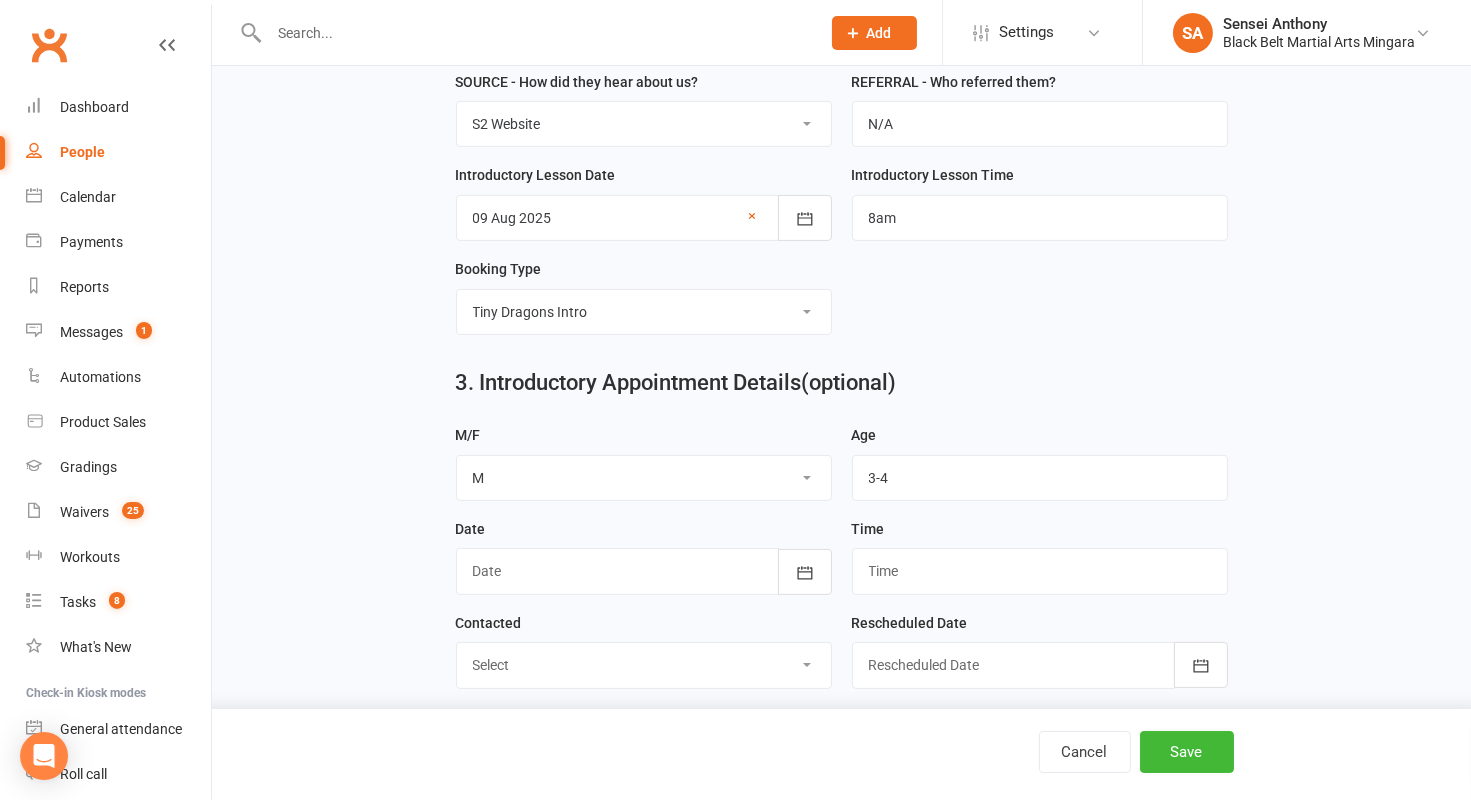 click at bounding box center (644, 571) 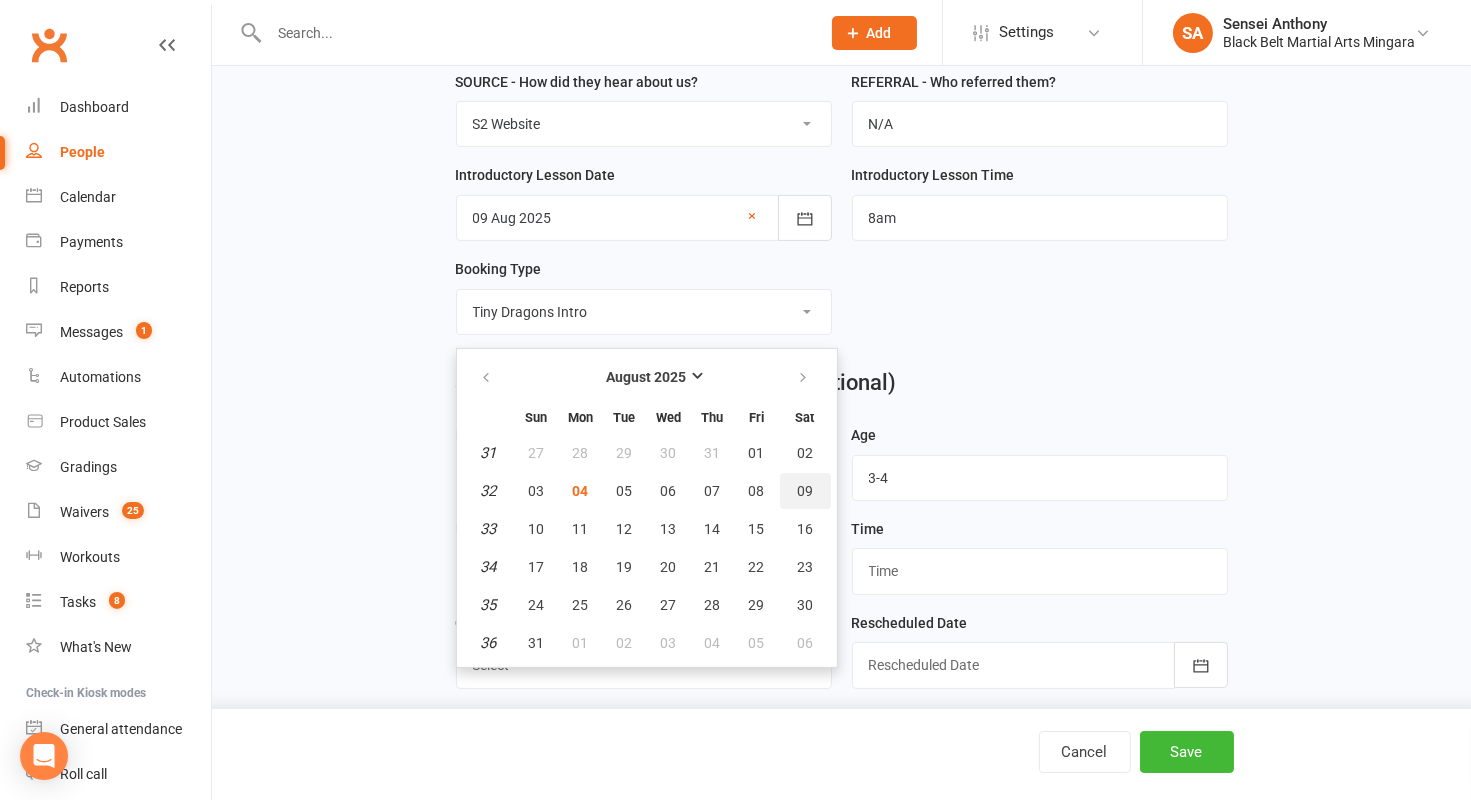 click on "09" at bounding box center (805, 491) 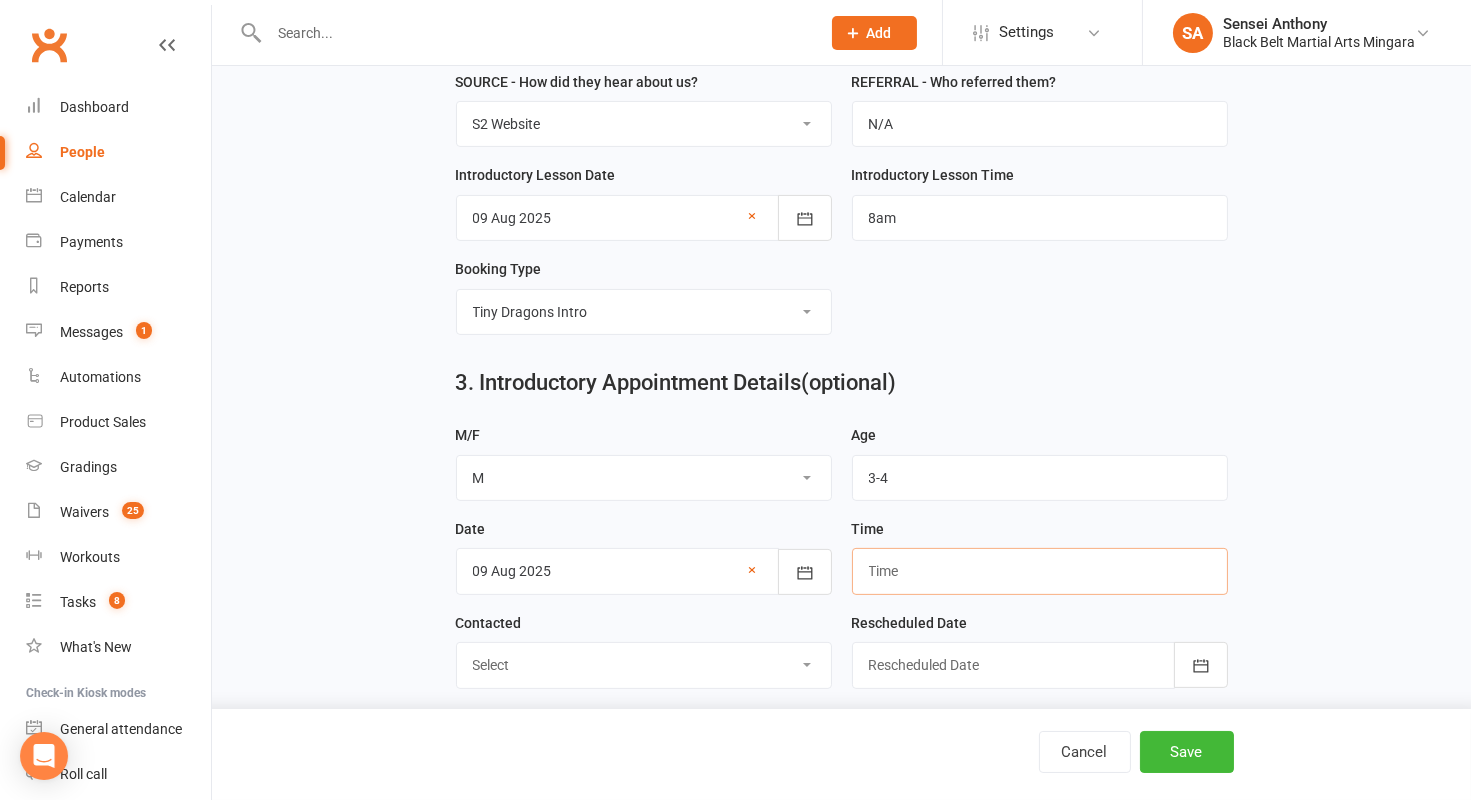 click at bounding box center [1040, 571] 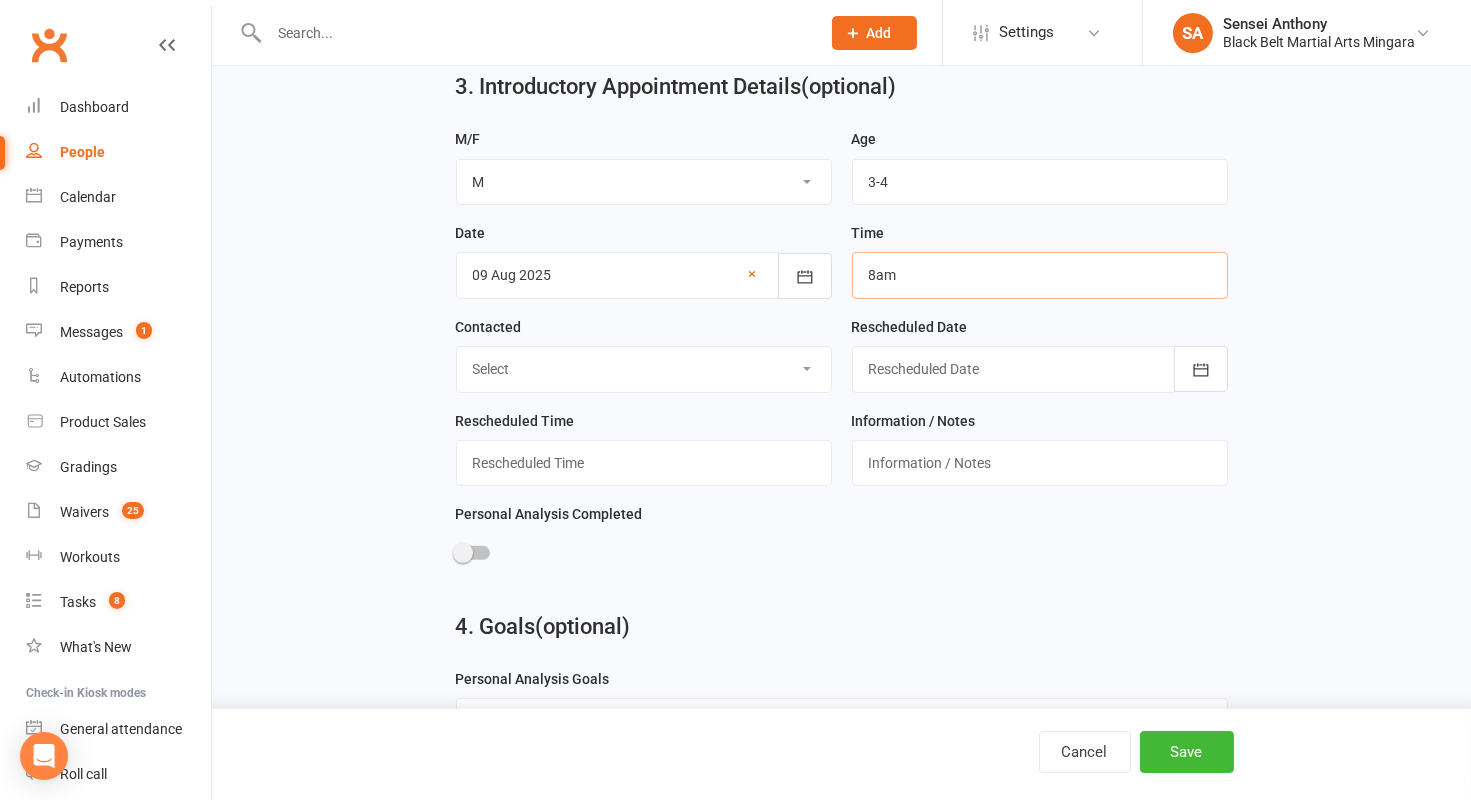 scroll, scrollTop: 1285, scrollLeft: 0, axis: vertical 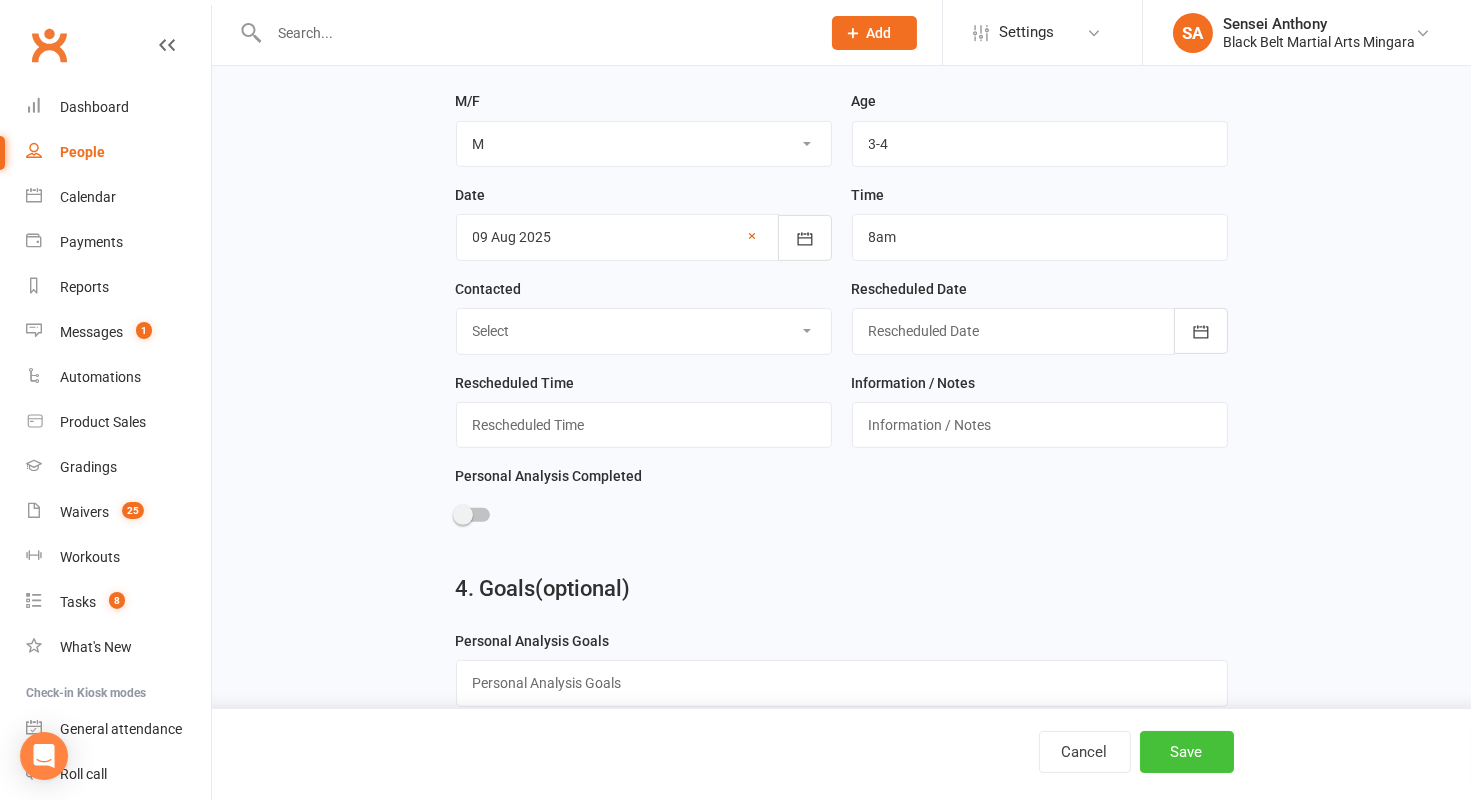 click on "Save" at bounding box center (1187, 752) 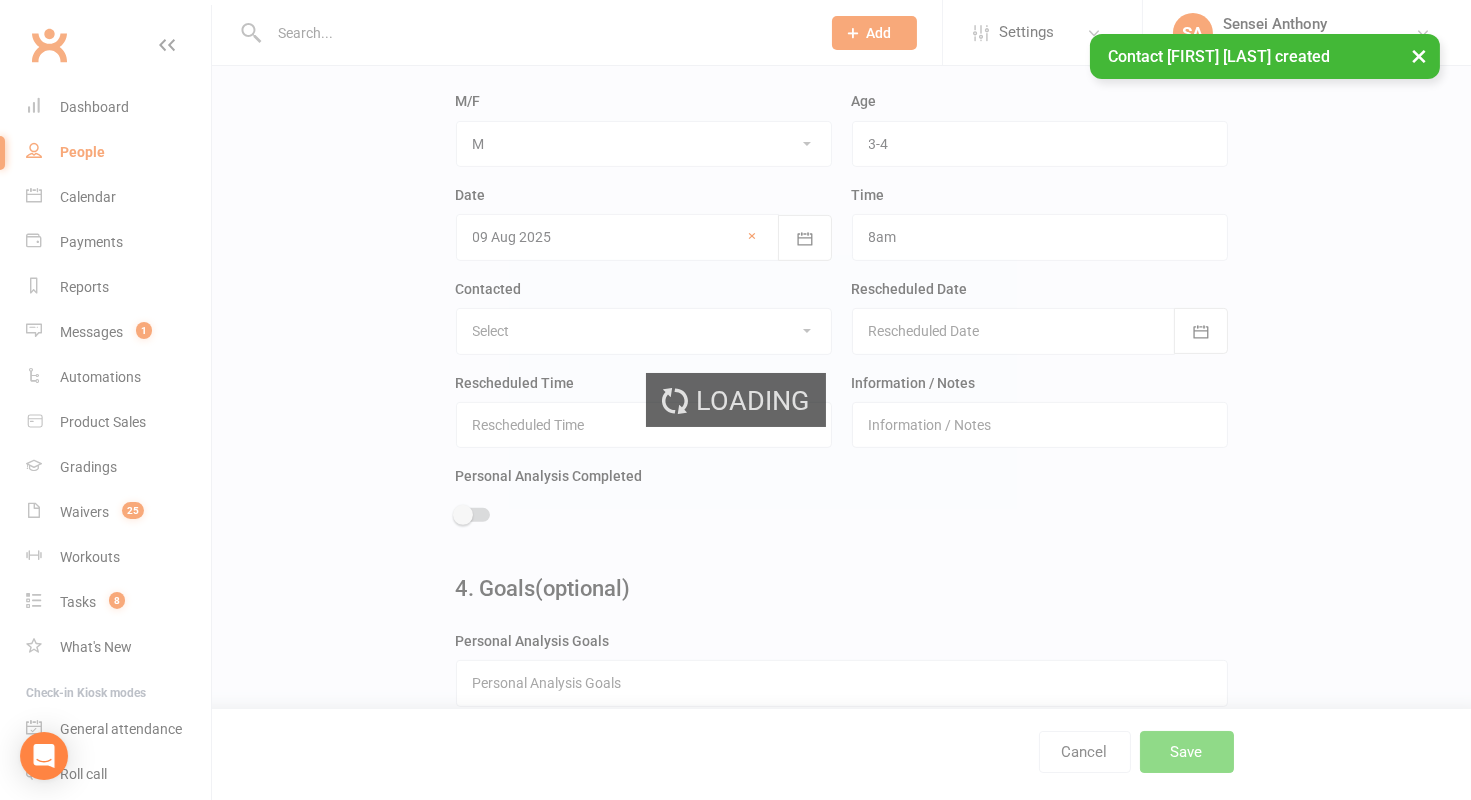 scroll, scrollTop: 0, scrollLeft: 0, axis: both 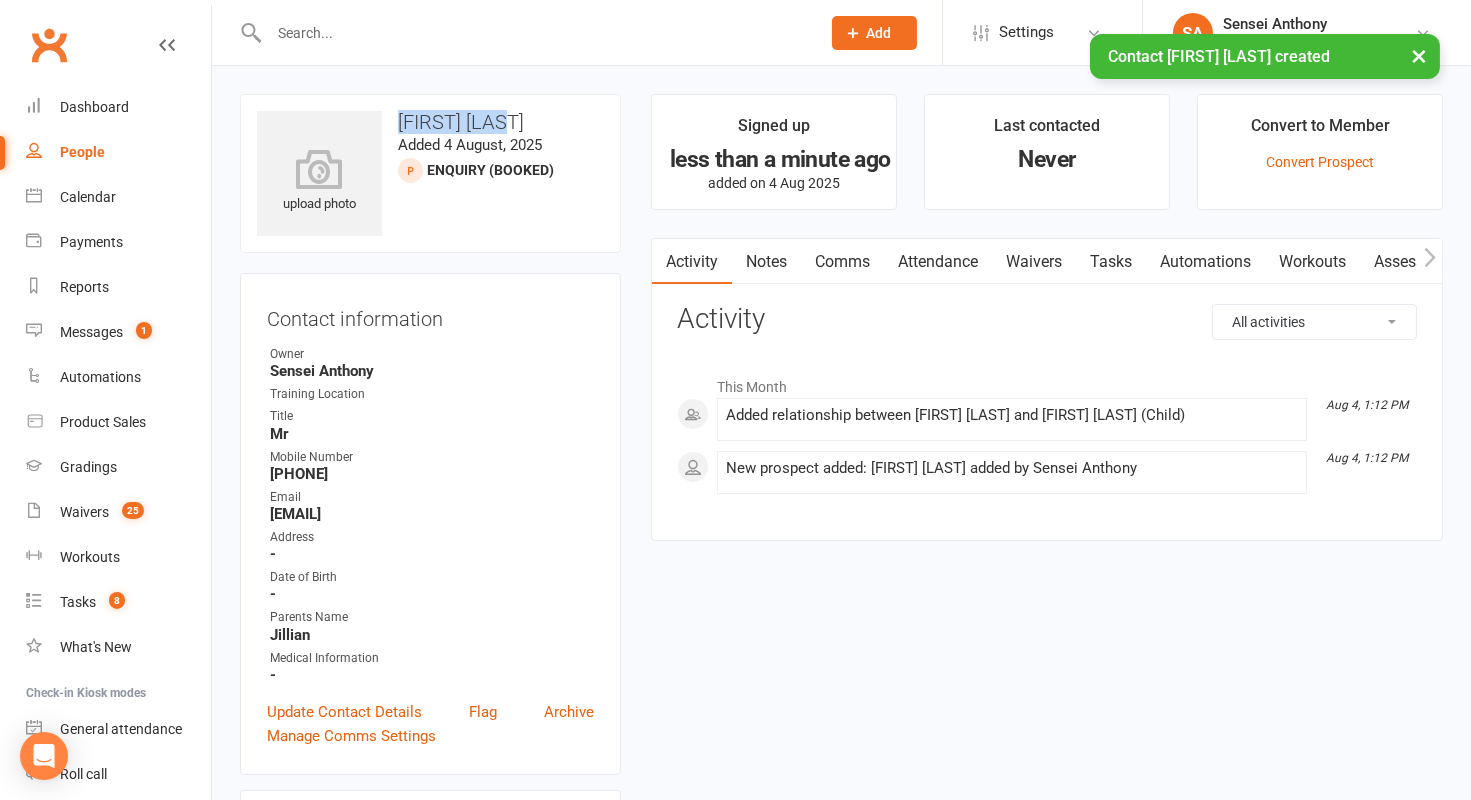 drag, startPoint x: 529, startPoint y: 120, endPoint x: 393, endPoint y: 125, distance: 136.09187 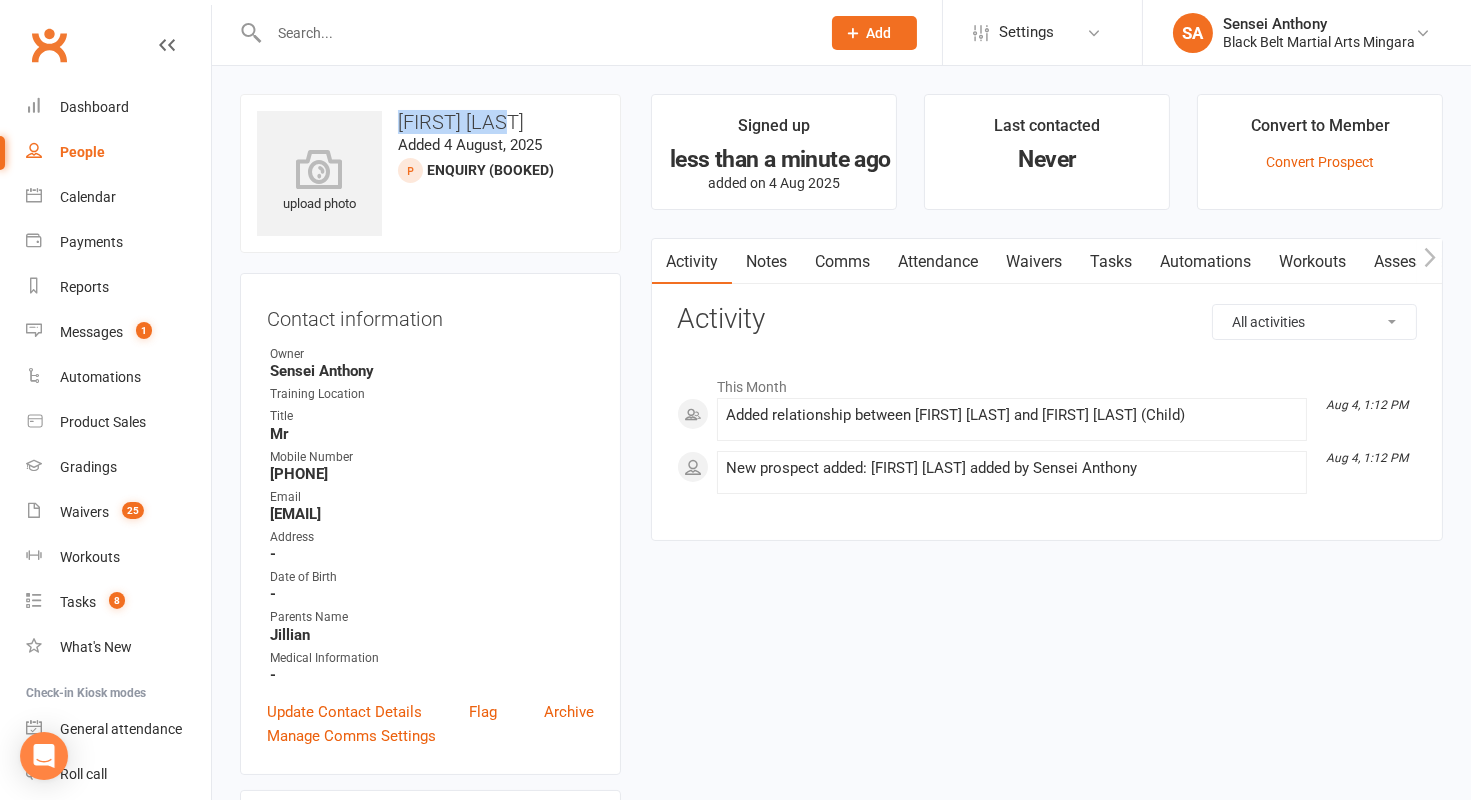copy on "[FIRST] [LAST]" 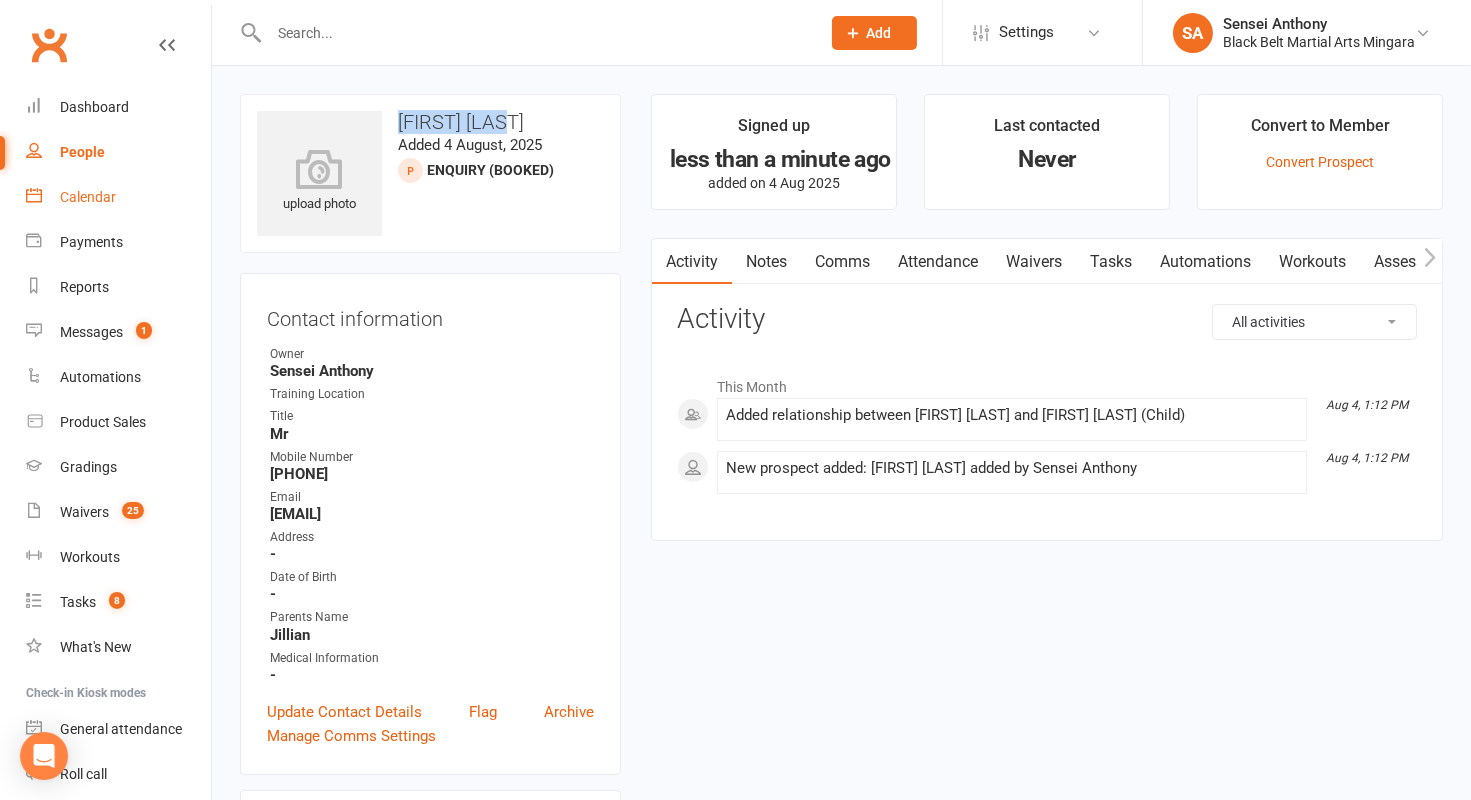 click on "Calendar" at bounding box center (88, 197) 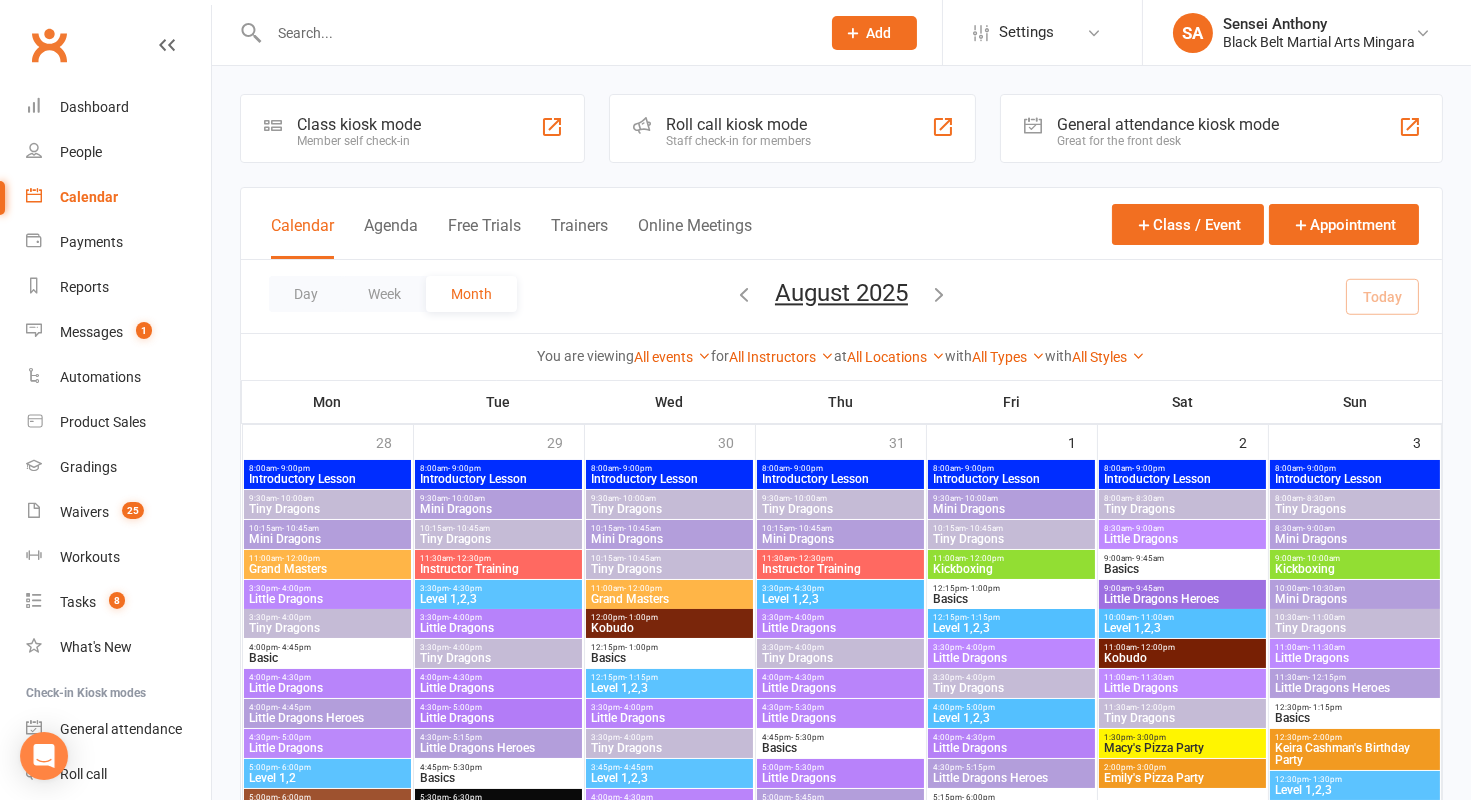 click on "Calendar" at bounding box center [89, 197] 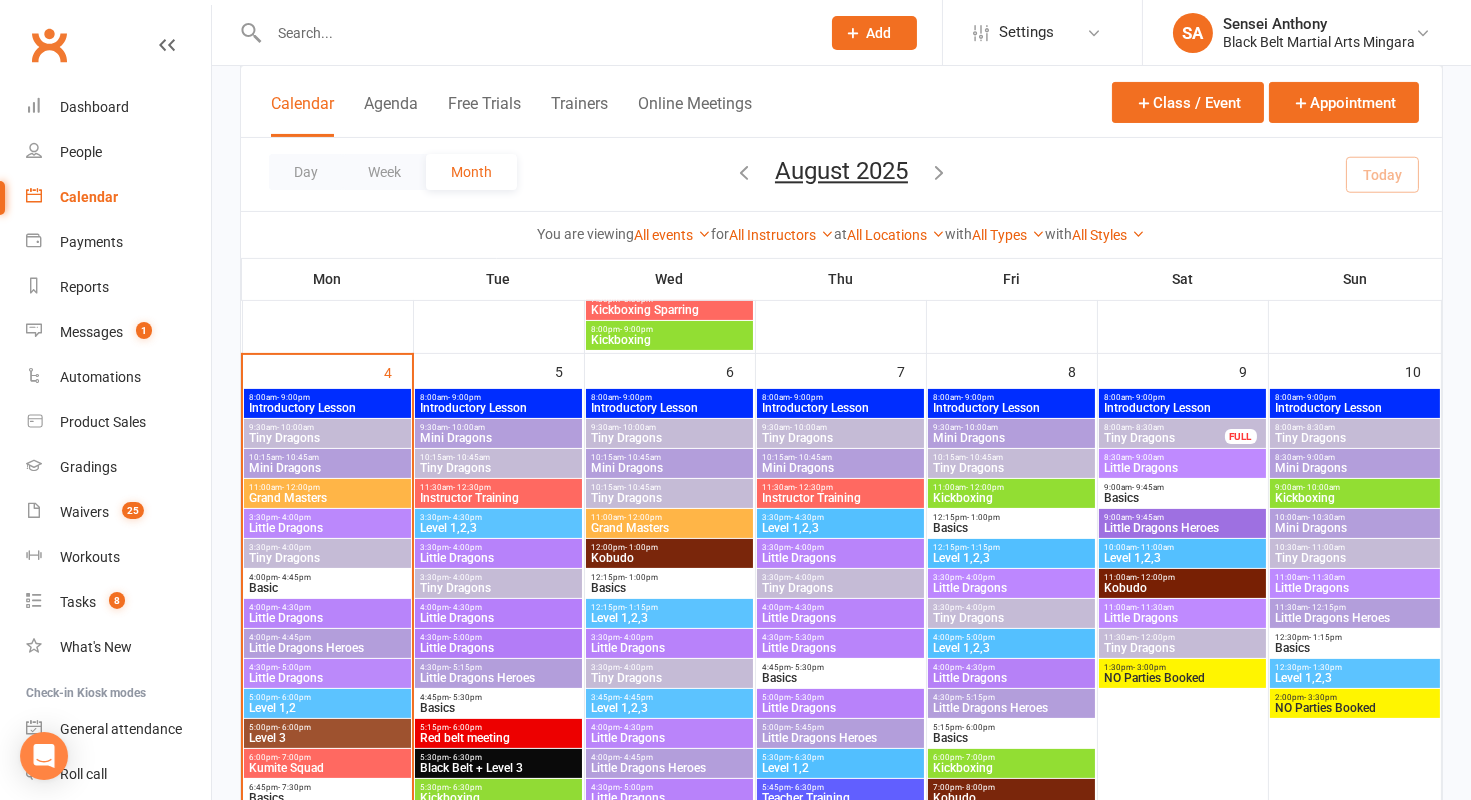 scroll, scrollTop: 793, scrollLeft: 0, axis: vertical 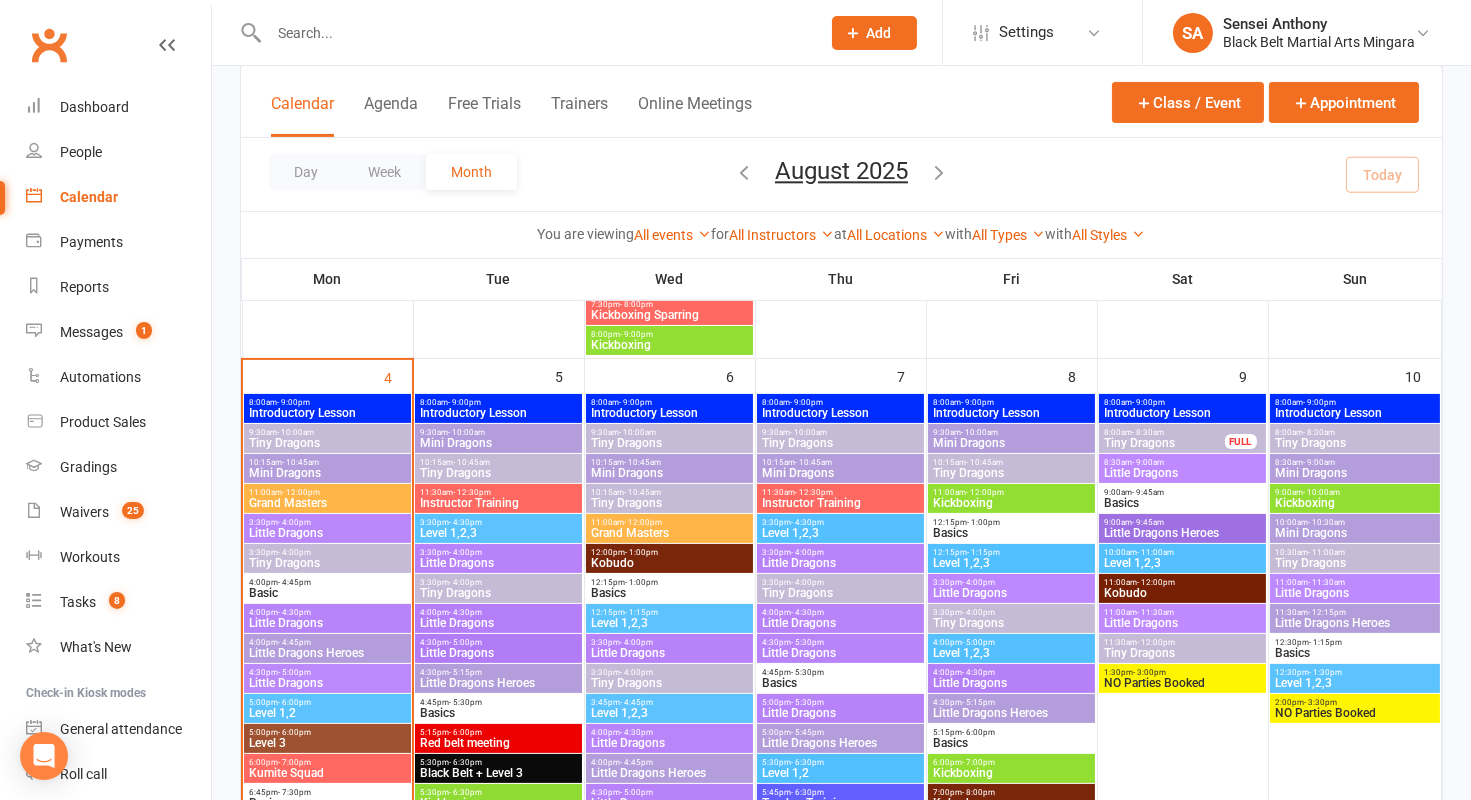 click on "Tiny Dragons" at bounding box center (1164, 443) 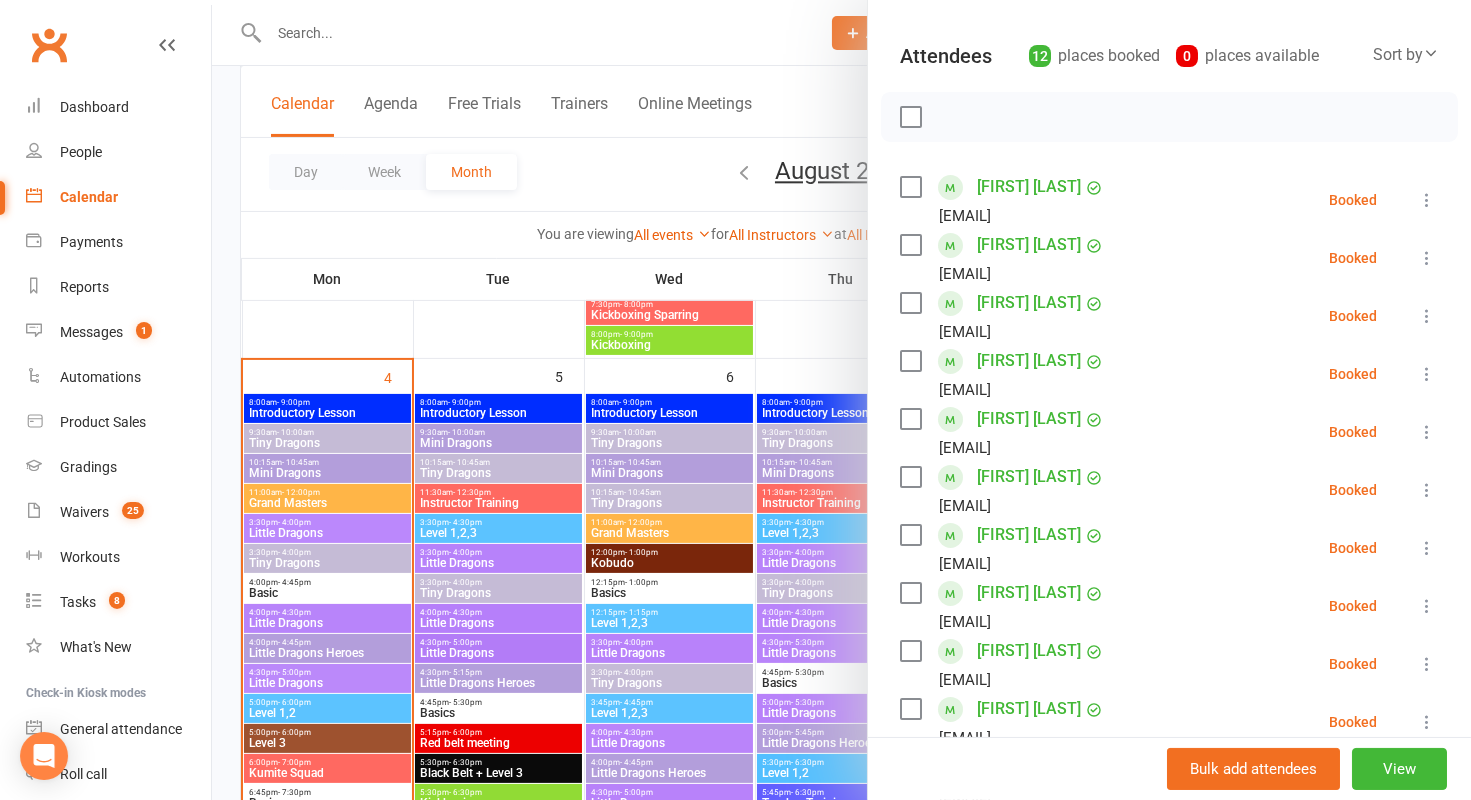 scroll, scrollTop: 627, scrollLeft: 0, axis: vertical 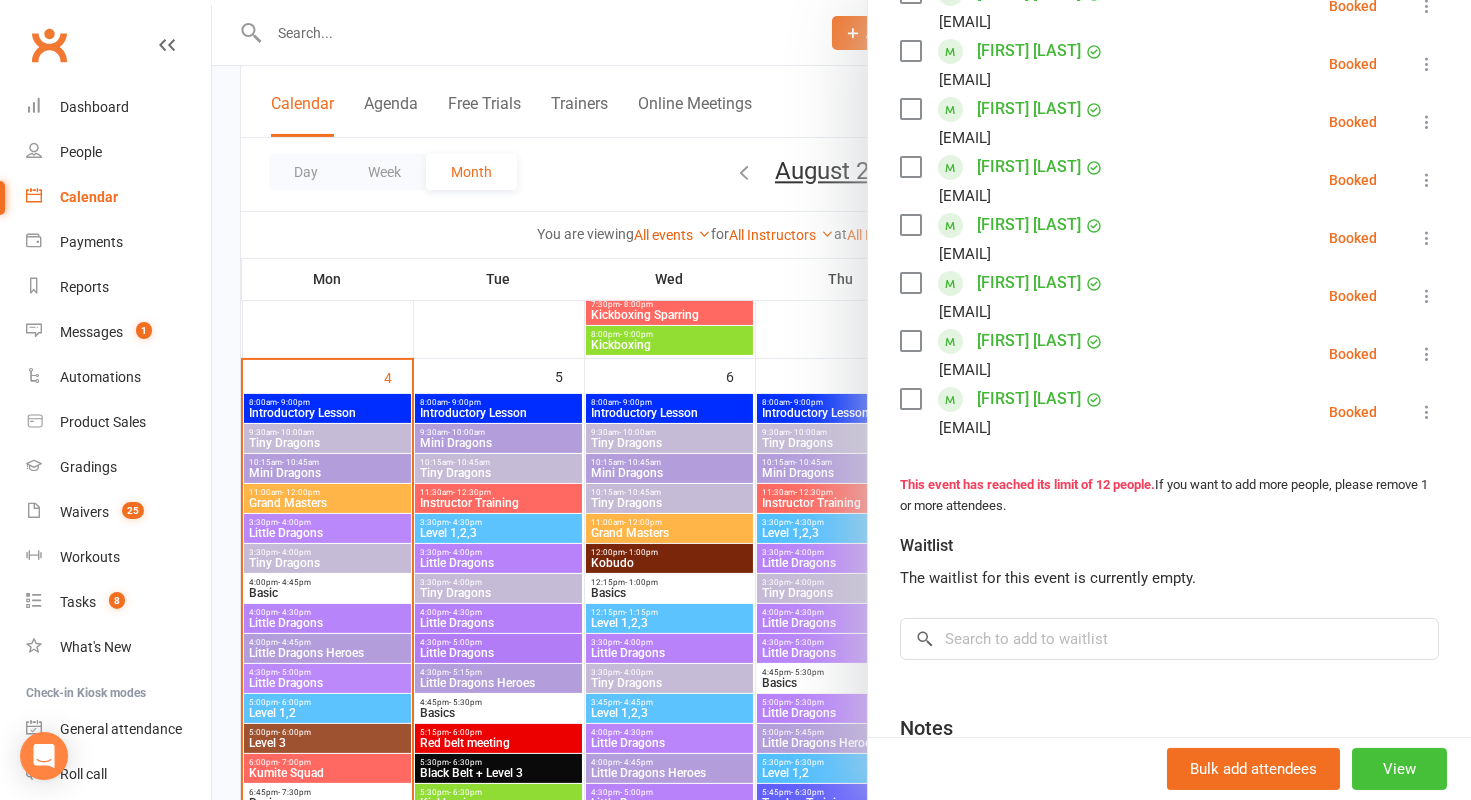 click on "View" at bounding box center [1399, 769] 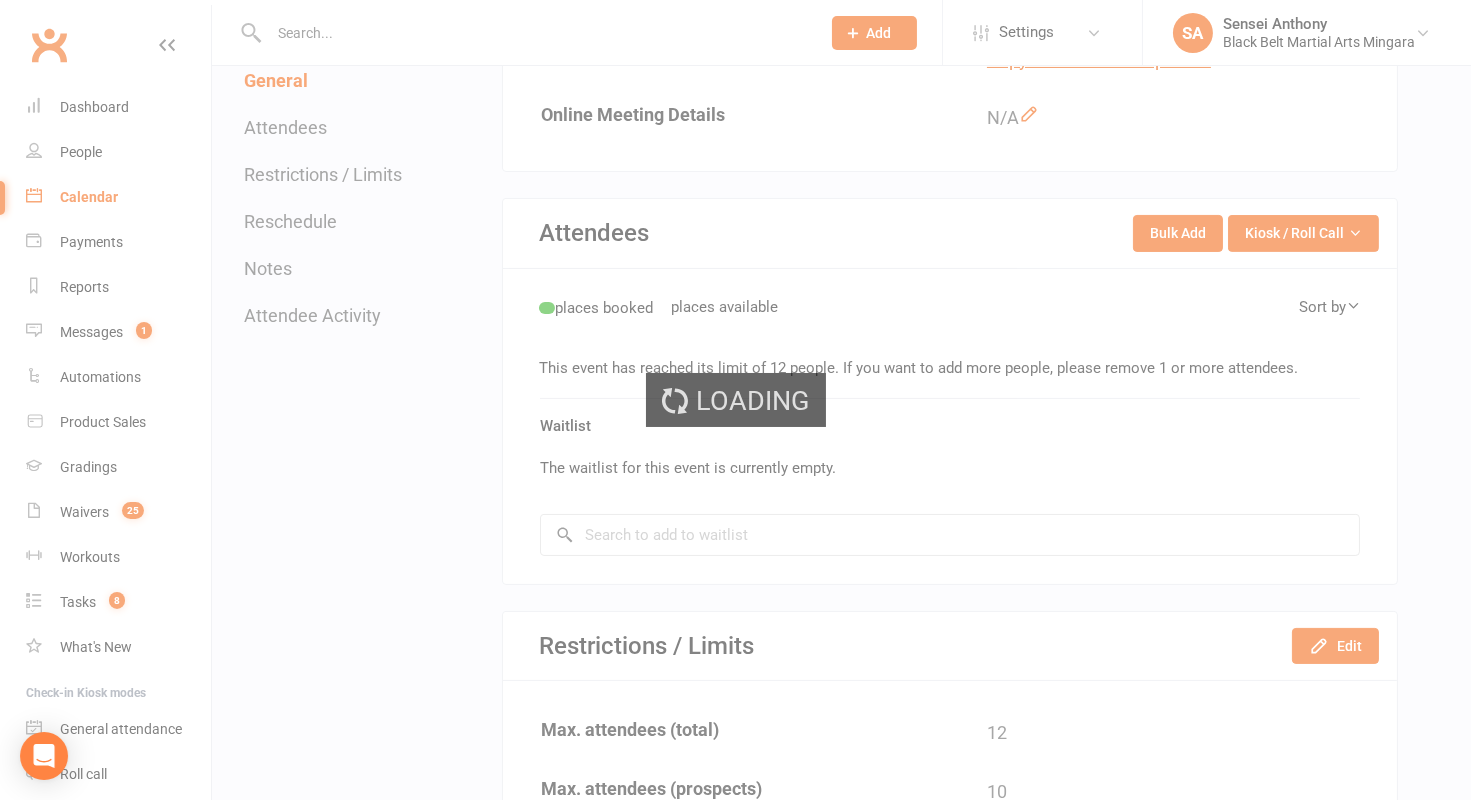 scroll, scrollTop: 0, scrollLeft: 0, axis: both 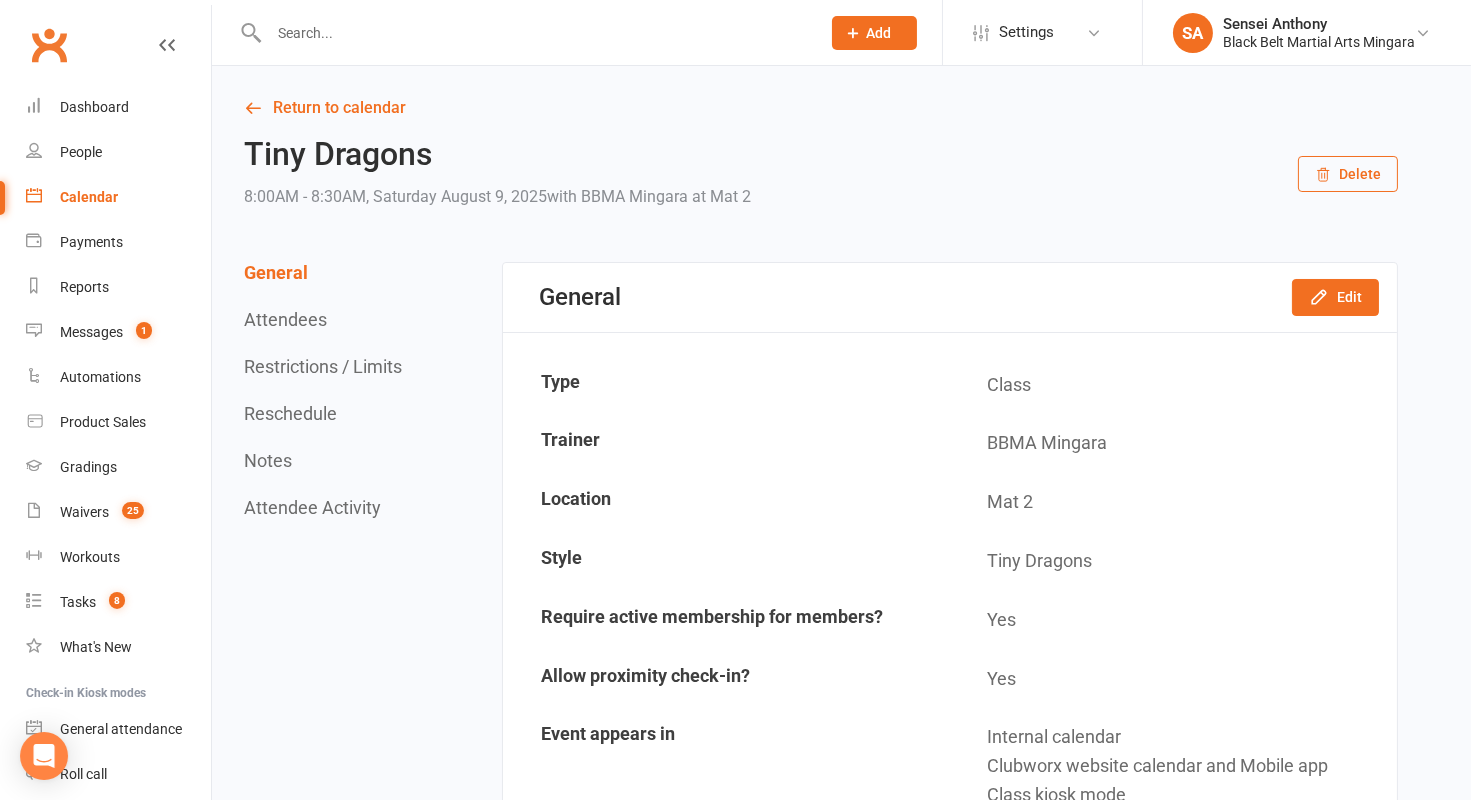 click on "Attendees" at bounding box center [285, 319] 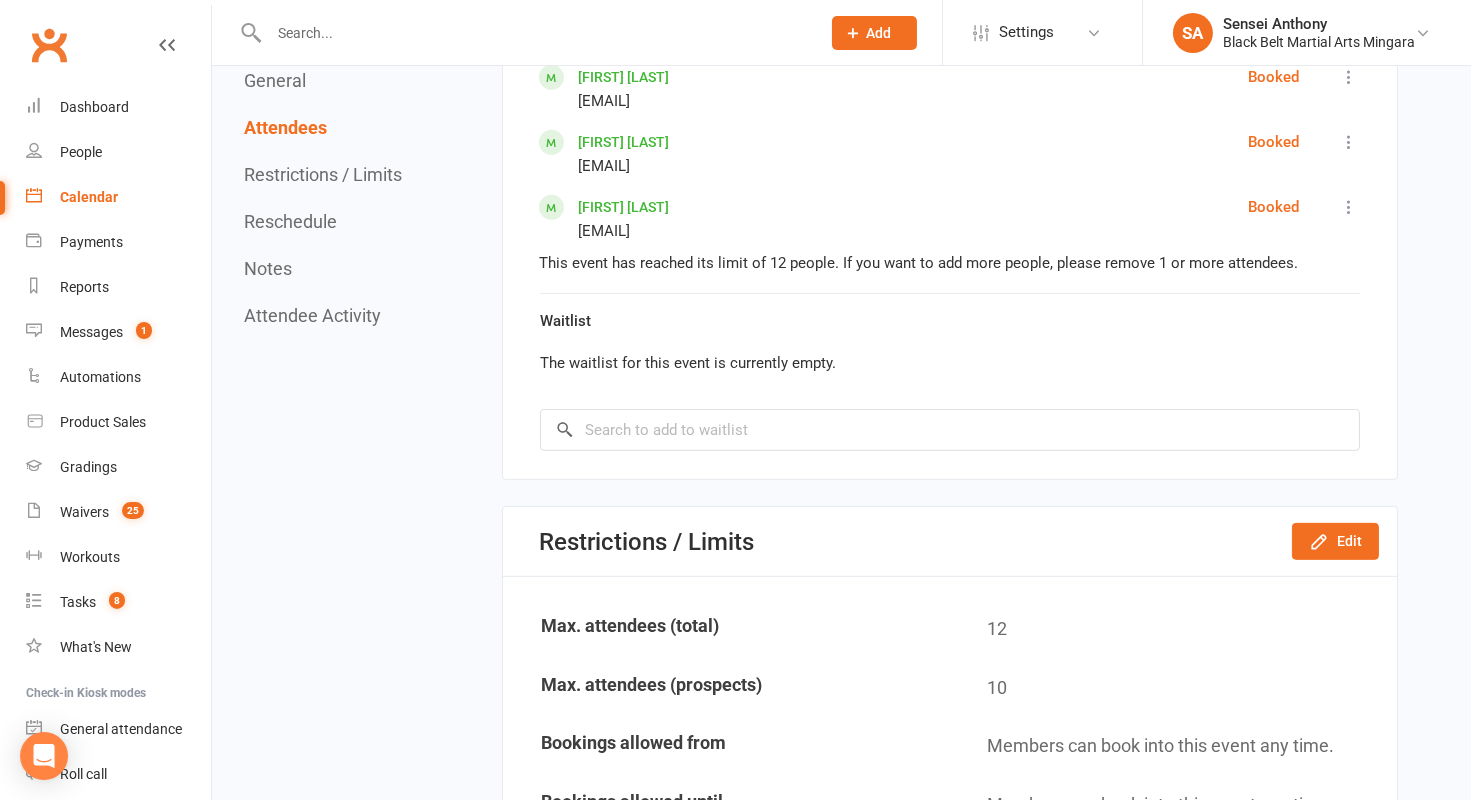 scroll, scrollTop: 1730, scrollLeft: 0, axis: vertical 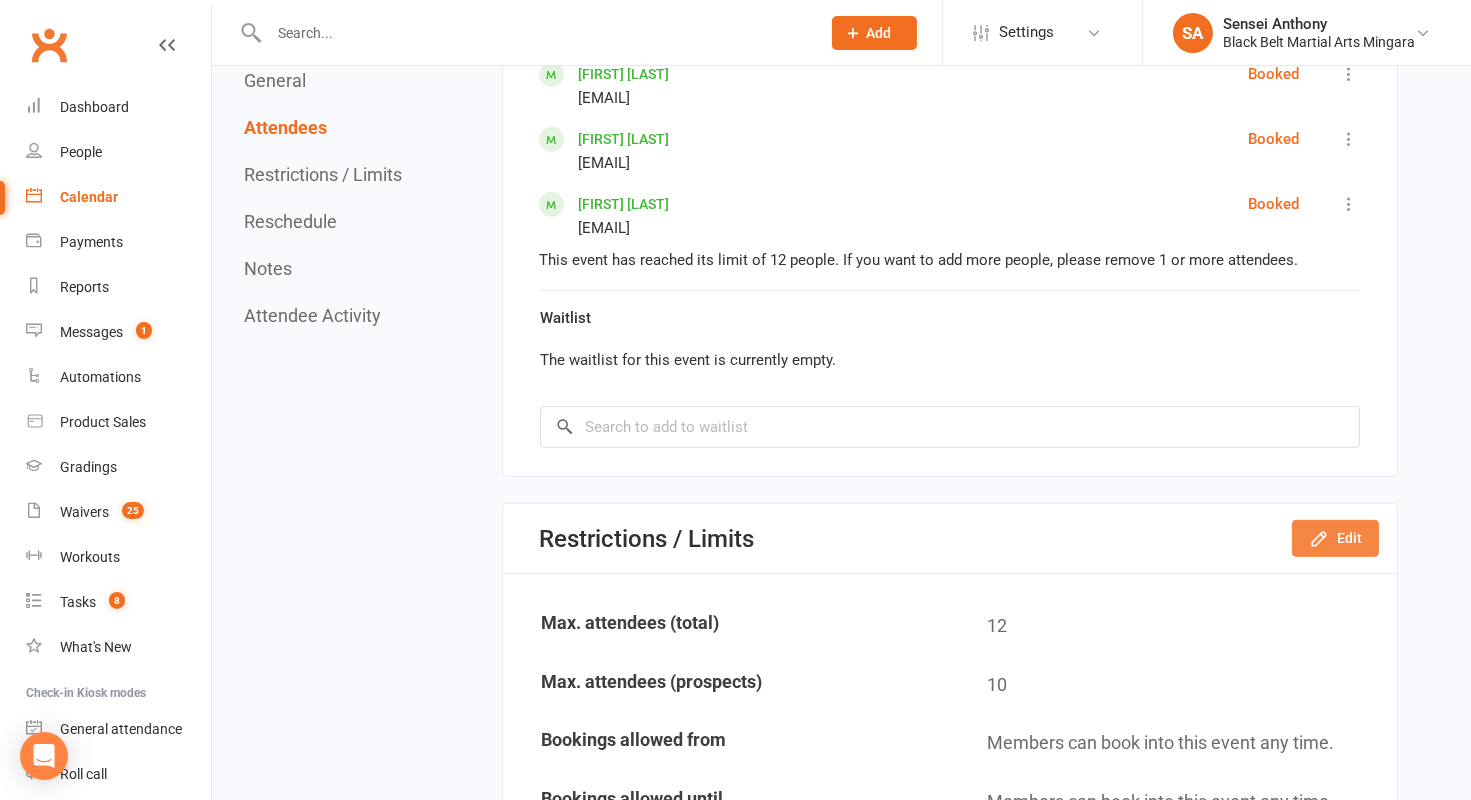 click on "Edit" 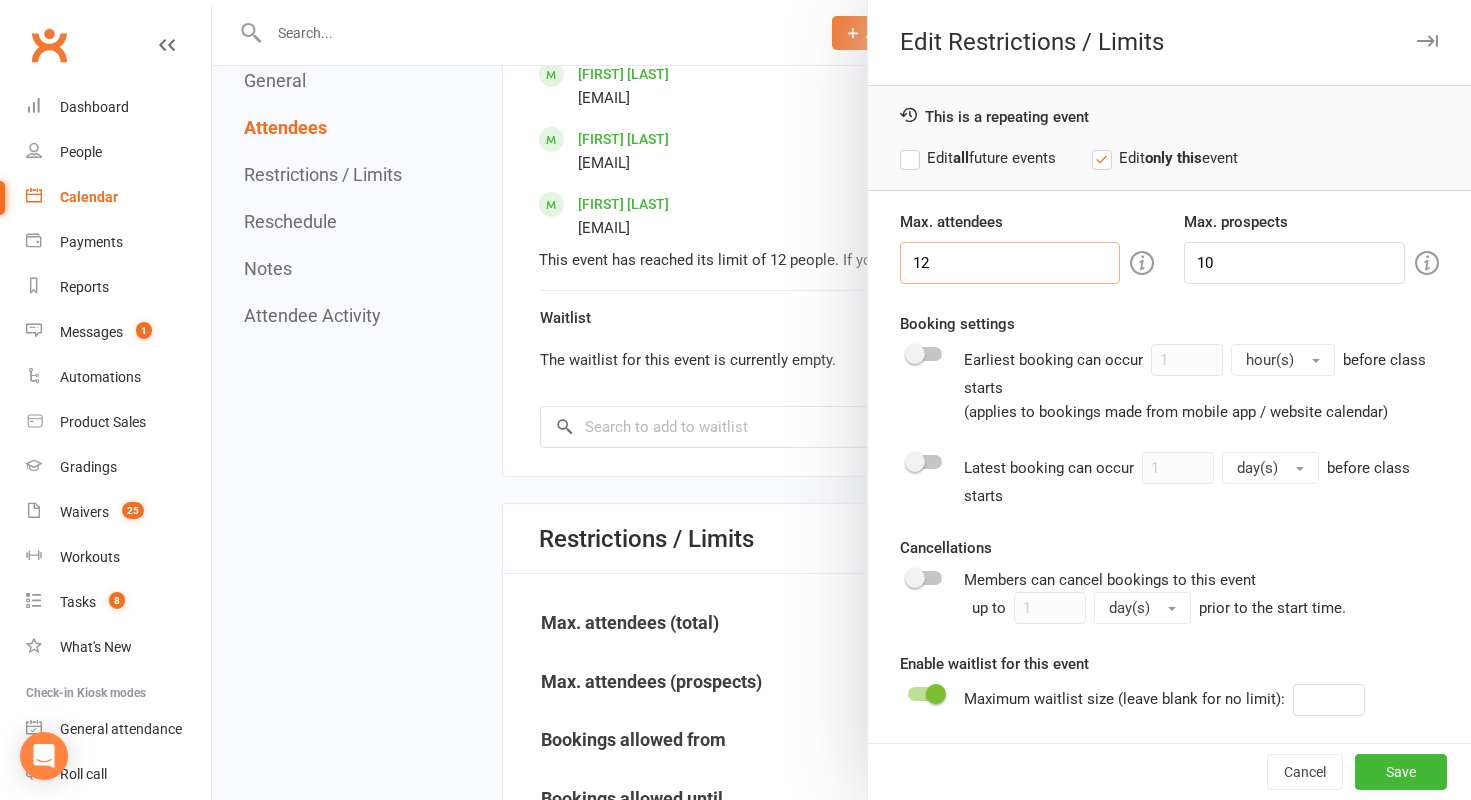 click on "12" at bounding box center [1010, 263] 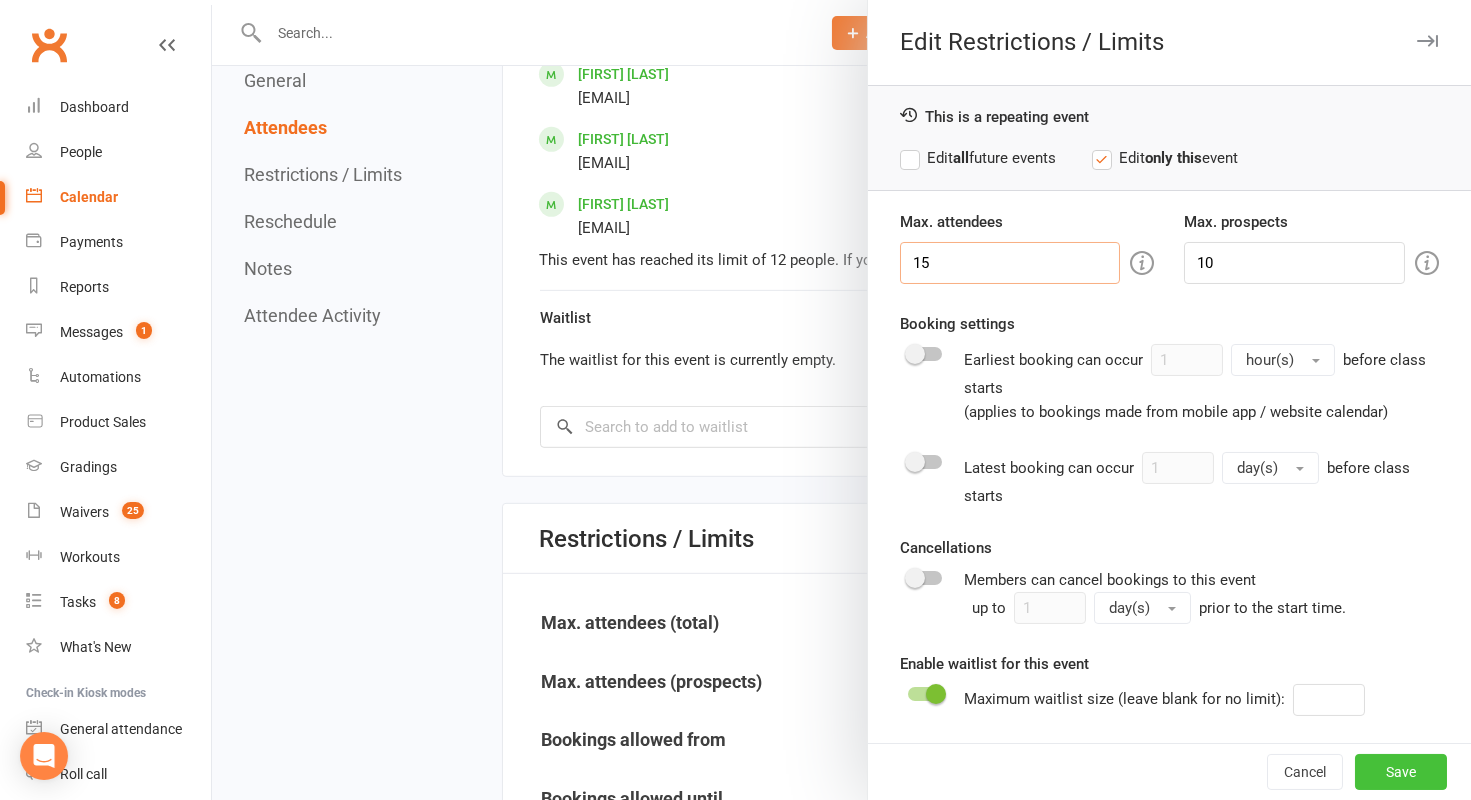 type on "15" 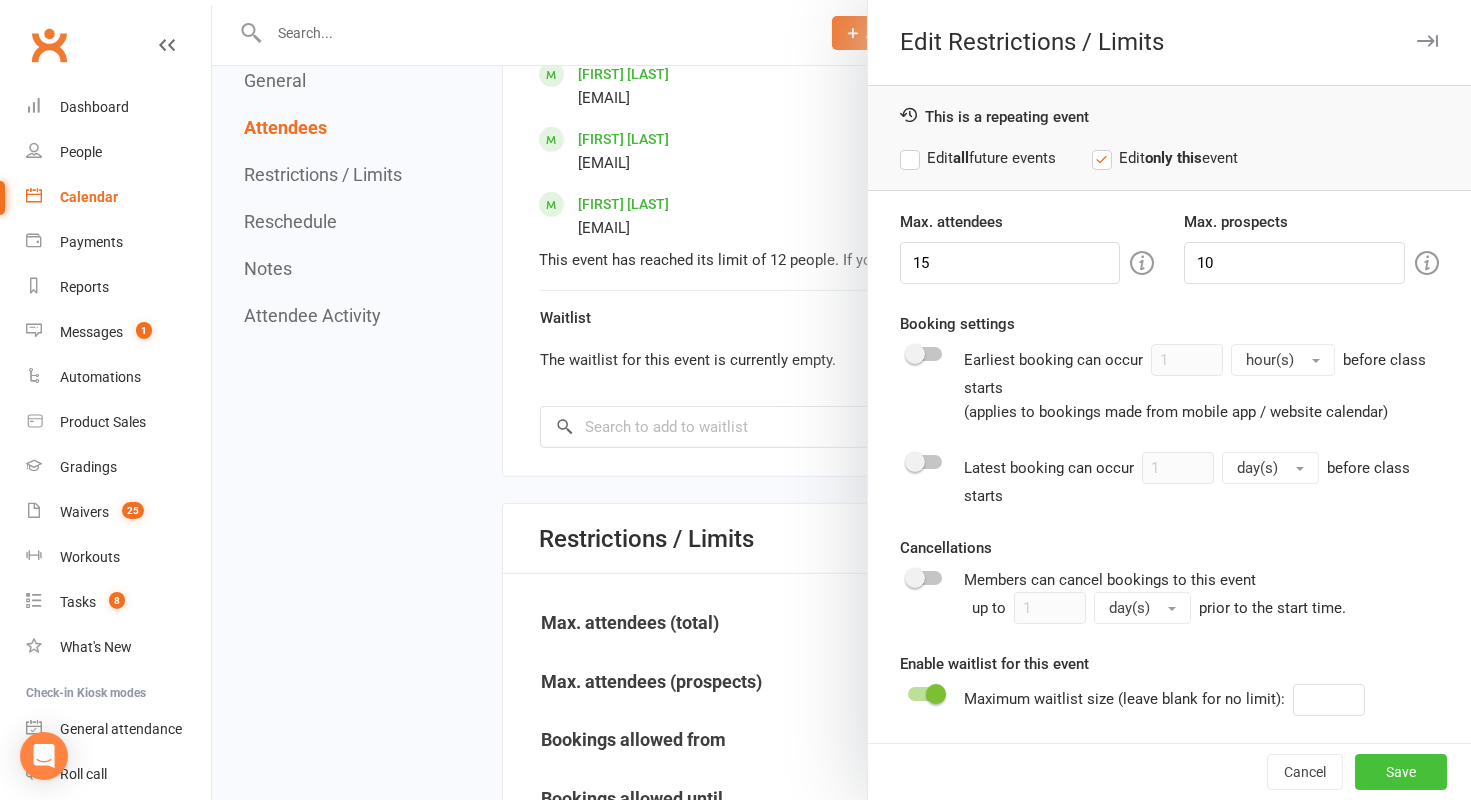 click on "Save" at bounding box center (1401, 772) 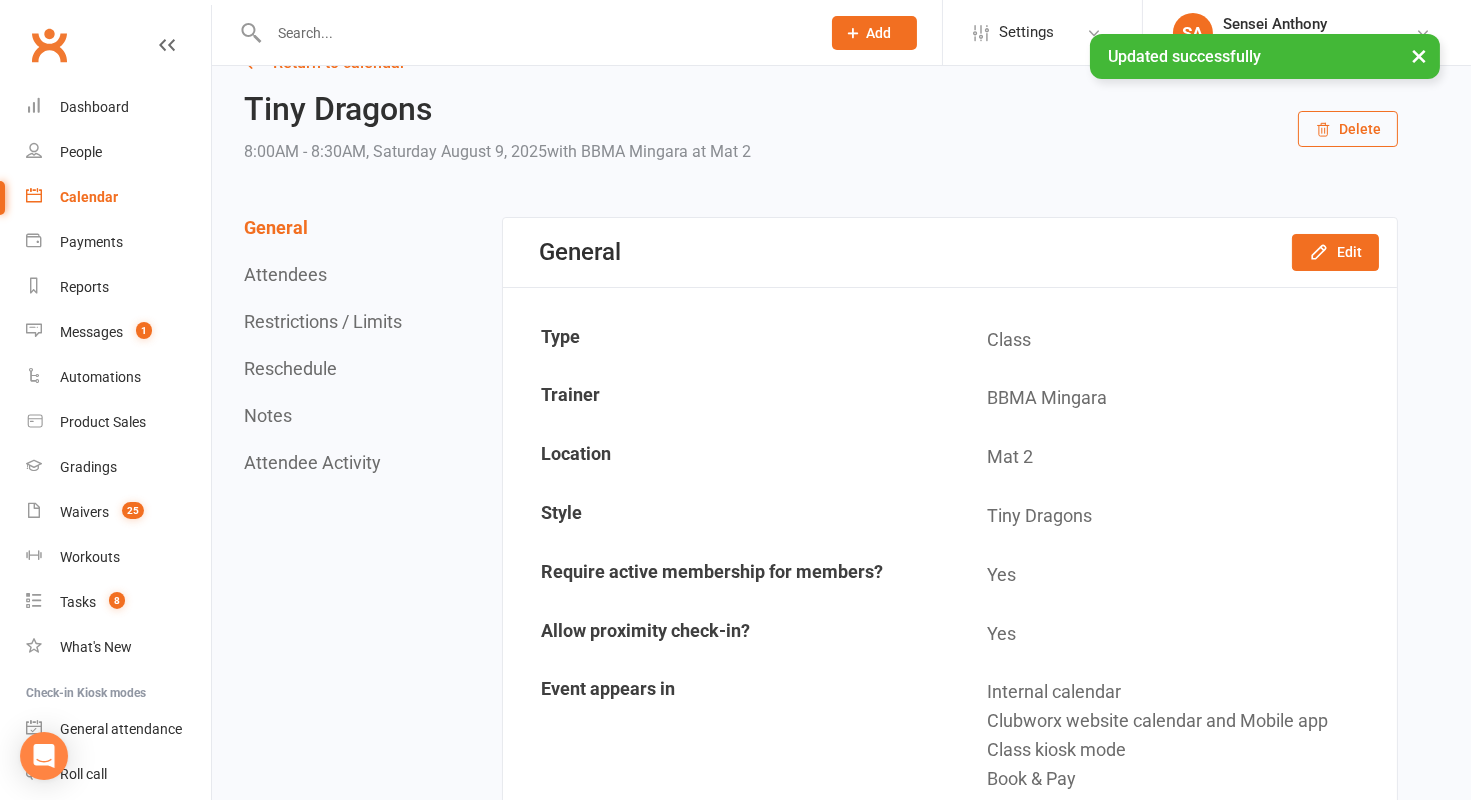 scroll, scrollTop: 0, scrollLeft: 0, axis: both 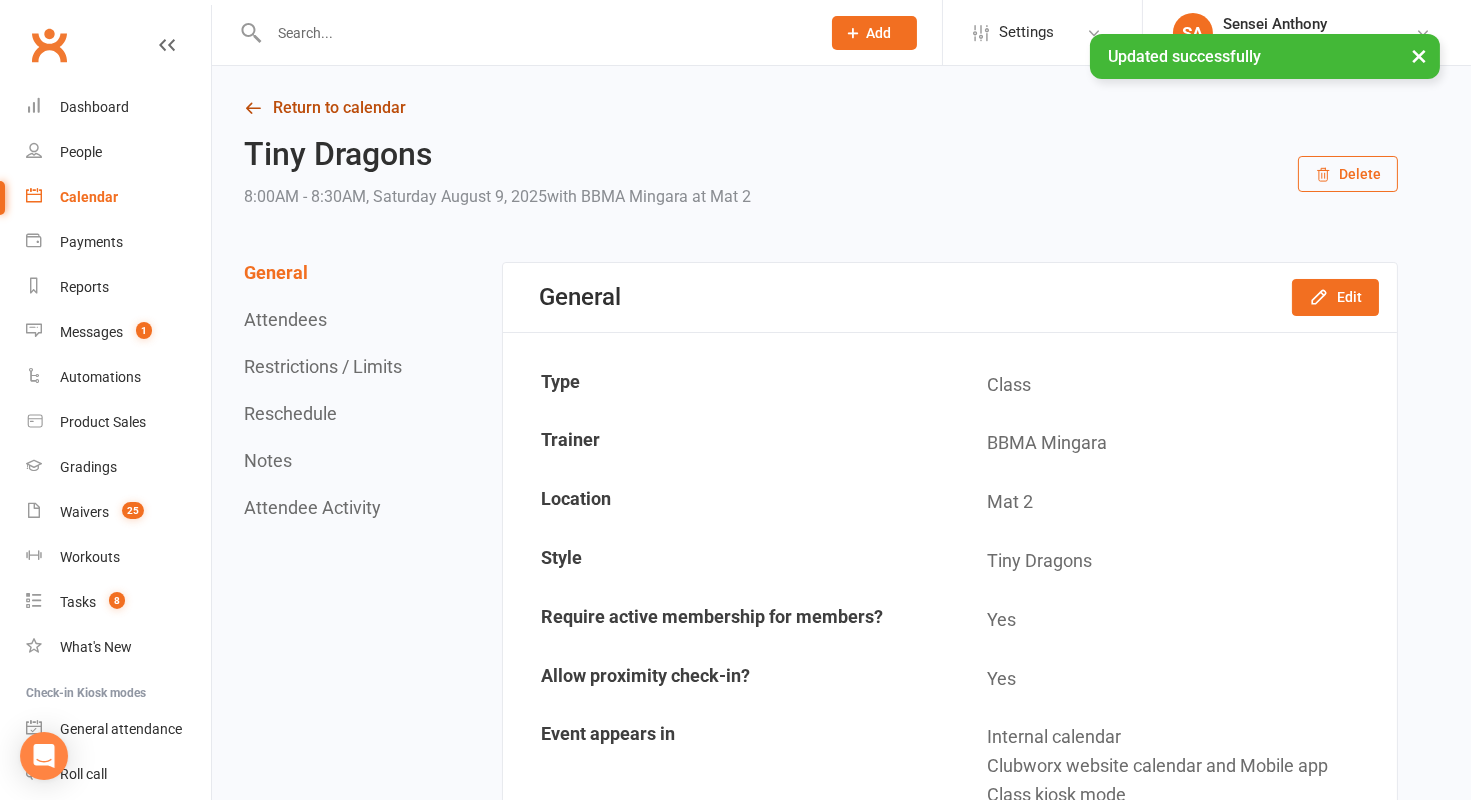 click on "Return to calendar" at bounding box center [821, 108] 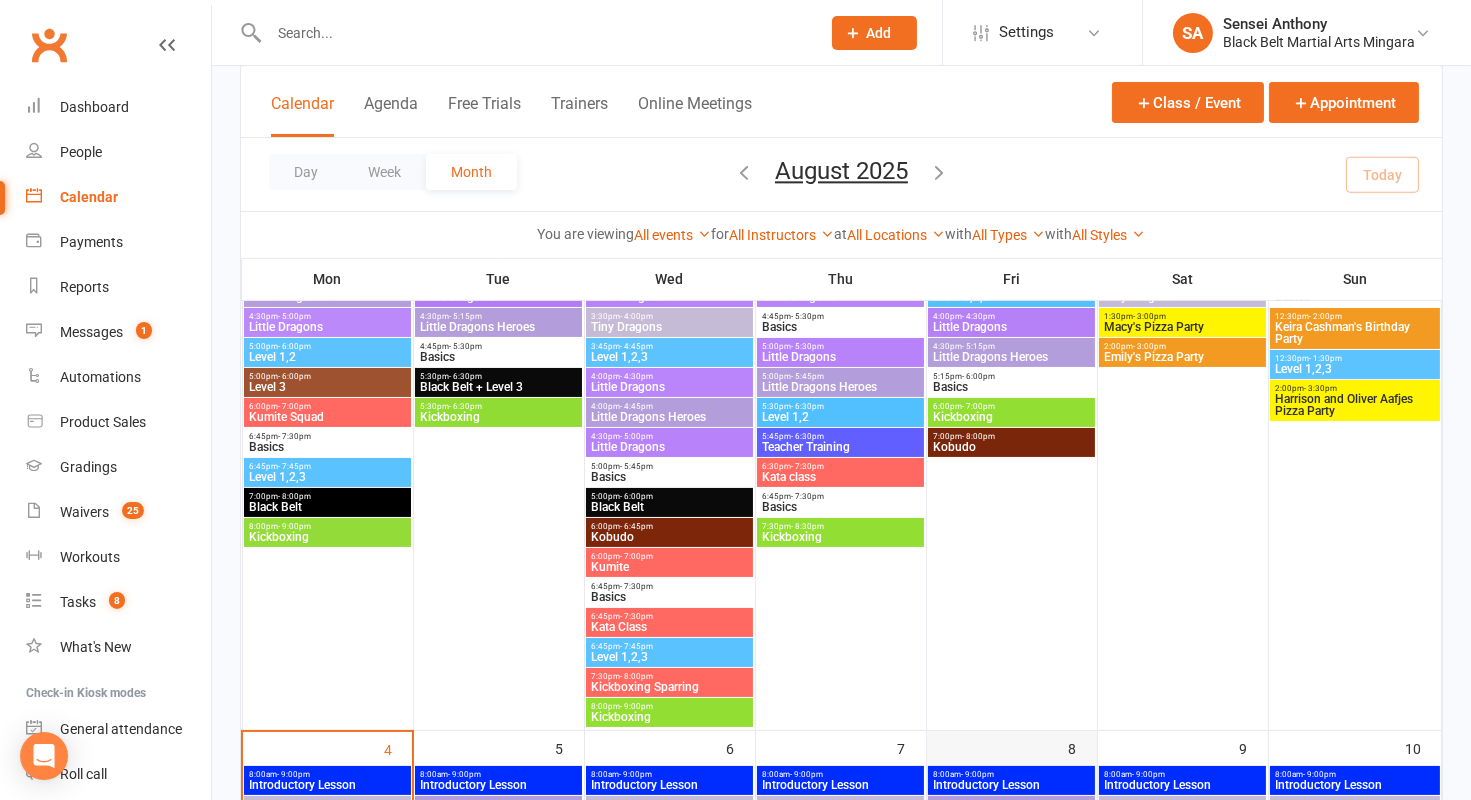 scroll, scrollTop: 652, scrollLeft: 0, axis: vertical 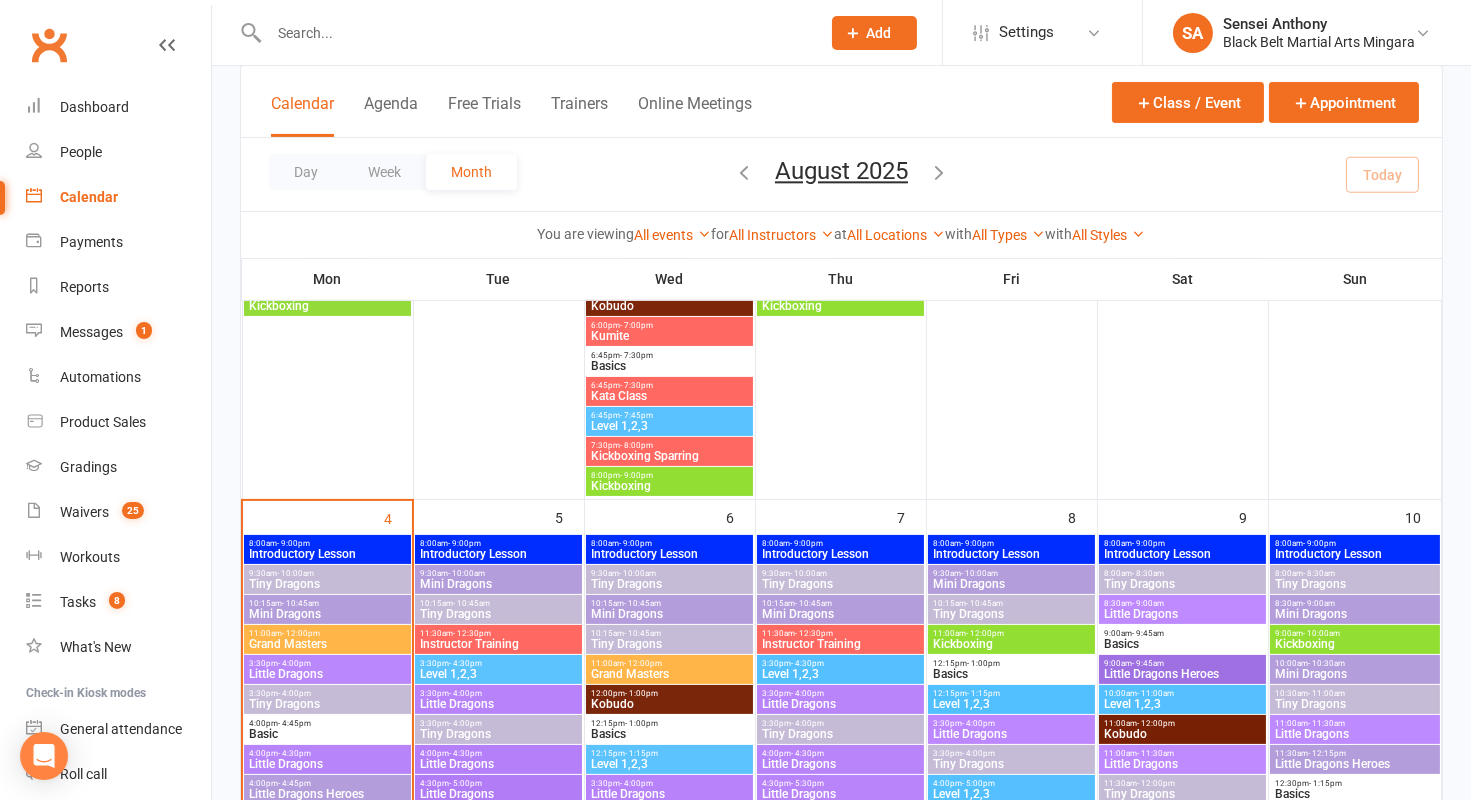 click on "Tiny Dragons" at bounding box center (1182, 584) 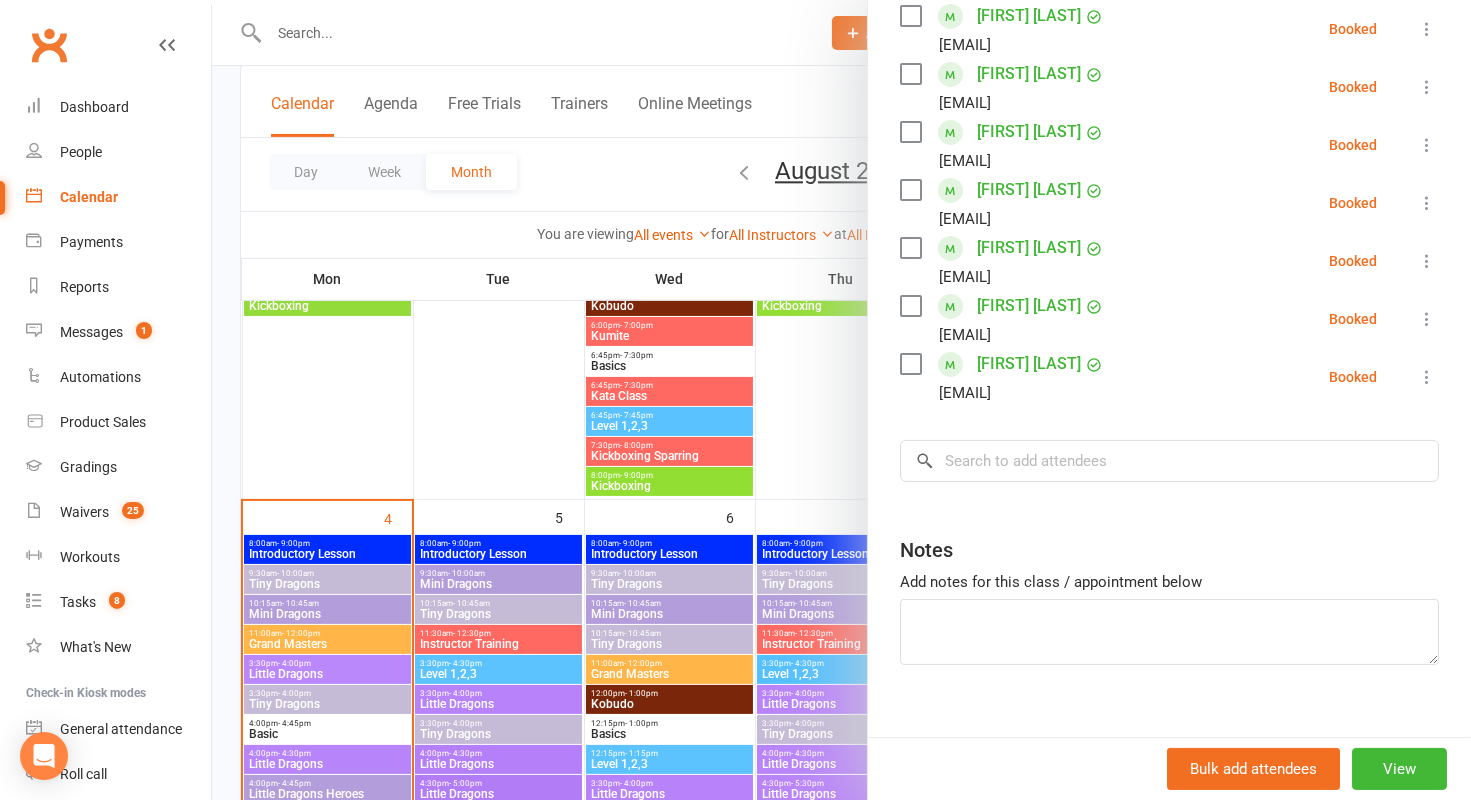 scroll, scrollTop: 686, scrollLeft: 0, axis: vertical 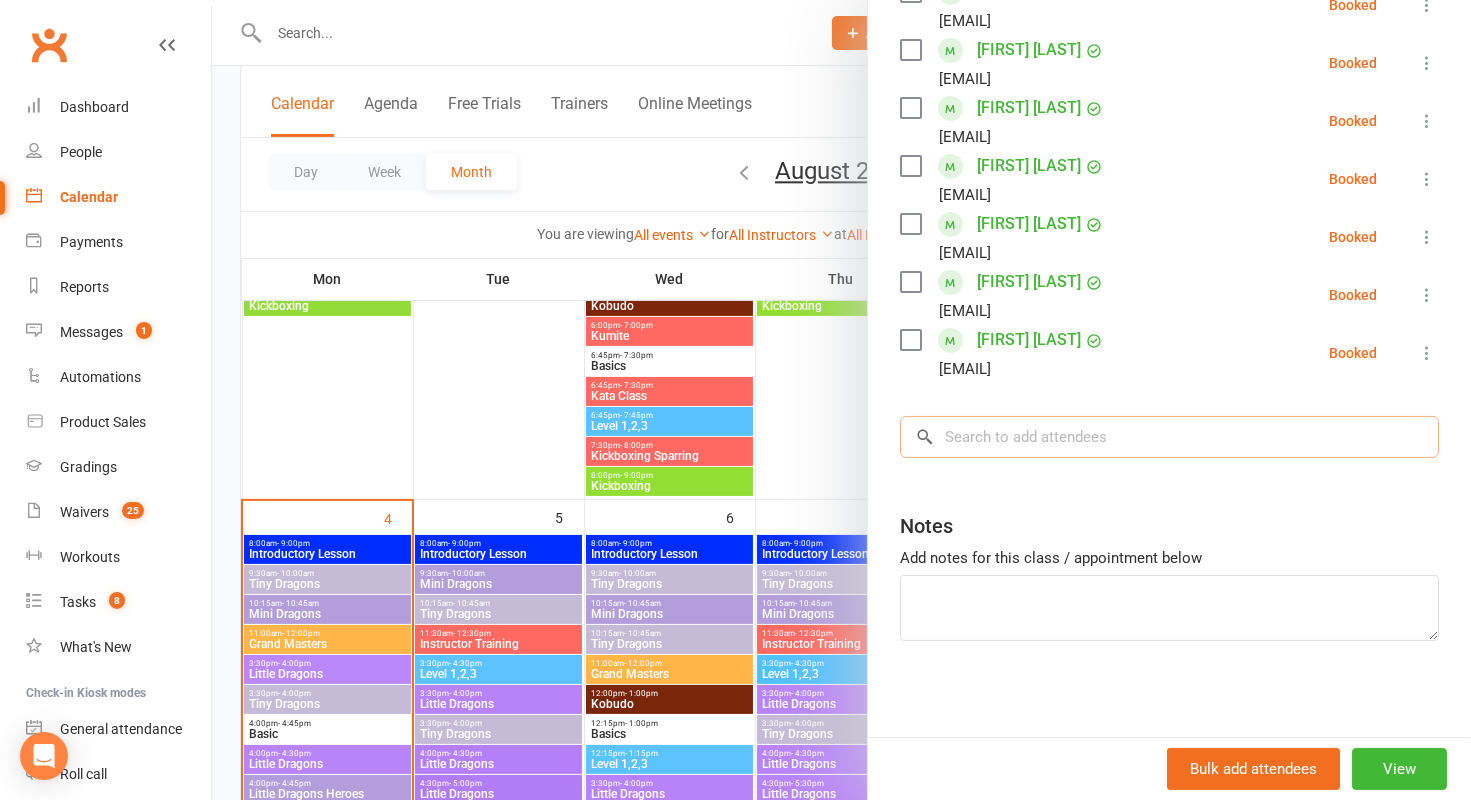 click at bounding box center (1169, 437) 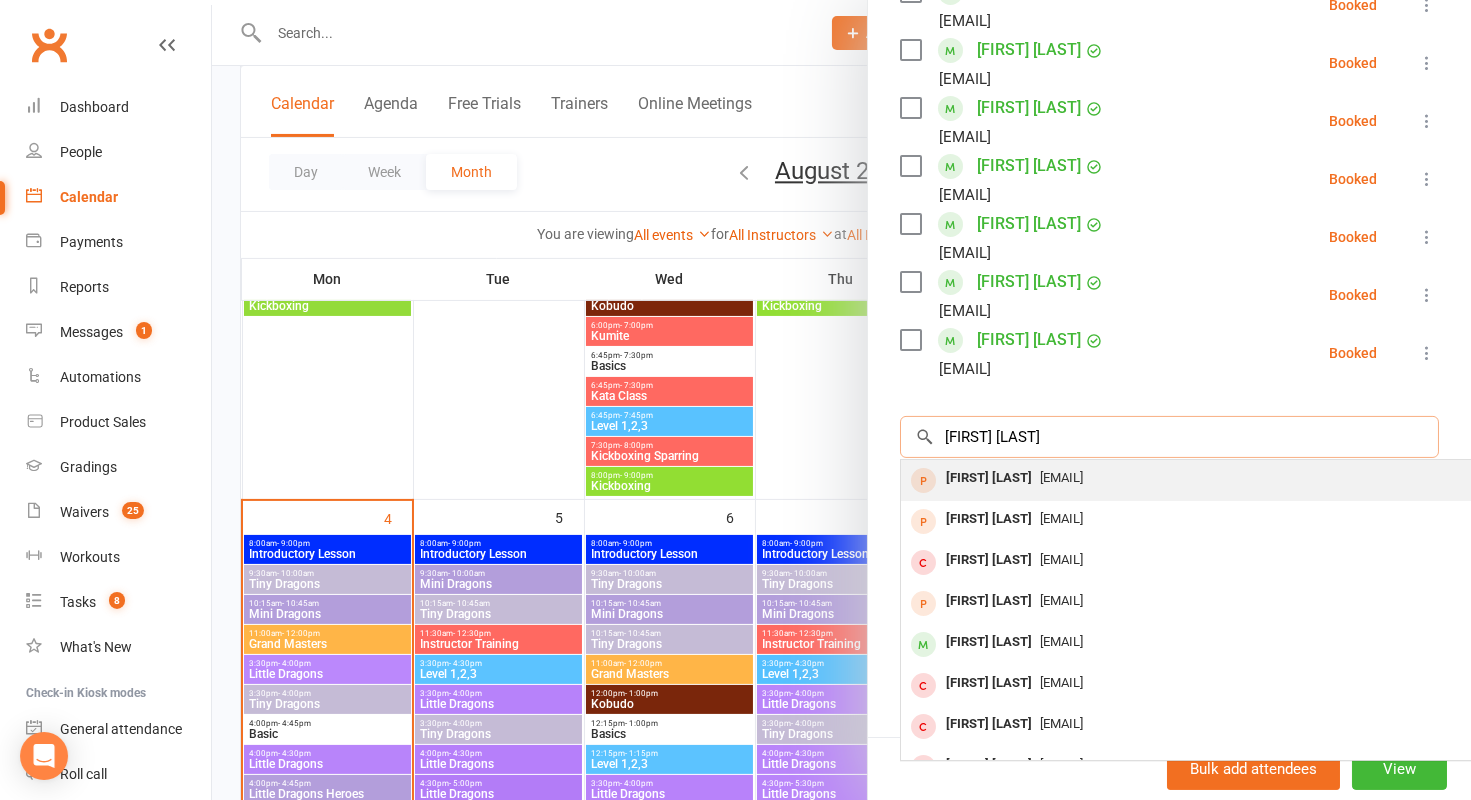 type on "[FIRST] [LAST]" 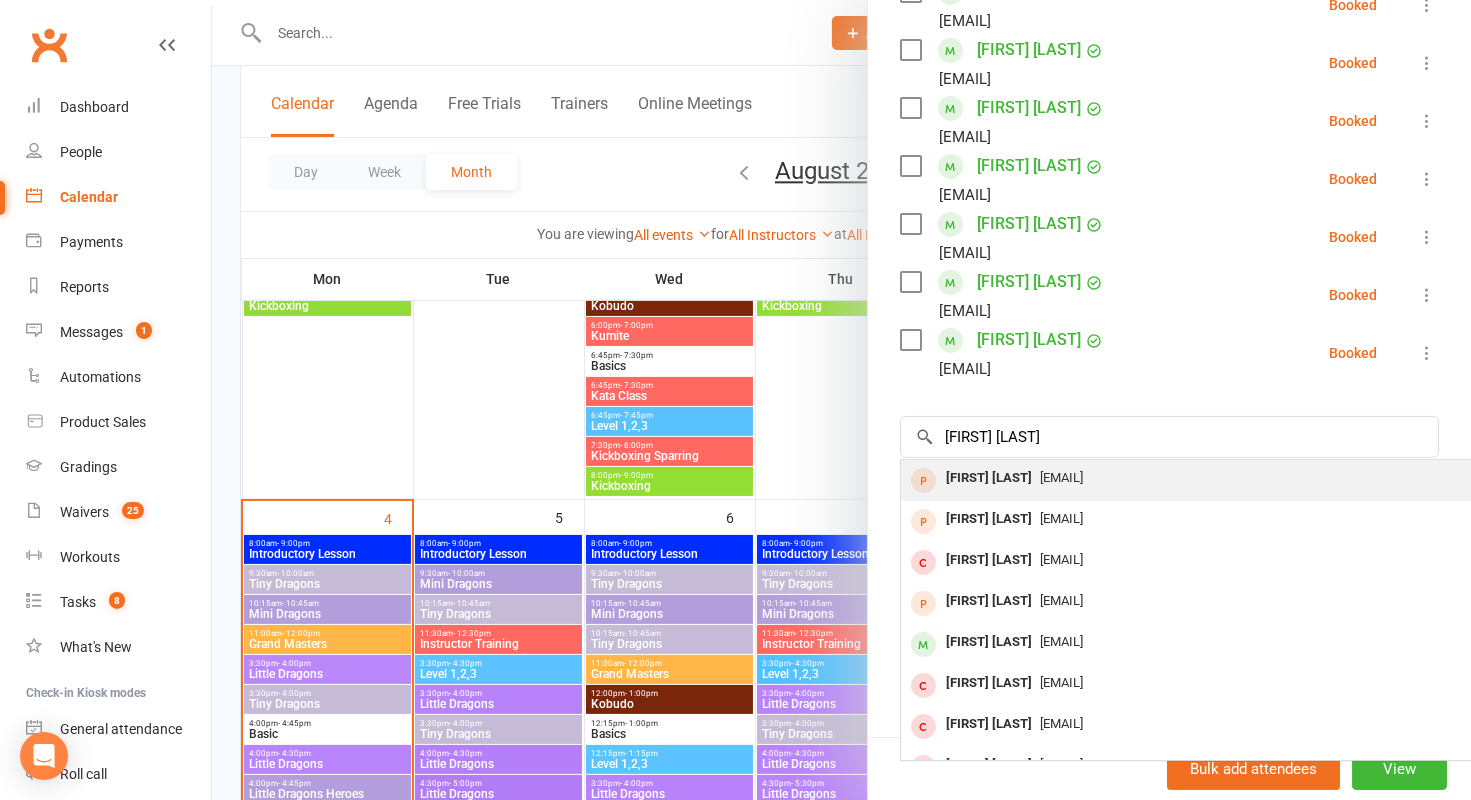 click on "[FIRST] [LAST]" at bounding box center [989, 478] 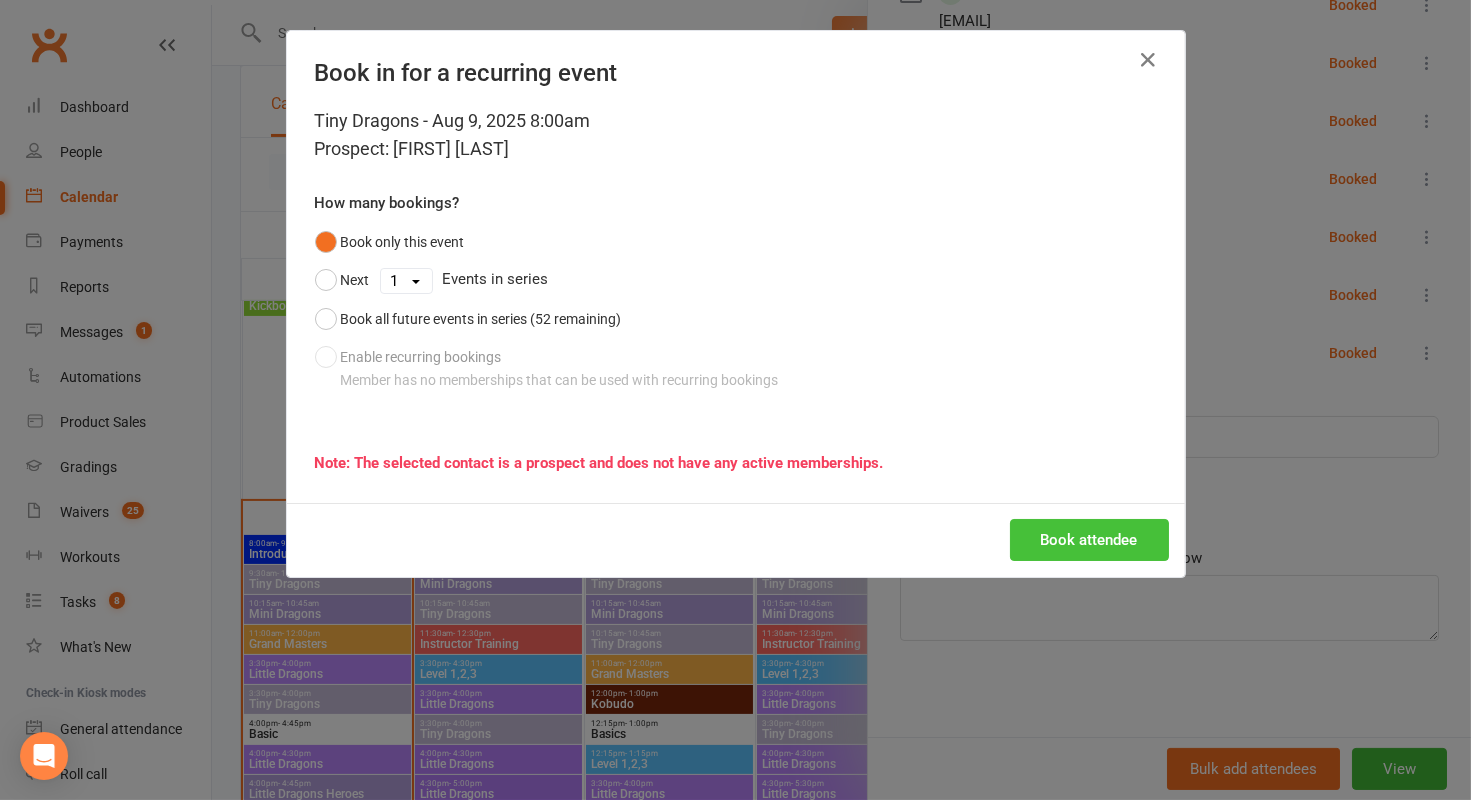 click on "Book attendee" at bounding box center [1089, 540] 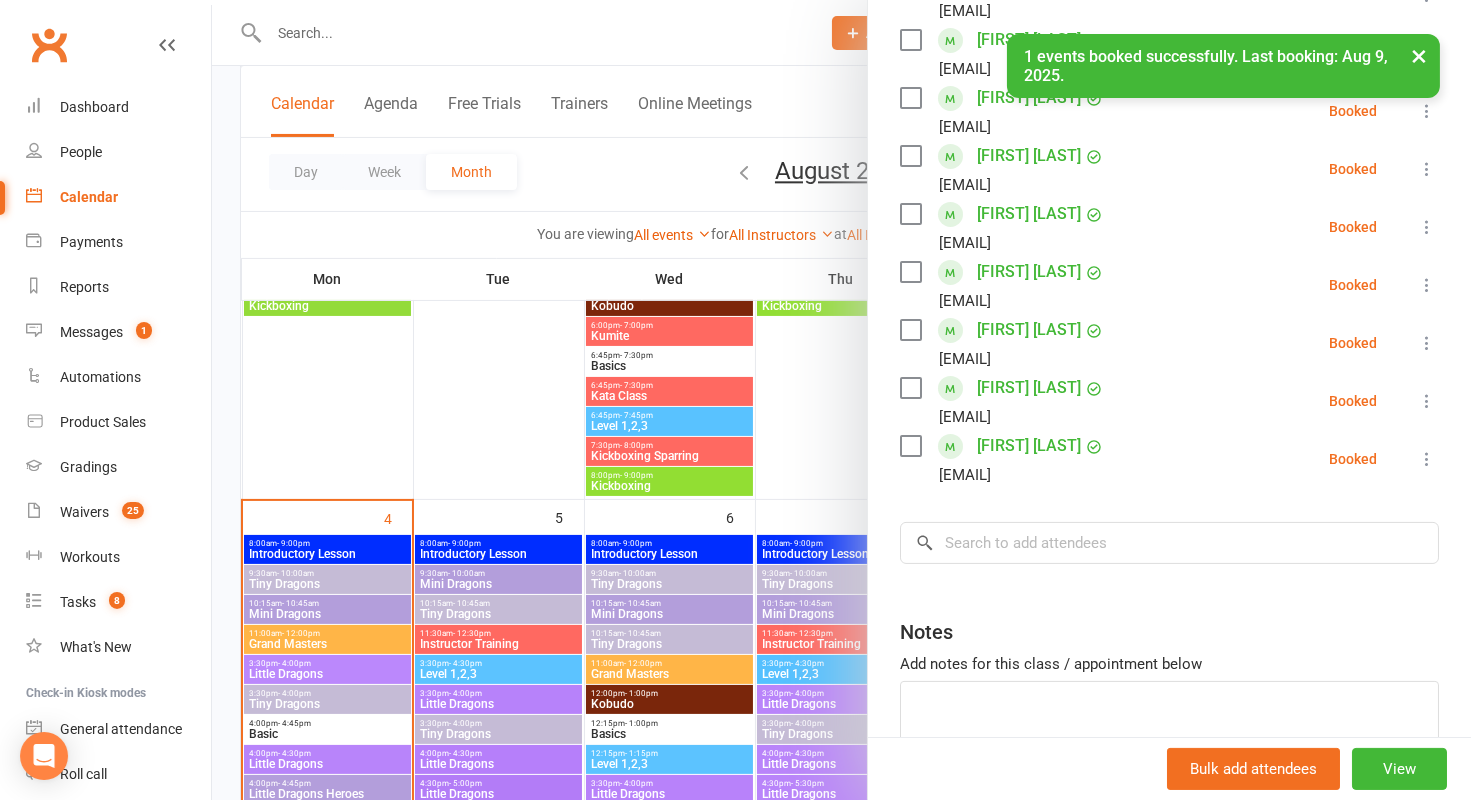 scroll, scrollTop: 0, scrollLeft: 0, axis: both 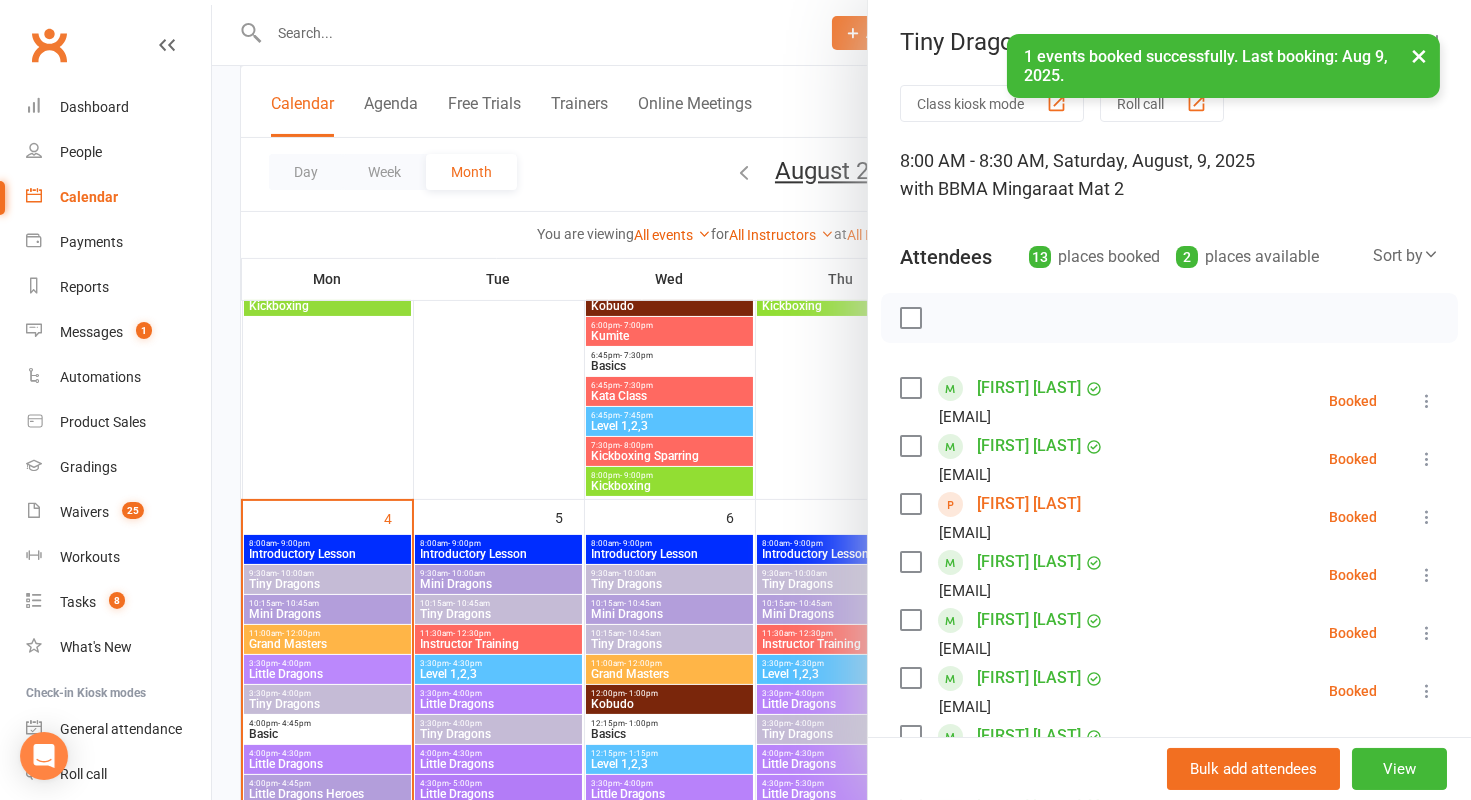 click at bounding box center (841, 400) 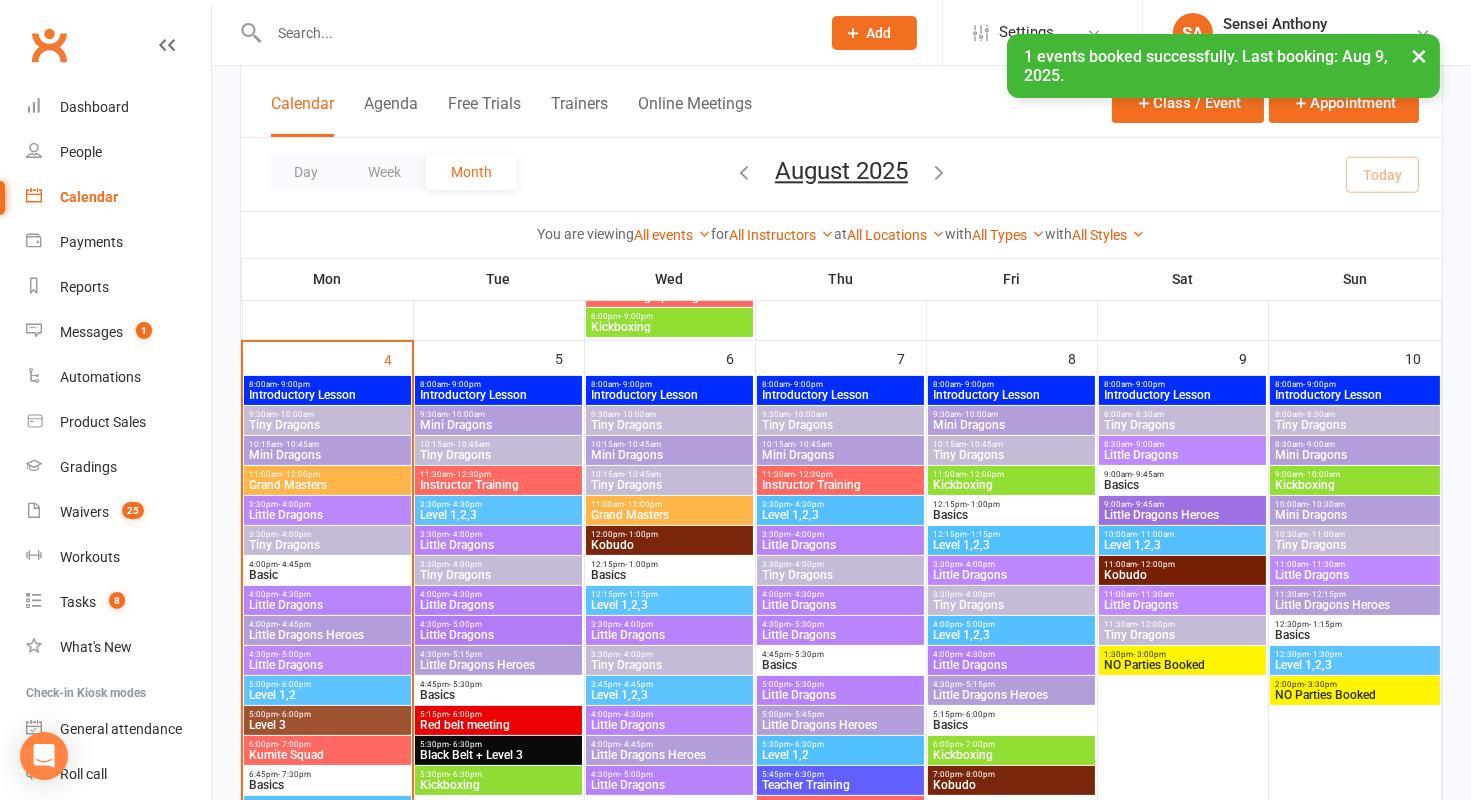 scroll, scrollTop: 812, scrollLeft: 0, axis: vertical 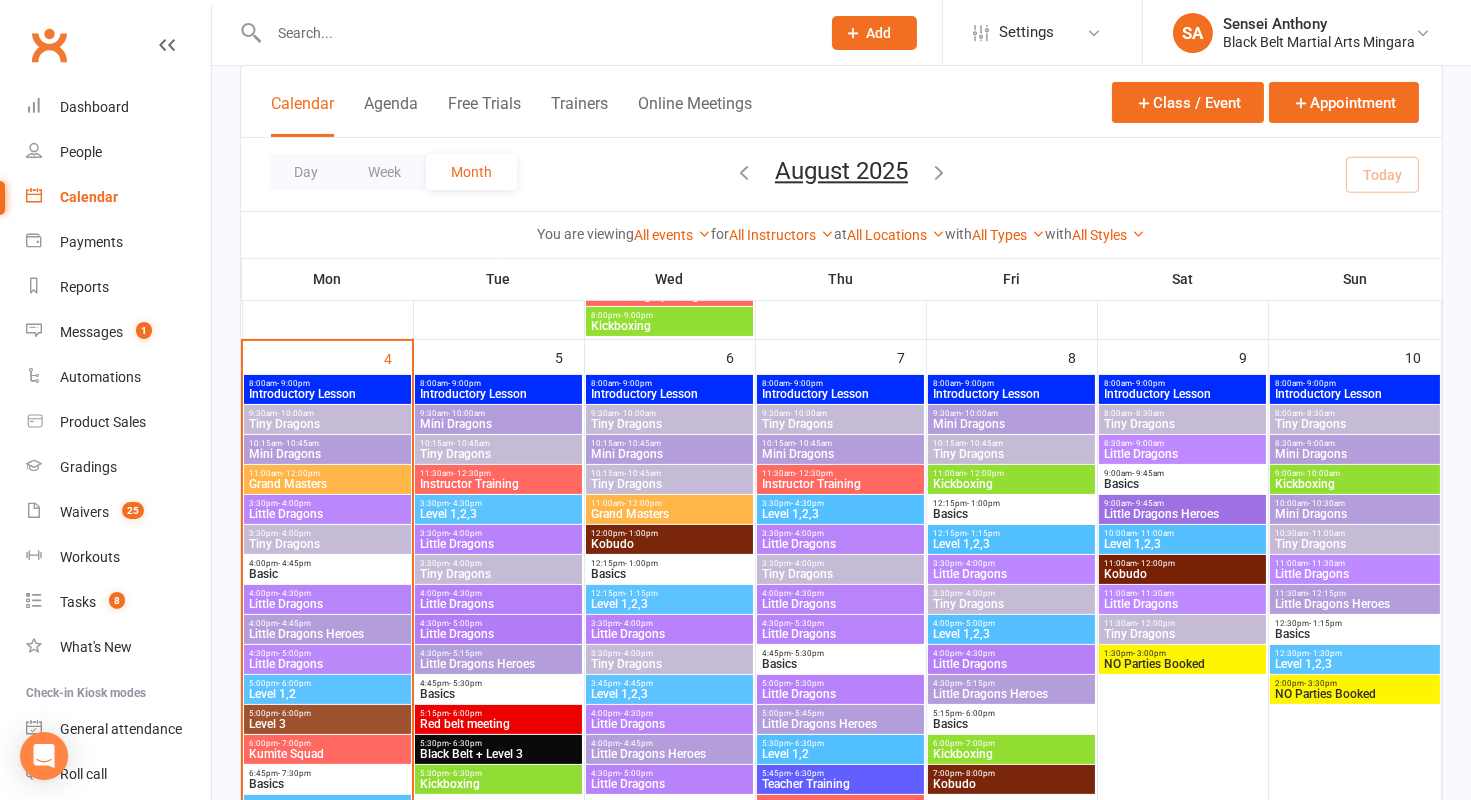 click on "Little Dragons" at bounding box center [327, 514] 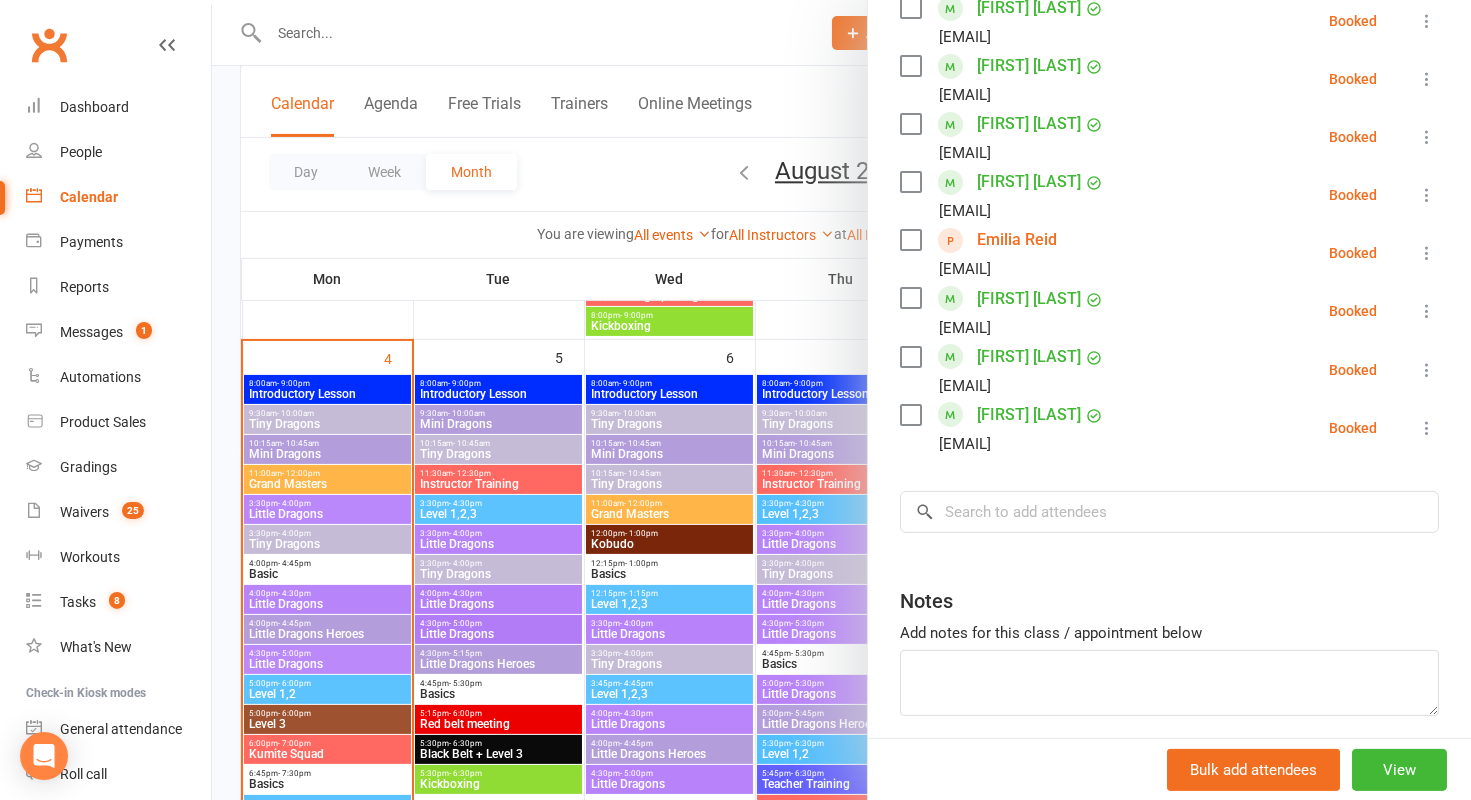 scroll, scrollTop: 1015, scrollLeft: 0, axis: vertical 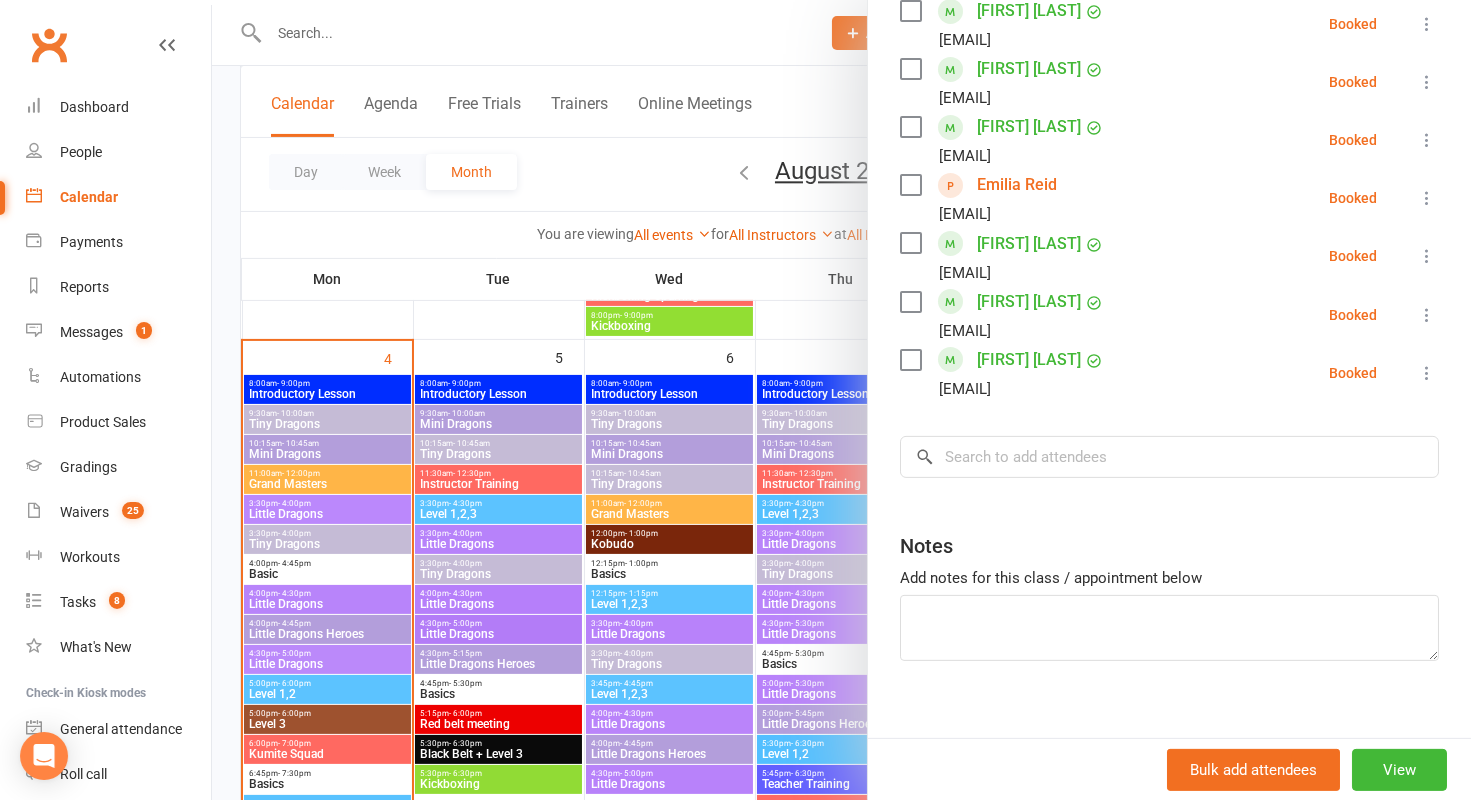 click at bounding box center (841, 400) 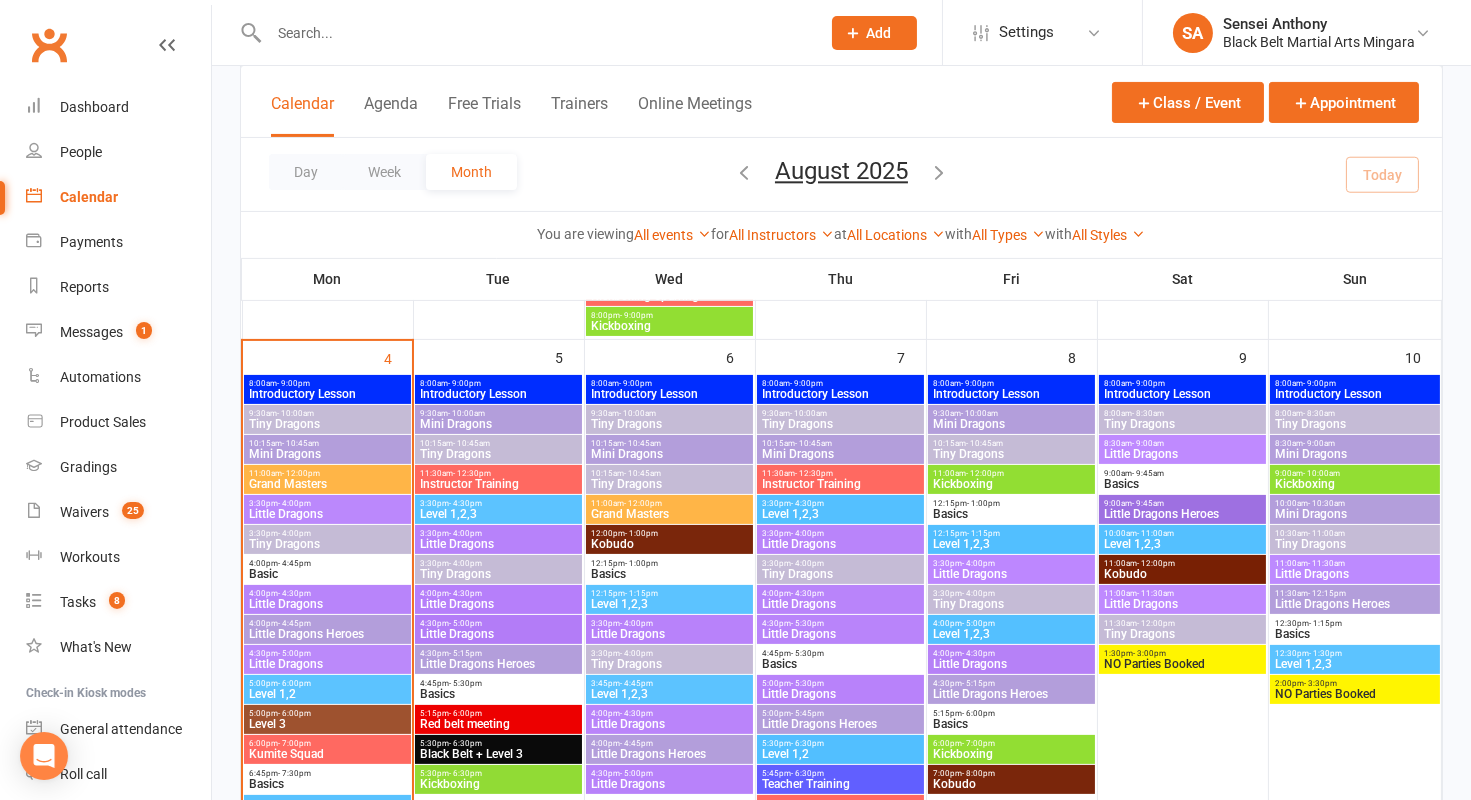 click on "Tiny Dragons" at bounding box center [327, 544] 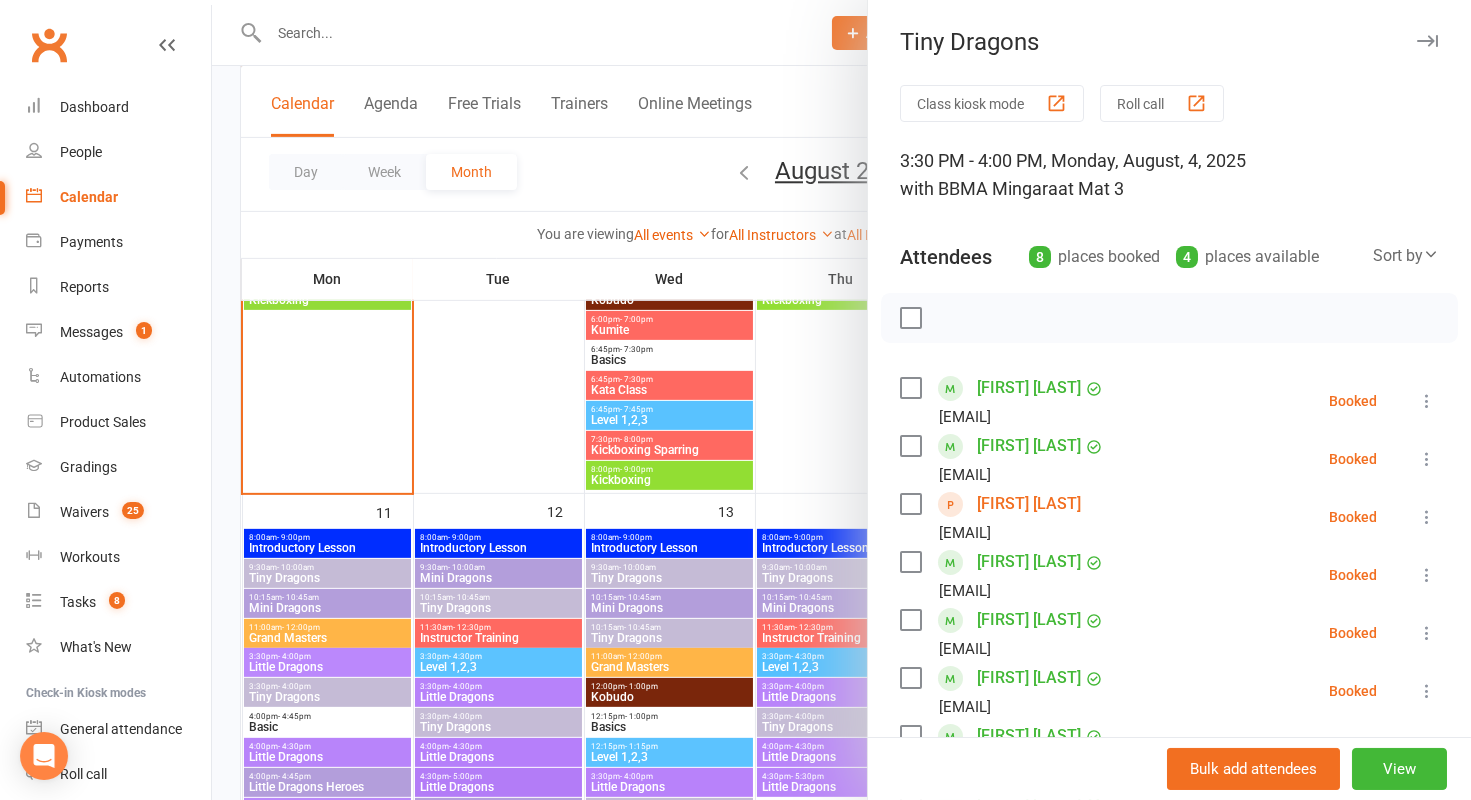 scroll, scrollTop: 1588, scrollLeft: 0, axis: vertical 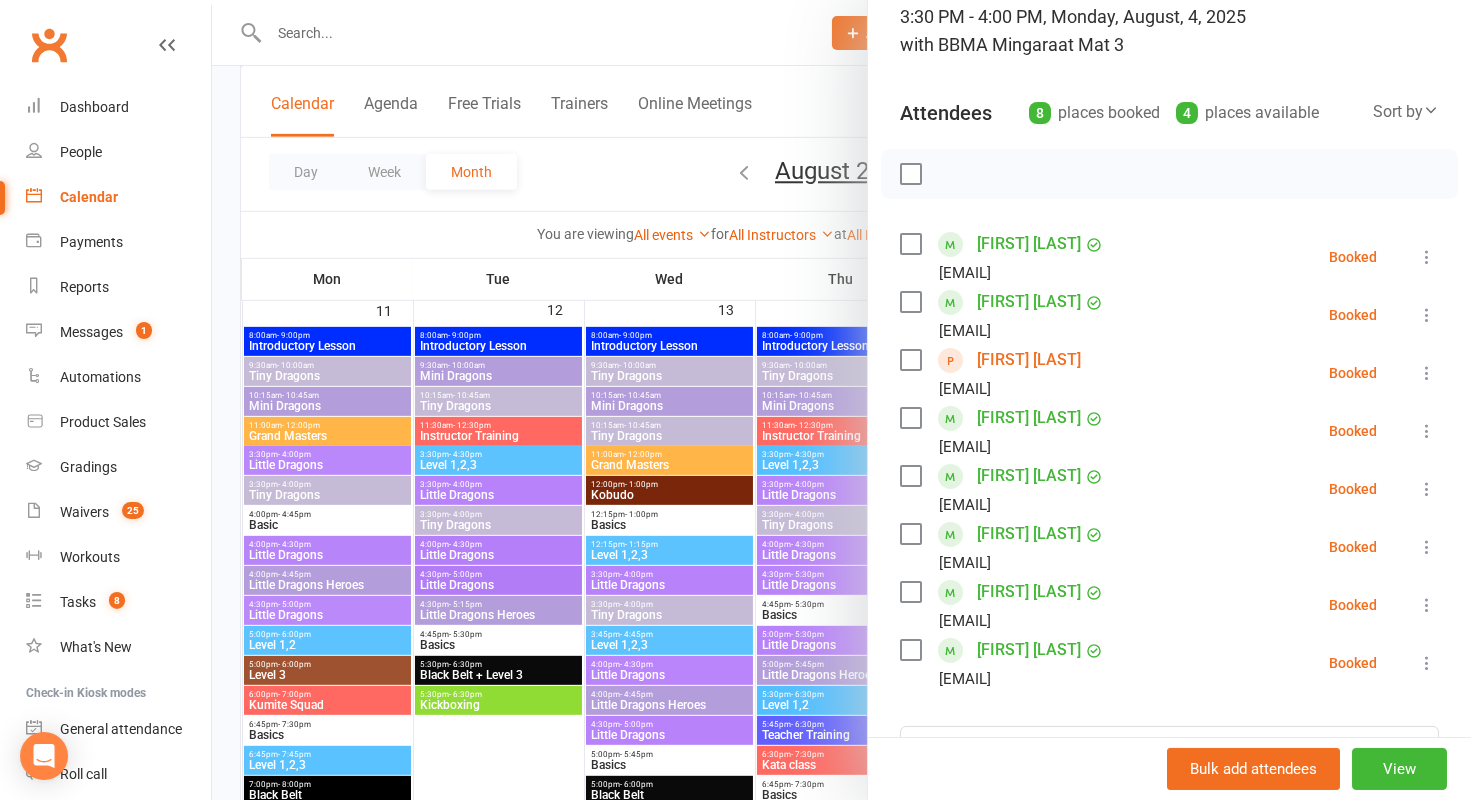 click at bounding box center (841, 400) 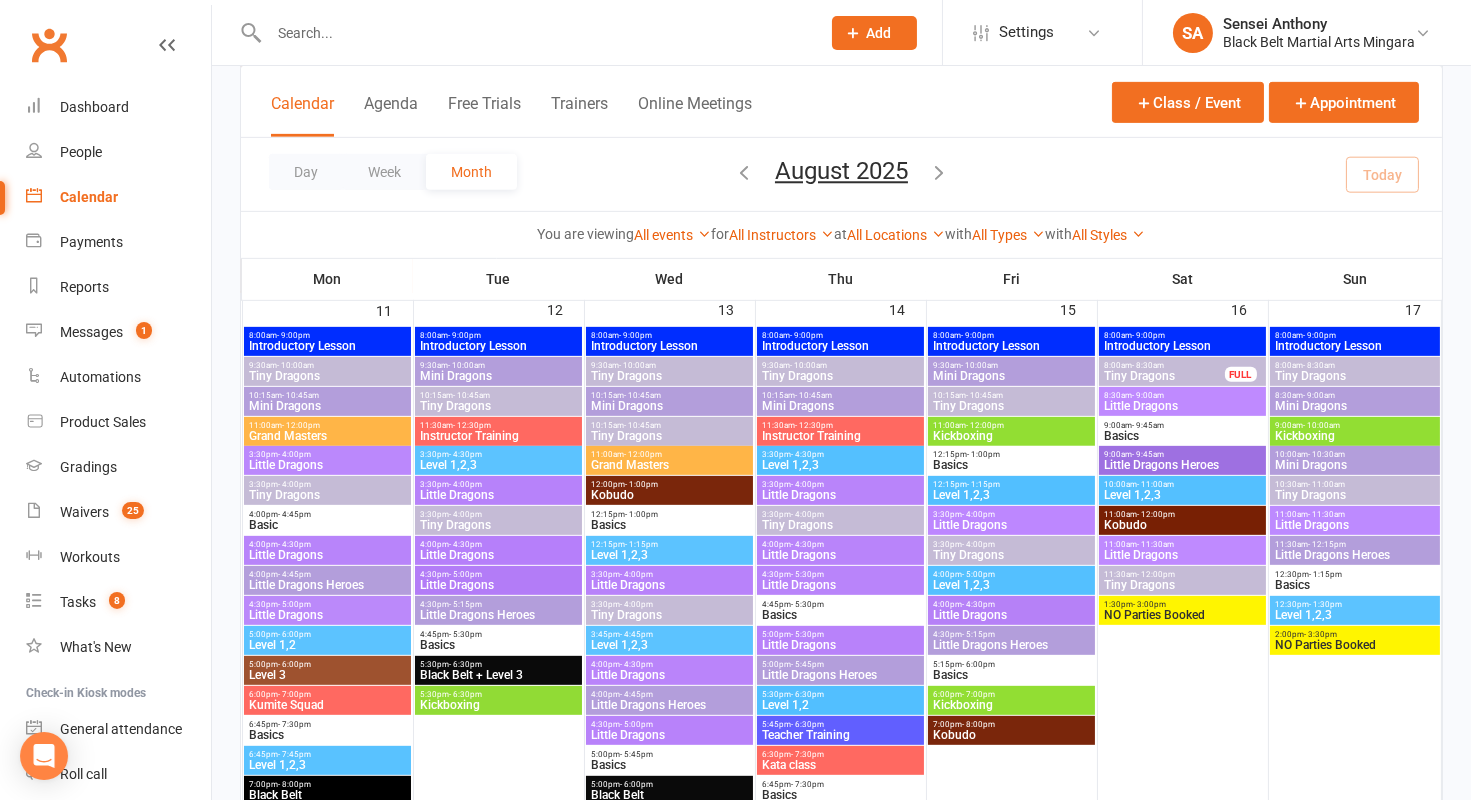click on "Tiny Dragons" at bounding box center (669, 615) 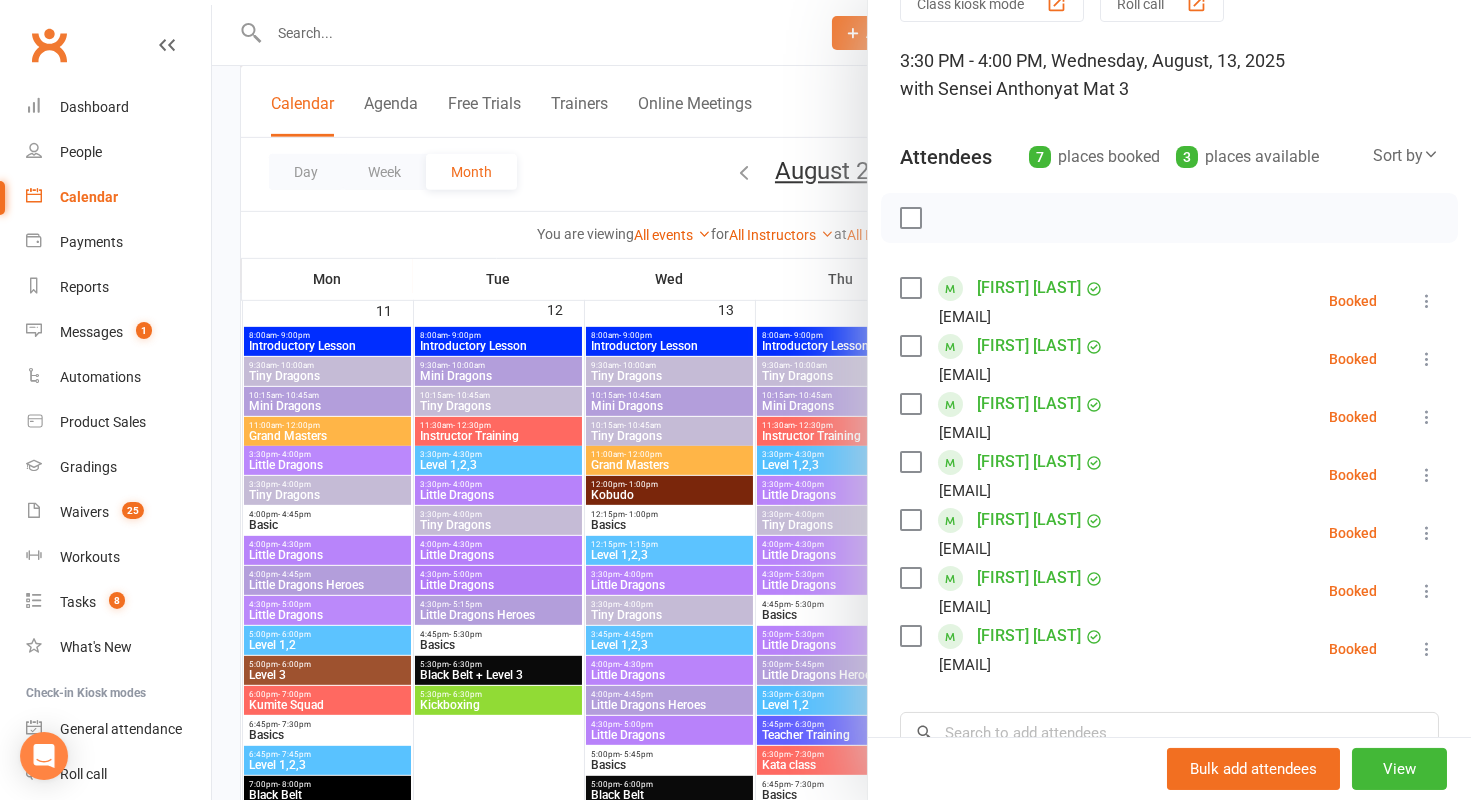 scroll, scrollTop: 131, scrollLeft: 0, axis: vertical 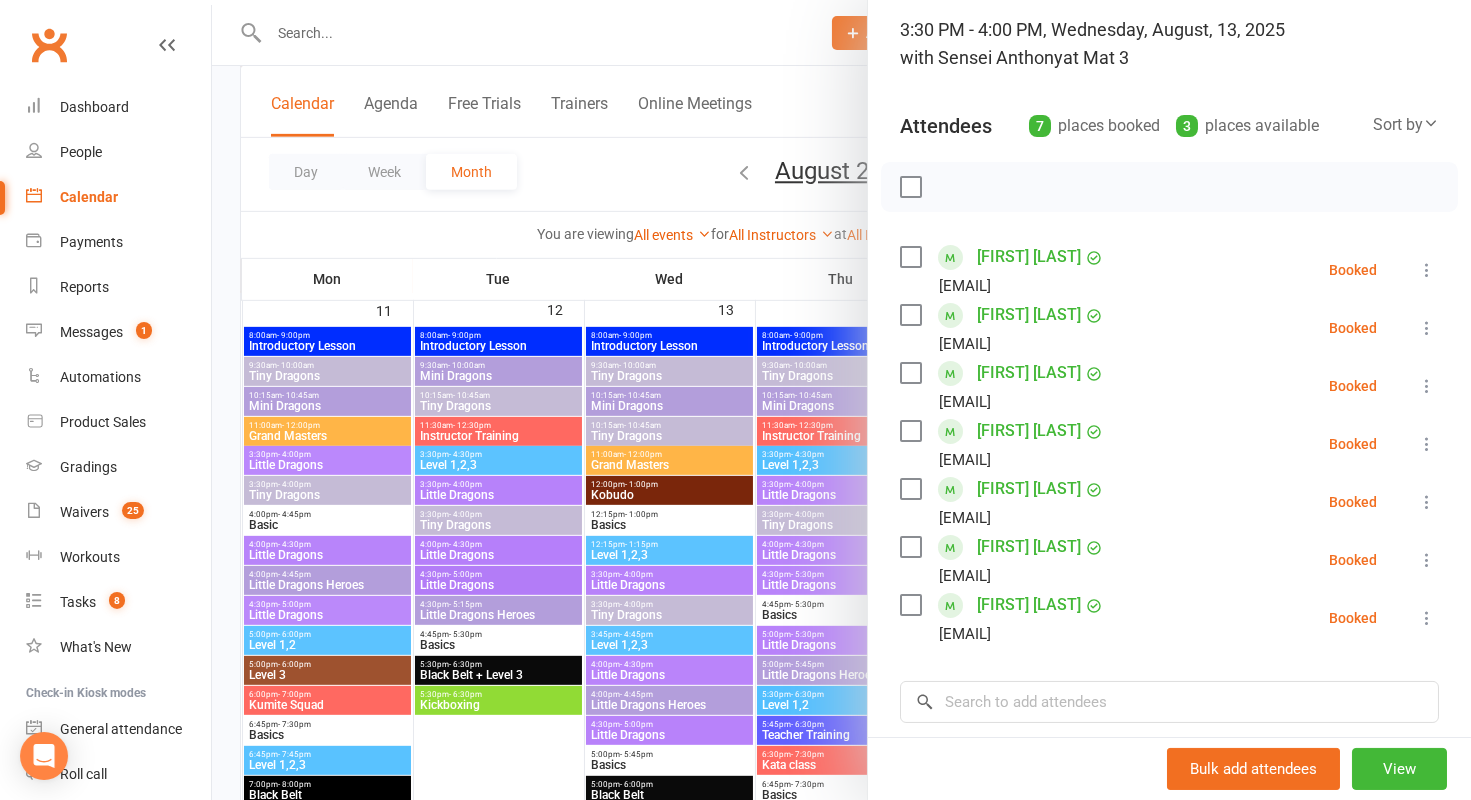 click at bounding box center [841, 400] 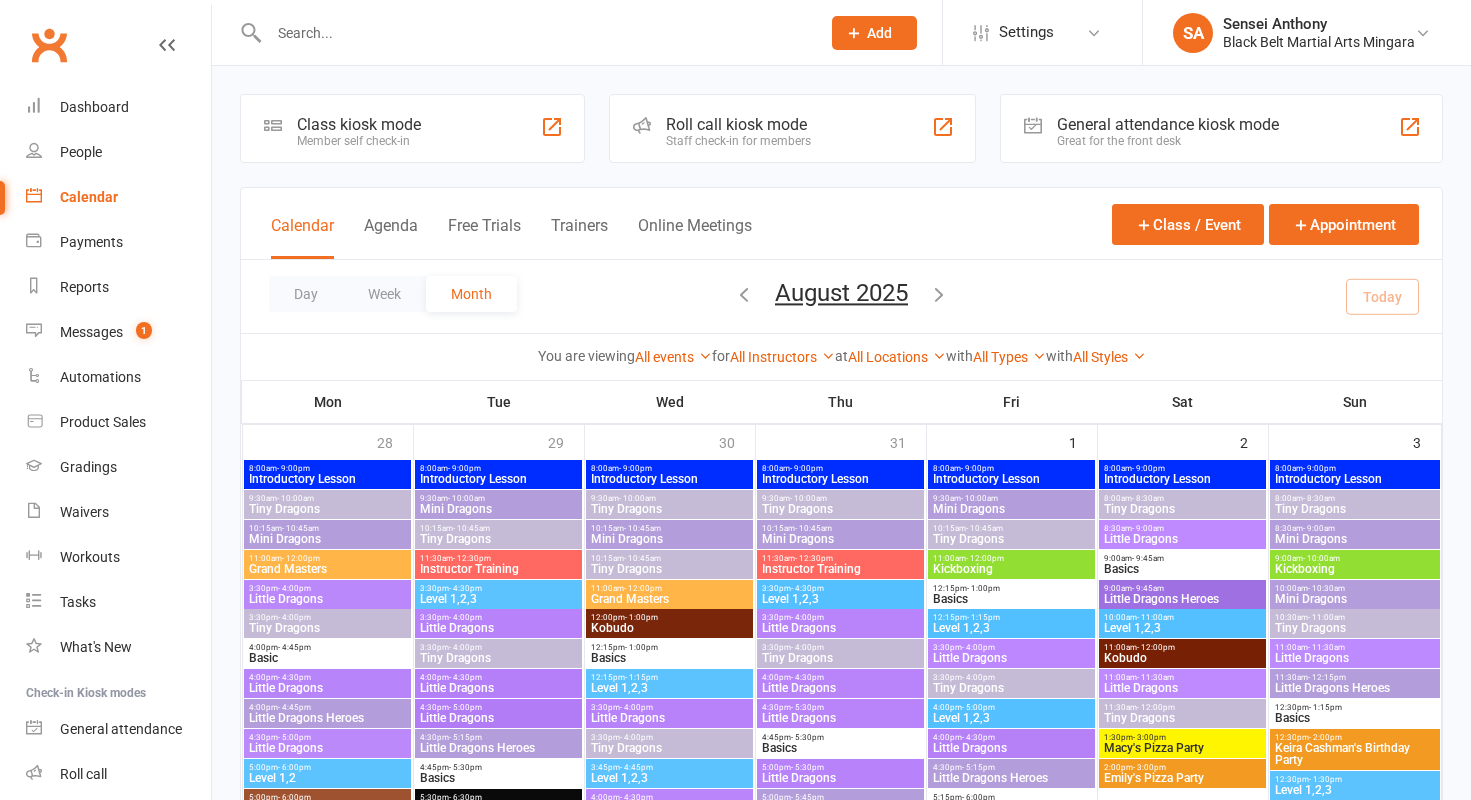 scroll, scrollTop: 1588, scrollLeft: 0, axis: vertical 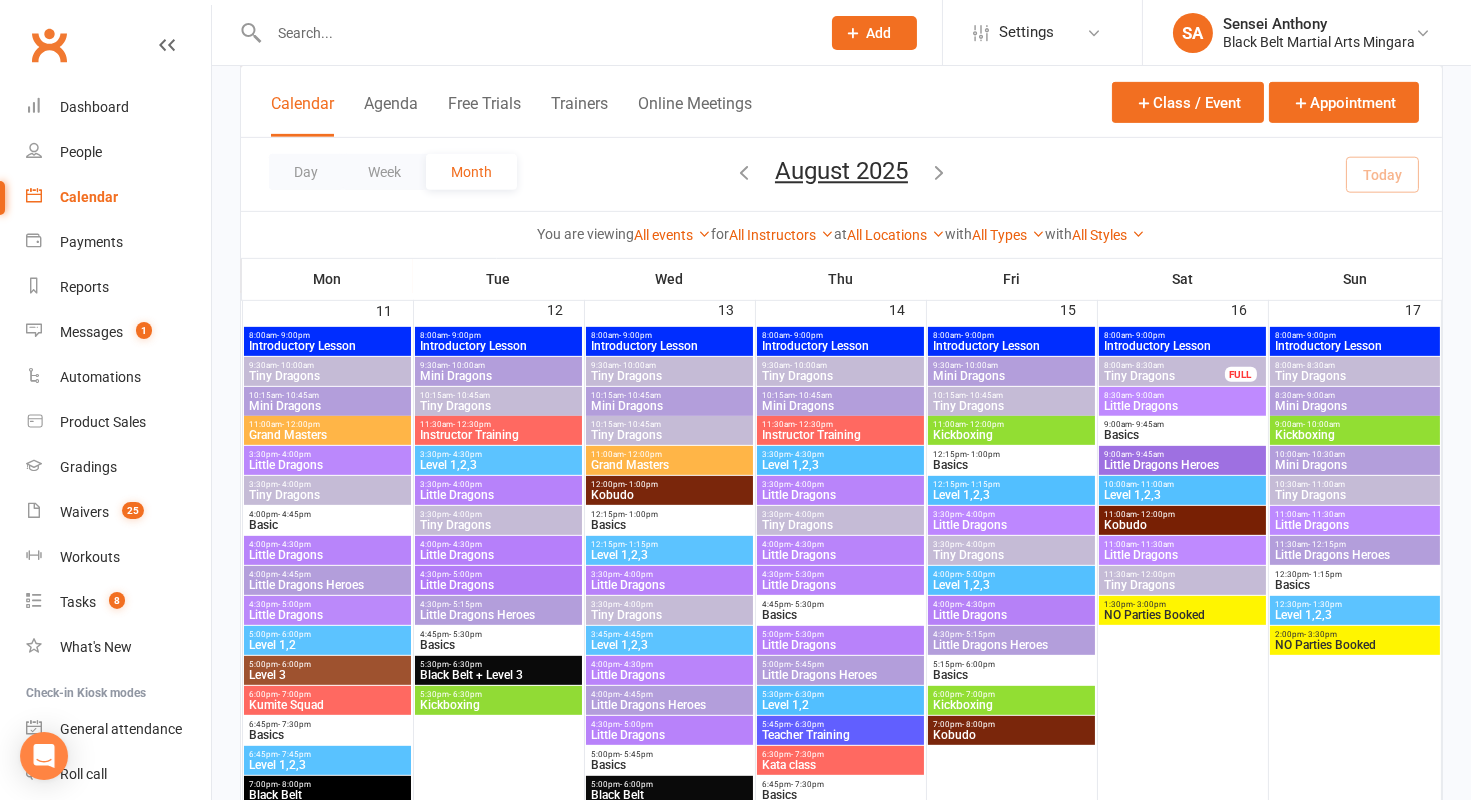 click at bounding box center [534, 33] 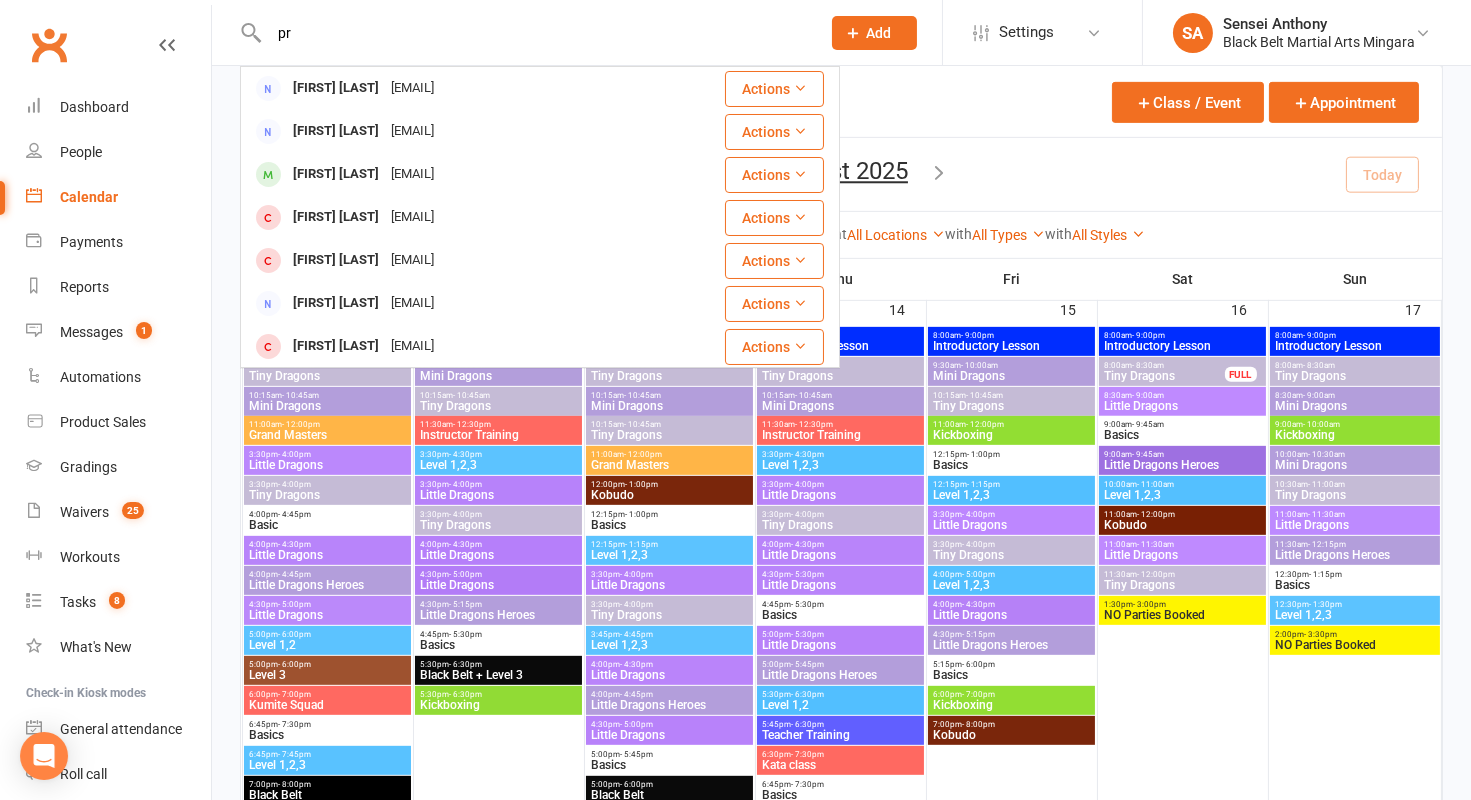 type on "p" 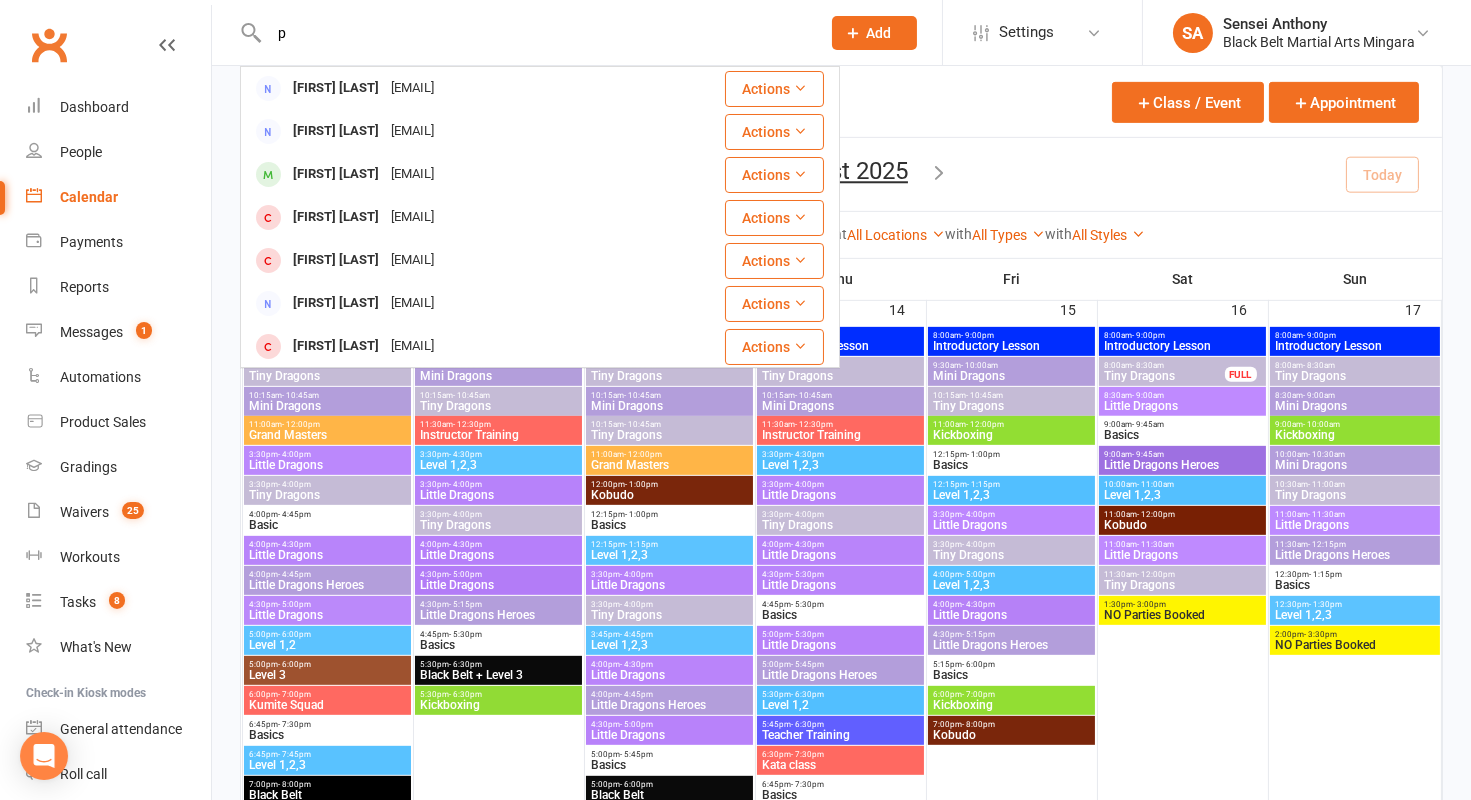 type 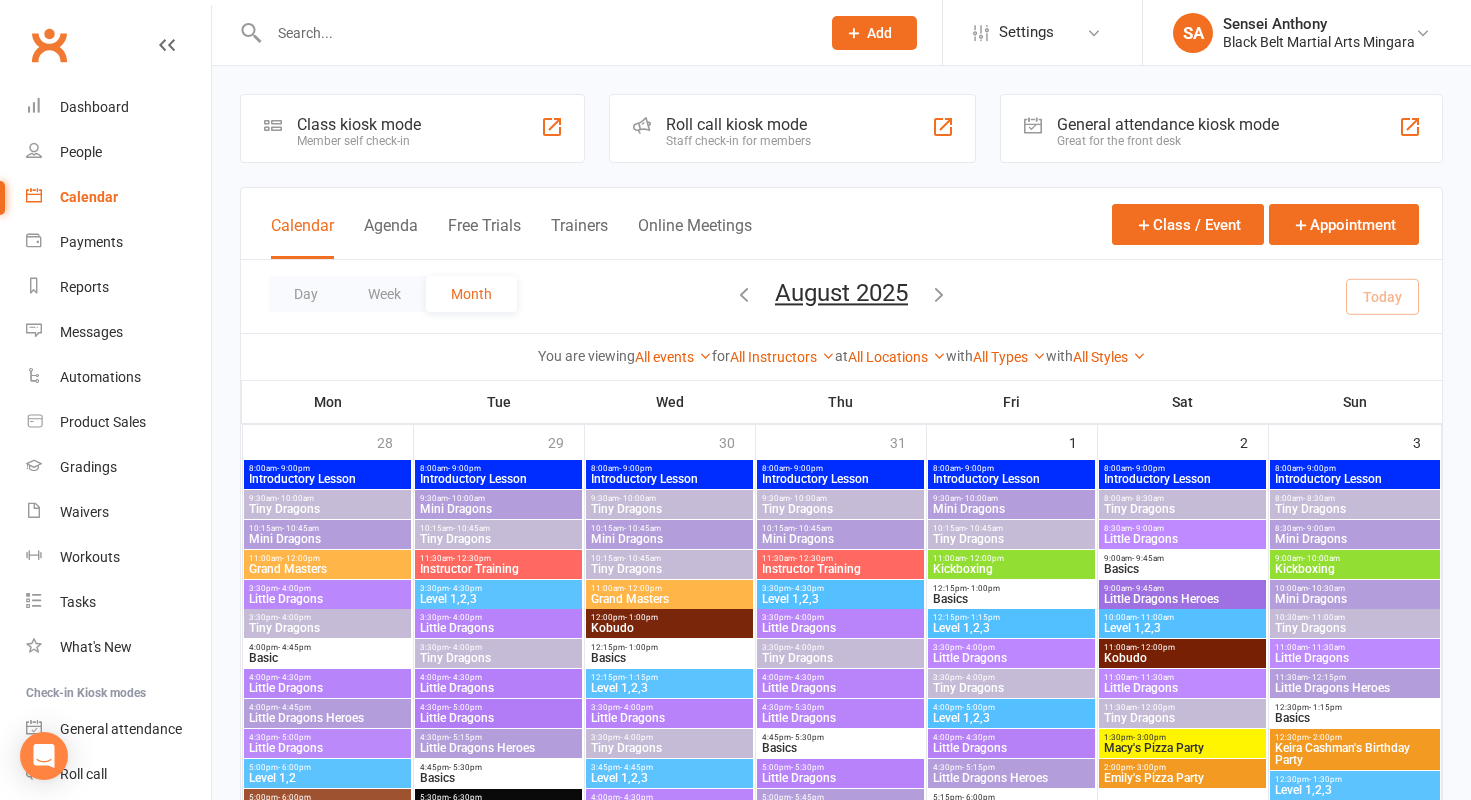 scroll, scrollTop: 0, scrollLeft: 0, axis: both 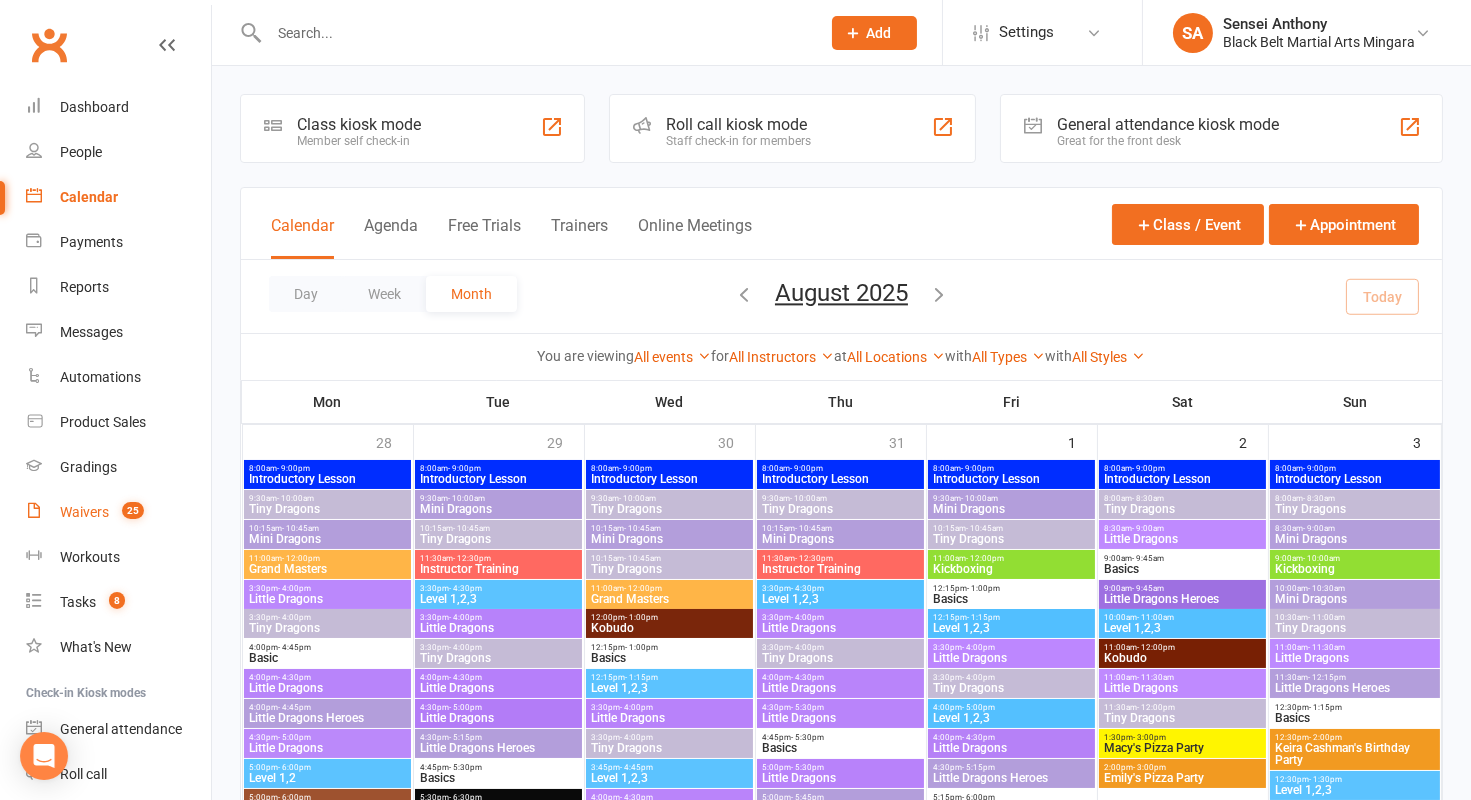click on "Waivers   25" at bounding box center [118, 512] 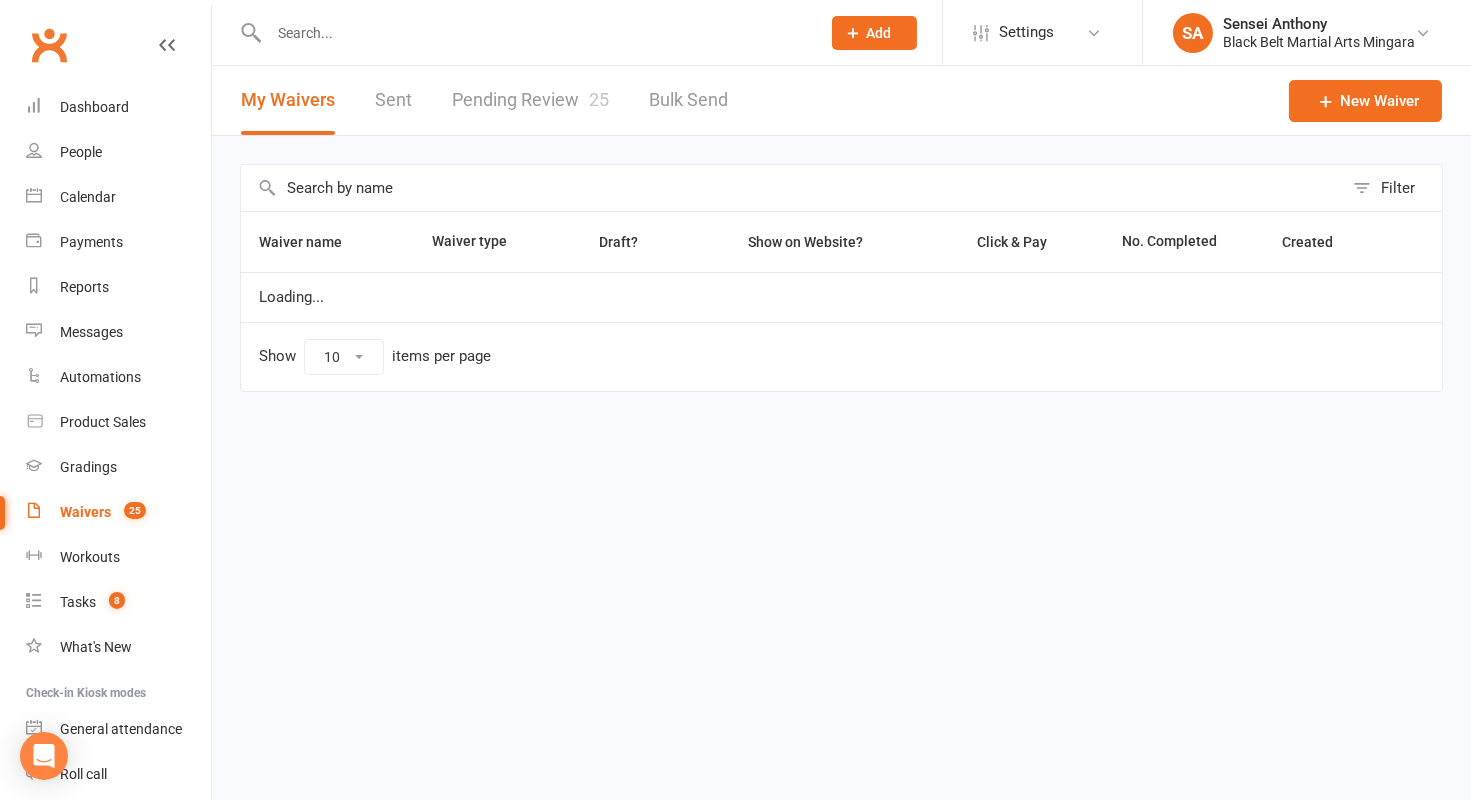 select on "100" 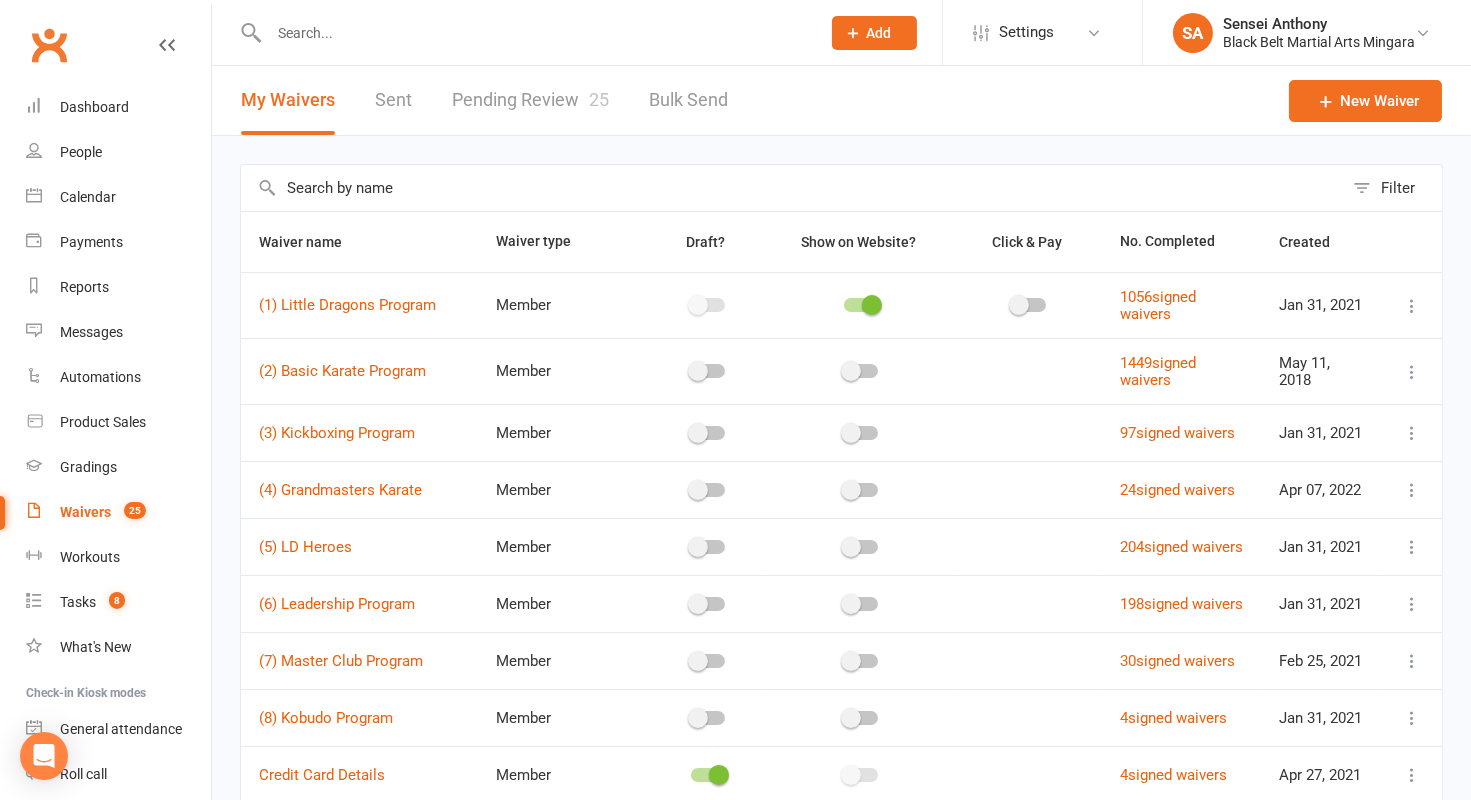 click on "Pending Review 25" at bounding box center [530, 100] 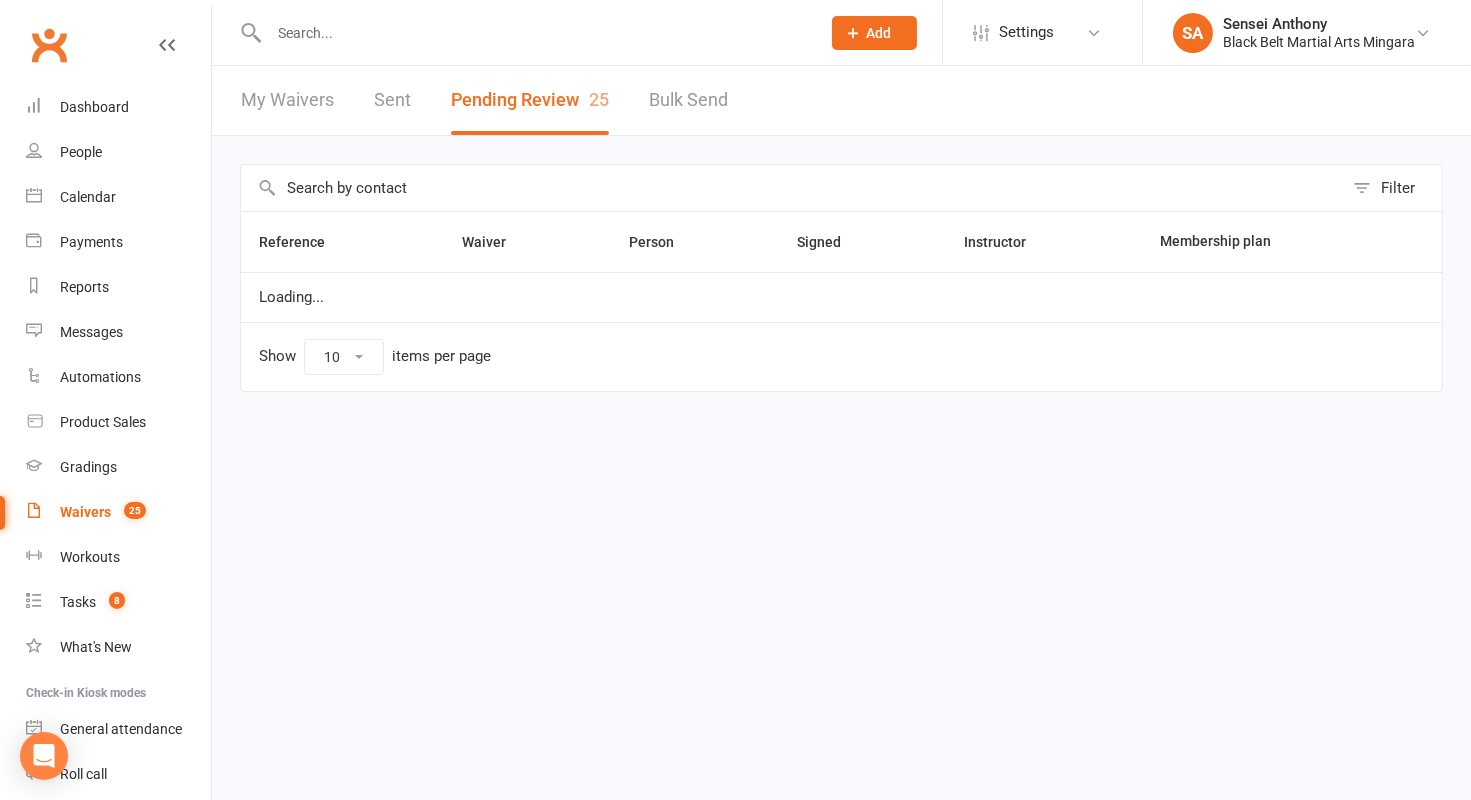 select on "50" 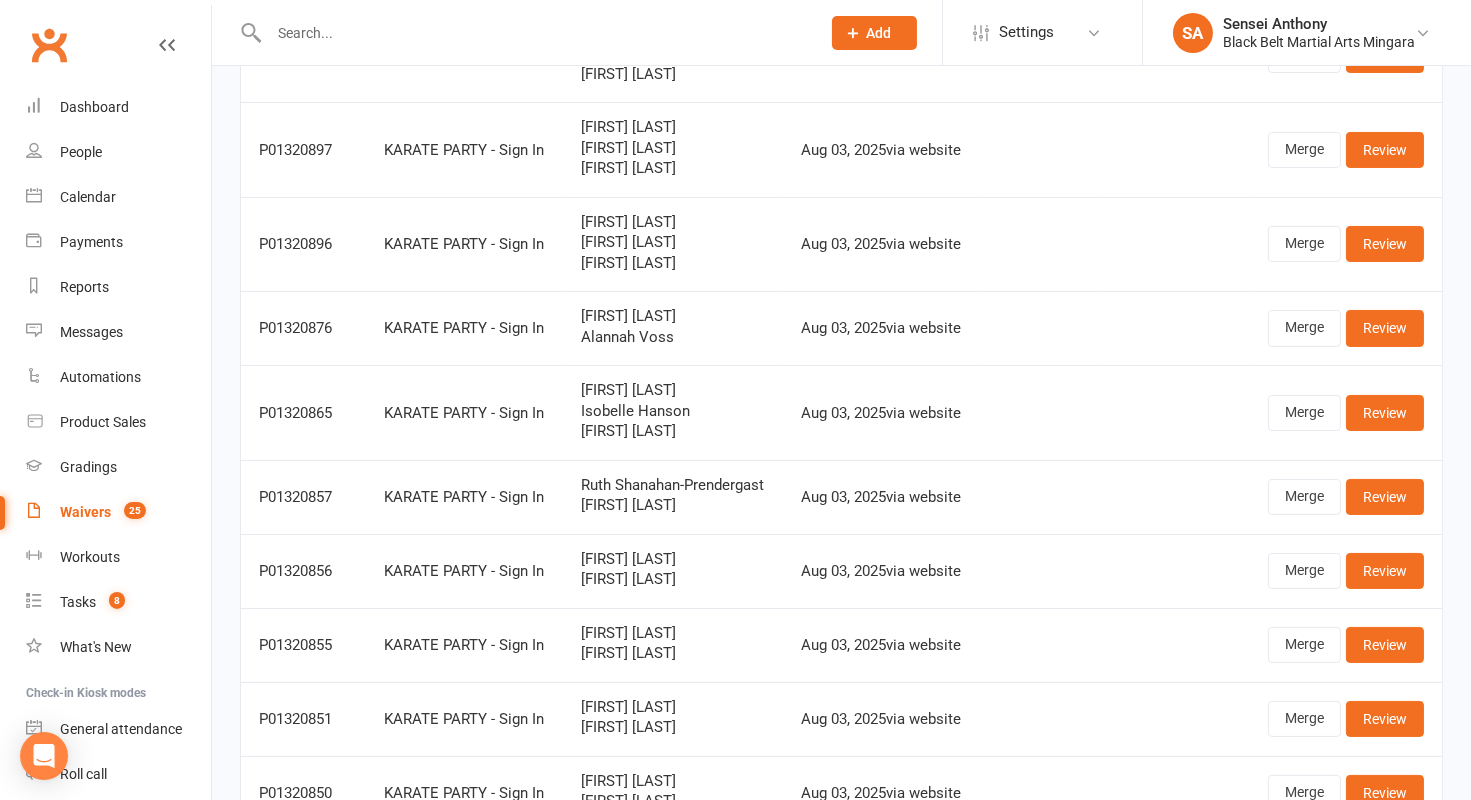 scroll, scrollTop: 0, scrollLeft: 0, axis: both 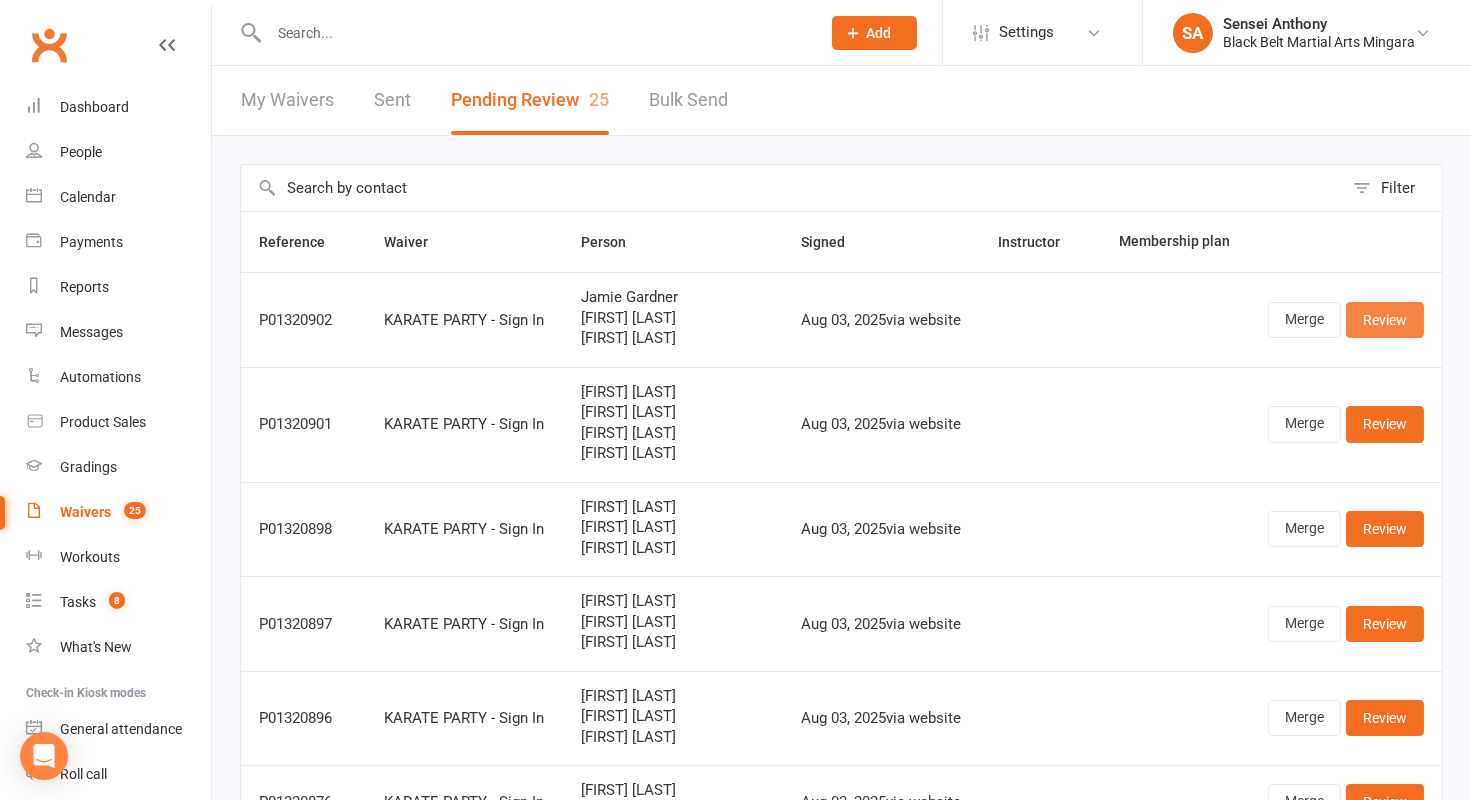 click on "Review" at bounding box center [1385, 320] 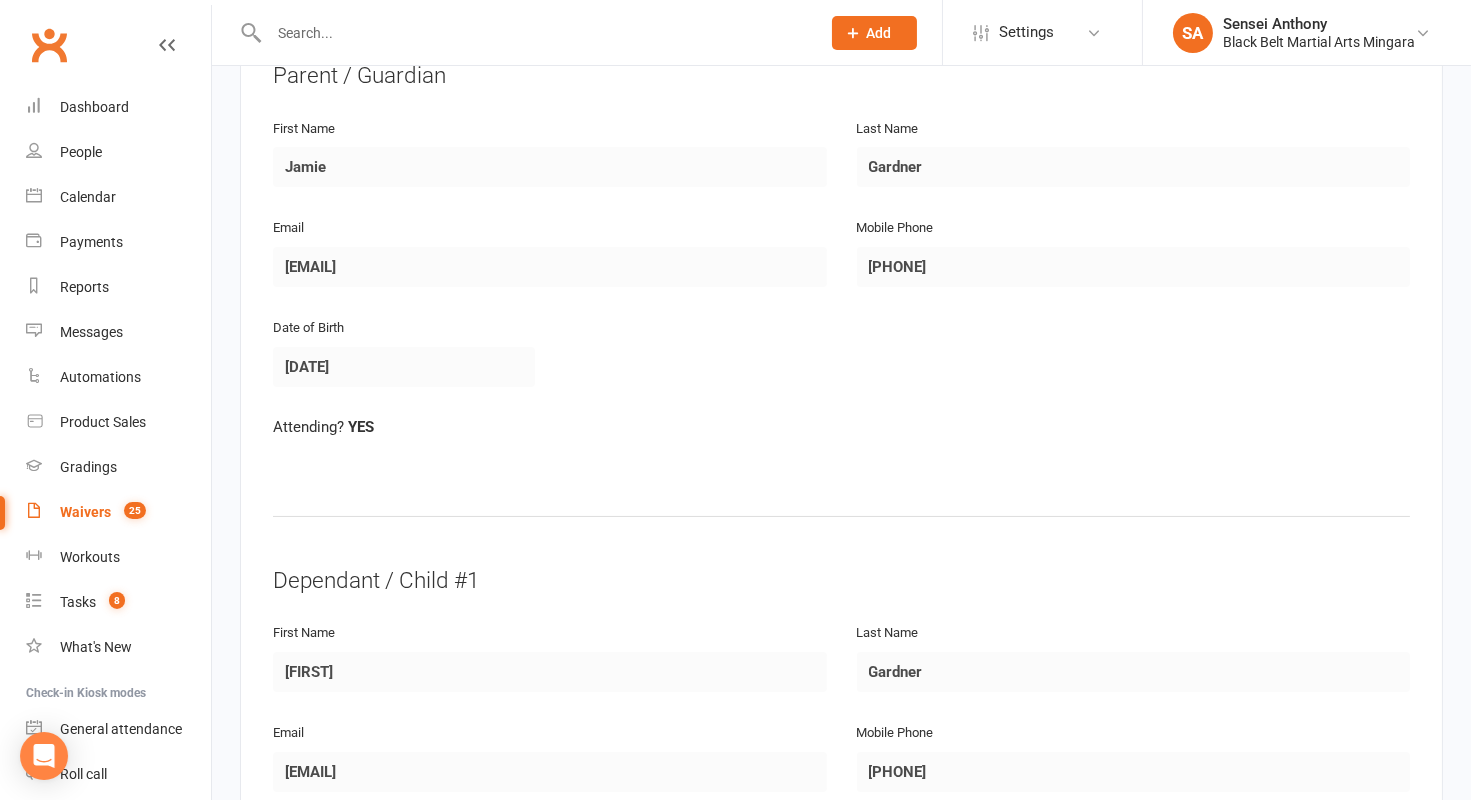 scroll, scrollTop: 243, scrollLeft: 0, axis: vertical 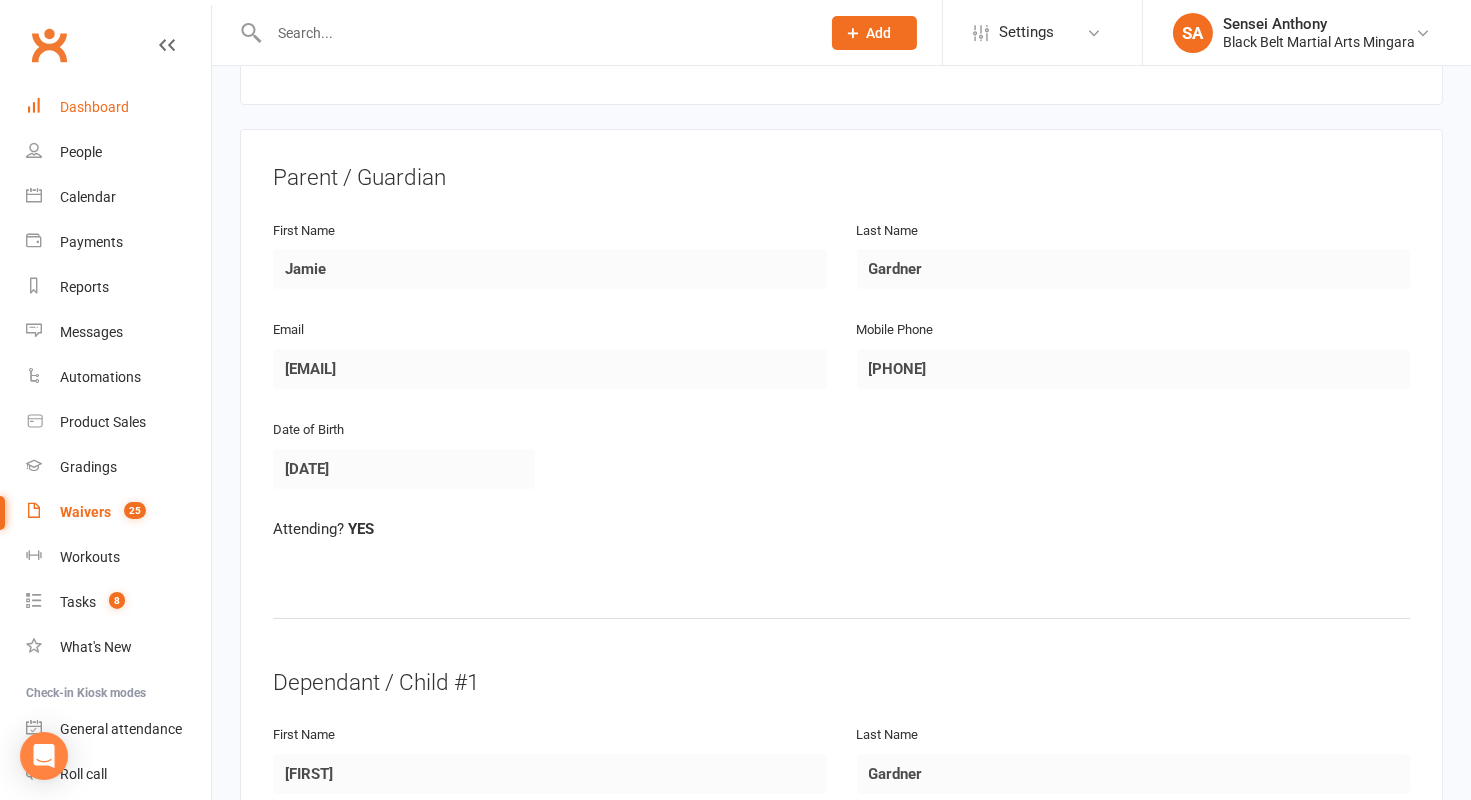 click on "Dashboard" at bounding box center (118, 107) 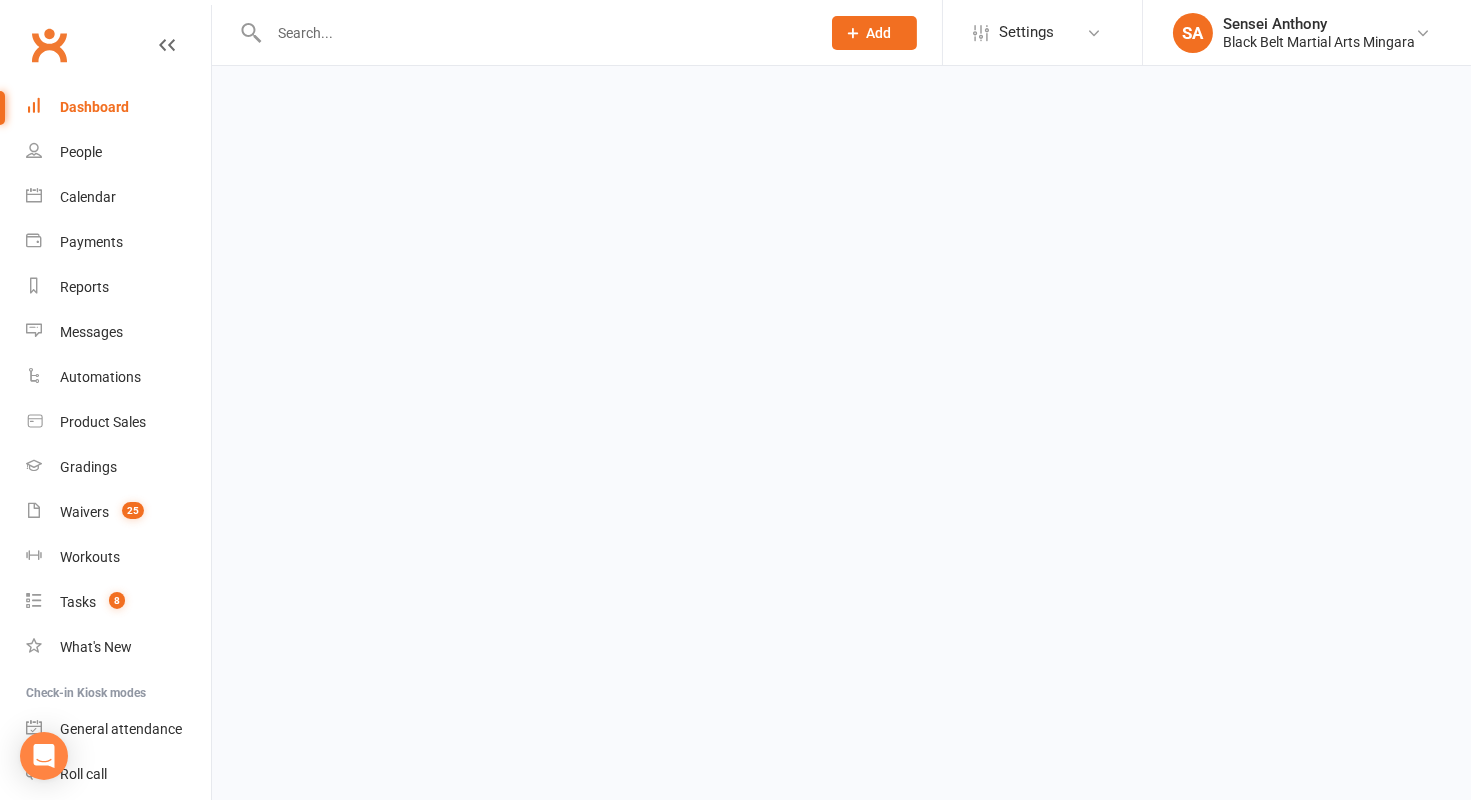 scroll, scrollTop: 0, scrollLeft: 0, axis: both 